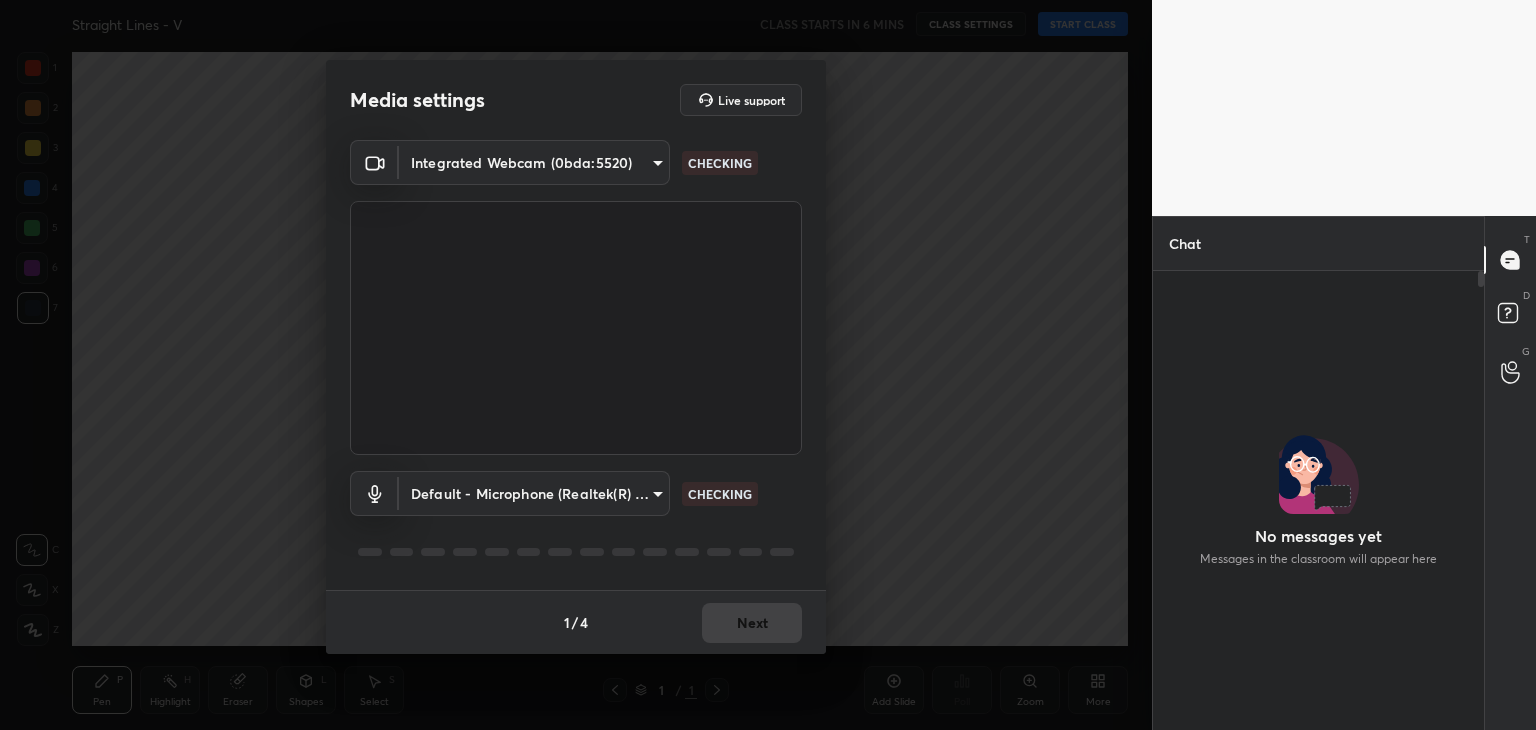 scroll, scrollTop: 0, scrollLeft: 0, axis: both 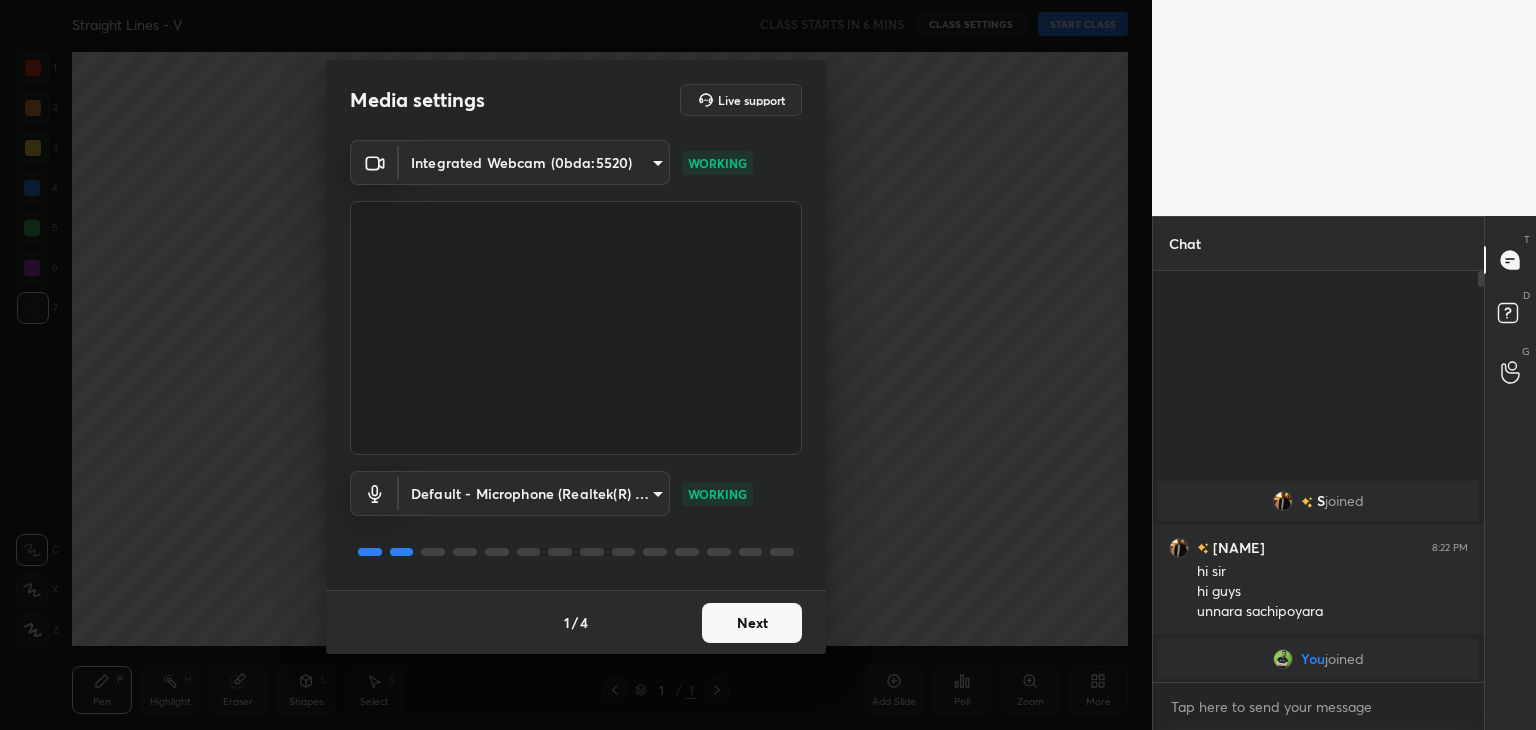 click on "Next" at bounding box center (752, 623) 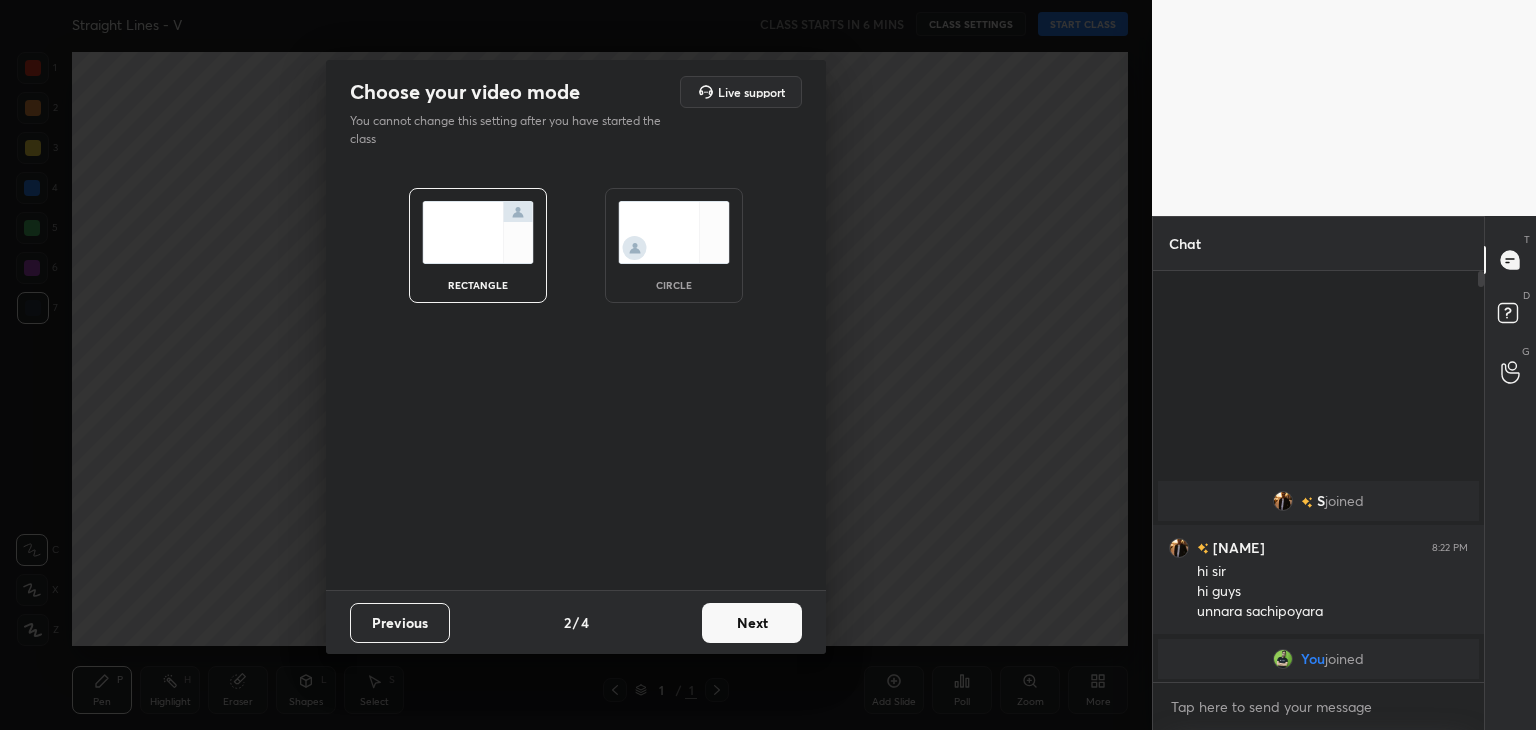 click at bounding box center (674, 232) 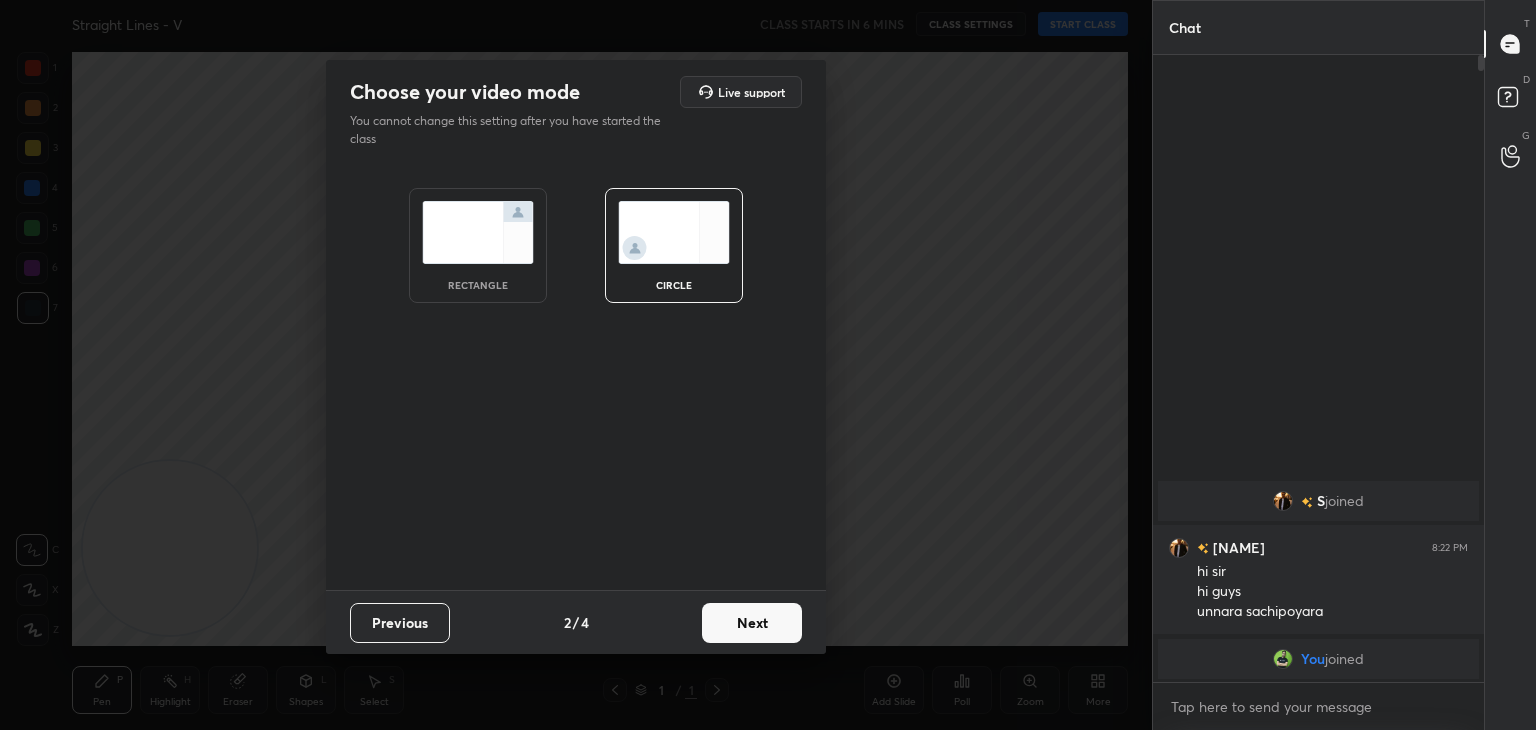 scroll, scrollTop: 6, scrollLeft: 6, axis: both 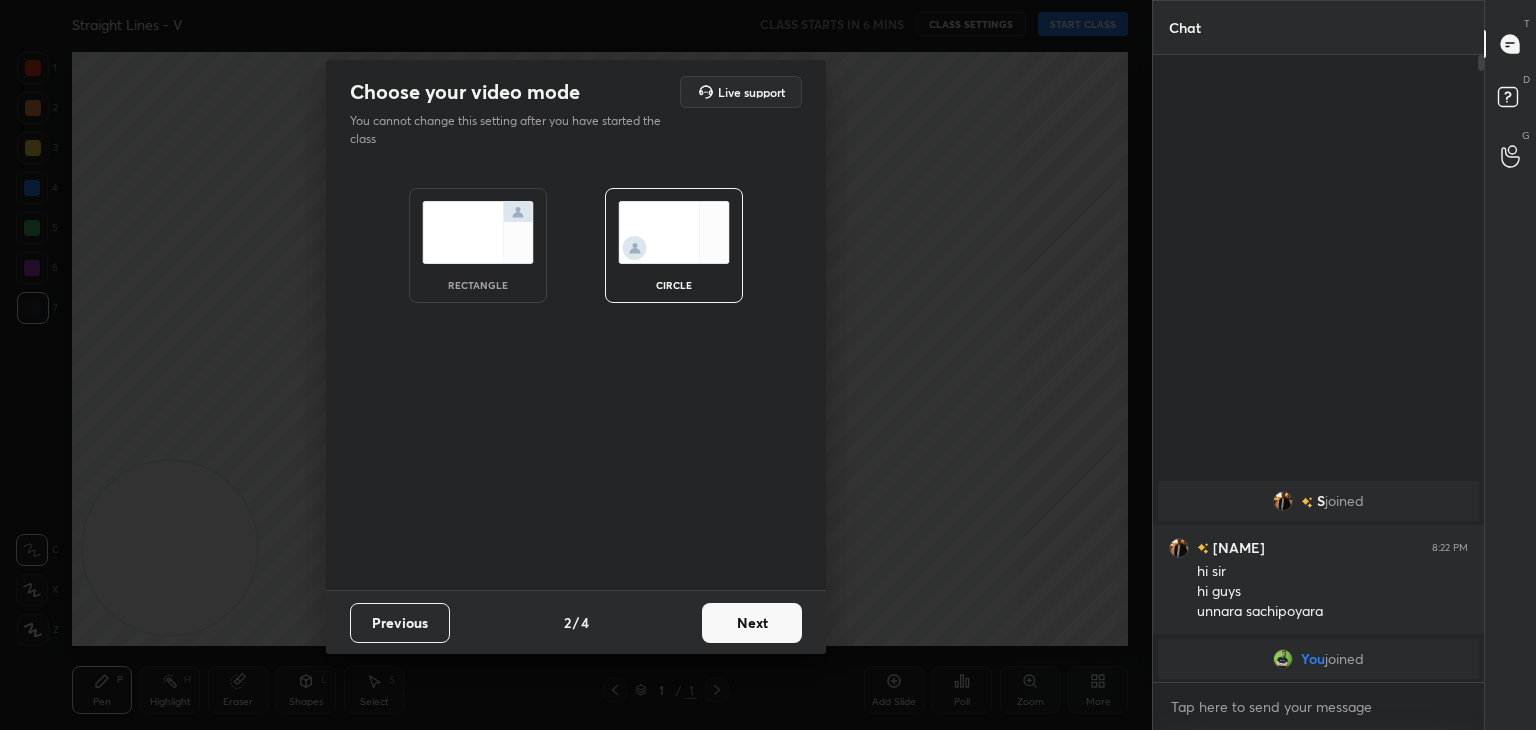 click on "Next" at bounding box center [752, 623] 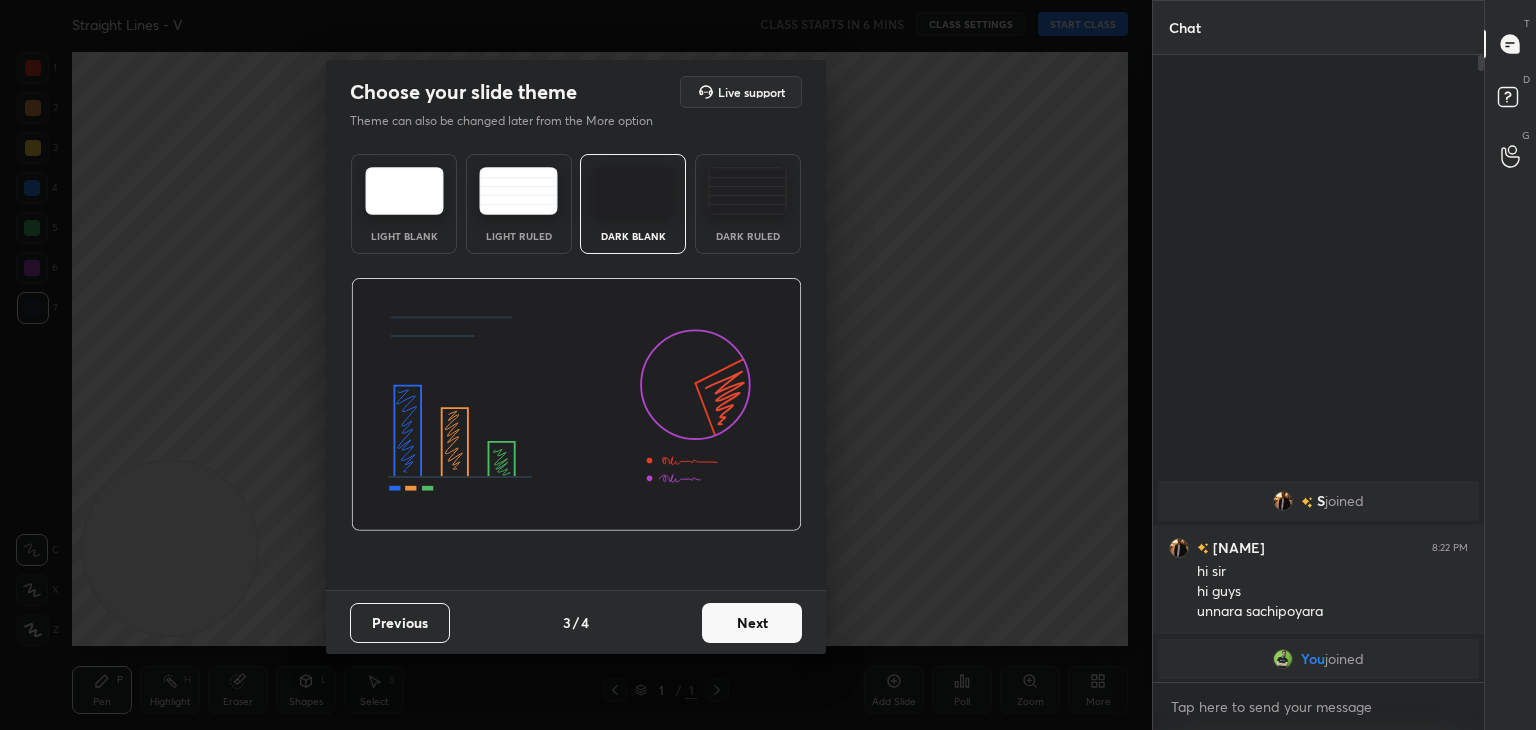 click on "Next" at bounding box center (752, 623) 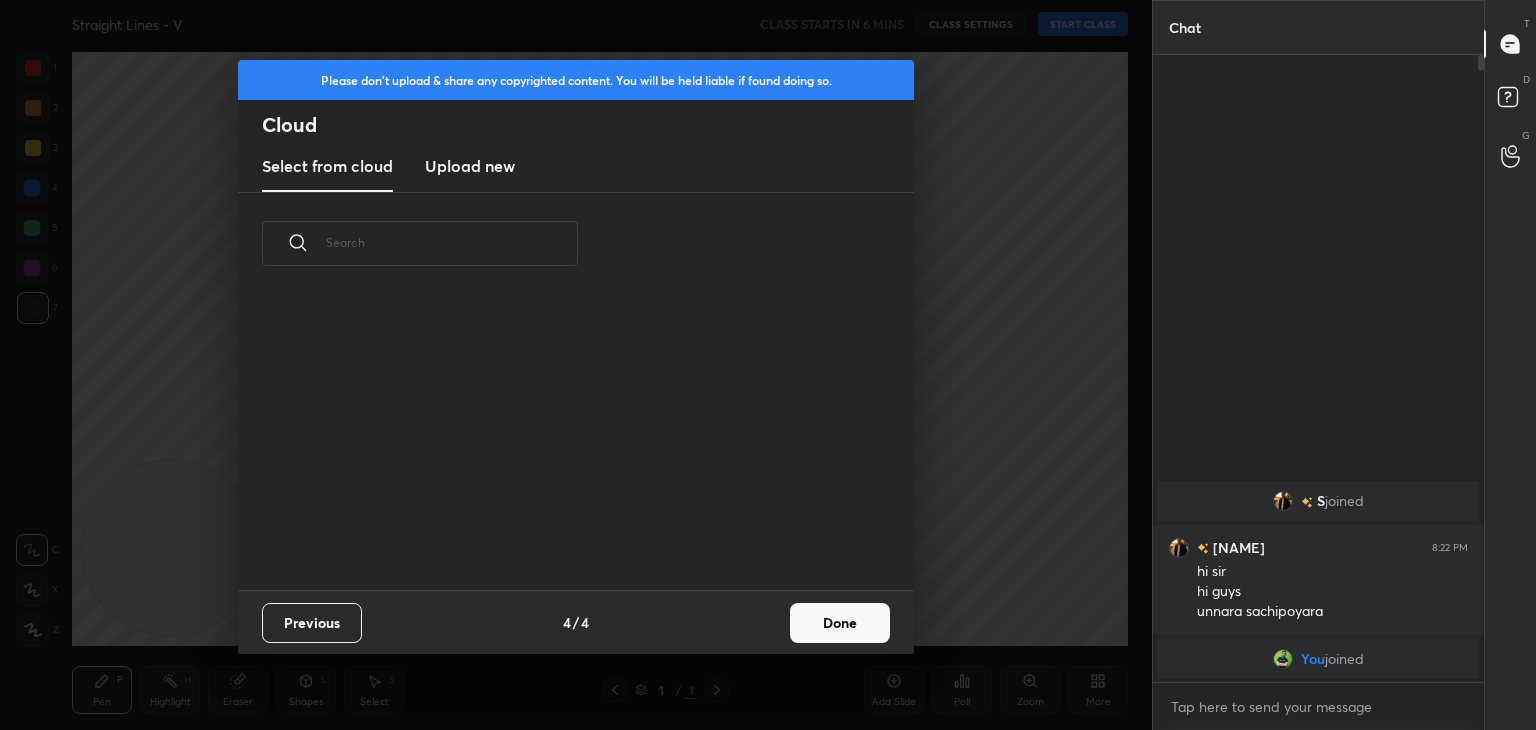 scroll, scrollTop: 6, scrollLeft: 10, axis: both 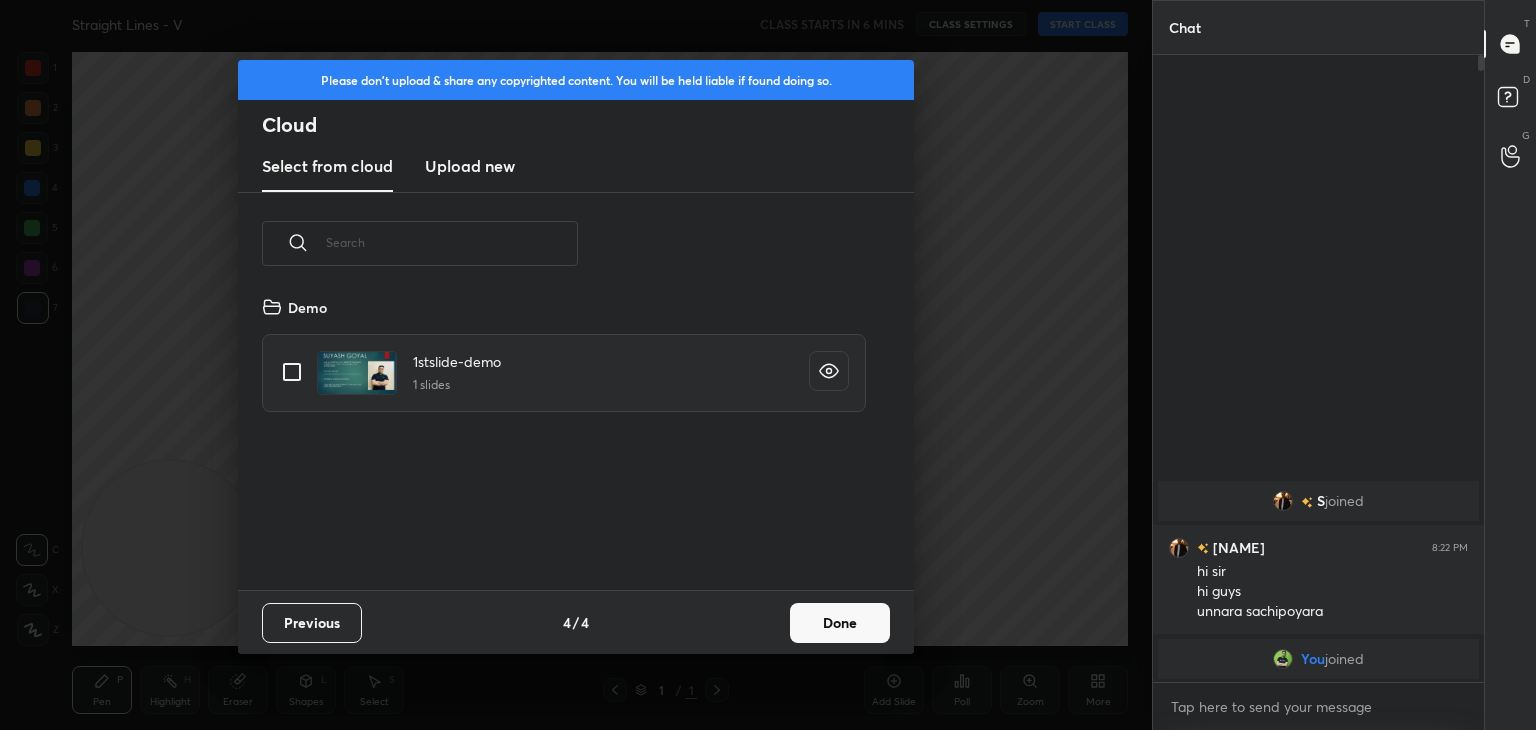 click at bounding box center [292, 372] 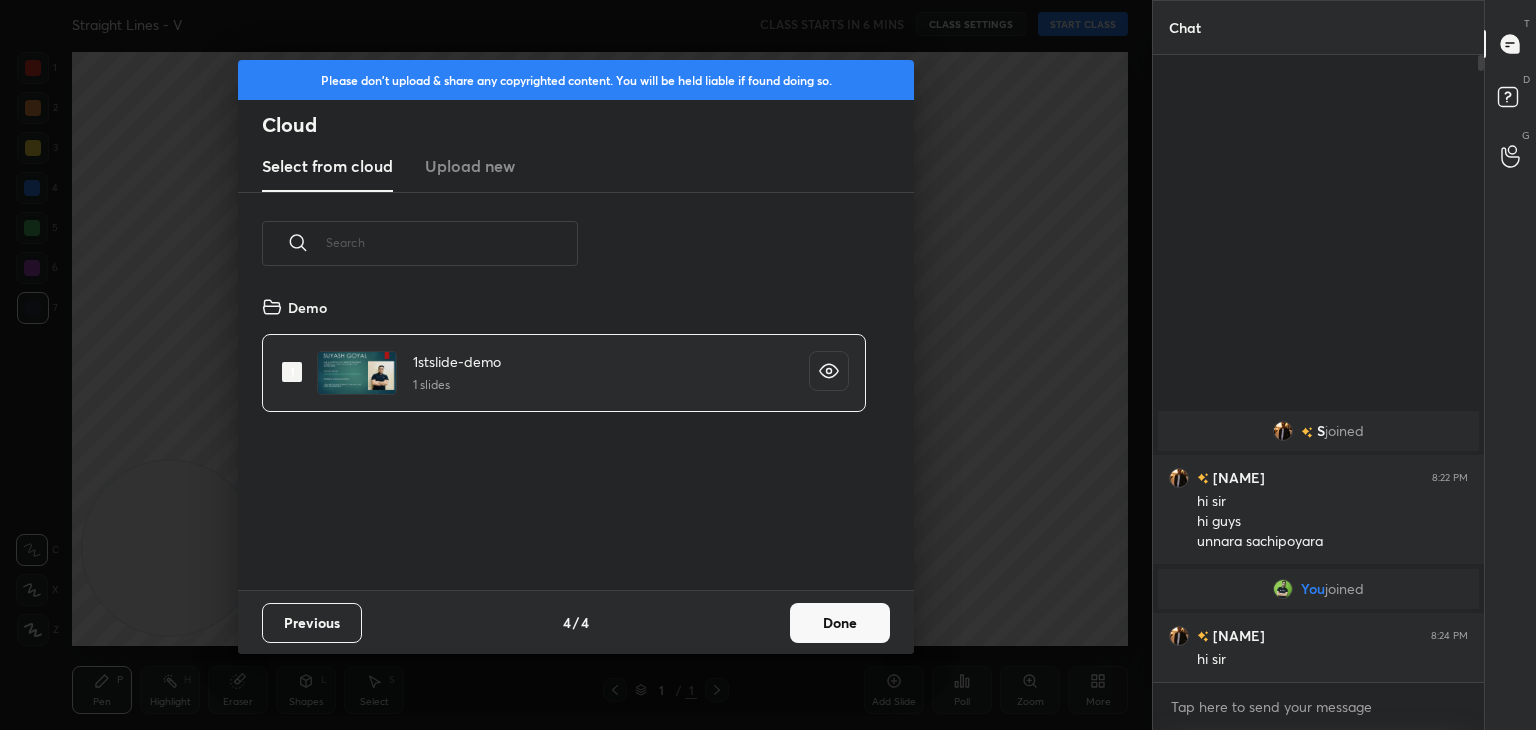 click on "Done" at bounding box center (840, 623) 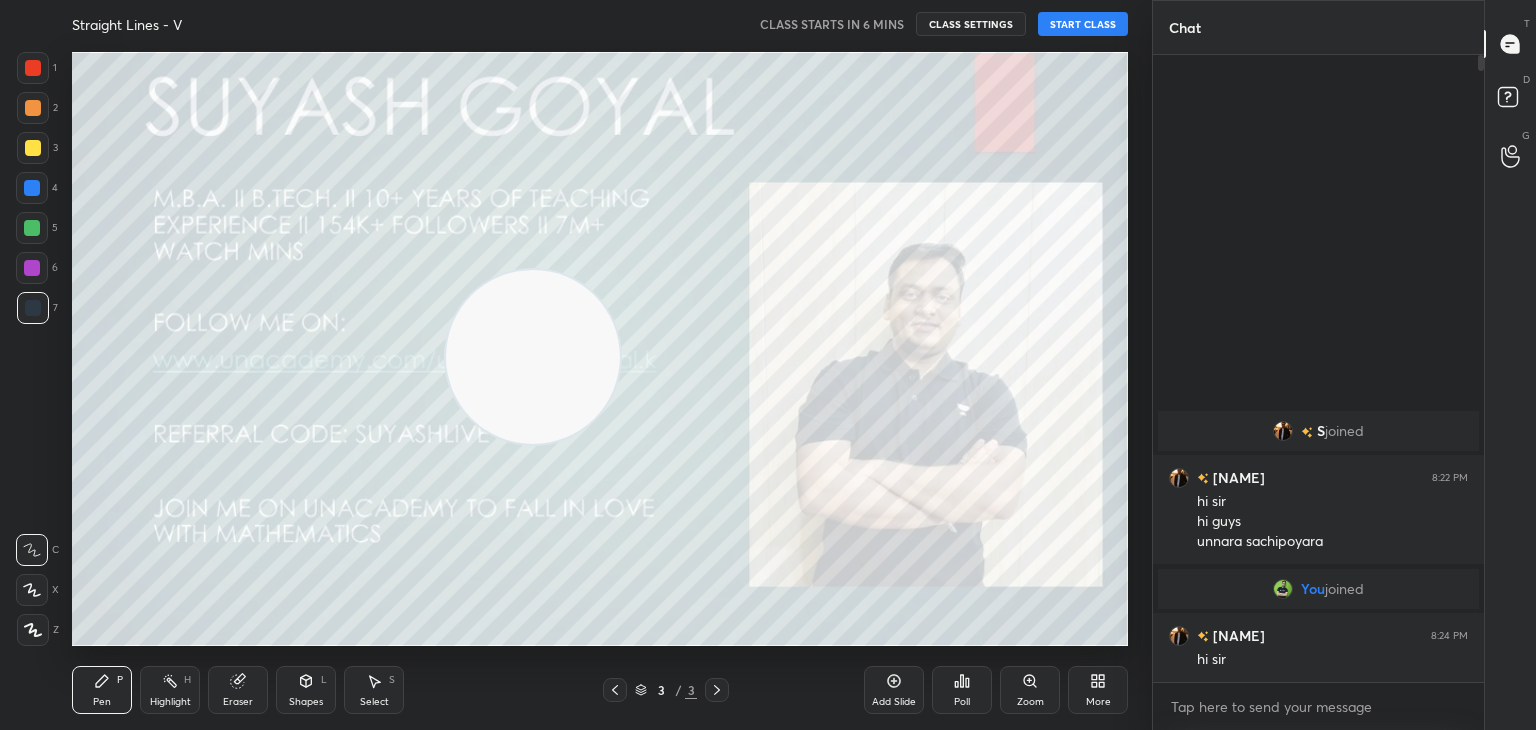 drag, startPoint x: 150, startPoint y: 525, endPoint x: 1112, endPoint y: 75, distance: 1062.0471 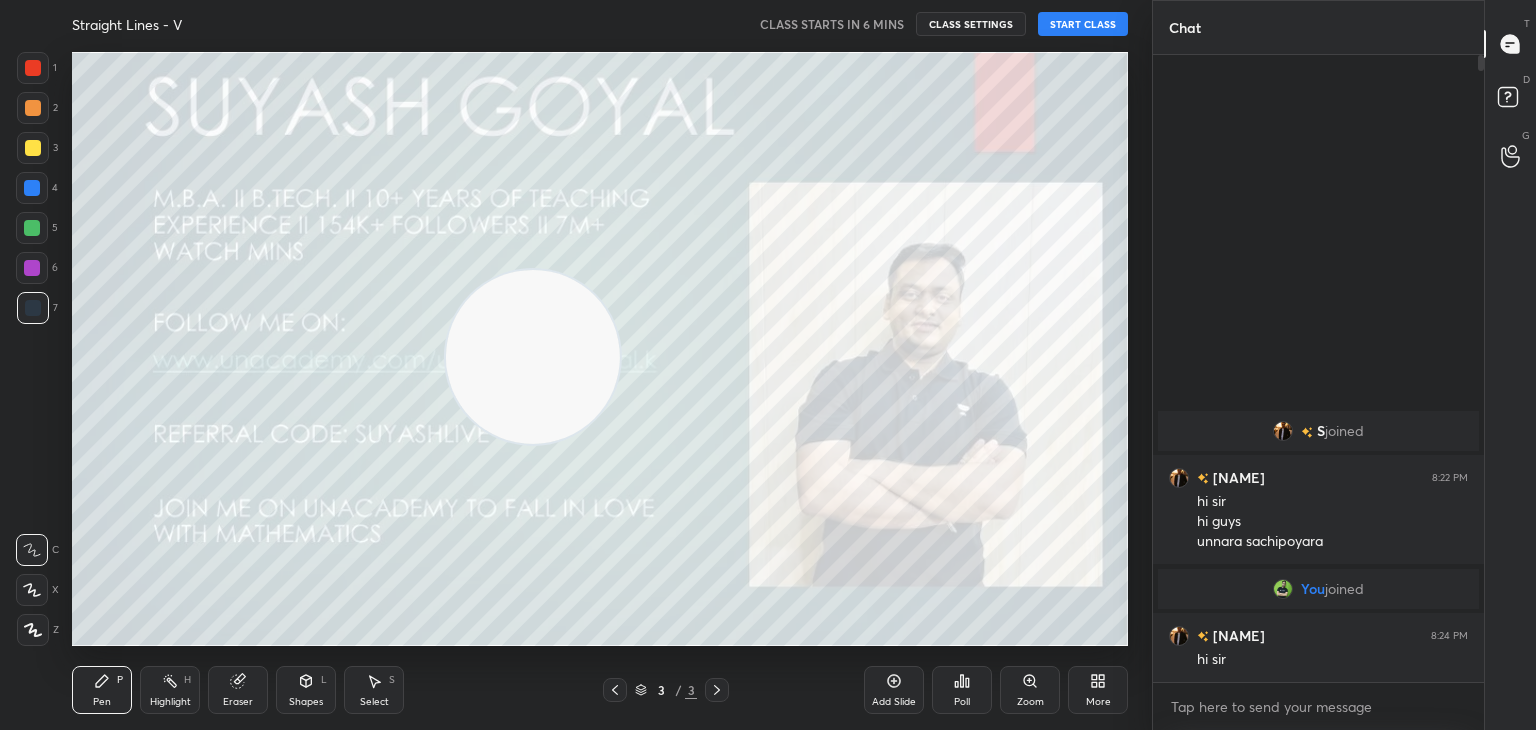 click at bounding box center [533, 357] 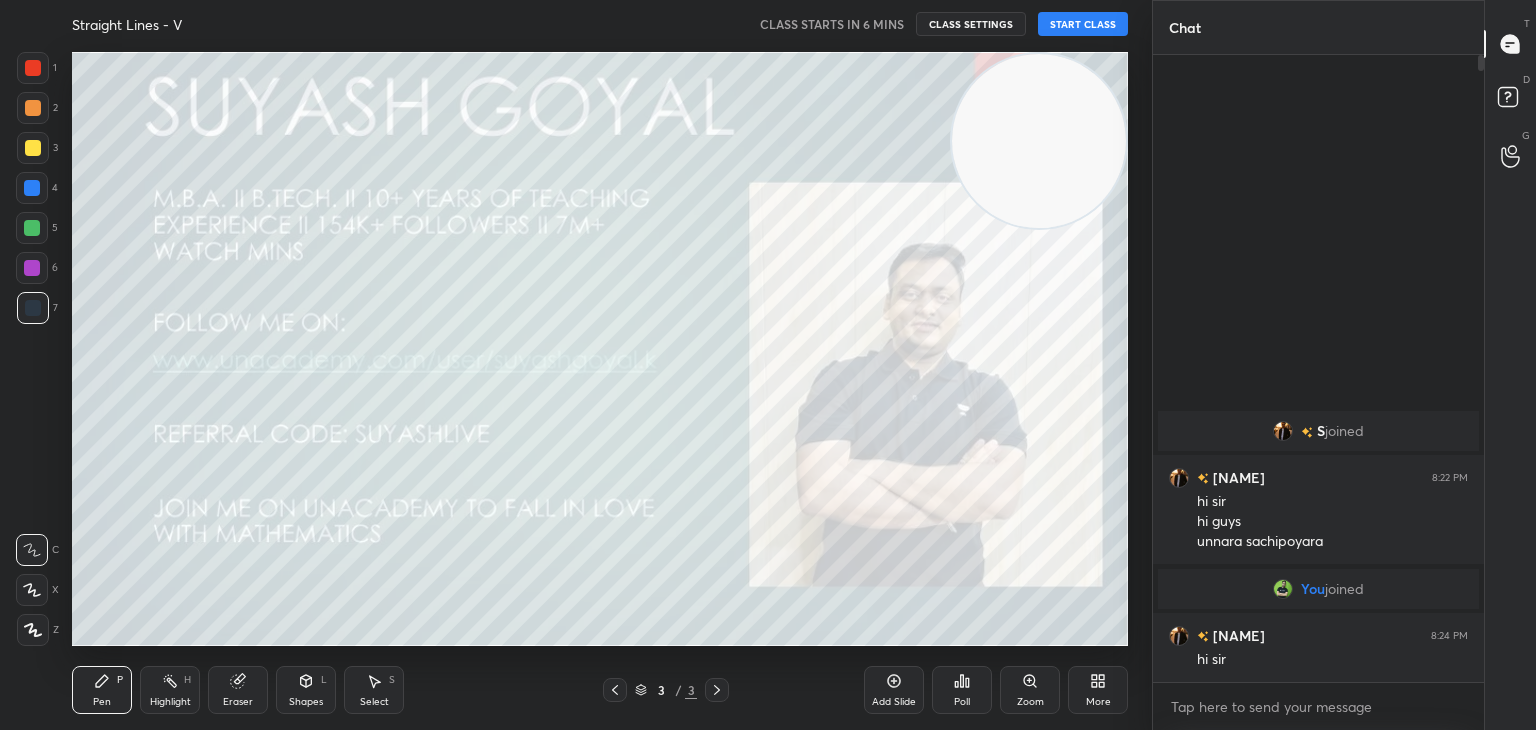 drag, startPoint x: 1017, startPoint y: 142, endPoint x: 1108, endPoint y: 74, distance: 113.600174 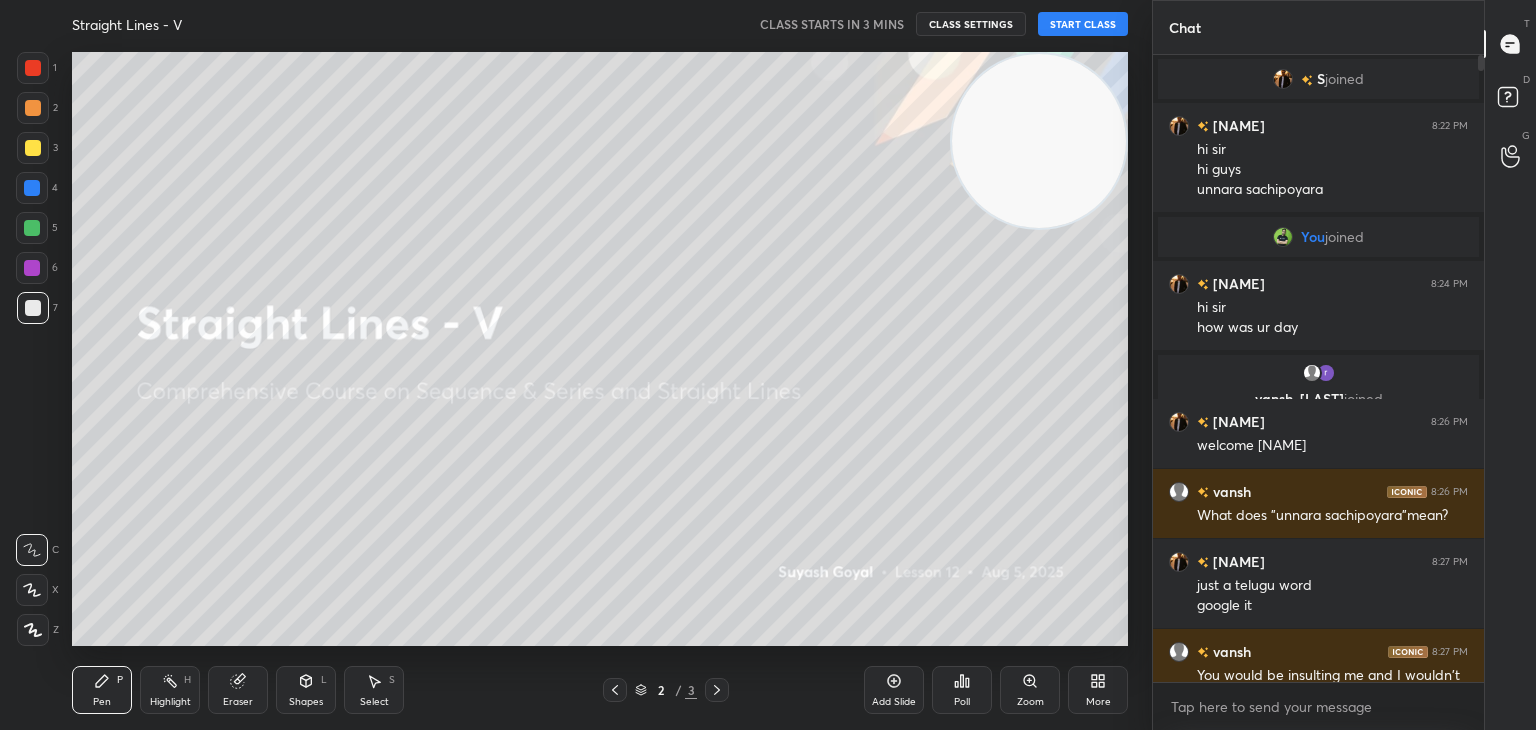 click on "START CLASS" at bounding box center (1083, 24) 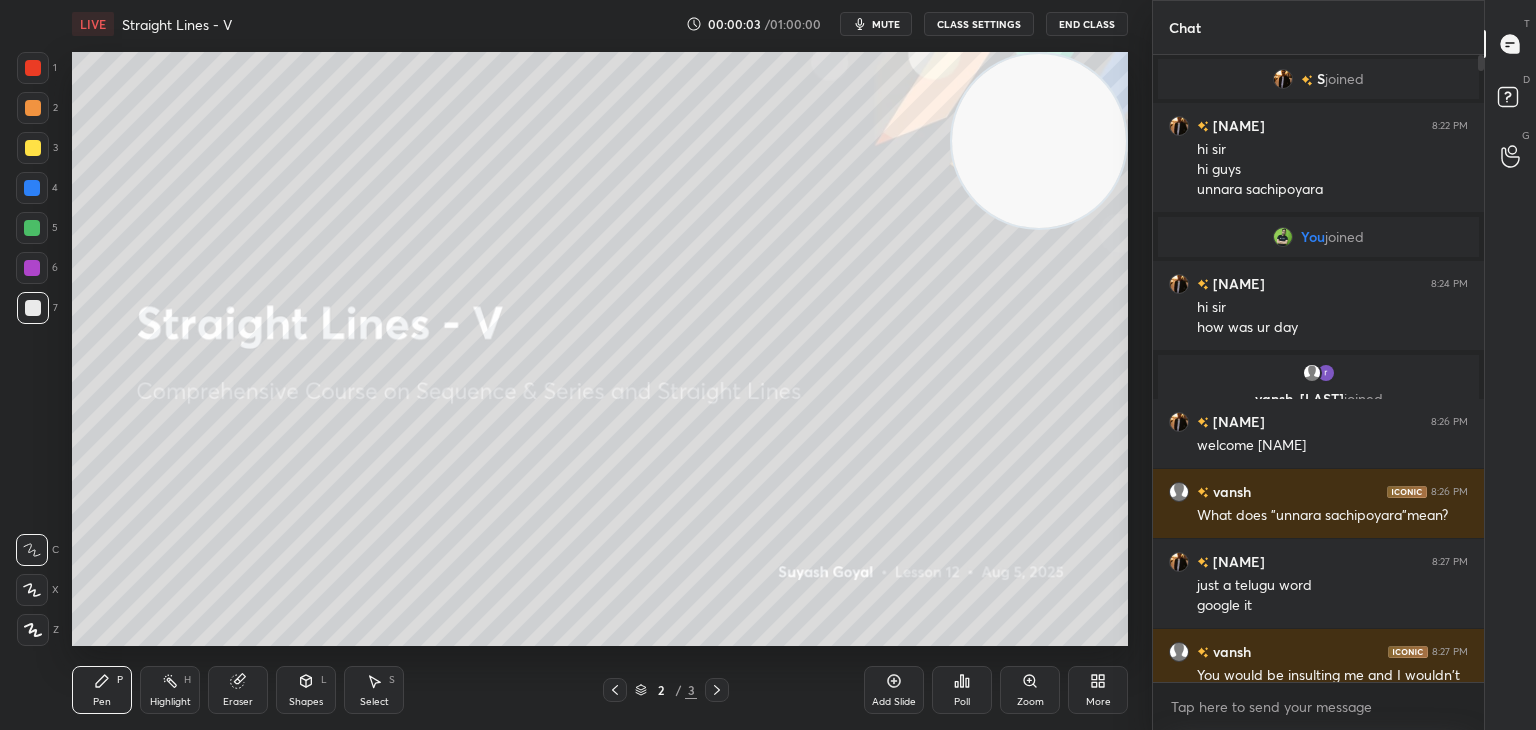 click 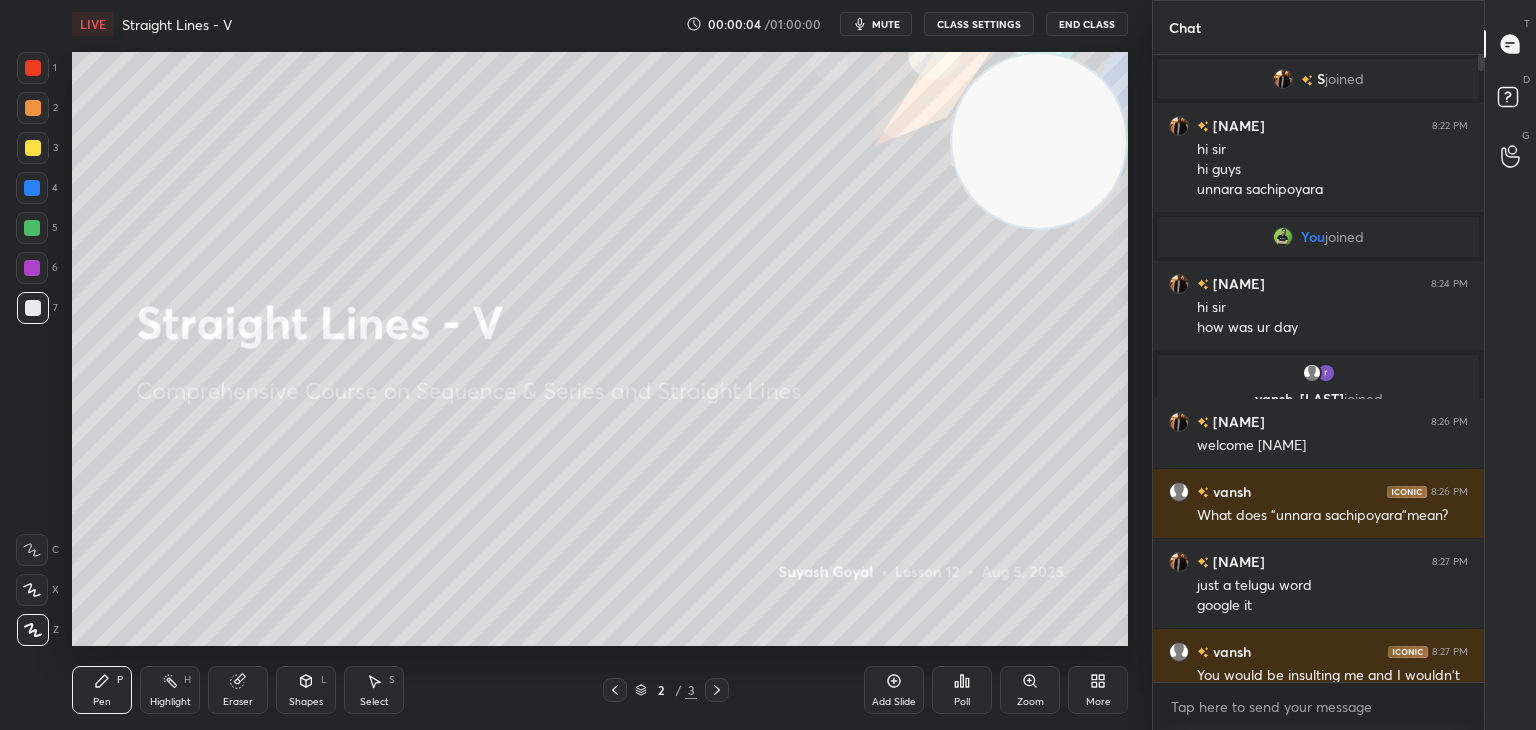 click on "Highlight H" at bounding box center (170, 690) 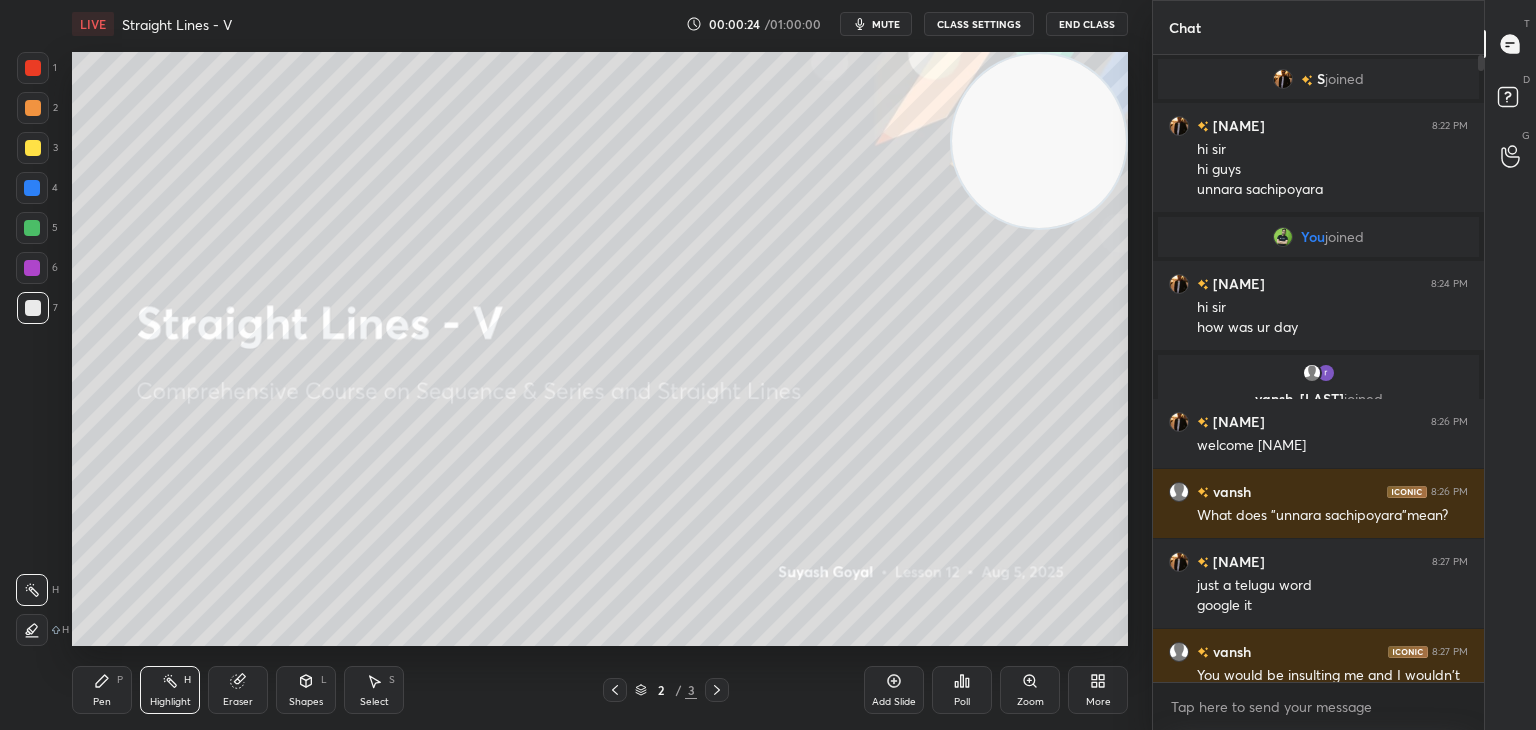 click at bounding box center (1481, 63) 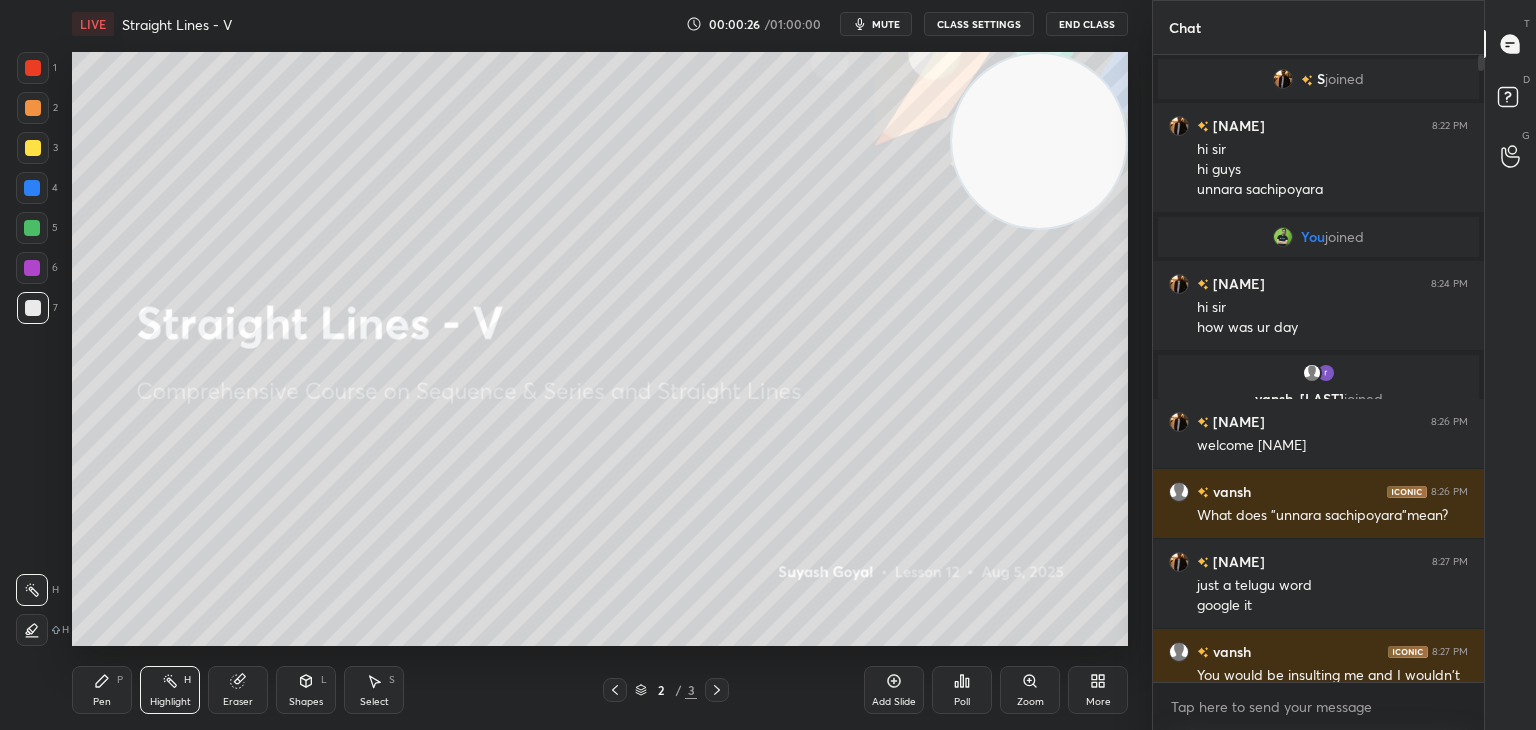 drag, startPoint x: 1480, startPoint y: 67, endPoint x: 1484, endPoint y: 105, distance: 38.209946 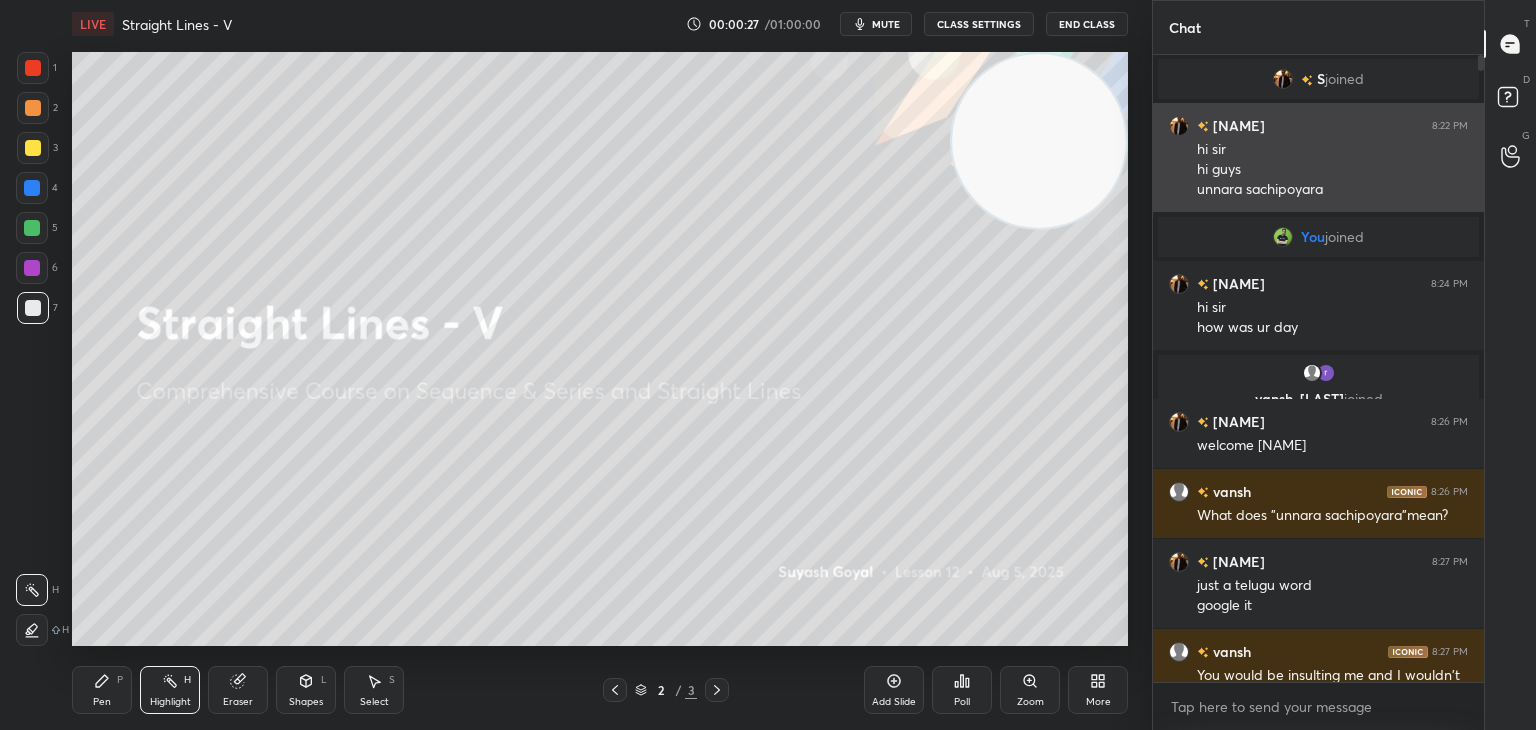 drag, startPoint x: 1480, startPoint y: 80, endPoint x: 1464, endPoint y: 178, distance: 99.29753 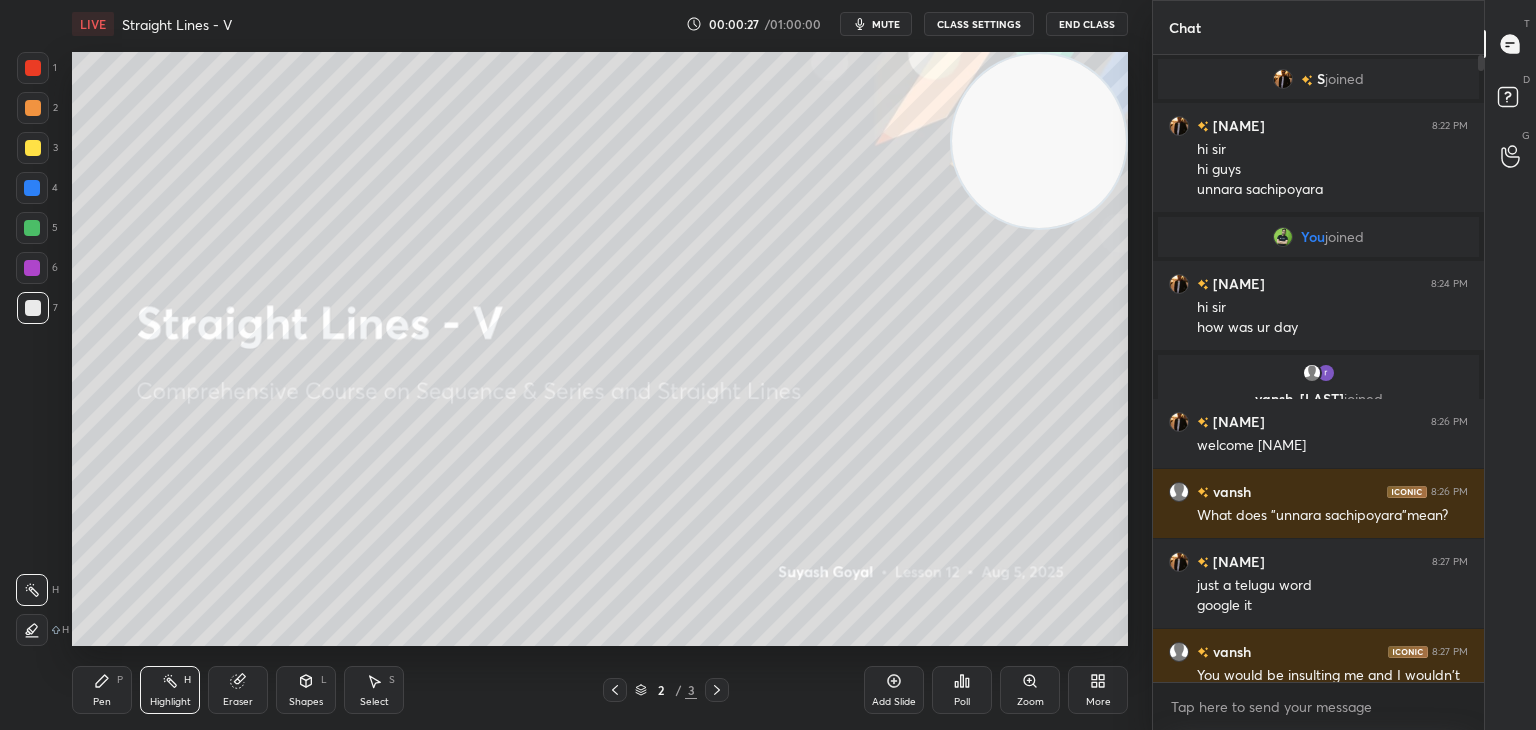click on "You  joined" at bounding box center (1318, 237) 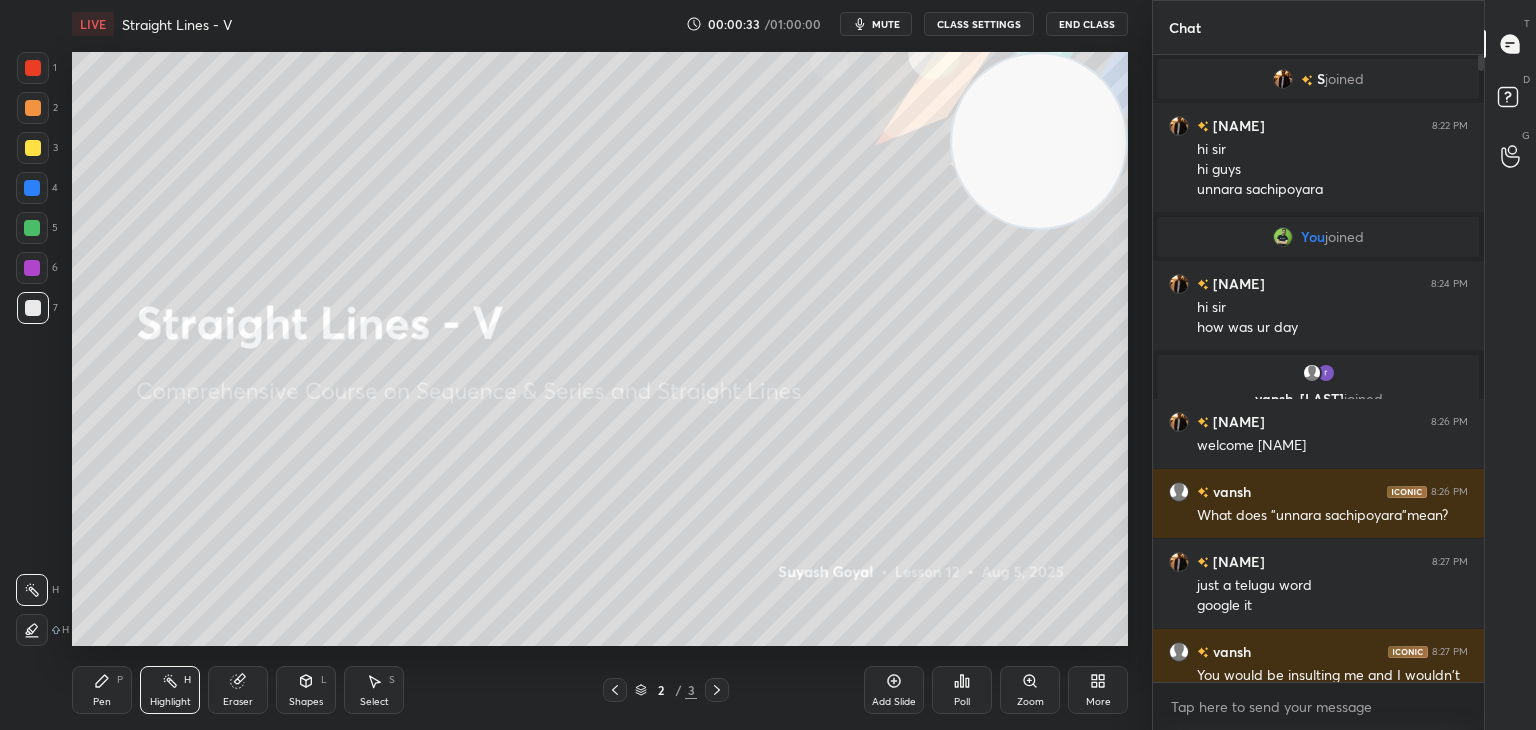 drag, startPoint x: 1482, startPoint y: 64, endPoint x: 1484, endPoint y: 85, distance: 21.095022 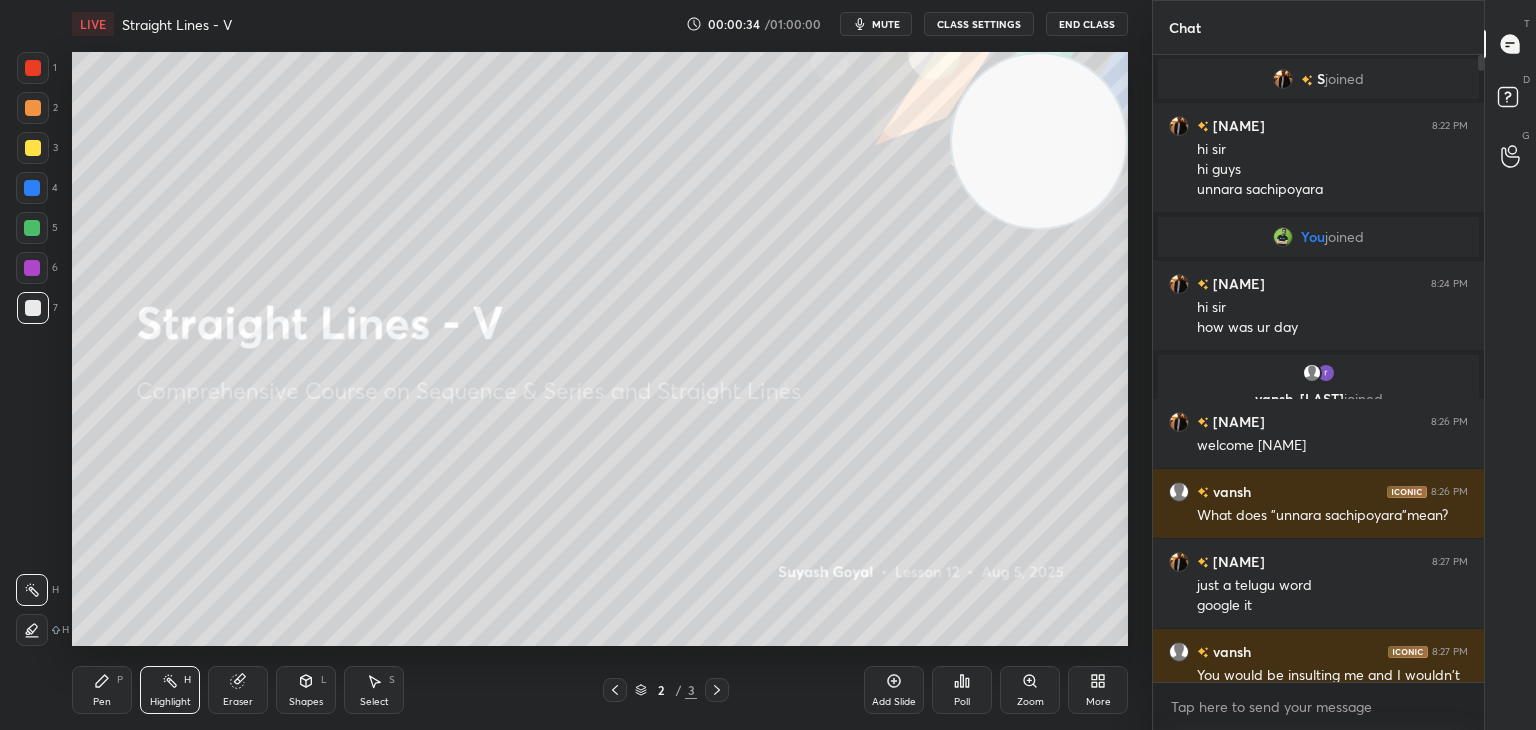 drag, startPoint x: 1480, startPoint y: 69, endPoint x: 1483, endPoint y: 80, distance: 11.401754 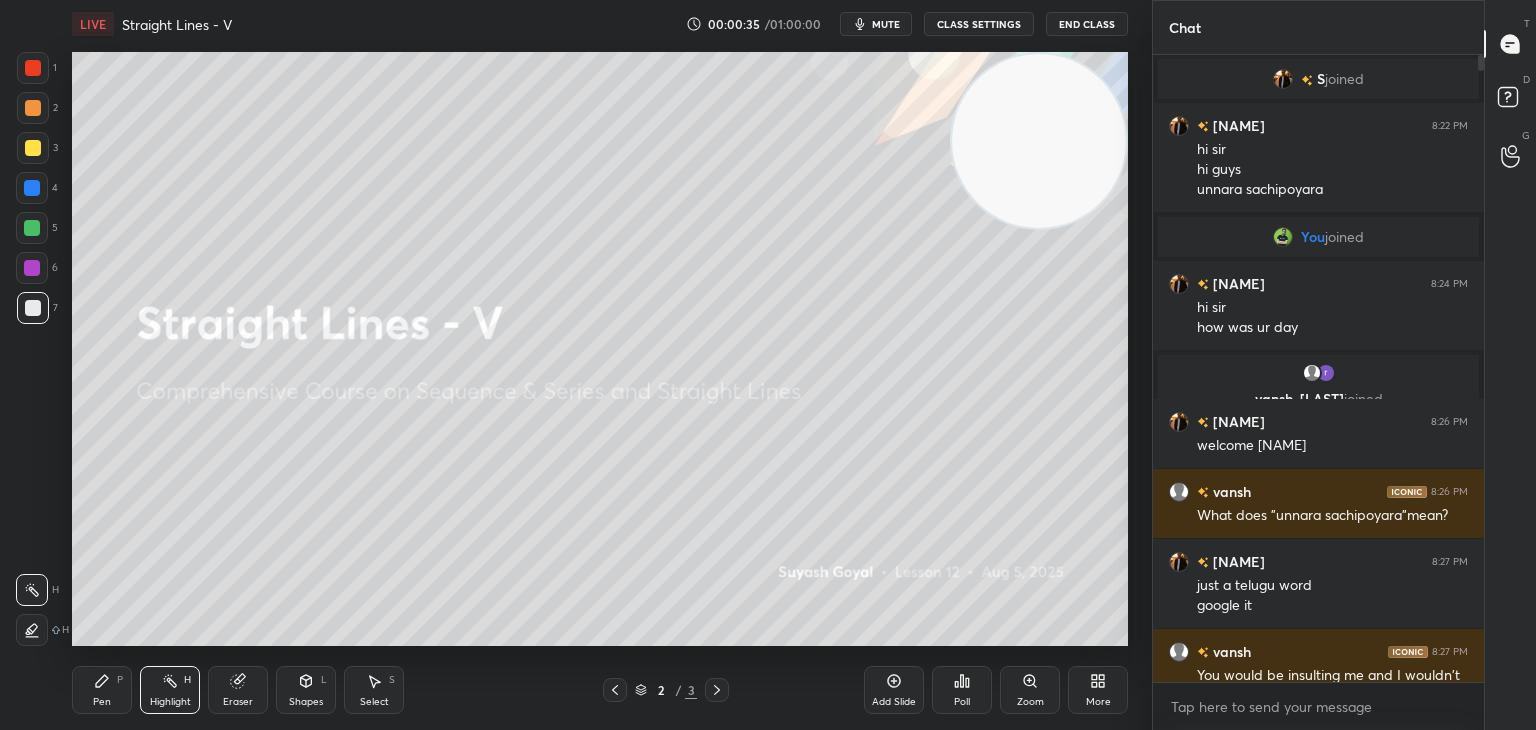 drag, startPoint x: 1482, startPoint y: 69, endPoint x: 1476, endPoint y: 155, distance: 86.209045 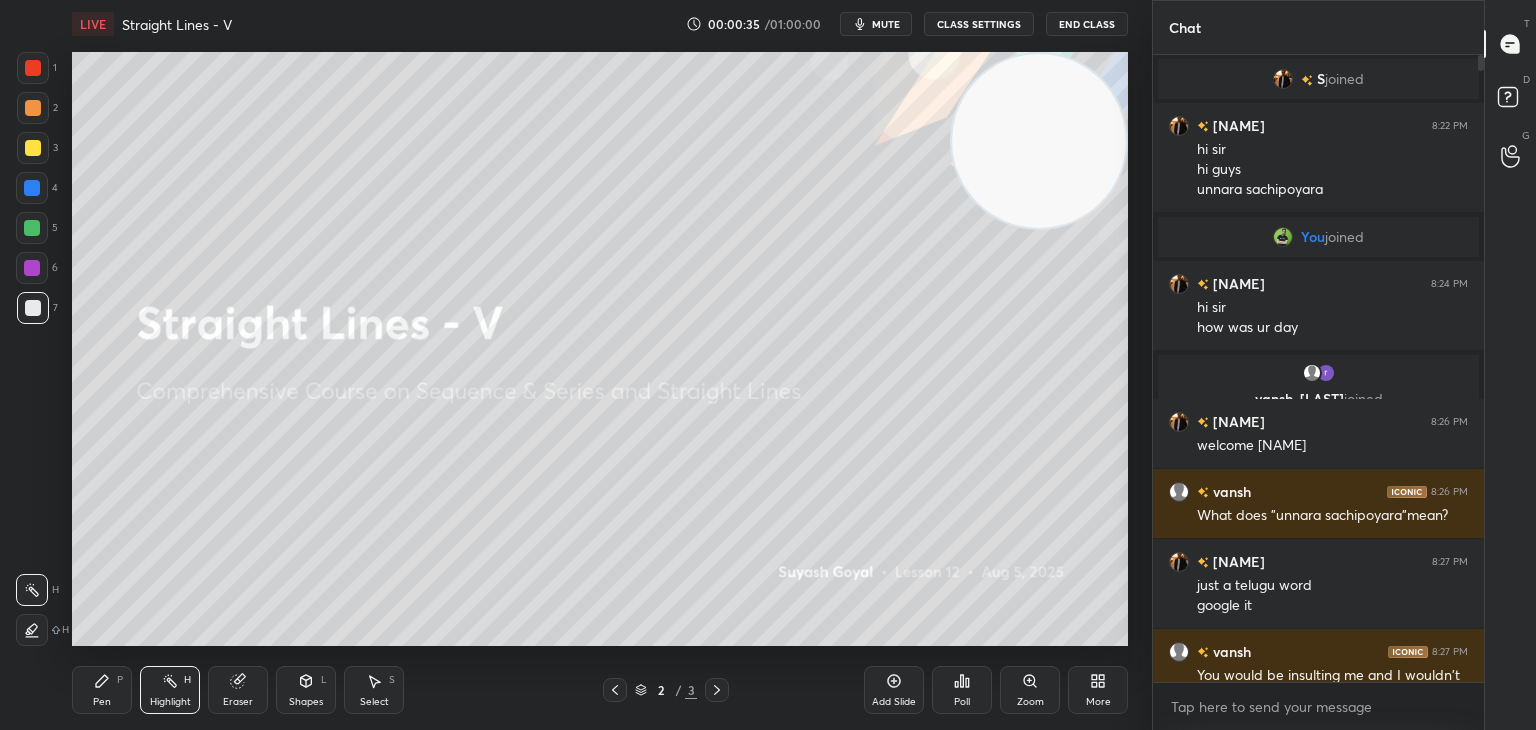 click at bounding box center (1478, 368) 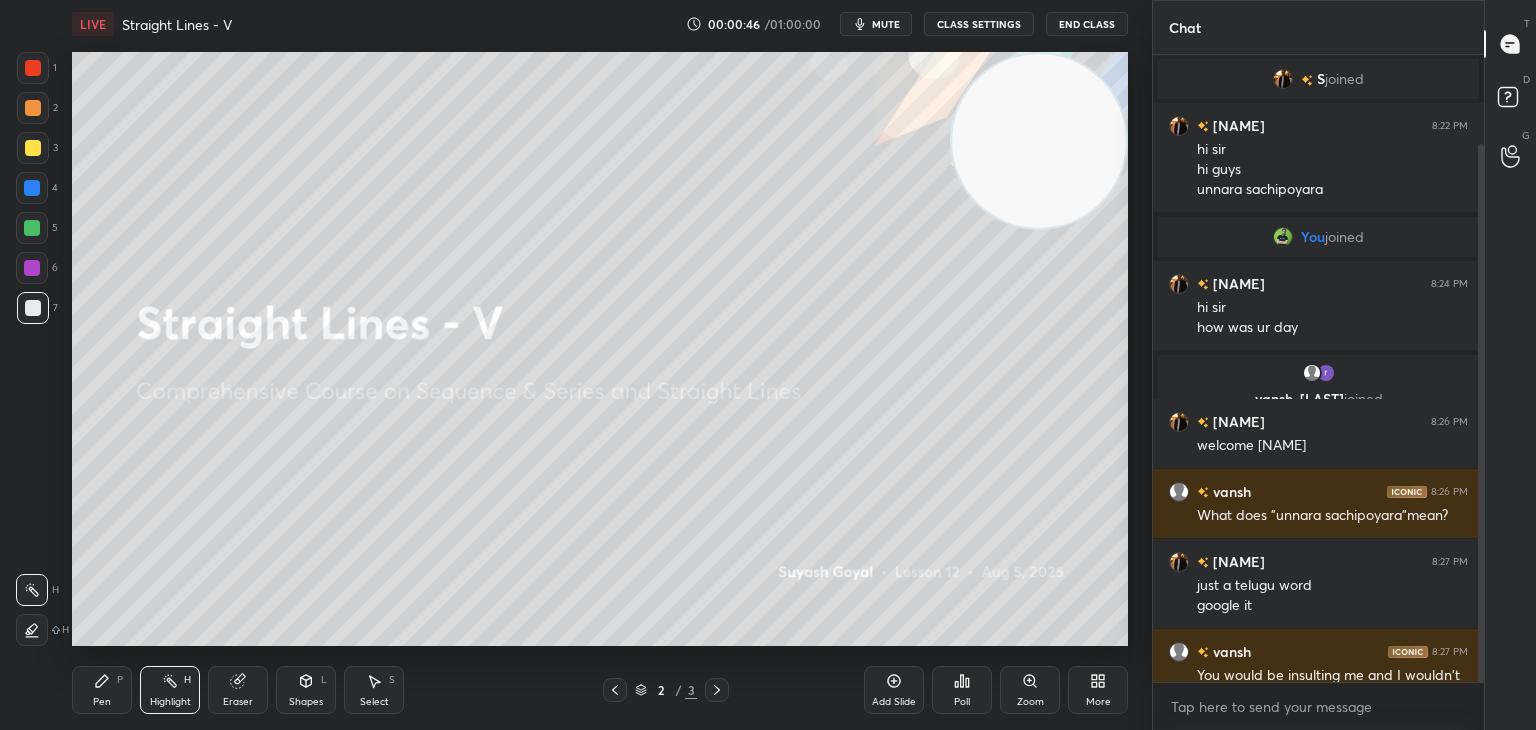 scroll, scrollTop: 104, scrollLeft: 0, axis: vertical 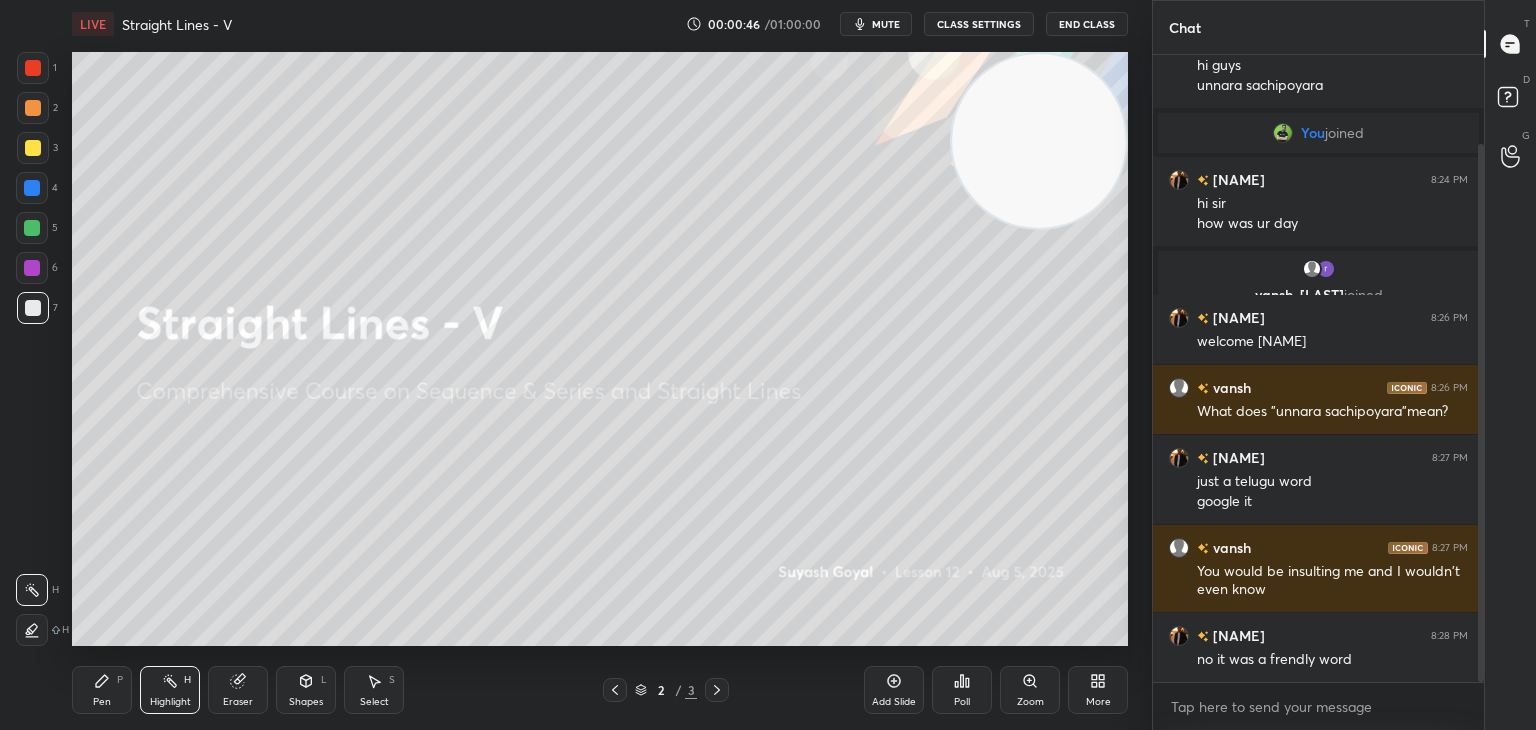 drag, startPoint x: 1480, startPoint y: 478, endPoint x: 1480, endPoint y: 523, distance: 45 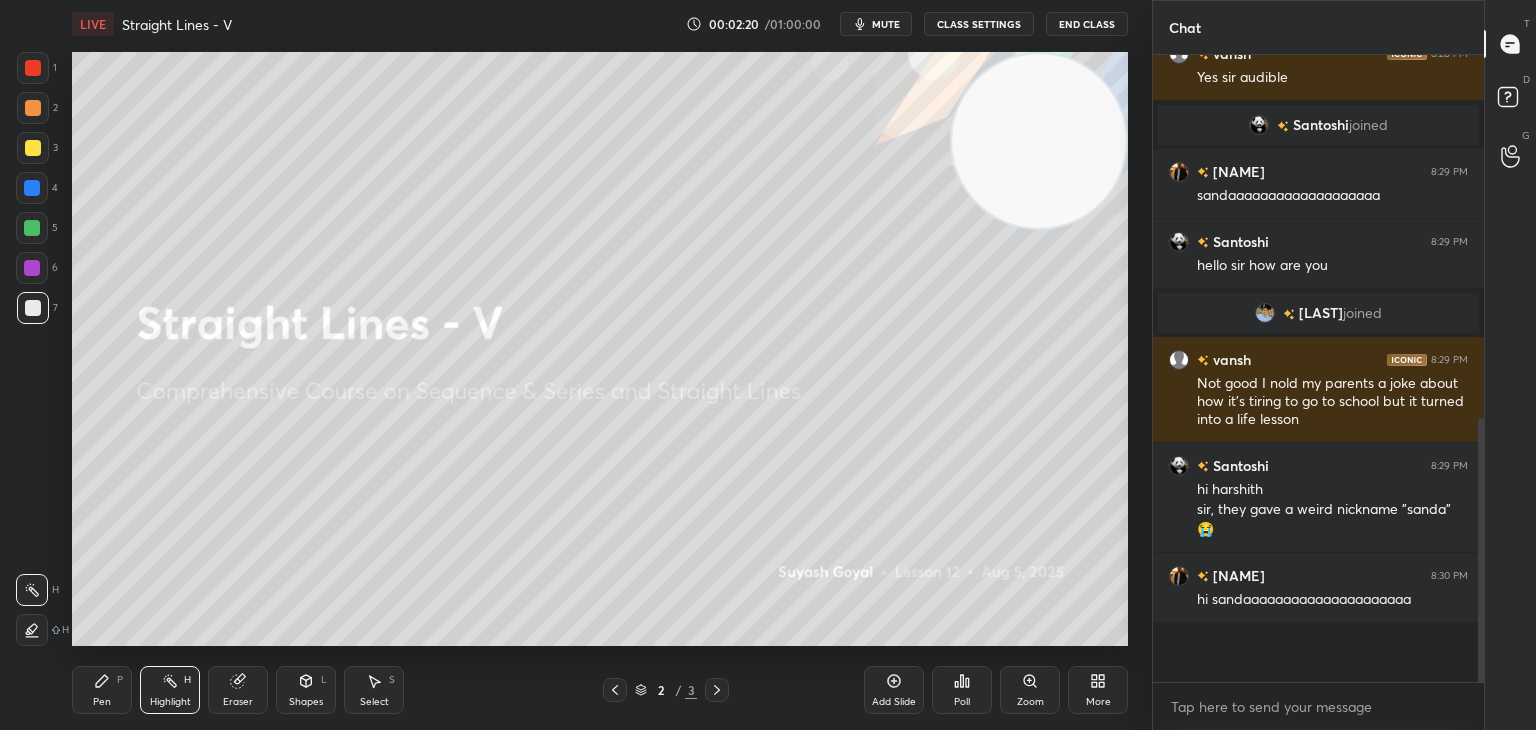 scroll, scrollTop: 932, scrollLeft: 0, axis: vertical 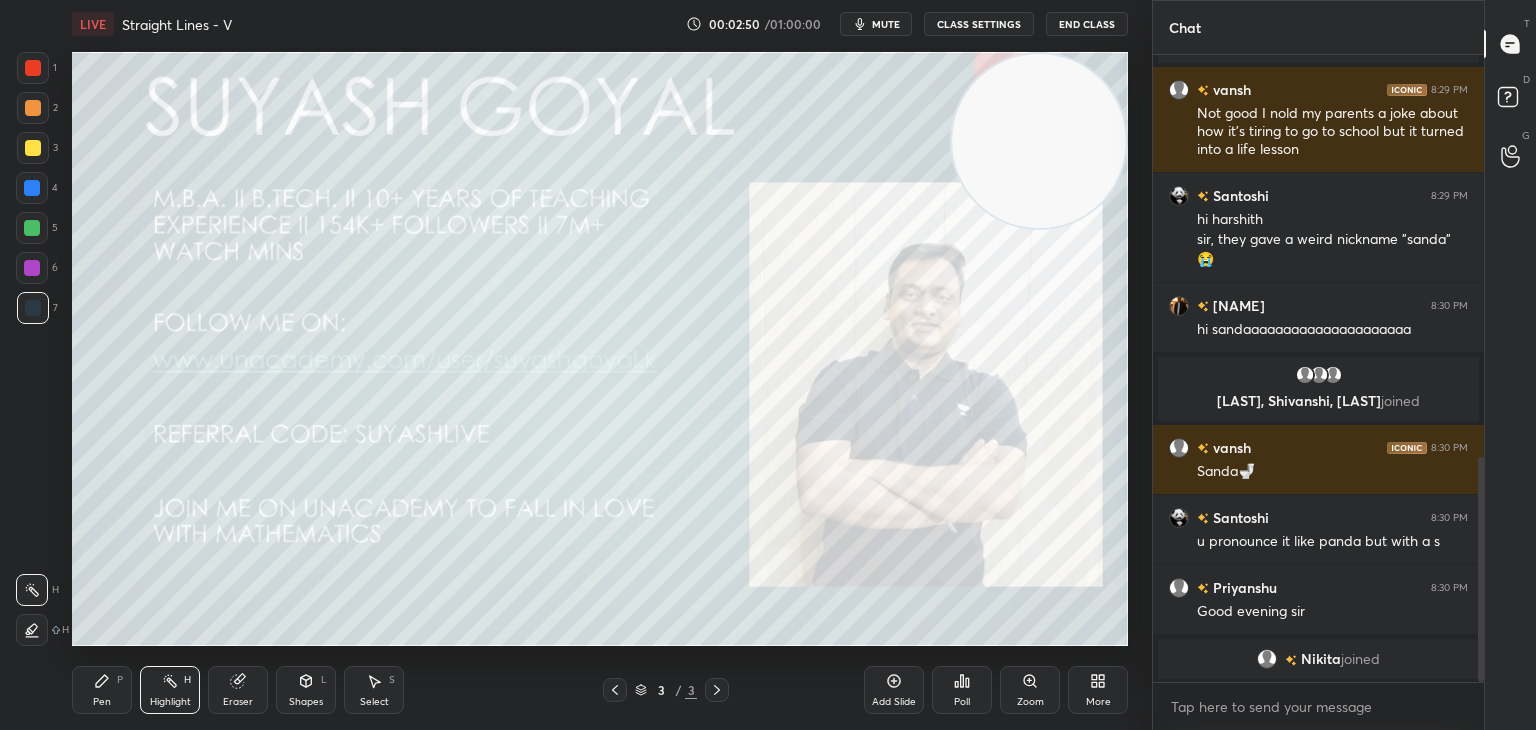 click on "Add Slide" at bounding box center (894, 690) 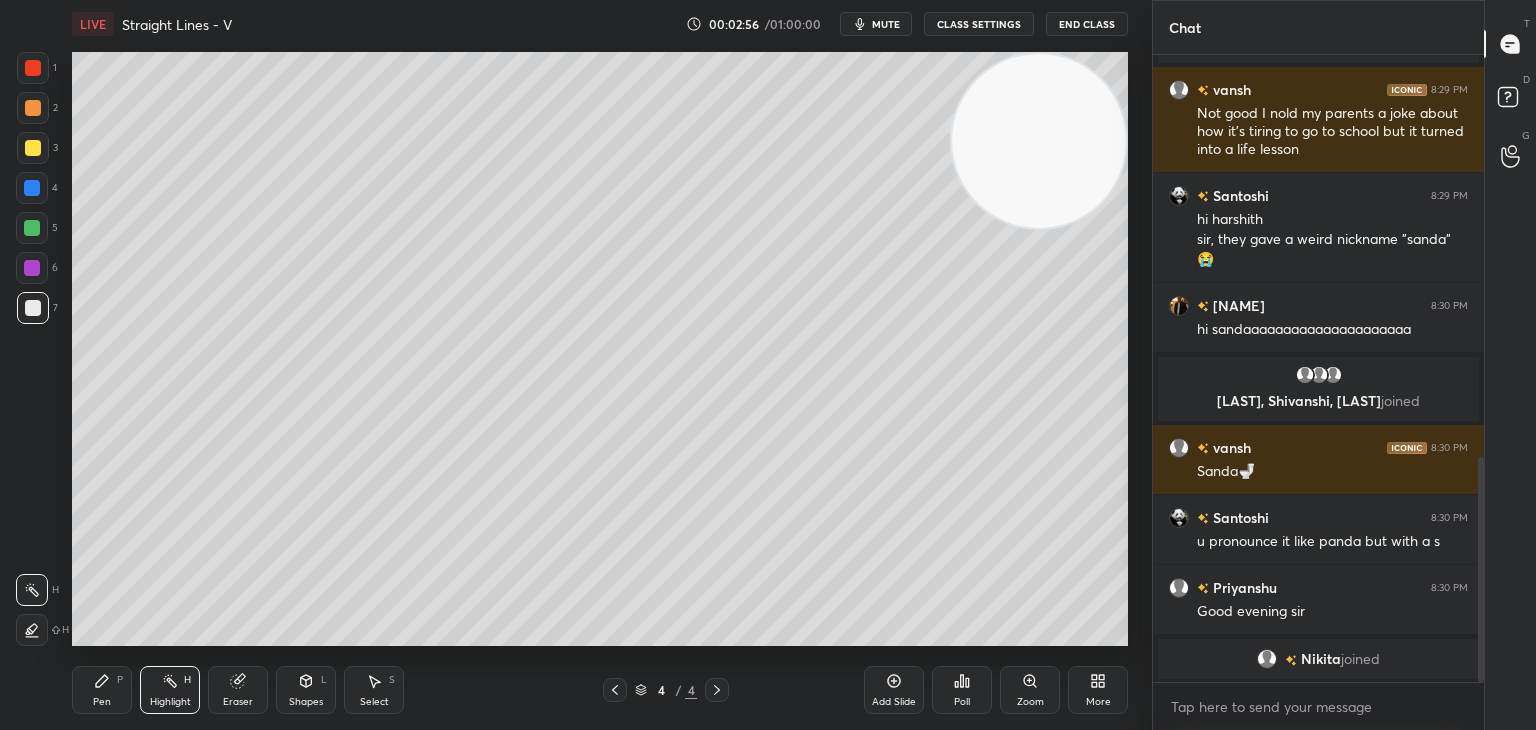 click on "Pen P" at bounding box center [102, 690] 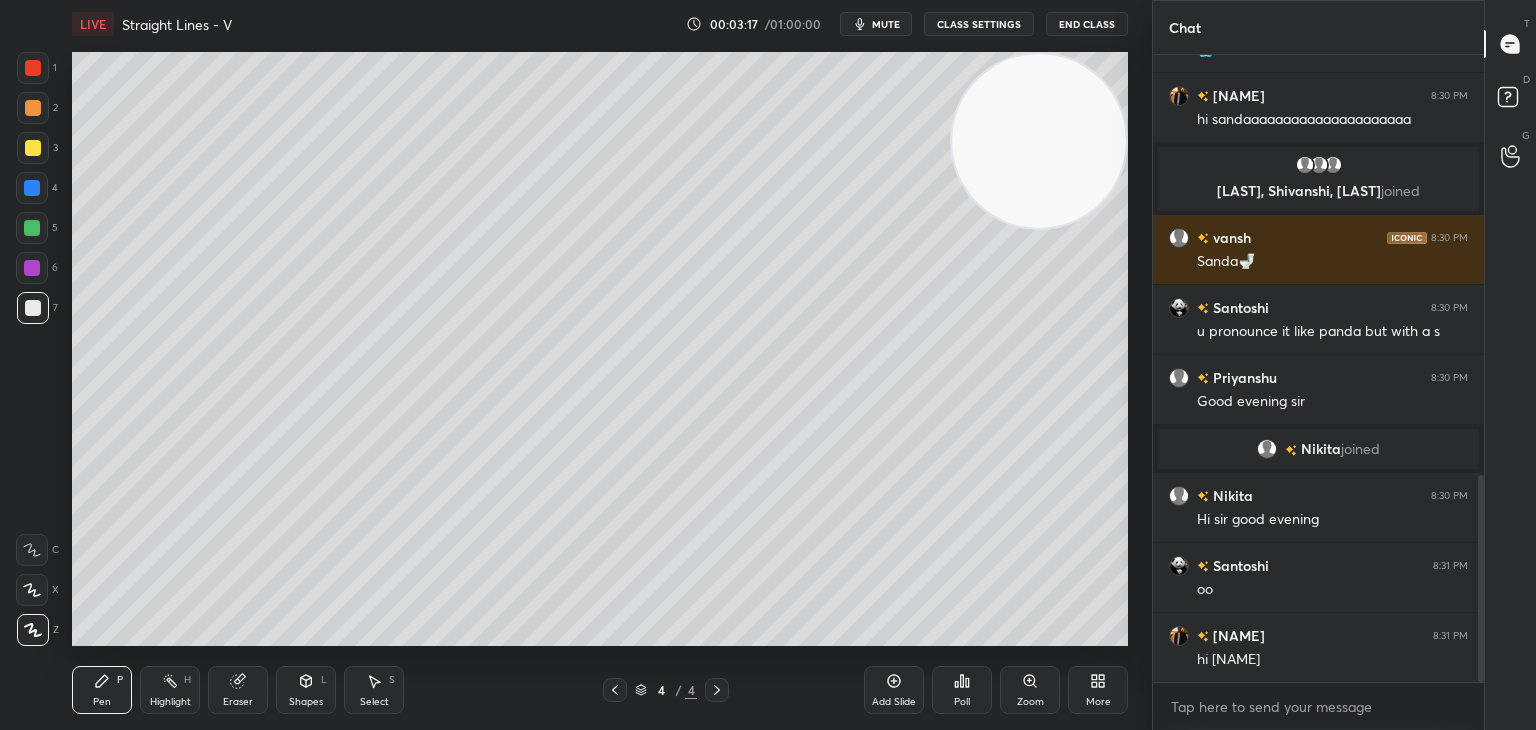 scroll, scrollTop: 1344, scrollLeft: 0, axis: vertical 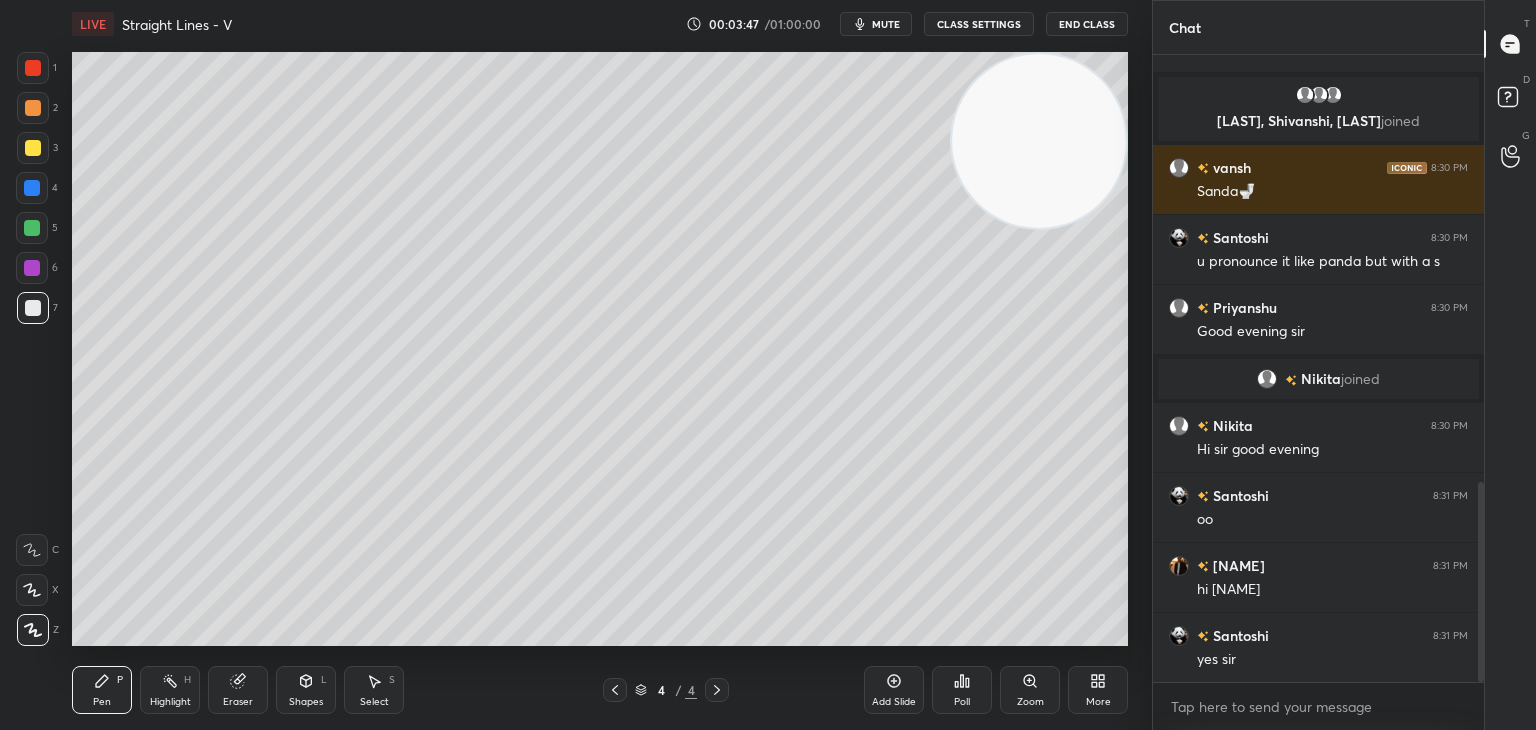 drag, startPoint x: 1010, startPoint y: 92, endPoint x: 1031, endPoint y: 79, distance: 24.698177 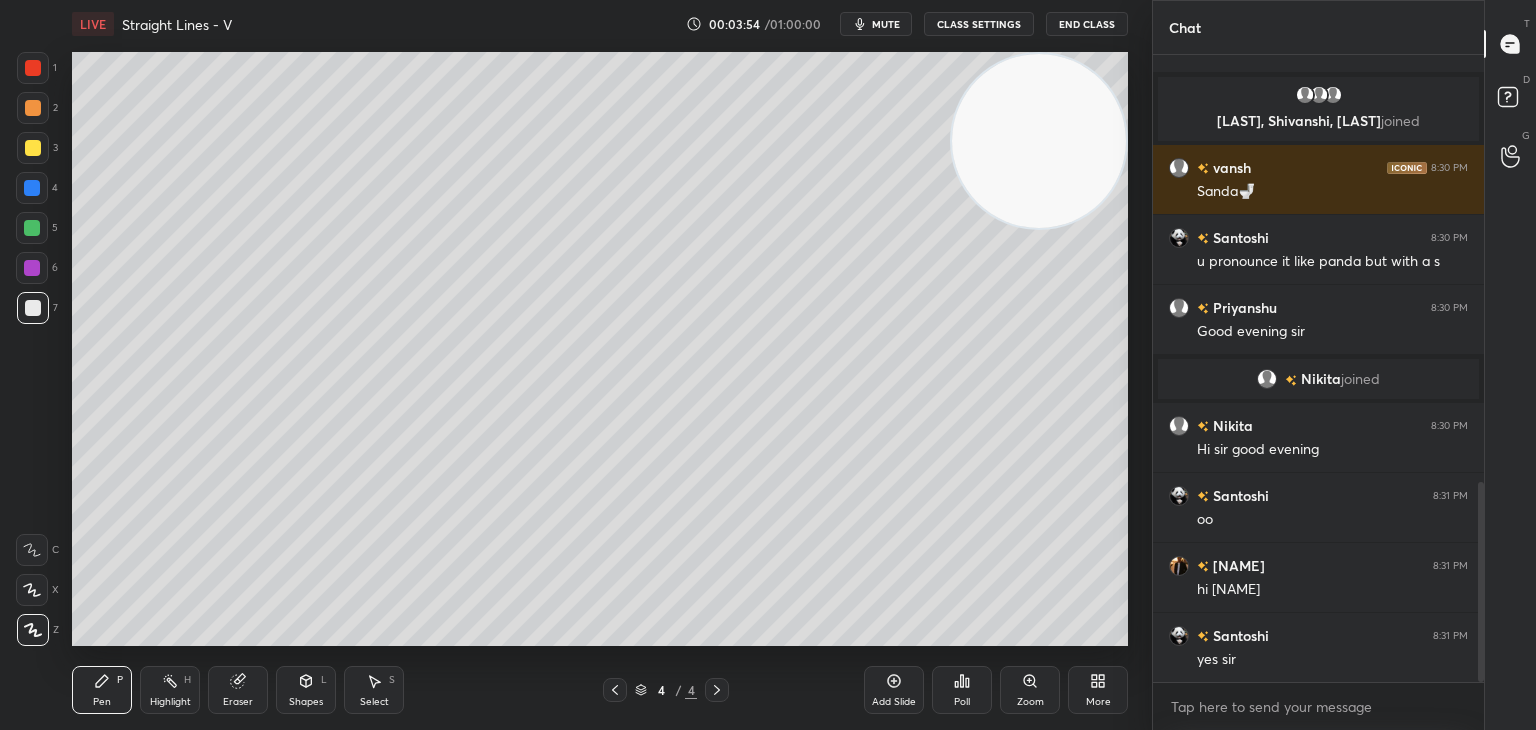 drag, startPoint x: 1060, startPoint y: 109, endPoint x: 1090, endPoint y: 97, distance: 32.31099 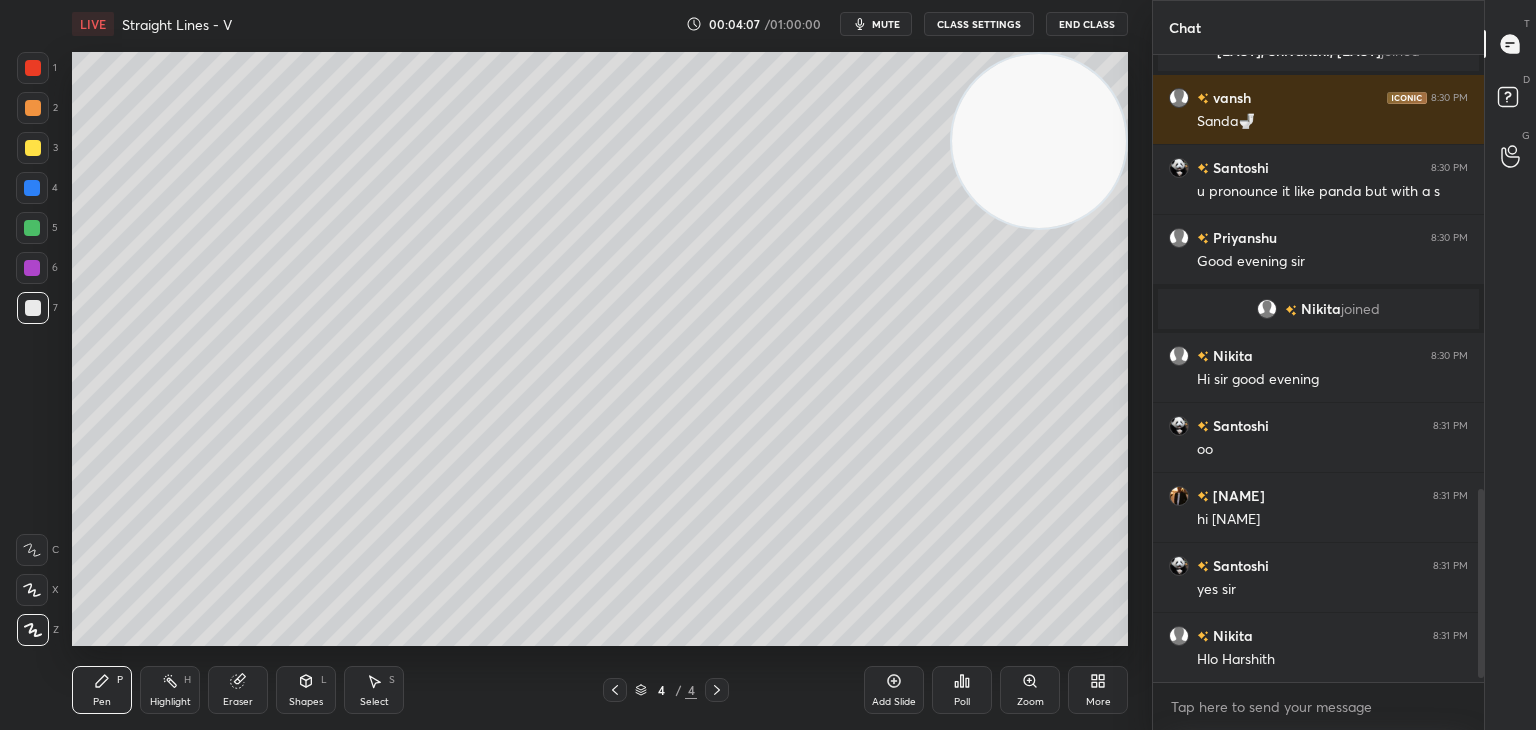 scroll, scrollTop: 1484, scrollLeft: 0, axis: vertical 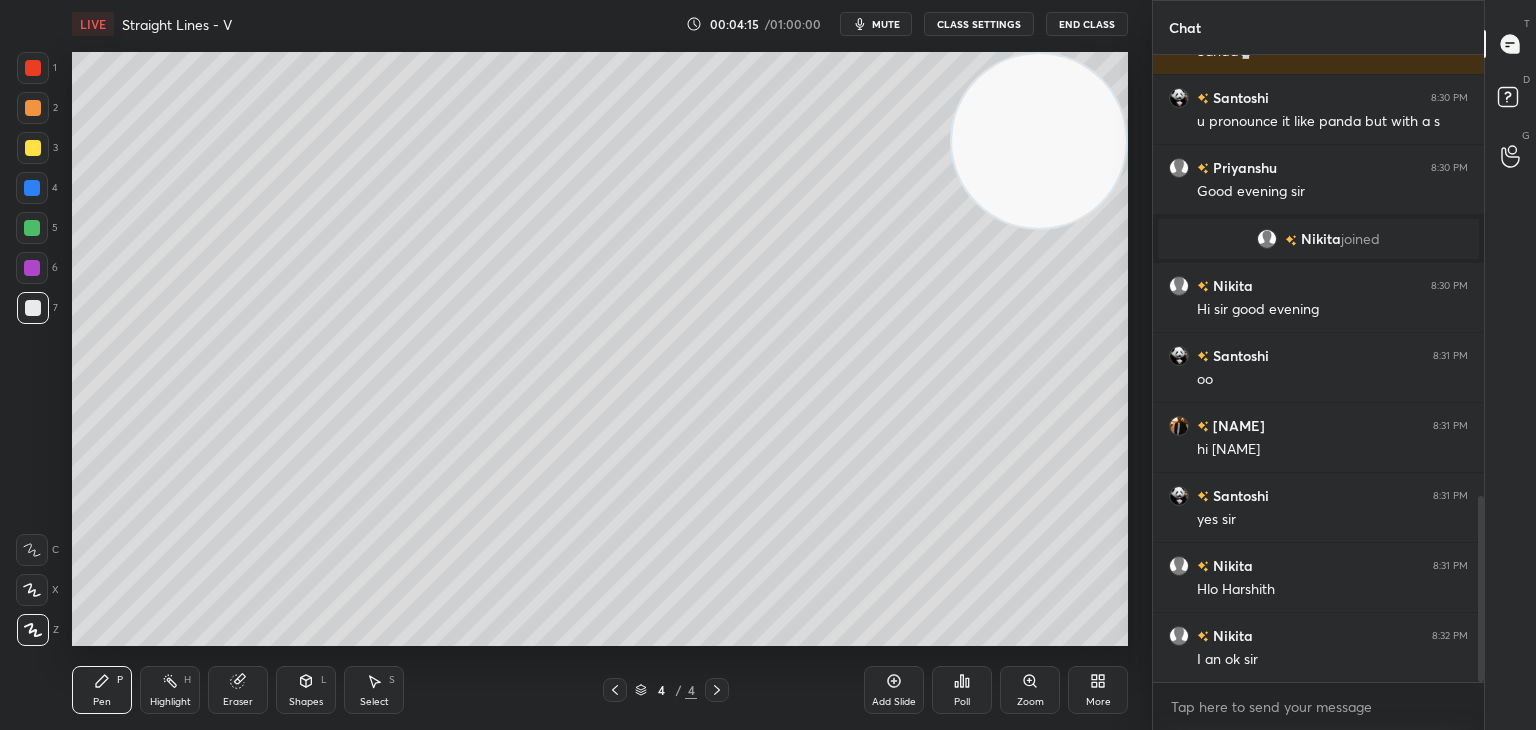 drag, startPoint x: 1068, startPoint y: 140, endPoint x: 1056, endPoint y: 134, distance: 13.416408 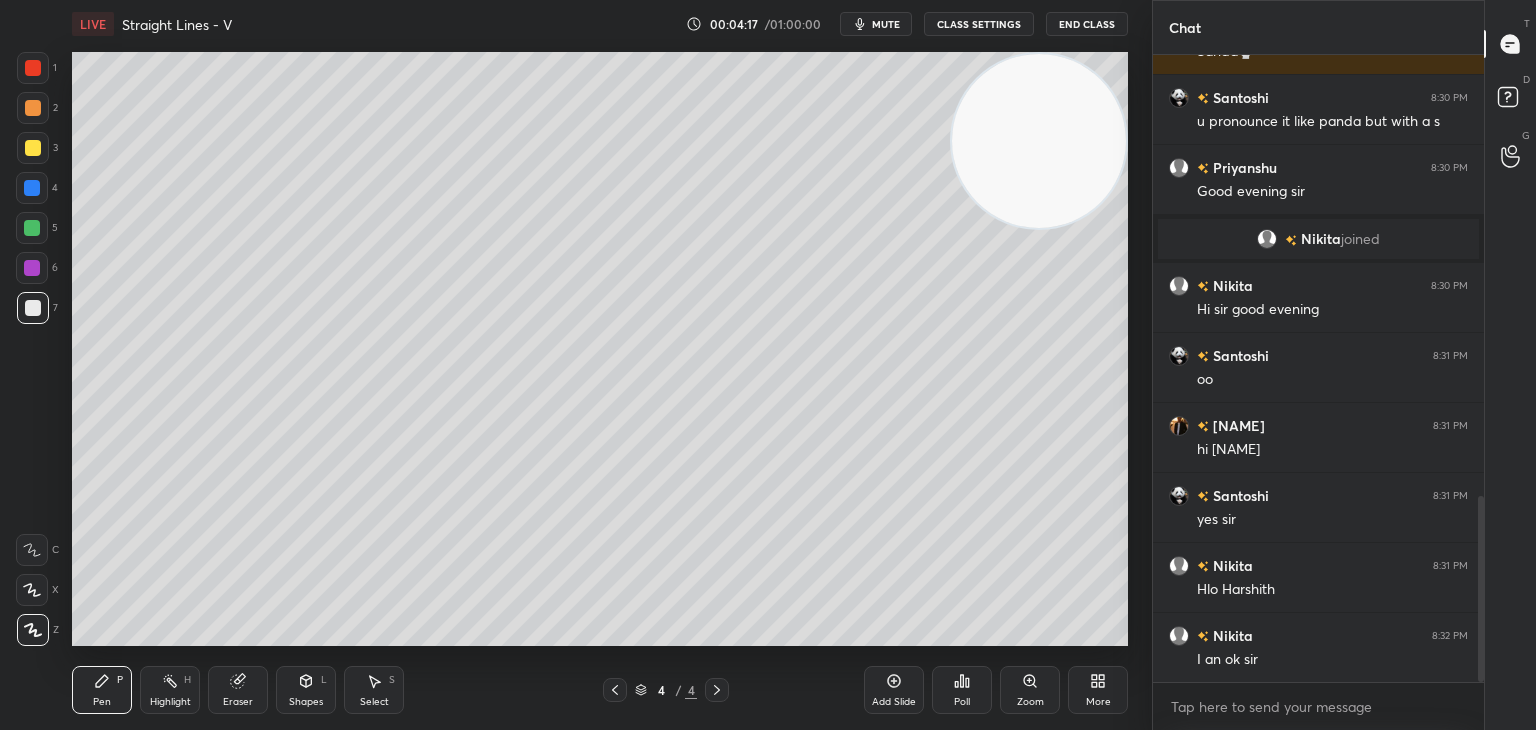 drag, startPoint x: 1011, startPoint y: 120, endPoint x: 1030, endPoint y: 110, distance: 21.470911 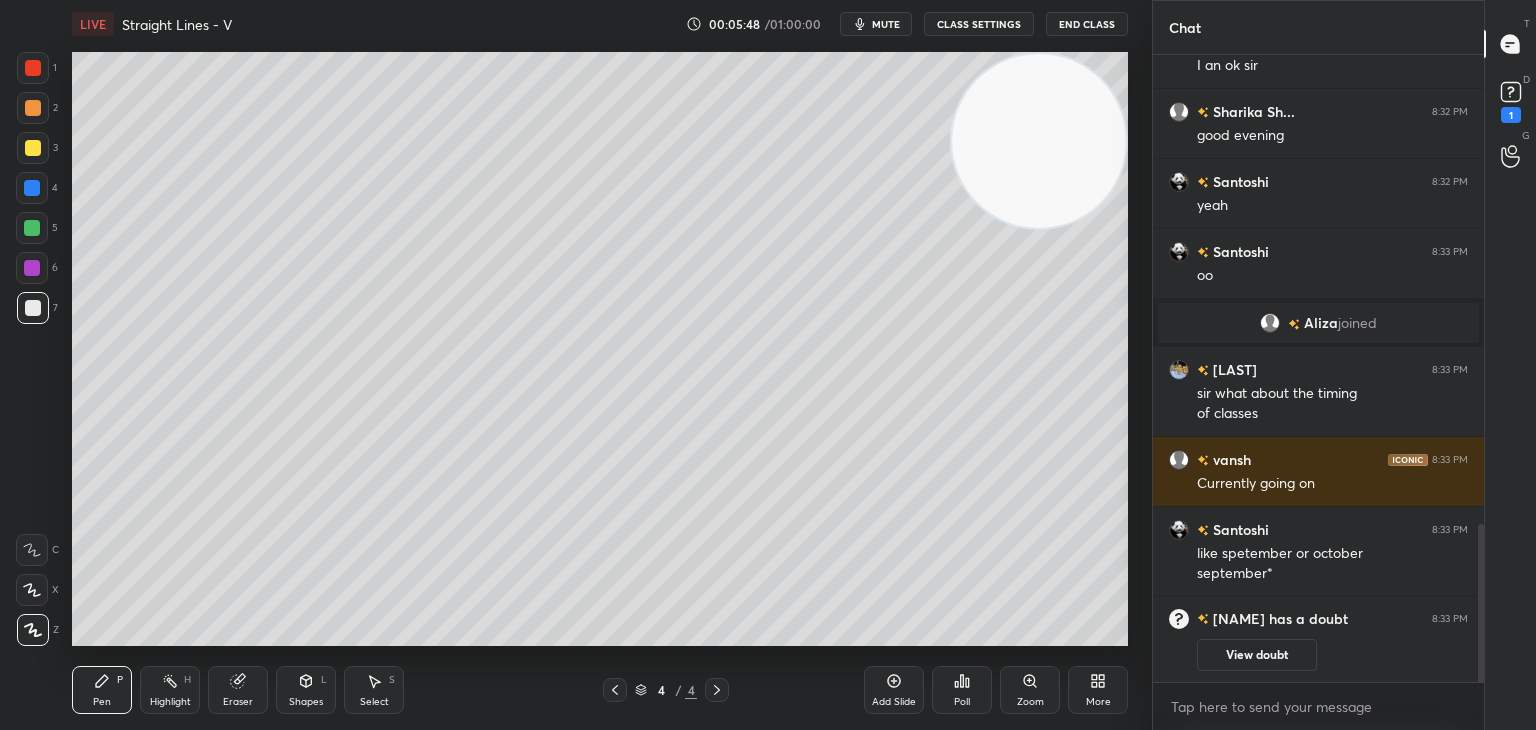 scroll, scrollTop: 1816, scrollLeft: 0, axis: vertical 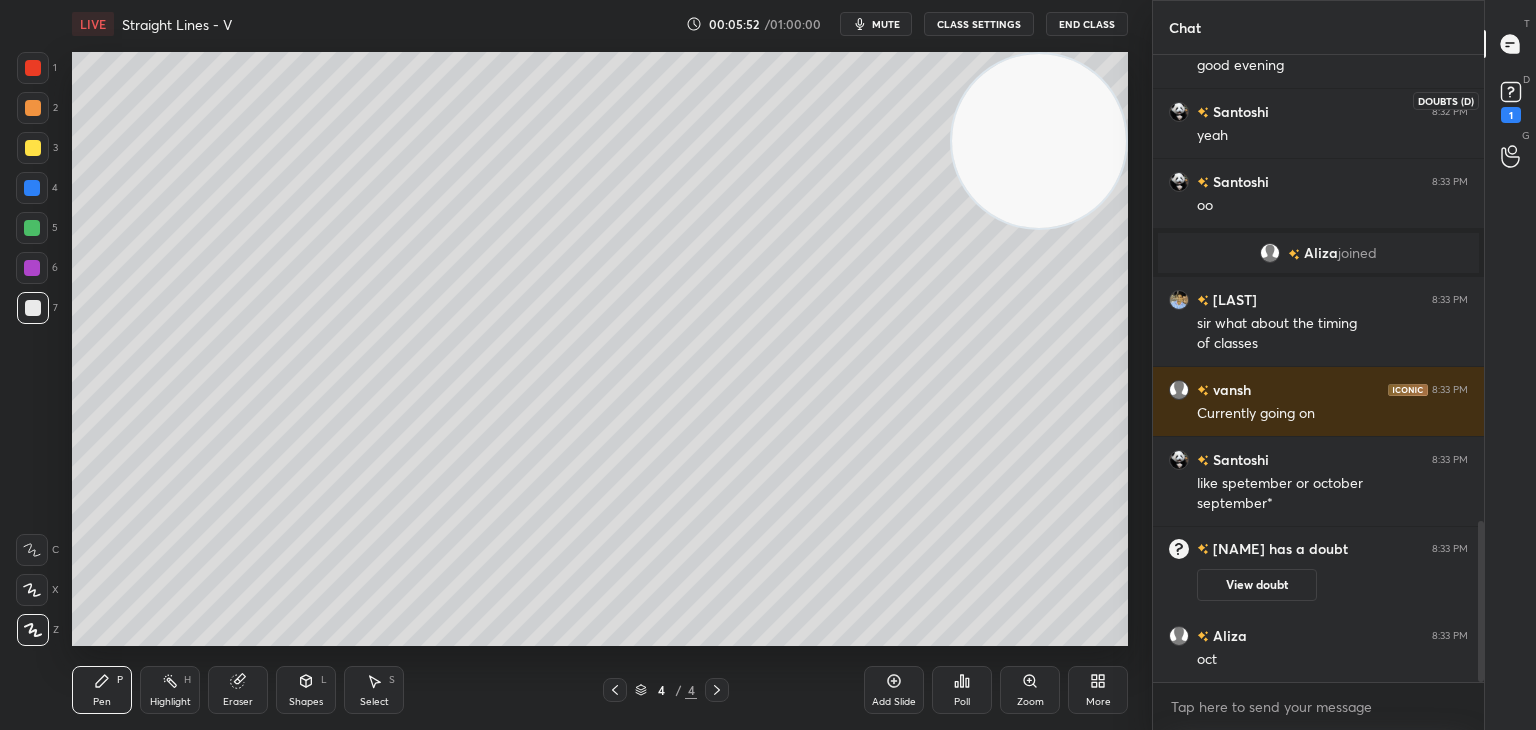 click 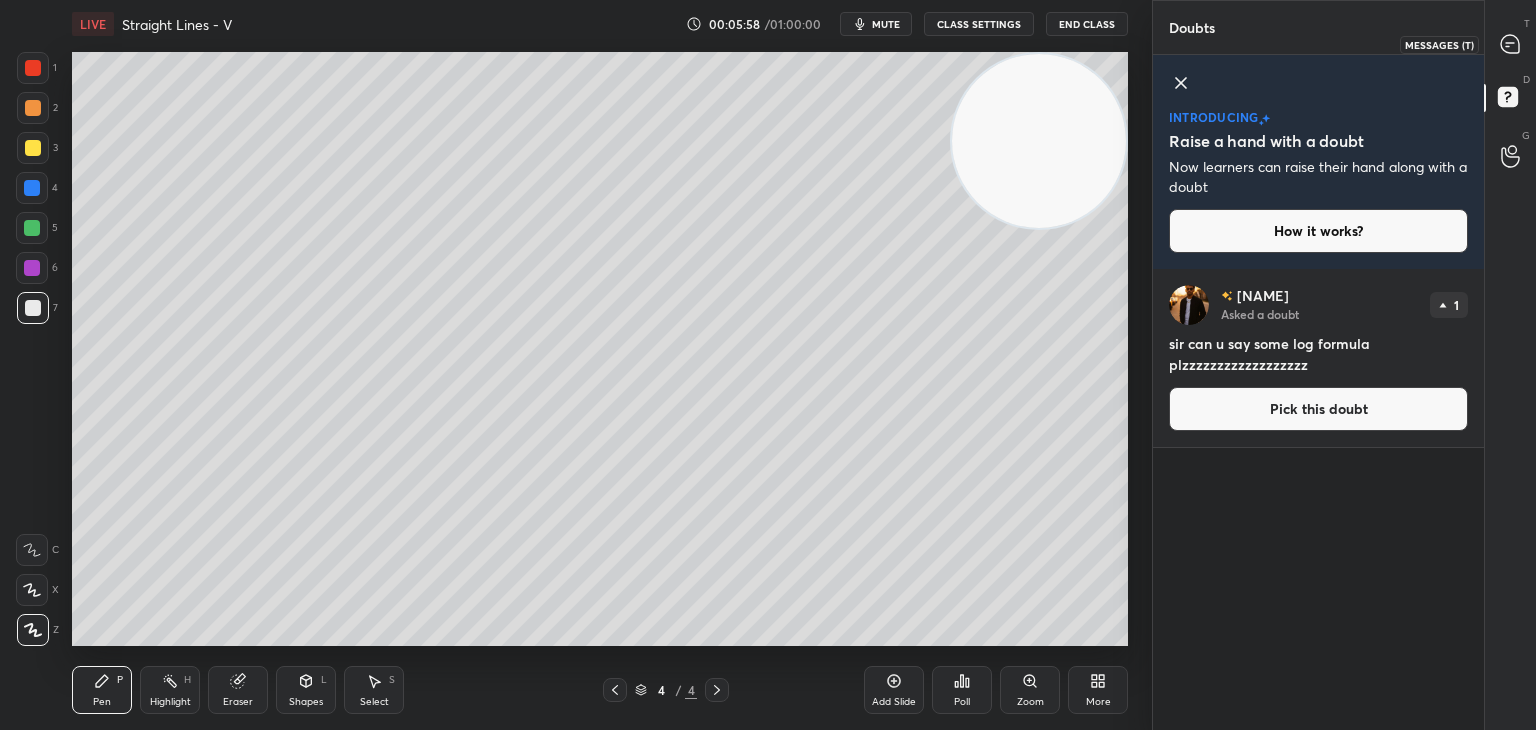 drag, startPoint x: 1504, startPoint y: 44, endPoint x: 1499, endPoint y: 61, distance: 17.720045 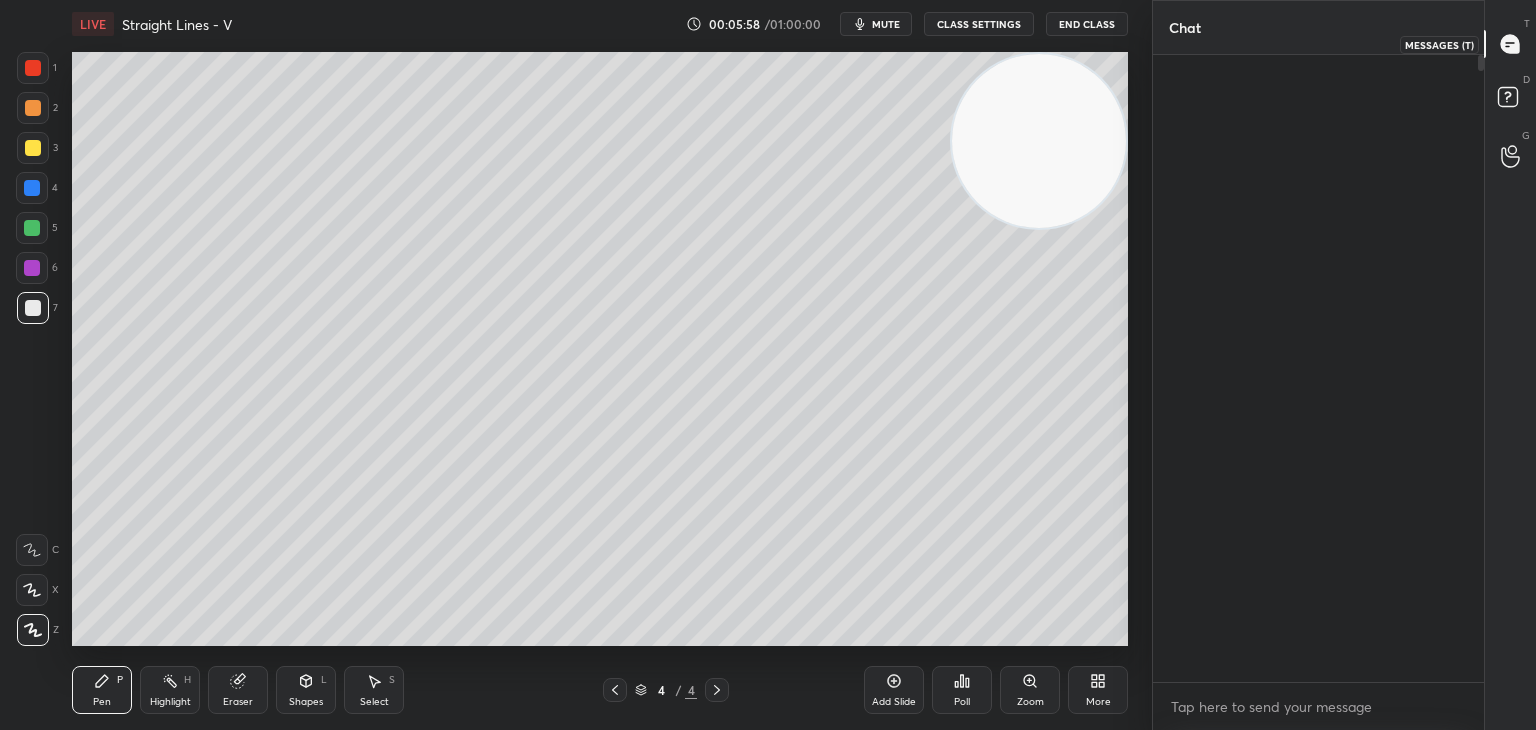 scroll, scrollTop: 2204, scrollLeft: 0, axis: vertical 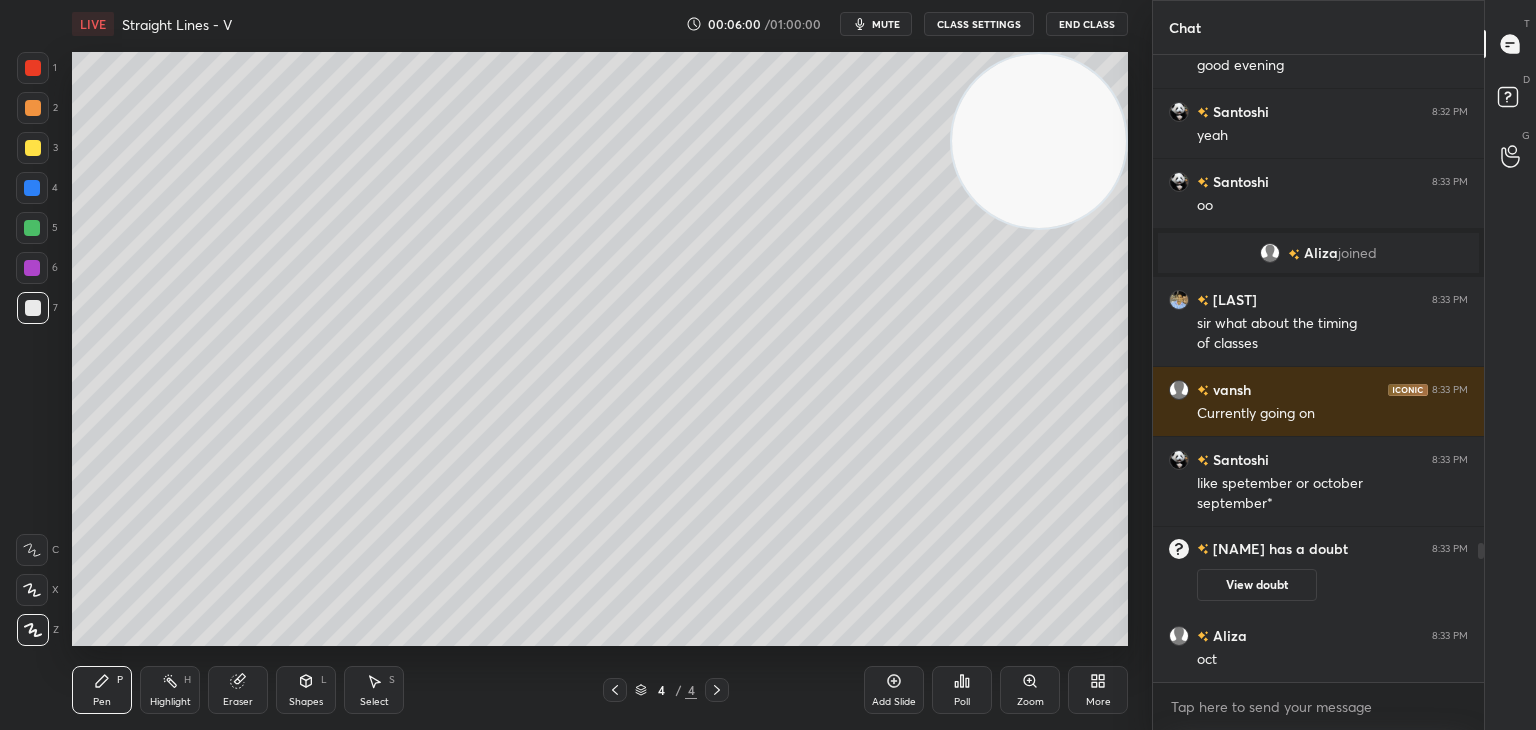 click at bounding box center [1481, 551] 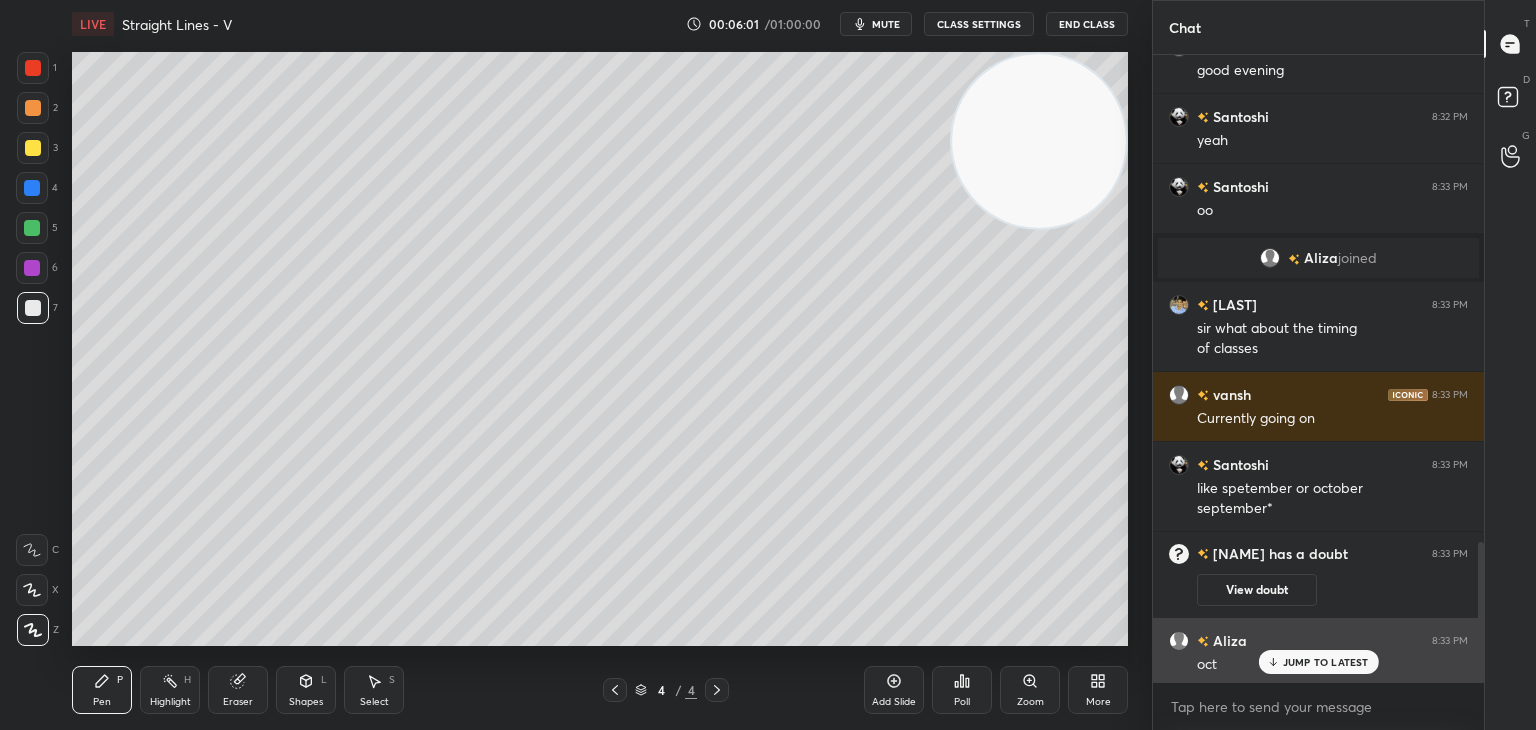click on "JUMP TO LATEST" at bounding box center (1326, 662) 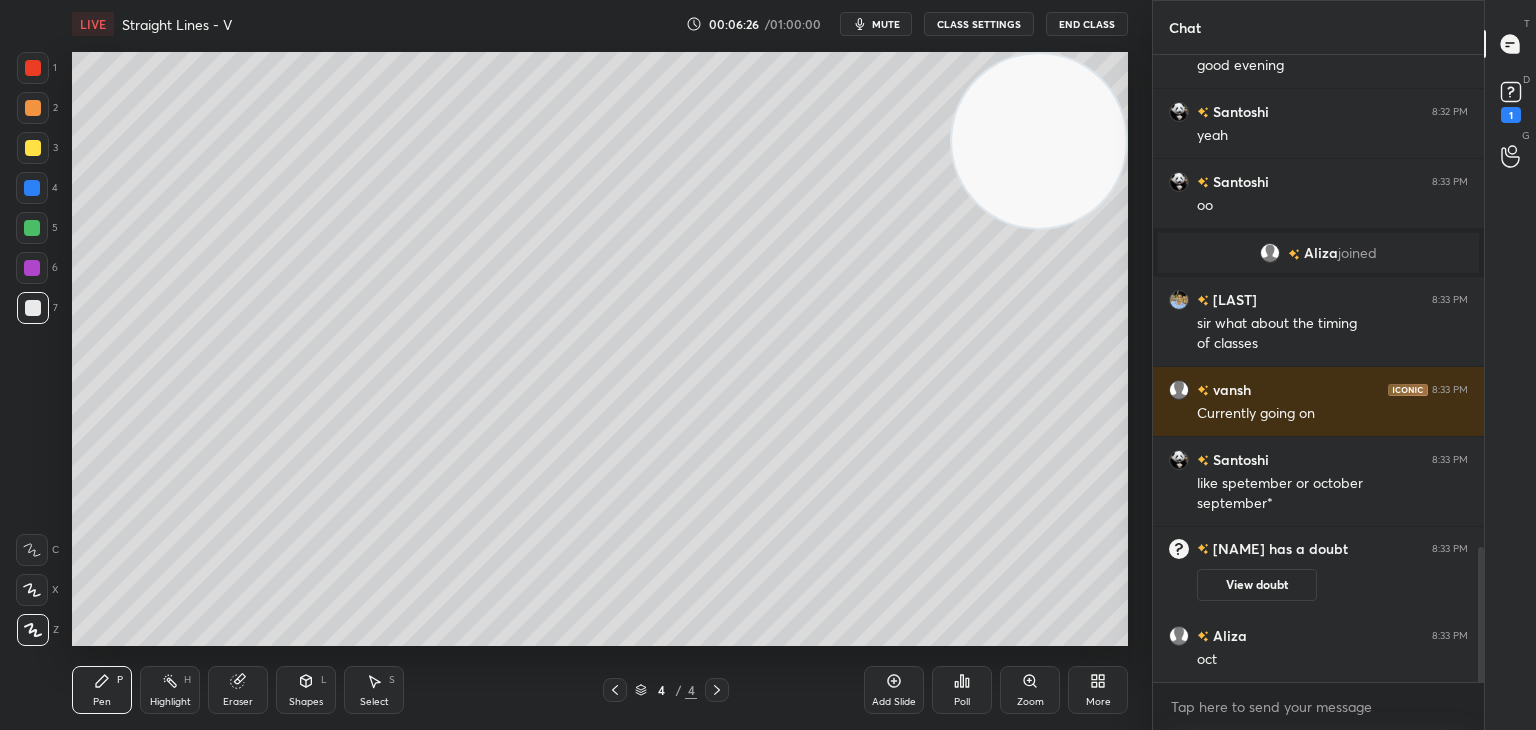 scroll, scrollTop: 2290, scrollLeft: 0, axis: vertical 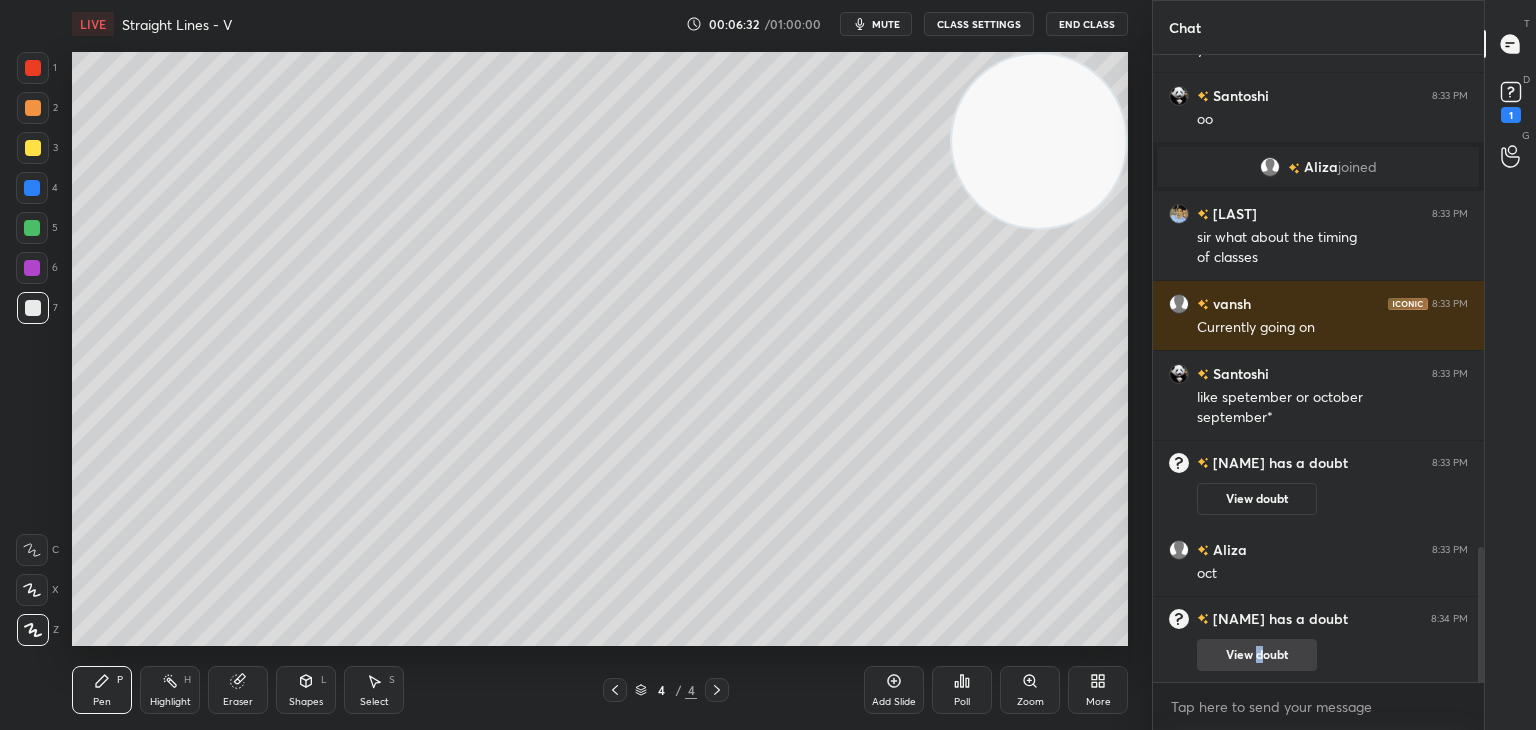 click on "View doubt" at bounding box center [1257, 655] 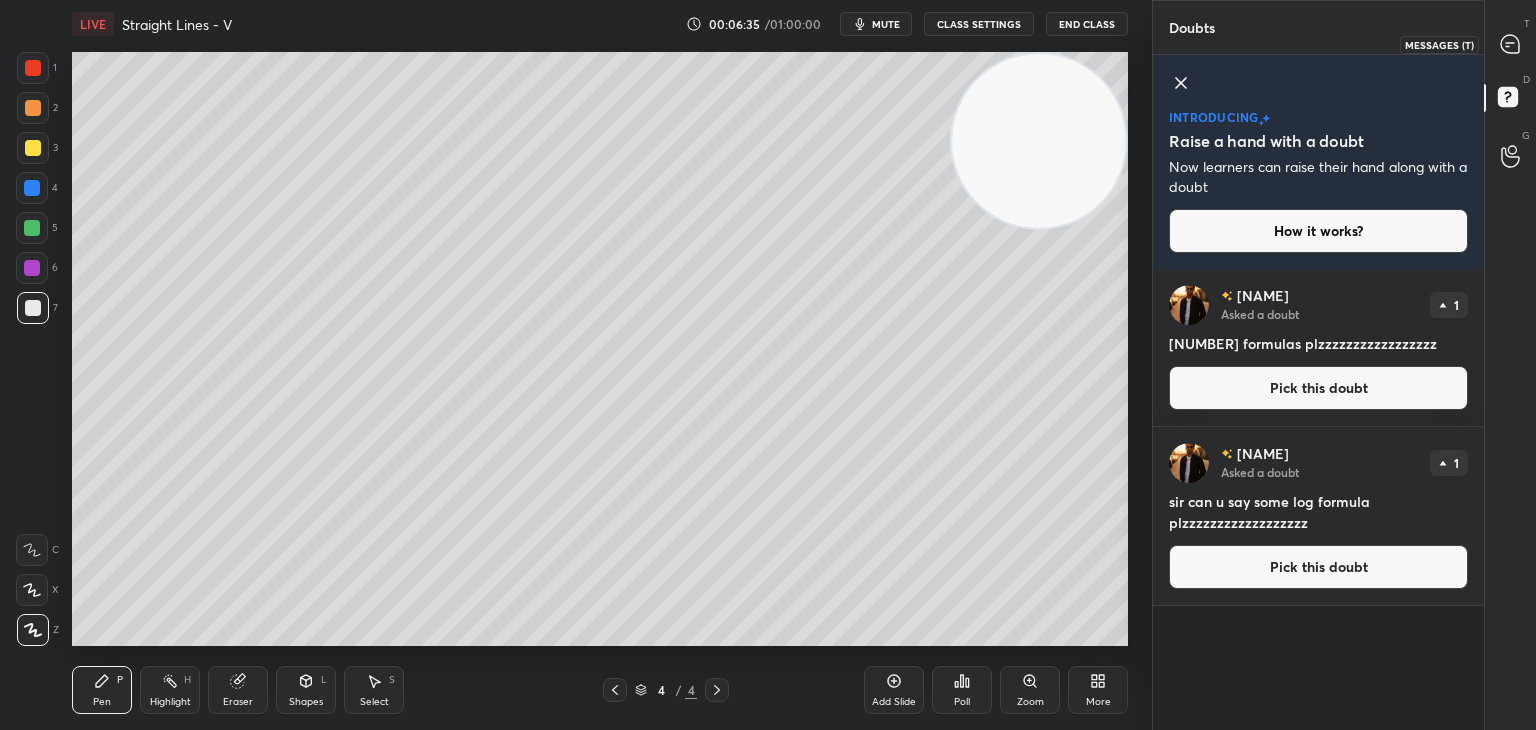 click 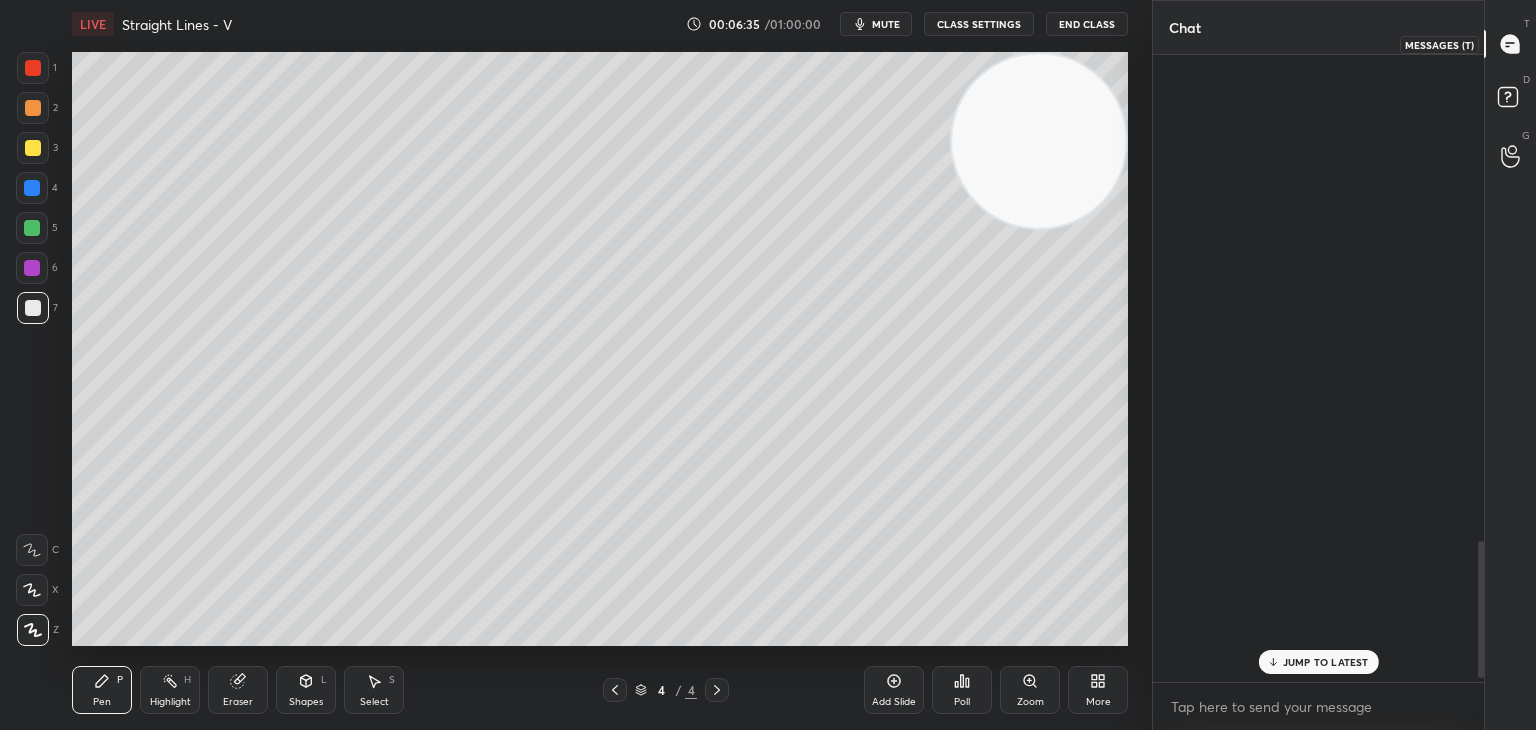 scroll, scrollTop: 2242, scrollLeft: 0, axis: vertical 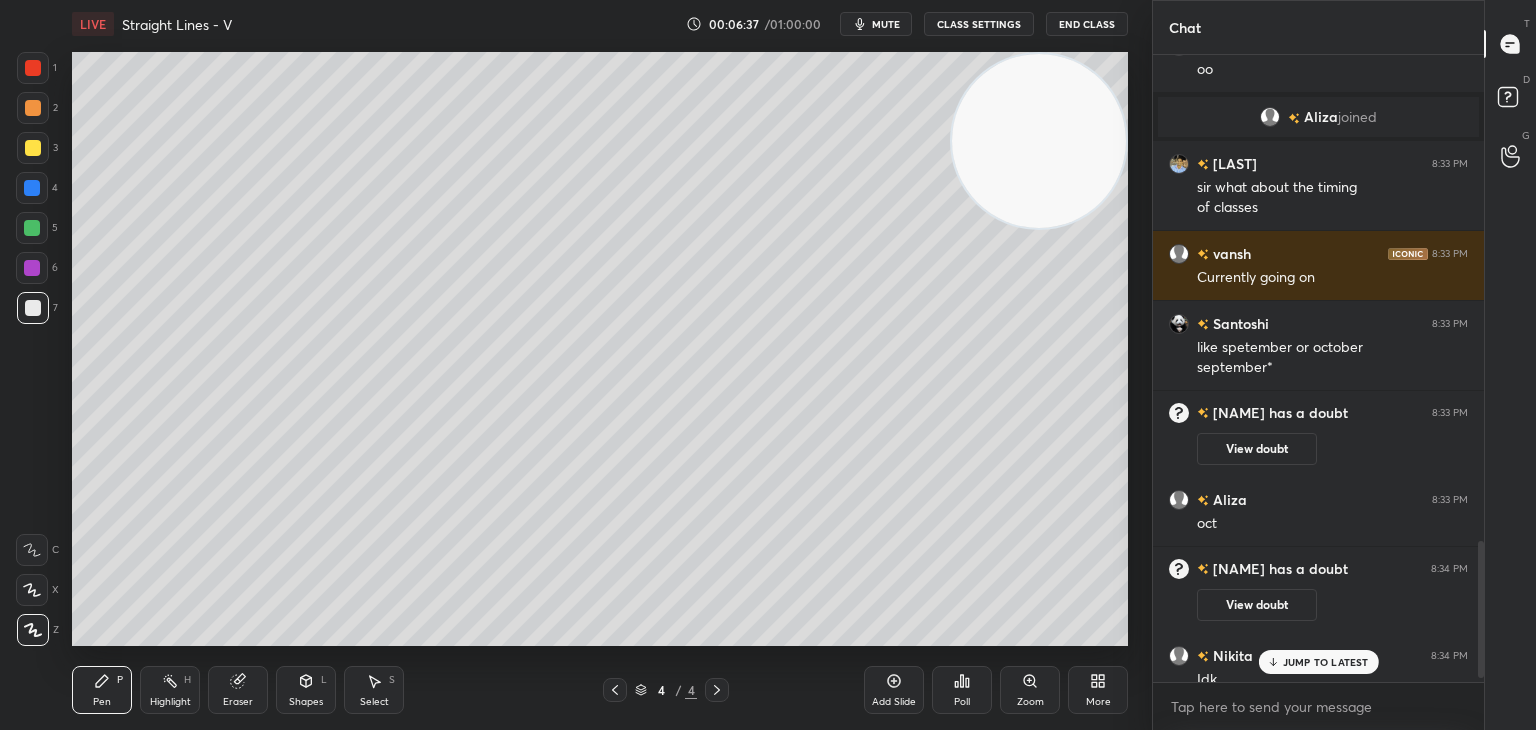 click on "JUMP TO LATEST" at bounding box center [1326, 662] 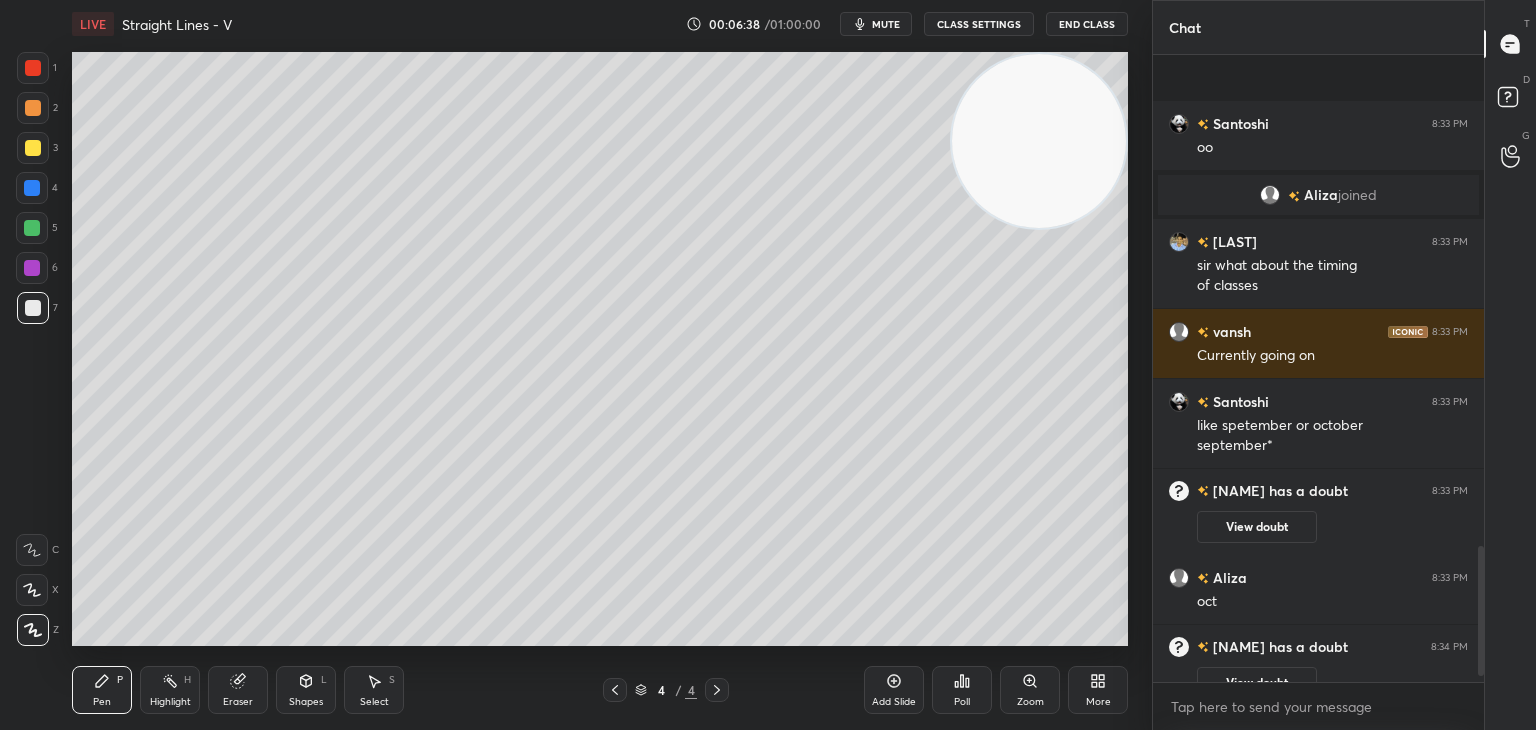 scroll, scrollTop: 2430, scrollLeft: 0, axis: vertical 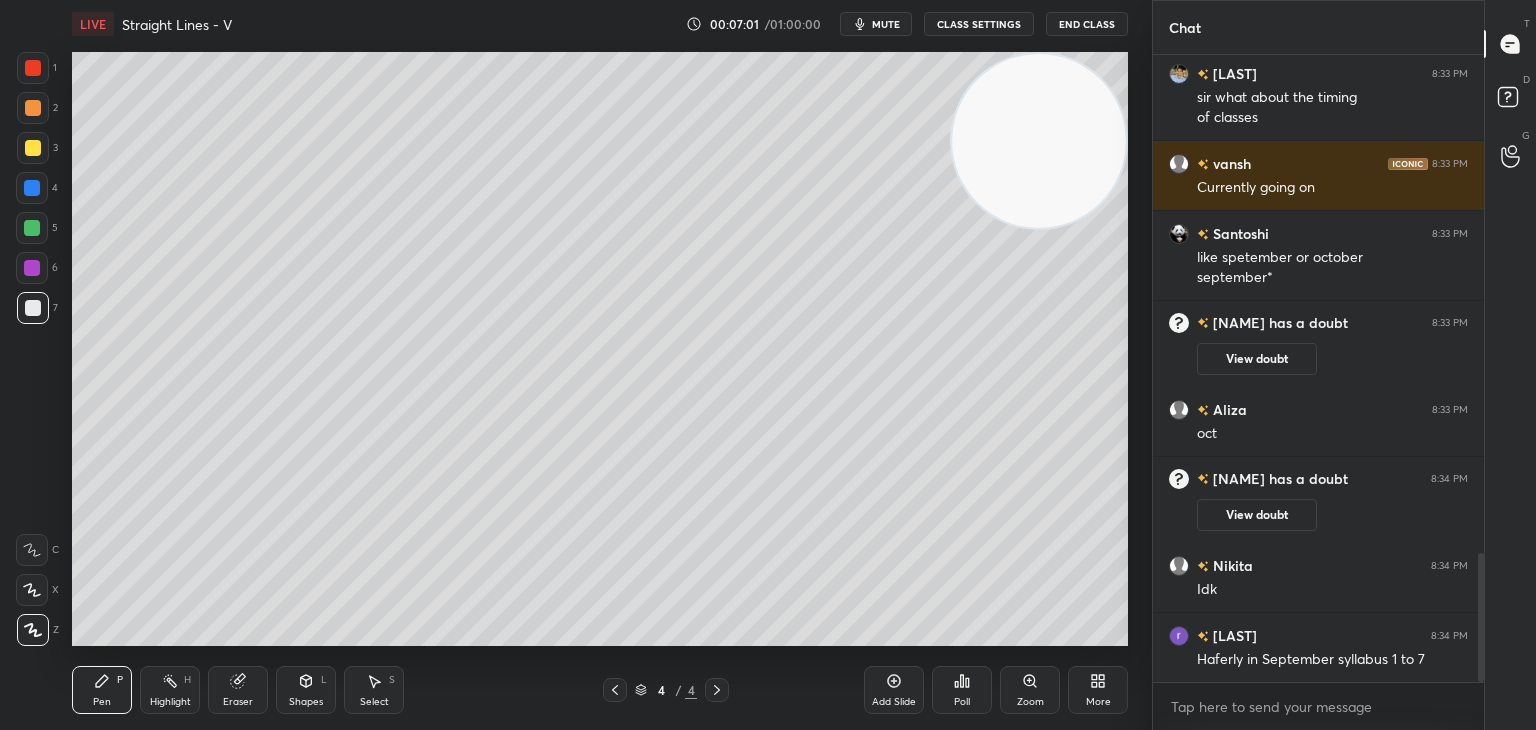 click at bounding box center [1481, 617] 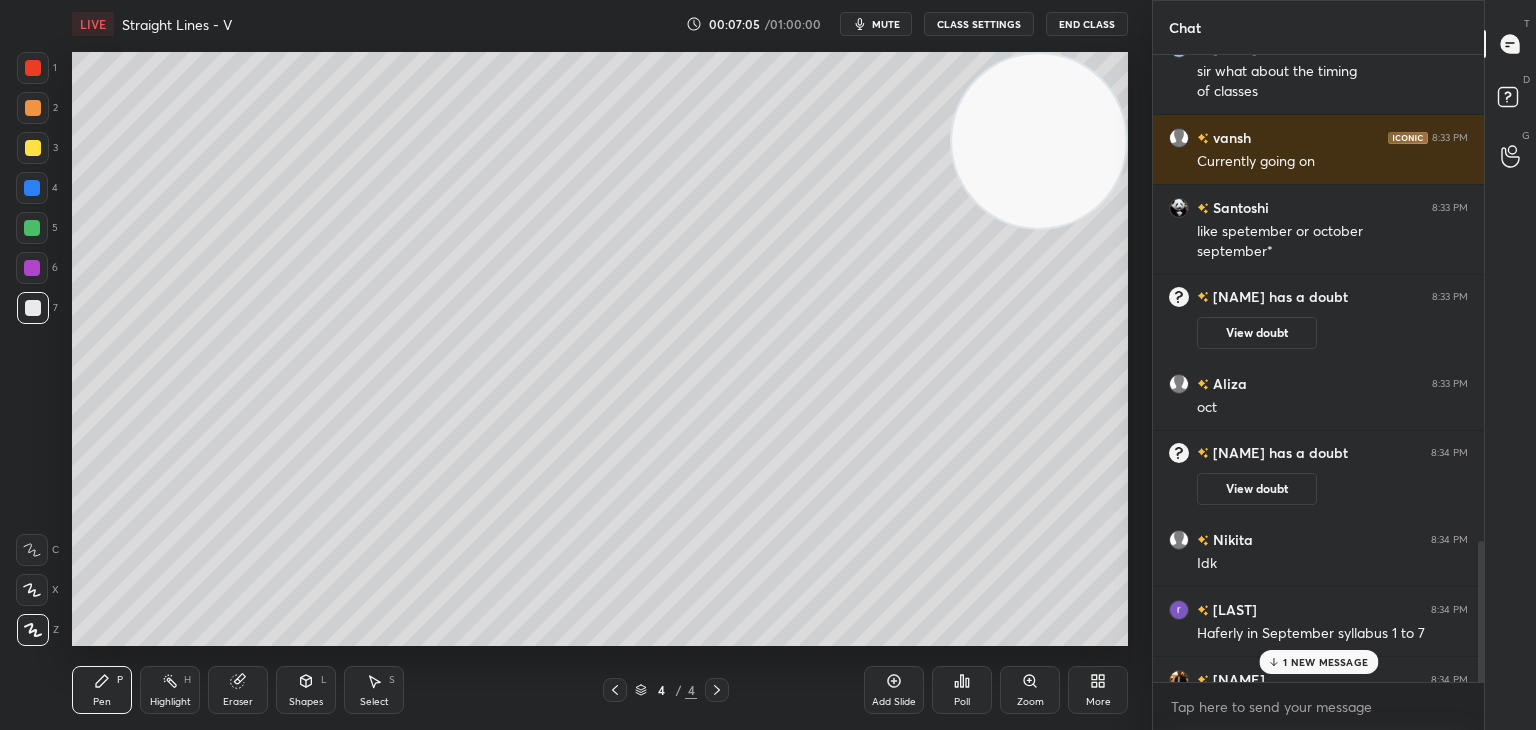 scroll, scrollTop: 2500, scrollLeft: 0, axis: vertical 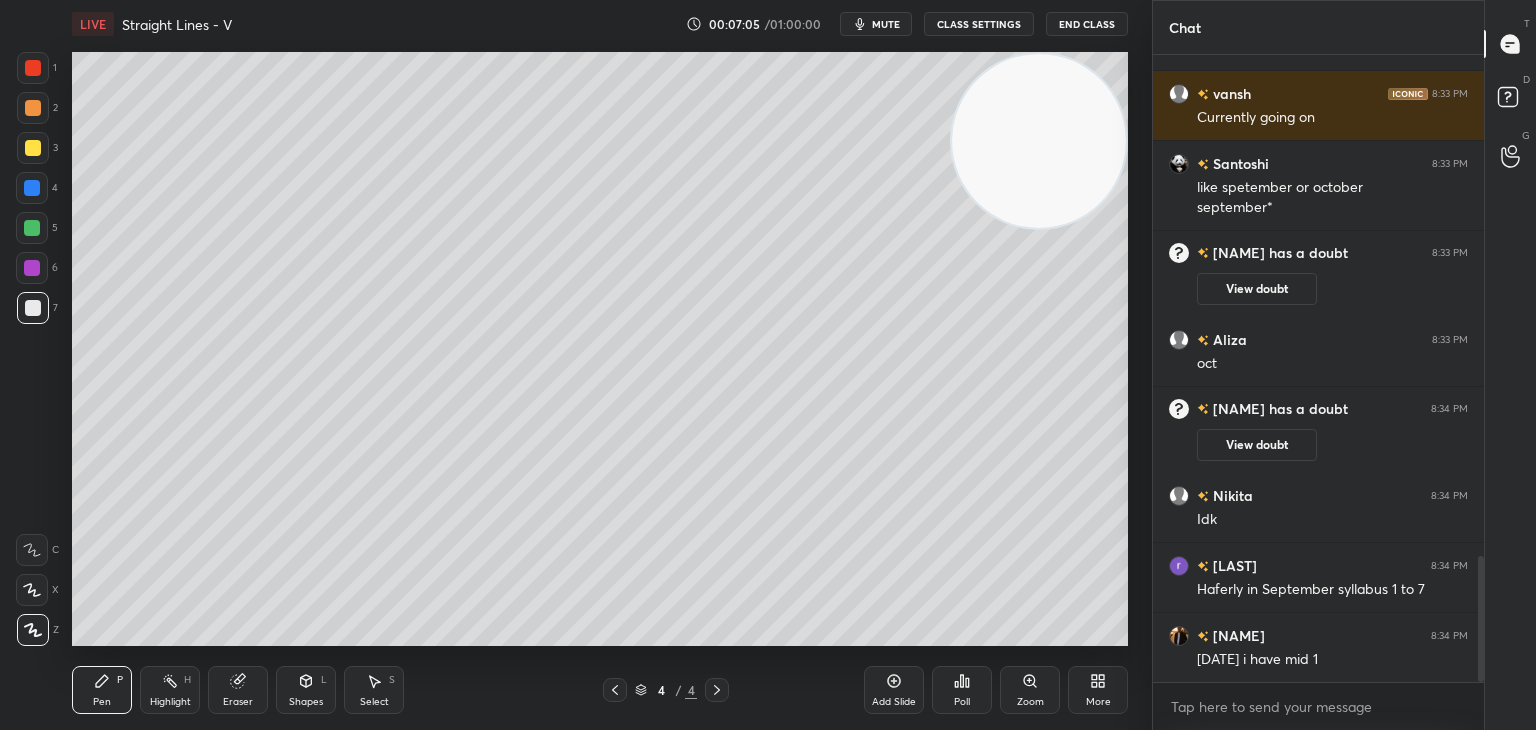 drag, startPoint x: 1481, startPoint y: 625, endPoint x: 1479, endPoint y: 689, distance: 64.03124 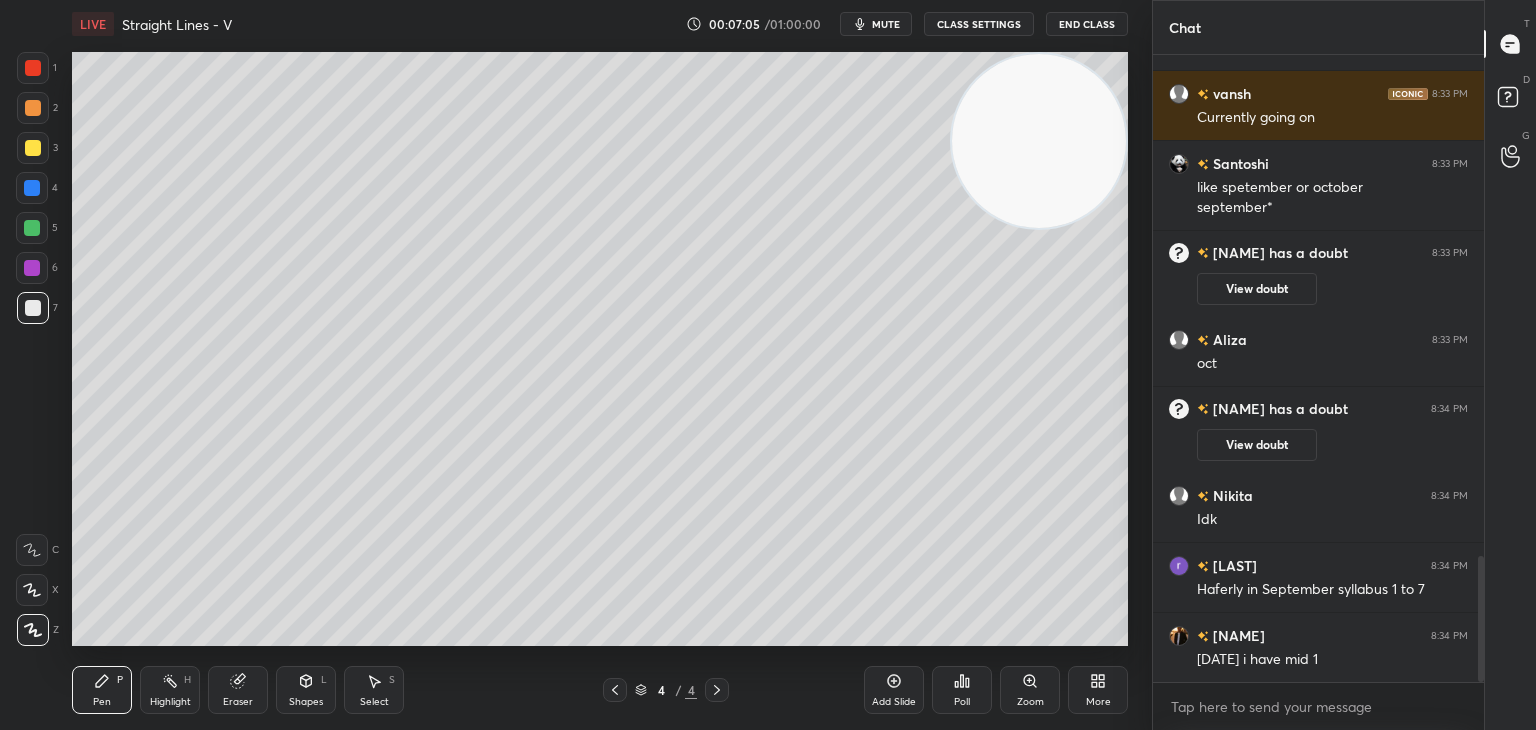 click on "Aliza  joined Priyo 8:33 PM sir what about the timing of classes vansh 8:33 PM Currently going on Santoshi 8:33 PM like spetember or october september* S Harshith   has a doubt 8:33 PM View doubt Aliza 8:33 PM oct S Harshith   has a doubt 8:34 PM View doubt Nikita 8:34 PM Idk Vishwjeet 8:34 PM Haferly in September syllabus 1 to 7 S Harshith 8:34 PM 2 sep i have mid 1 JUMP TO LATEST Enable hand raising Enable raise hand to speak to learners. Once enabled, chat will be turned off temporarily. Enable x" at bounding box center [1318, 392] 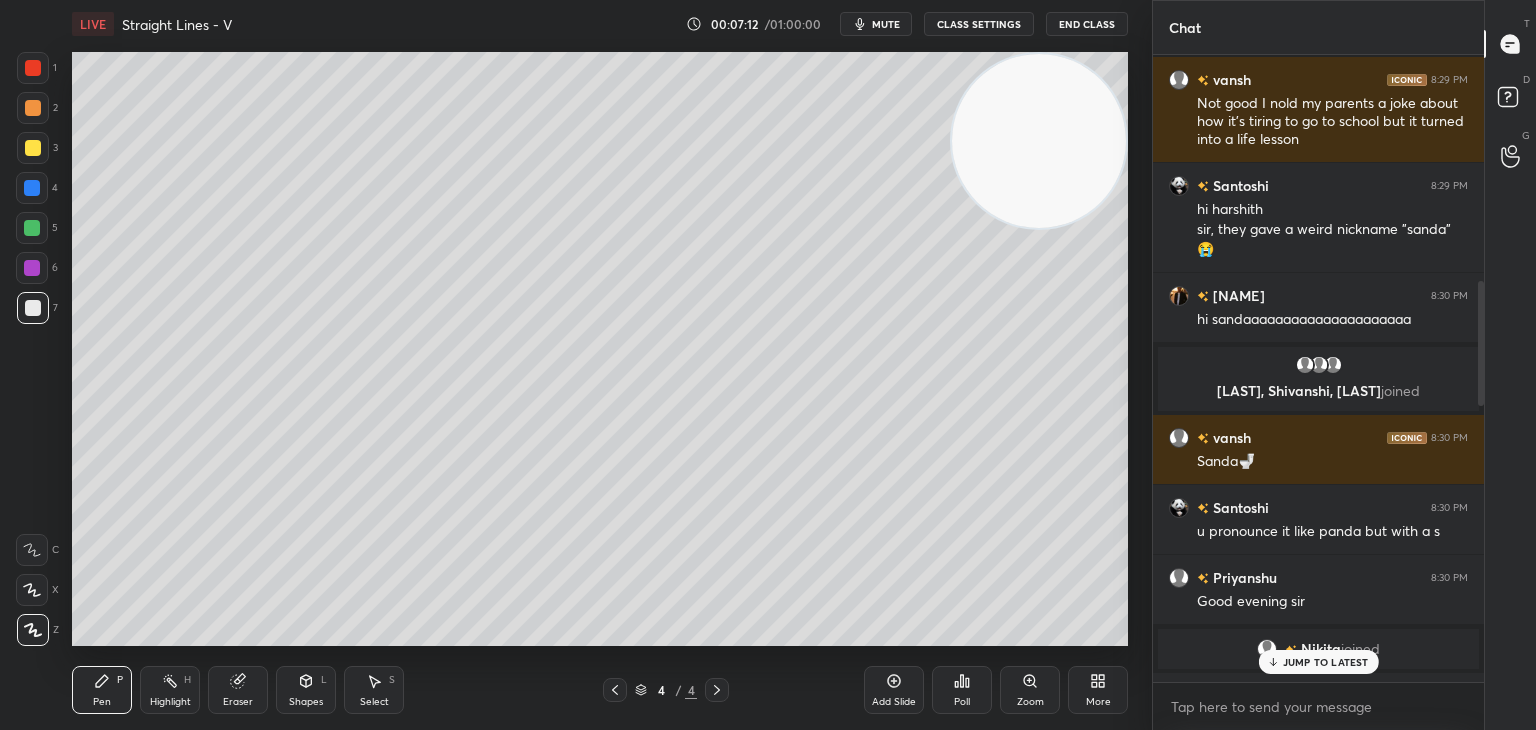 scroll, scrollTop: 1125, scrollLeft: 0, axis: vertical 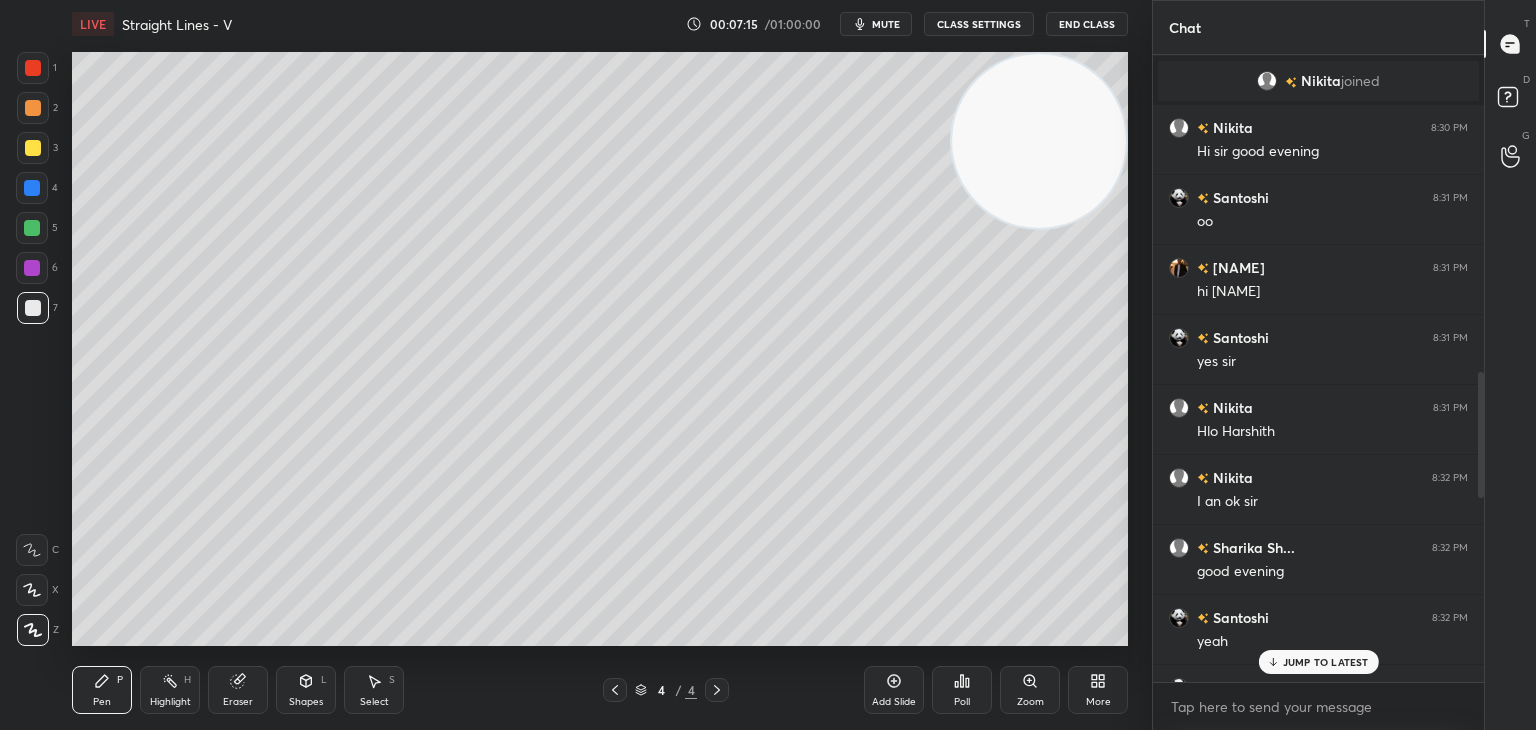 drag, startPoint x: 1480, startPoint y: 641, endPoint x: 1436, endPoint y: 483, distance: 164.01219 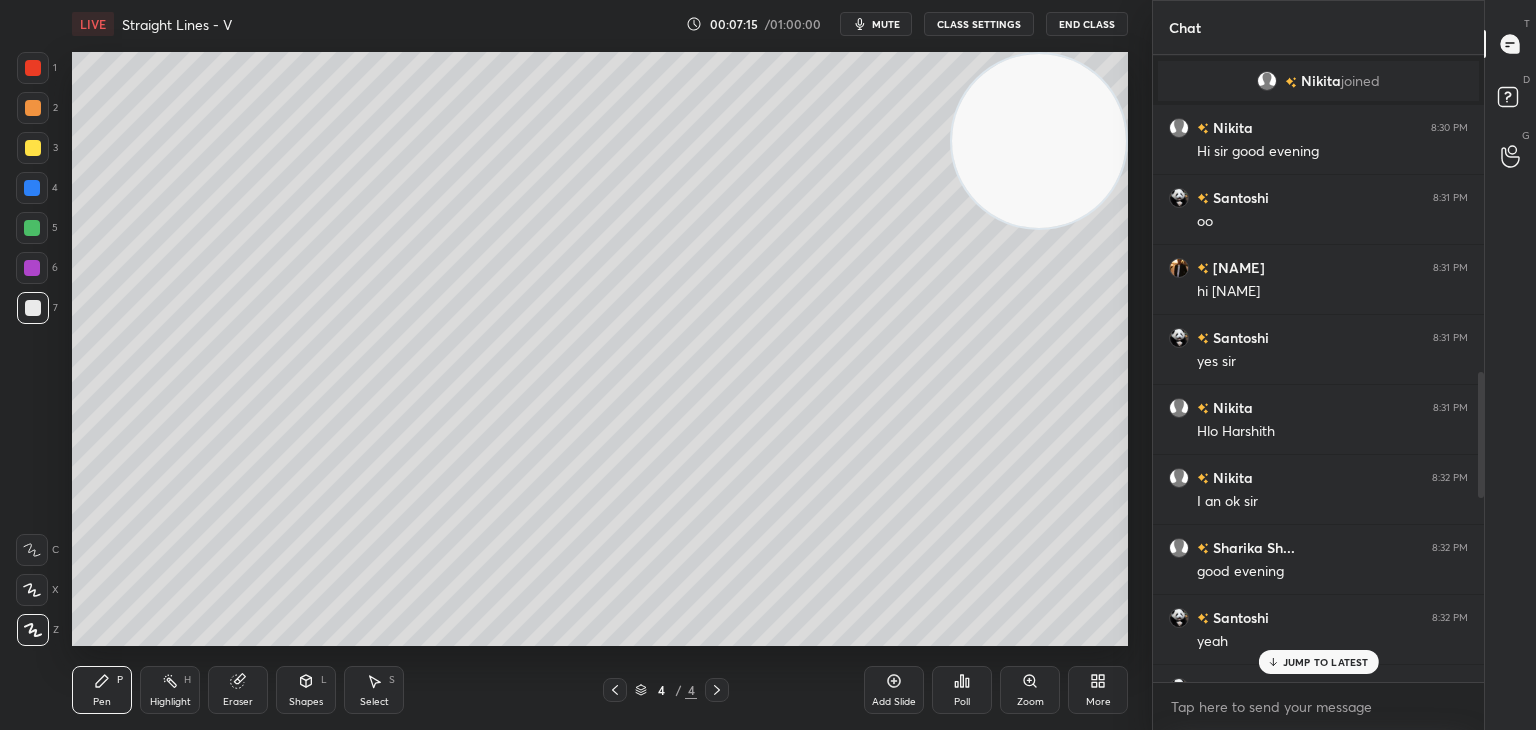 click on "vansh 8:30 PM Sanda🚽 Santoshi 8:30 PM u pronounce it like panda but with a s Priyanshu 8:30 PM Good evening sir Nikita  joined Nikita 8:30 PM Hi sir good evening Santoshi 8:31 PM oo S Harshith 8:31 PM hi nikitha Santoshi 8:31 PM yes sir Nikita 8:31 PM Hlo harshith Nikita 8:32 PM I an ok sir Sharika Sh... 8:32 PM good evening Santoshi 8:32 PM yeah Santoshi 8:33 PM oo Aliza  joined Priyo 8:33 PM sir what about the timing of classes vansh 8:33 PM Currently going on Santoshi 8:33 PM like spetember or october september* S Harshith   has a doubt 8:33 PM View doubt Aliza 8:33 PM oct S Harshith   has a doubt 8:34 PM View doubt Nikita 8:34 PM Idk JUMP TO LATEST" at bounding box center [1318, 368] 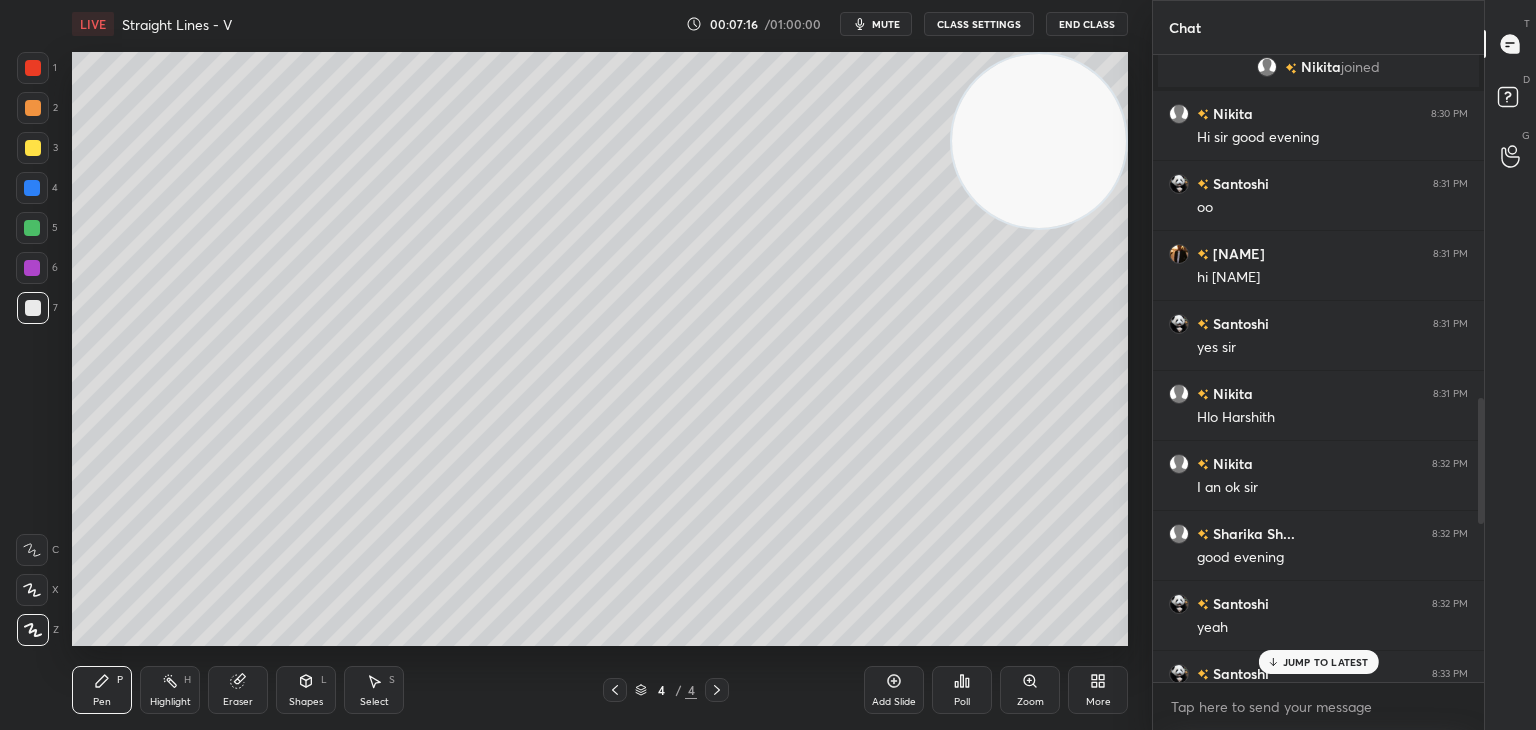 click on "JUMP TO LATEST" at bounding box center [1326, 662] 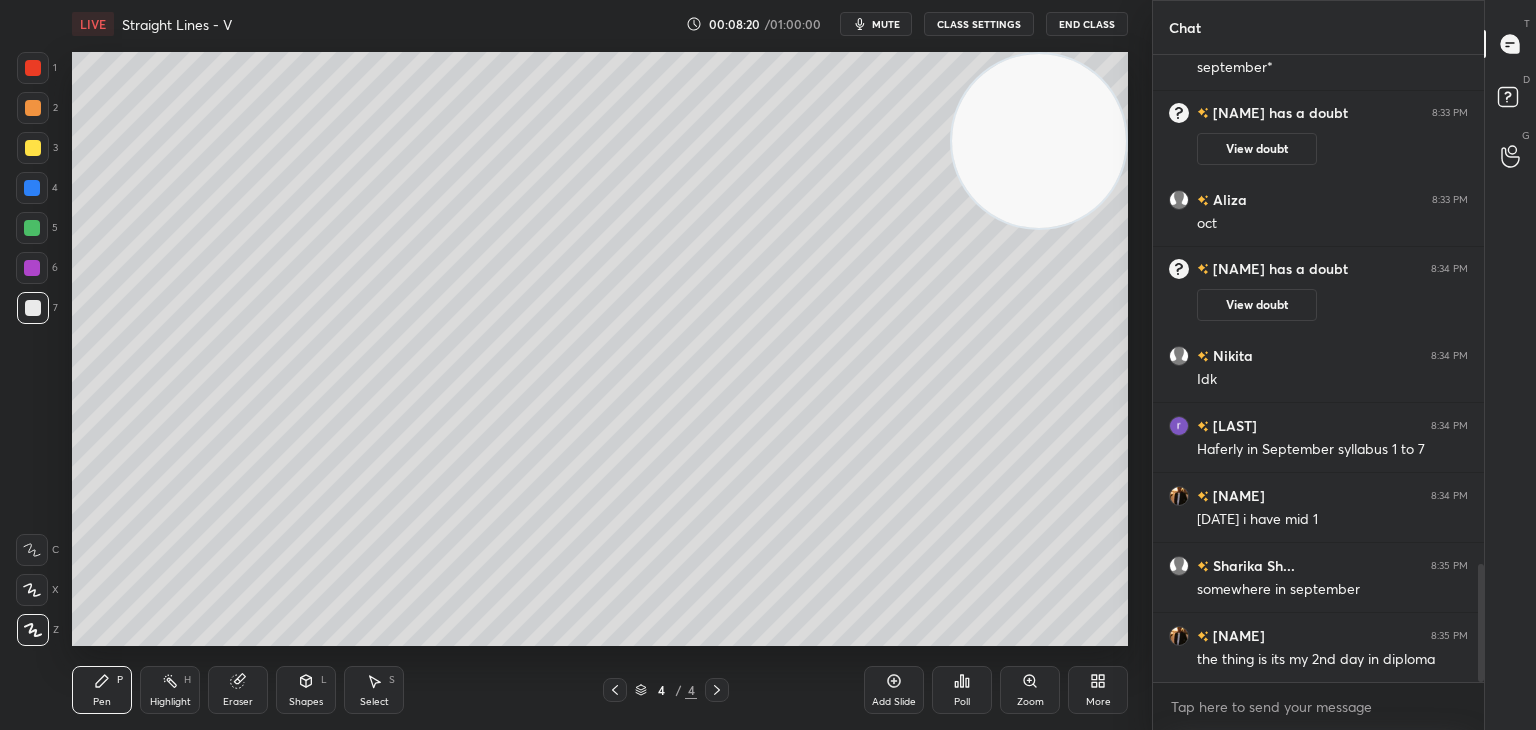 scroll, scrollTop: 2710, scrollLeft: 0, axis: vertical 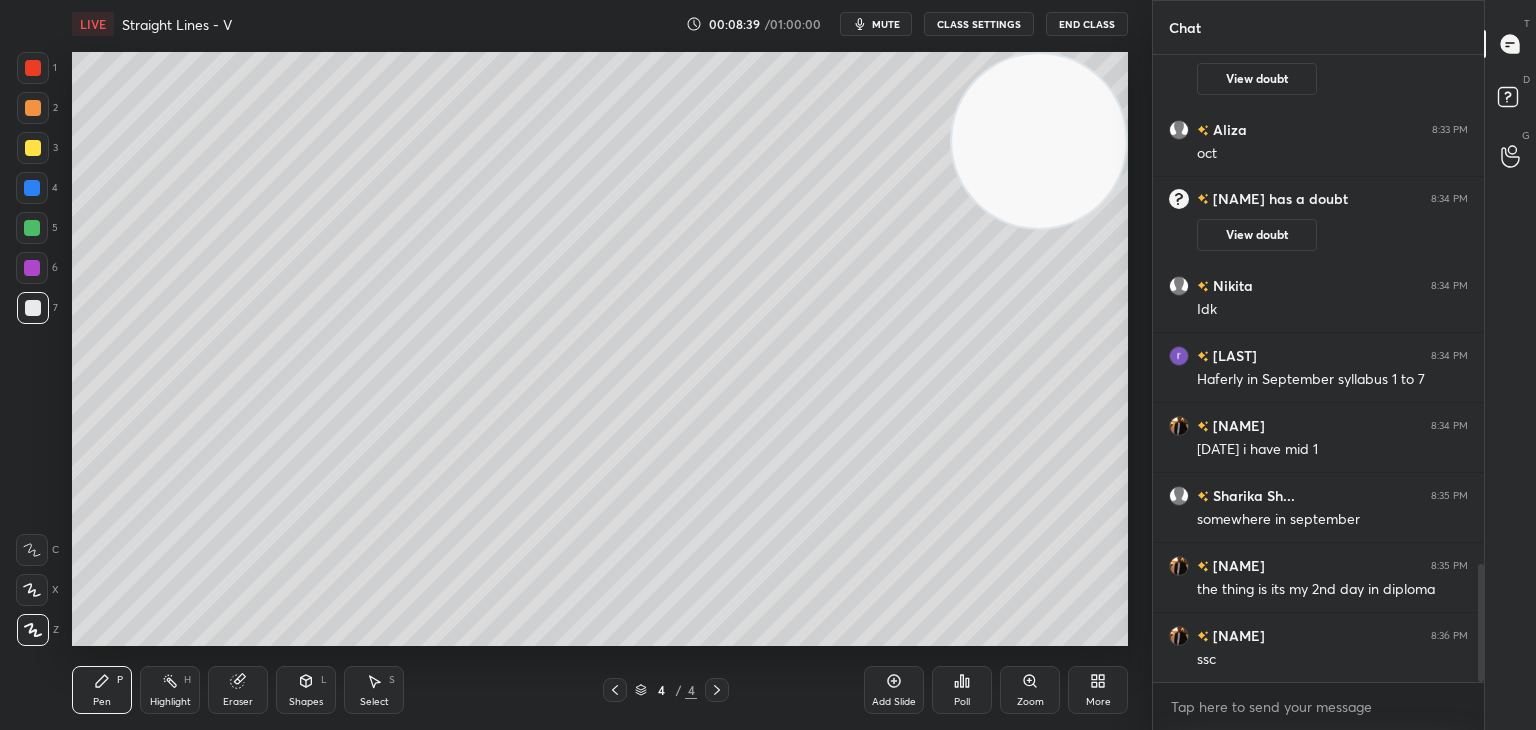 drag, startPoint x: 1017, startPoint y: 145, endPoint x: 1029, endPoint y: 138, distance: 13.892444 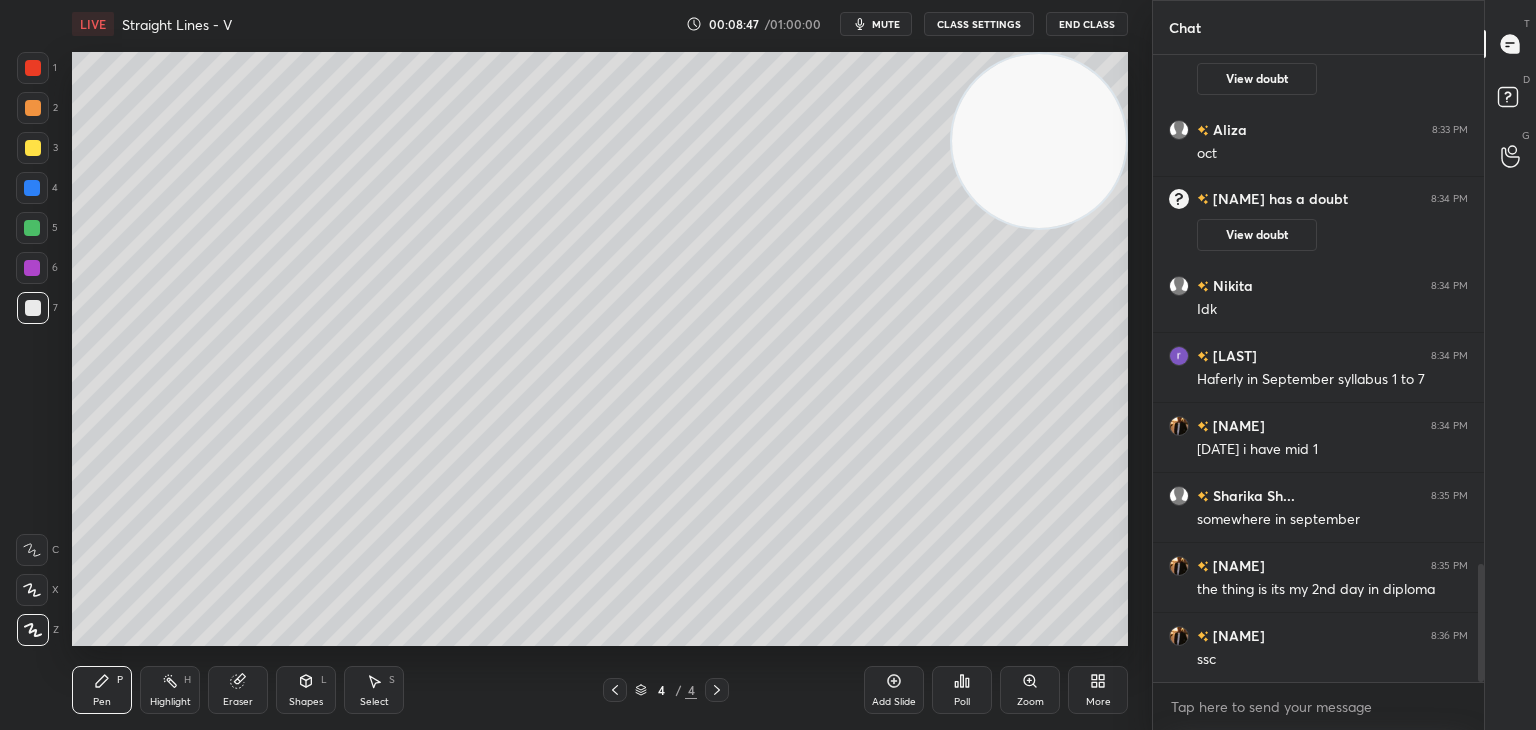 click on "1 2 3 4 5 6 7 C X Z C X Z E E Erase all   H H" at bounding box center (32, 349) 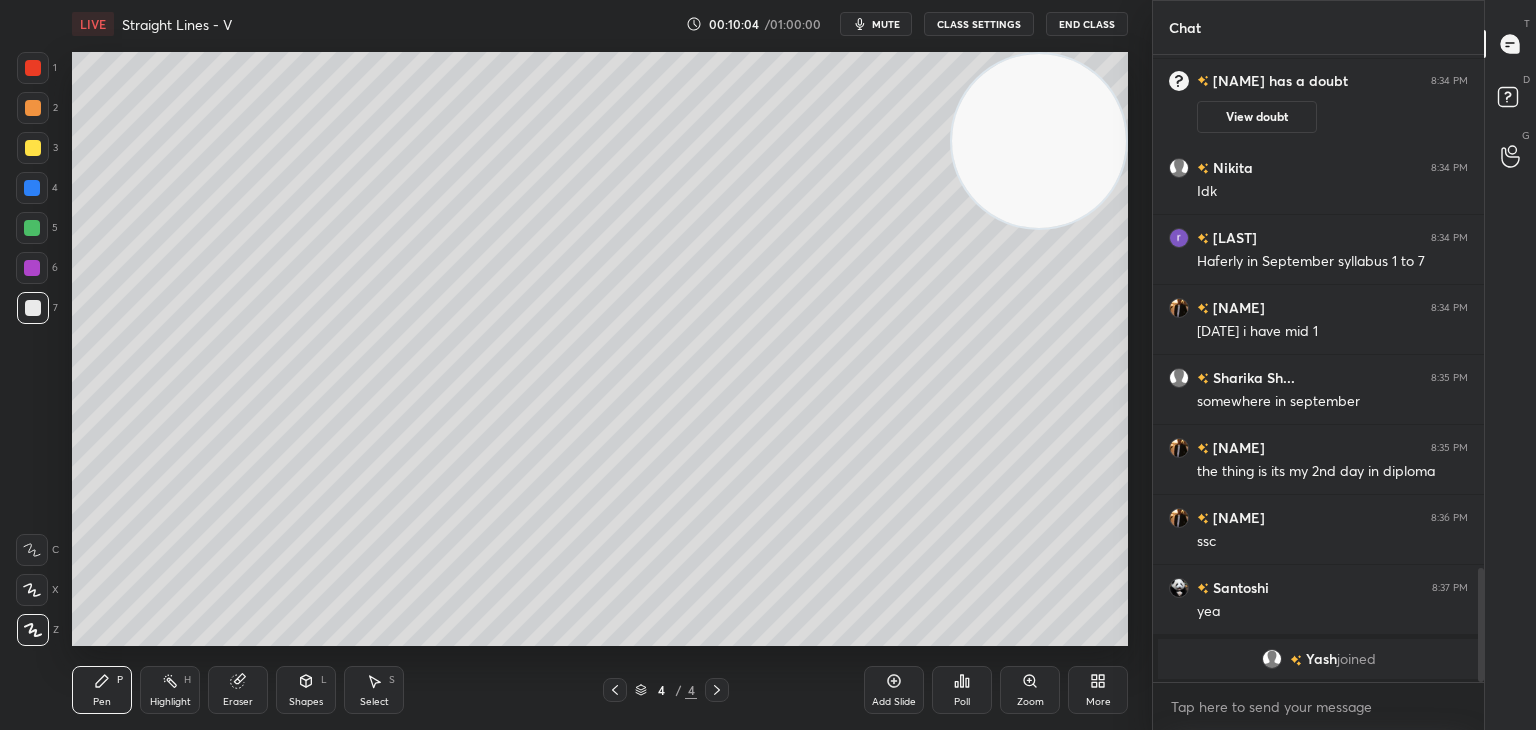scroll, scrollTop: 2290, scrollLeft: 0, axis: vertical 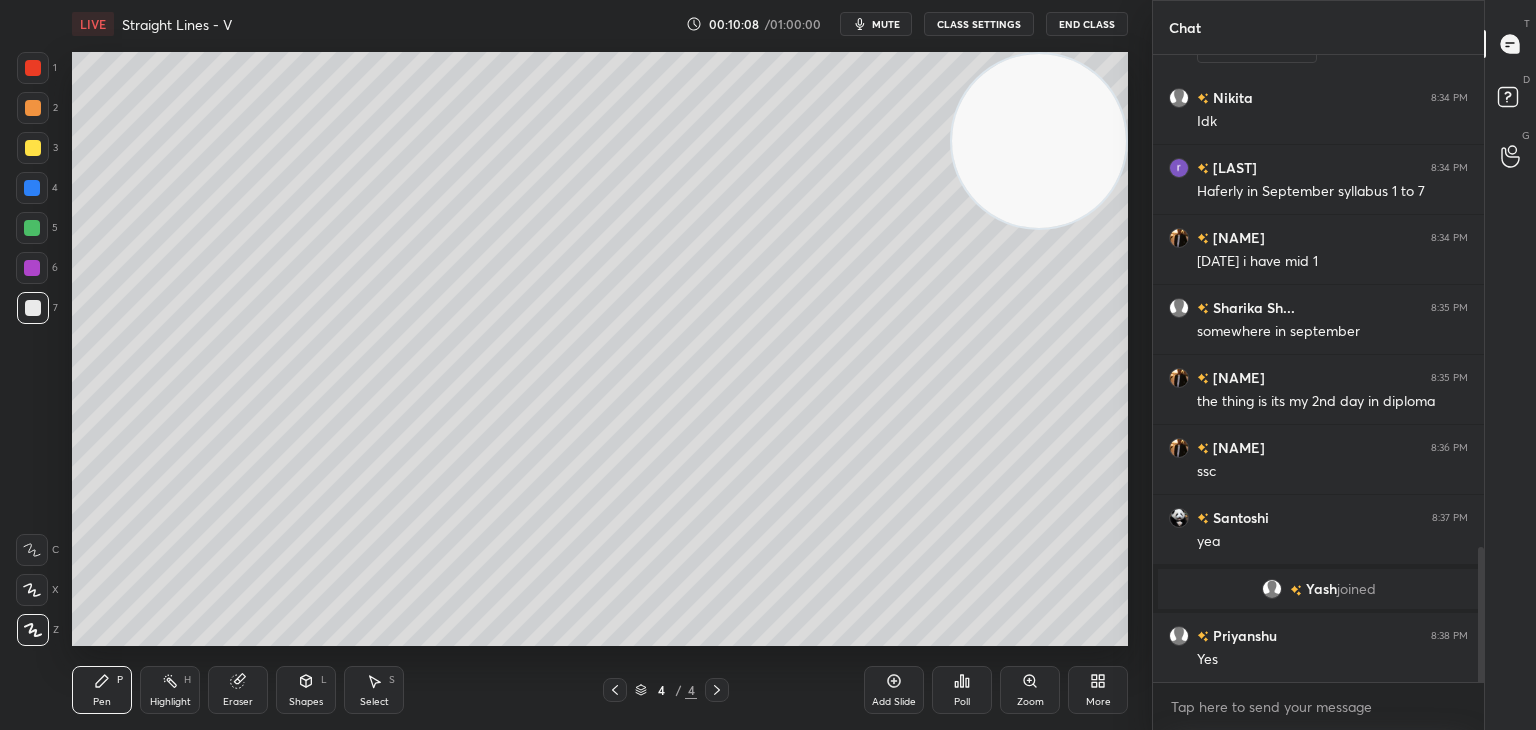 drag, startPoint x: 912, startPoint y: 697, endPoint x: 891, endPoint y: 665, distance: 38.27532 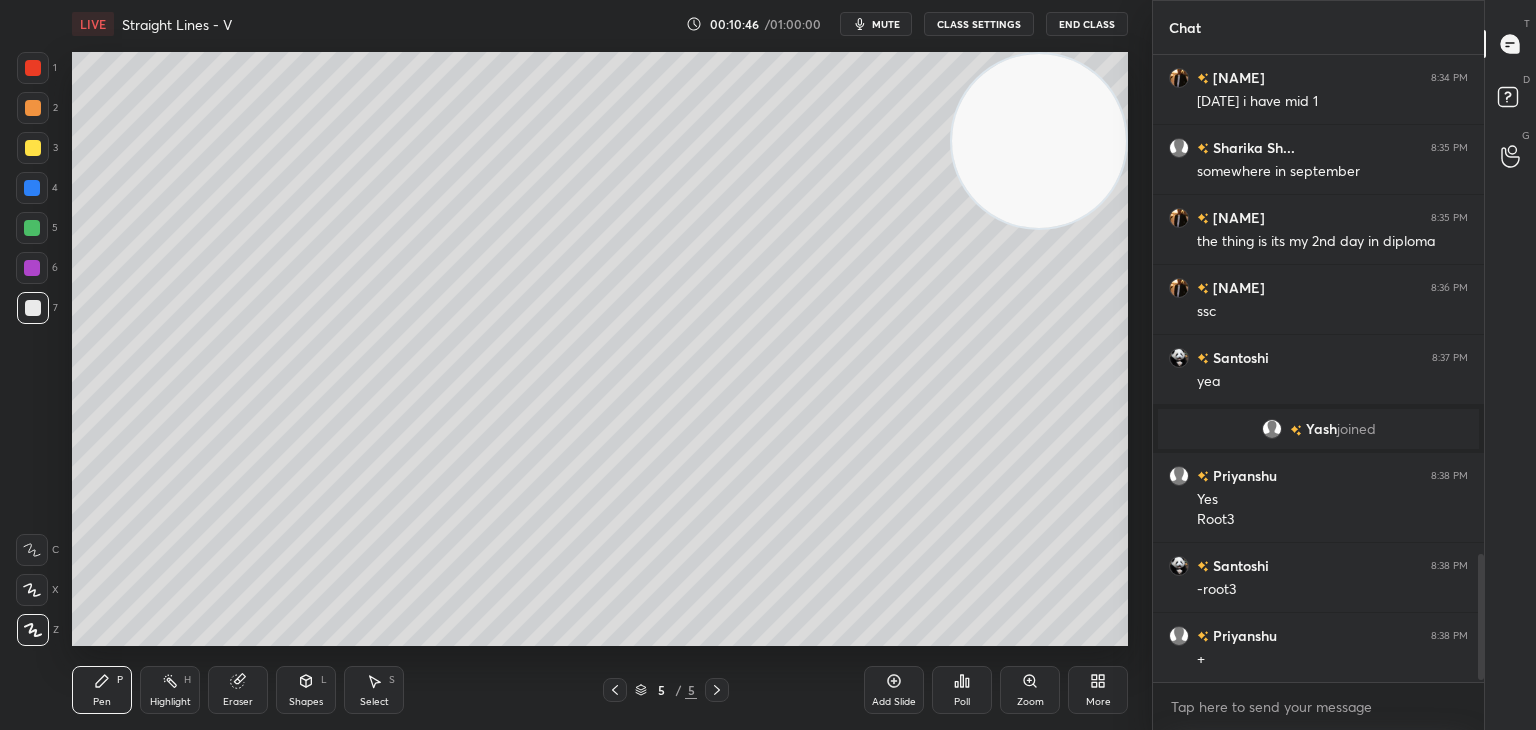 scroll, scrollTop: 2520, scrollLeft: 0, axis: vertical 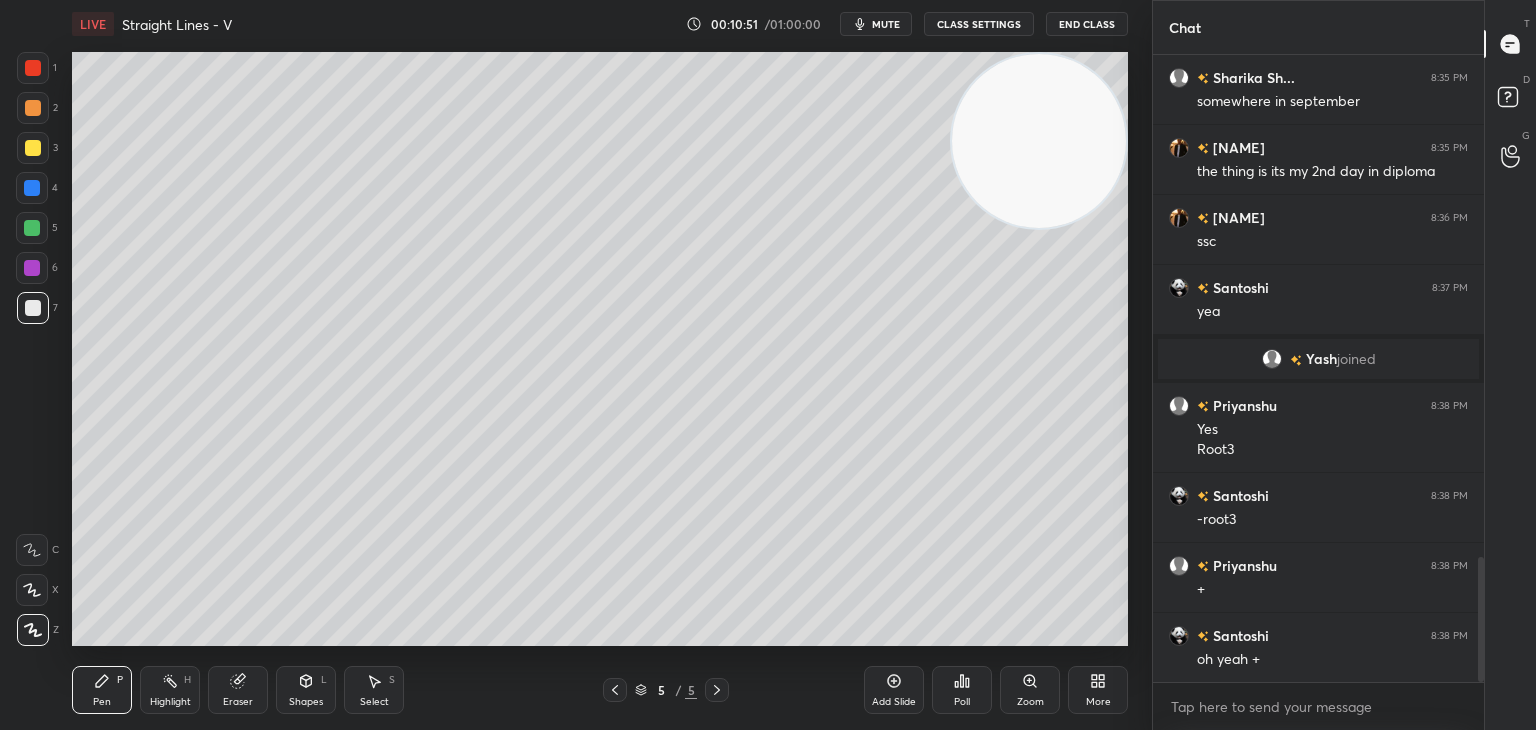 drag, startPoint x: 232, startPoint y: 699, endPoint x: 236, endPoint y: 681, distance: 18.439089 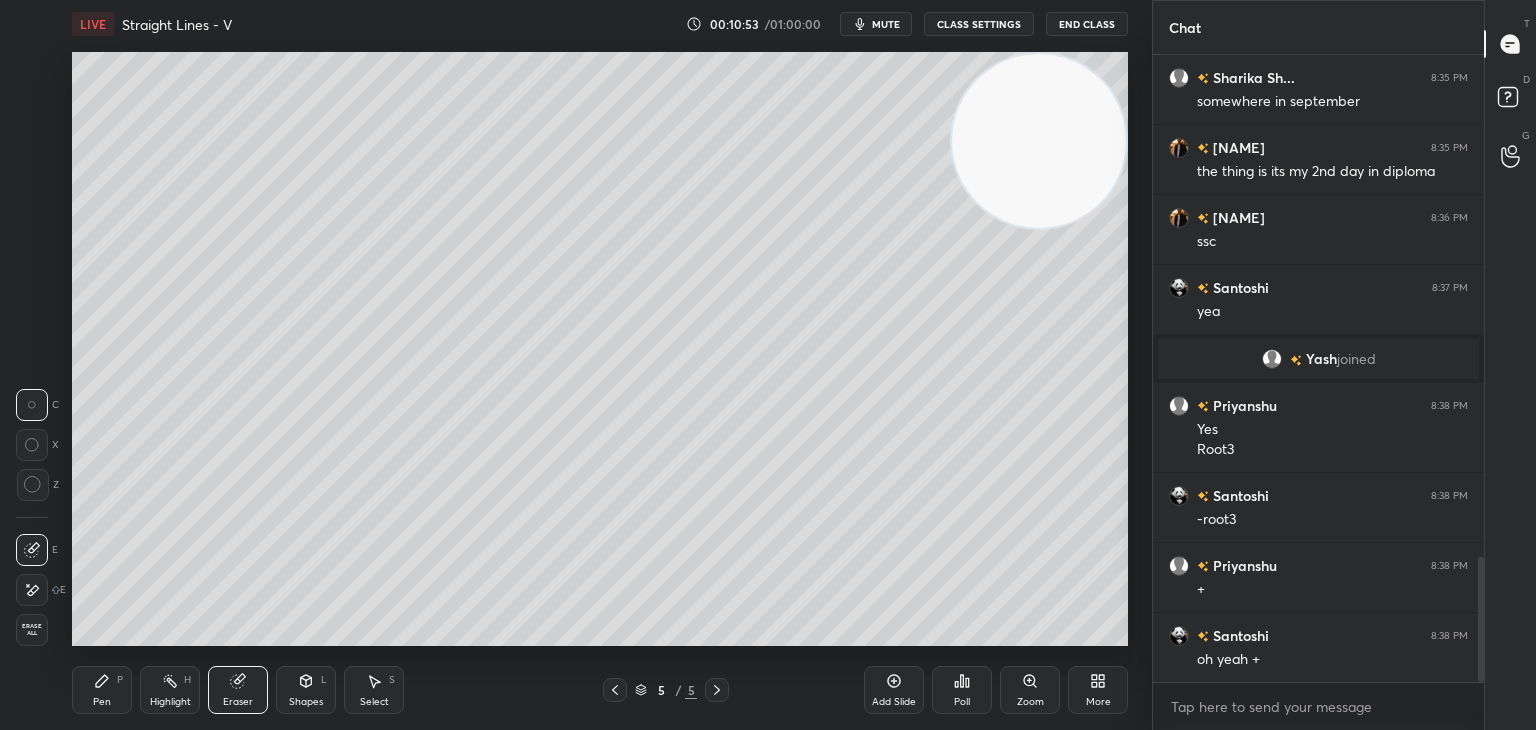 drag, startPoint x: 35, startPoint y: 589, endPoint x: 58, endPoint y: 514, distance: 78.44743 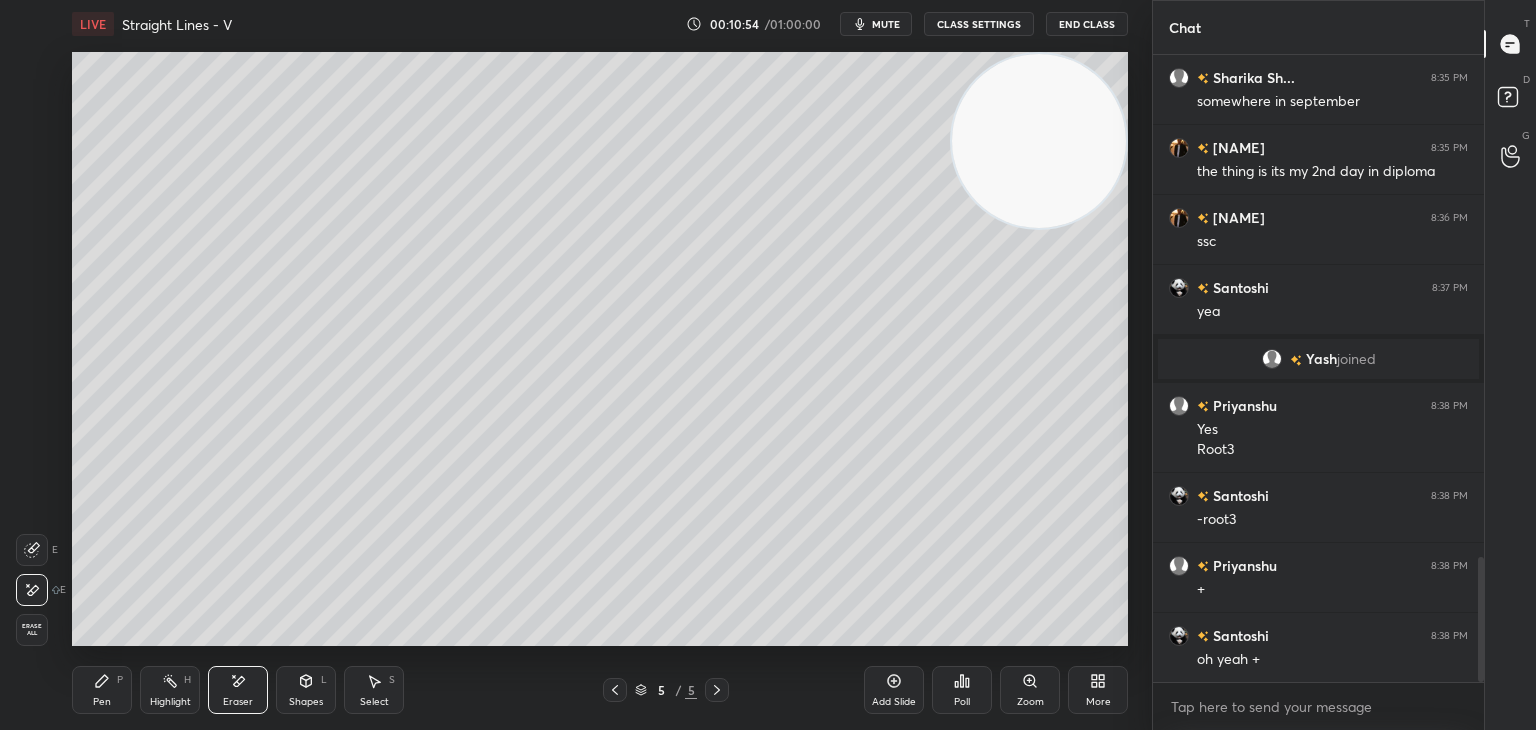 drag, startPoint x: 114, startPoint y: 707, endPoint x: 128, endPoint y: 661, distance: 48.08326 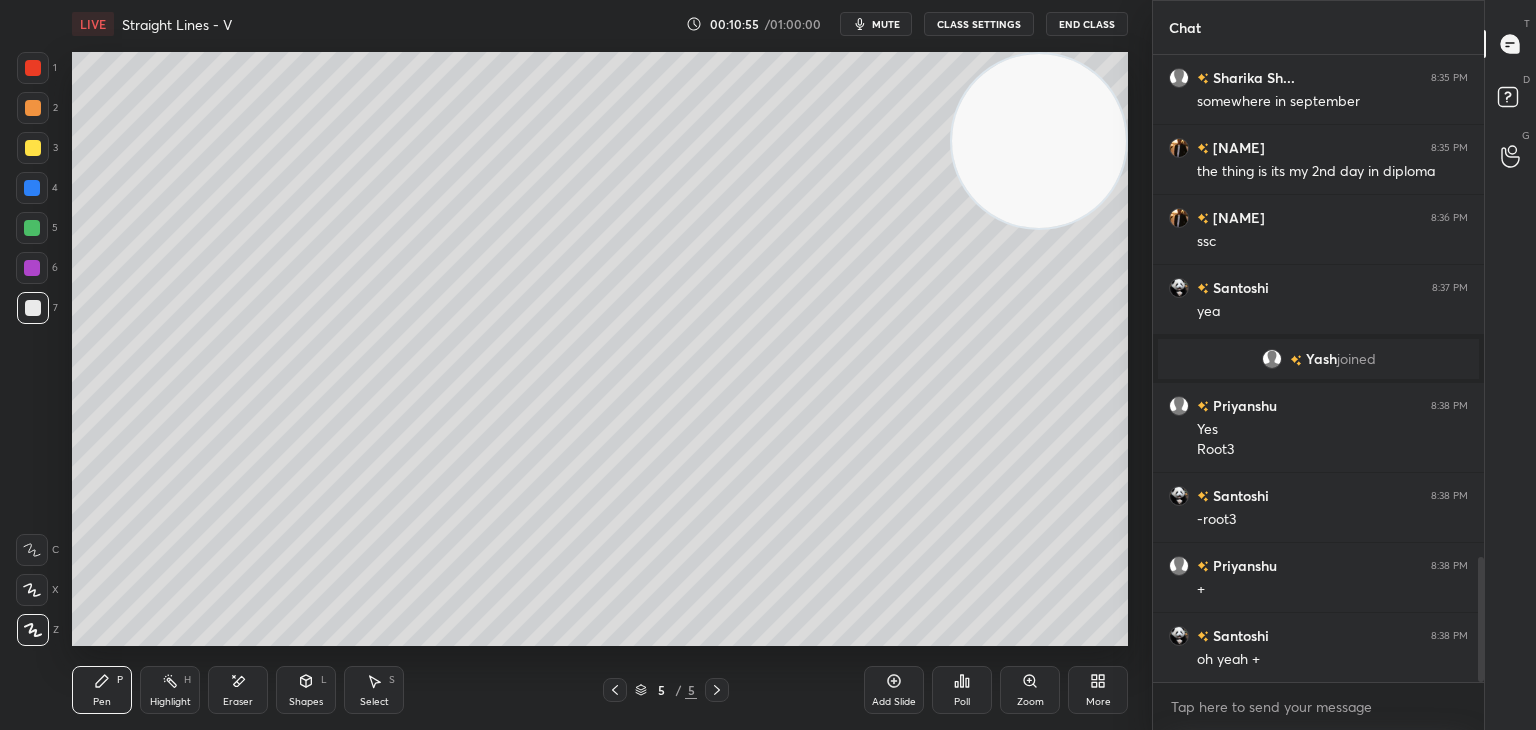 click on "Shapes L" at bounding box center [306, 690] 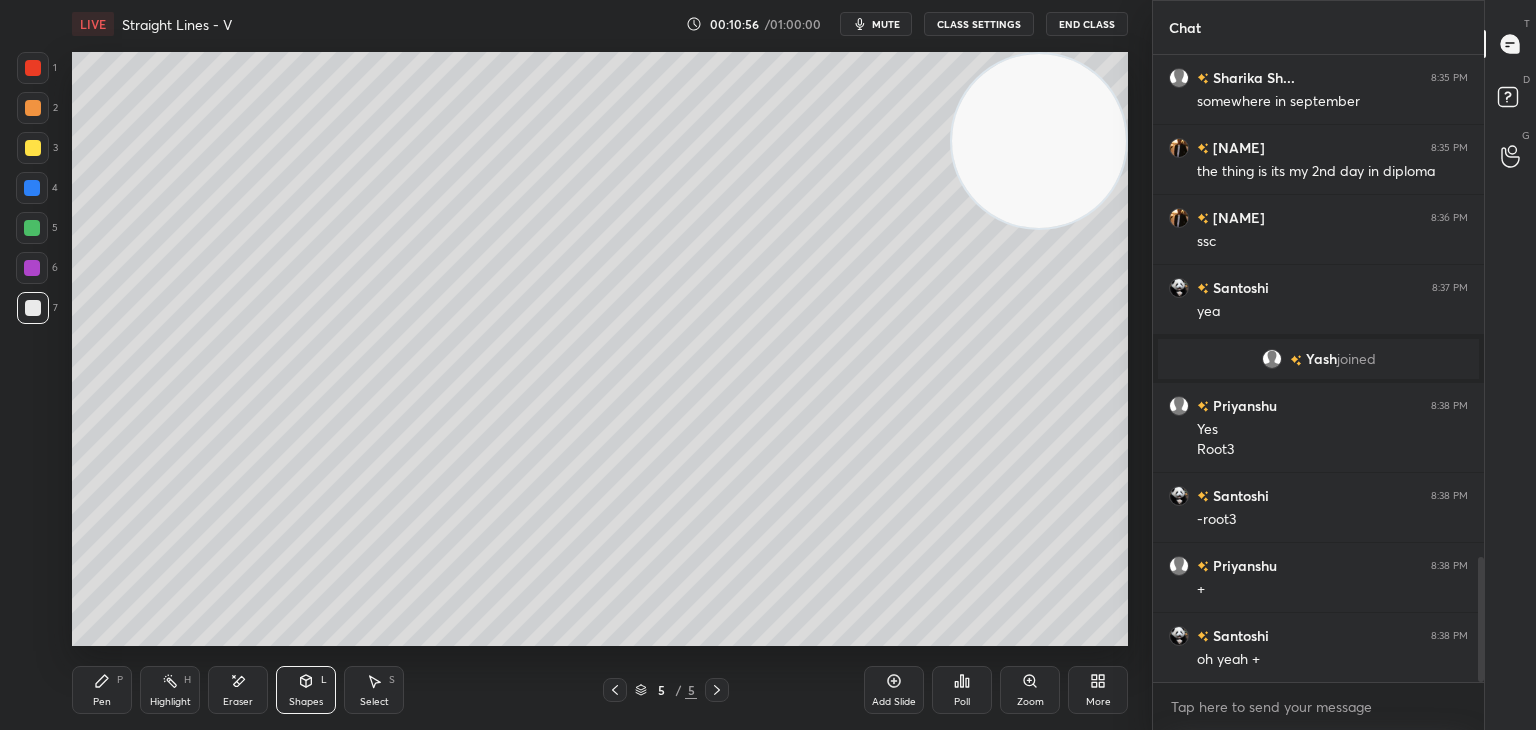 click on "Eraser" at bounding box center (238, 690) 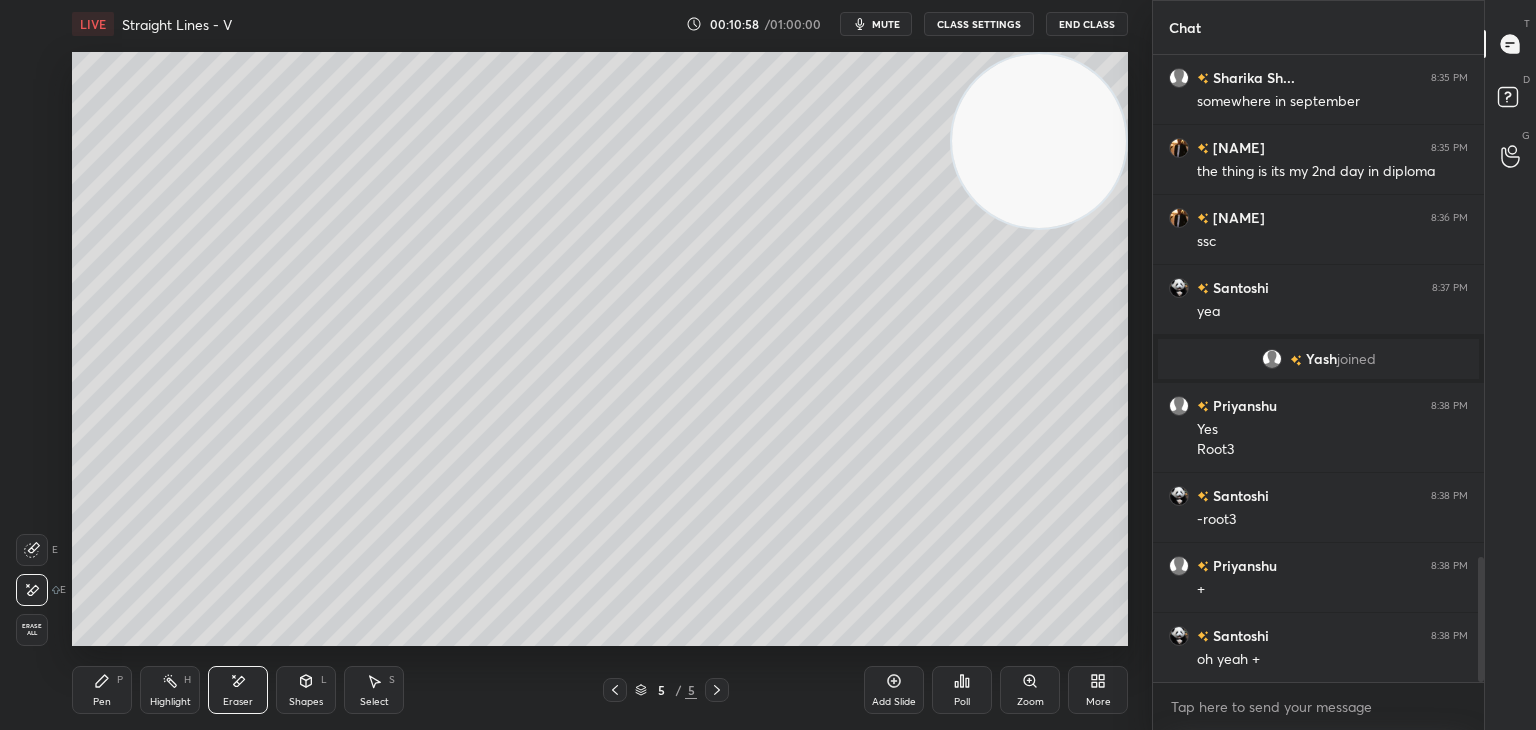 drag, startPoint x: 108, startPoint y: 695, endPoint x: 113, endPoint y: 676, distance: 19.646883 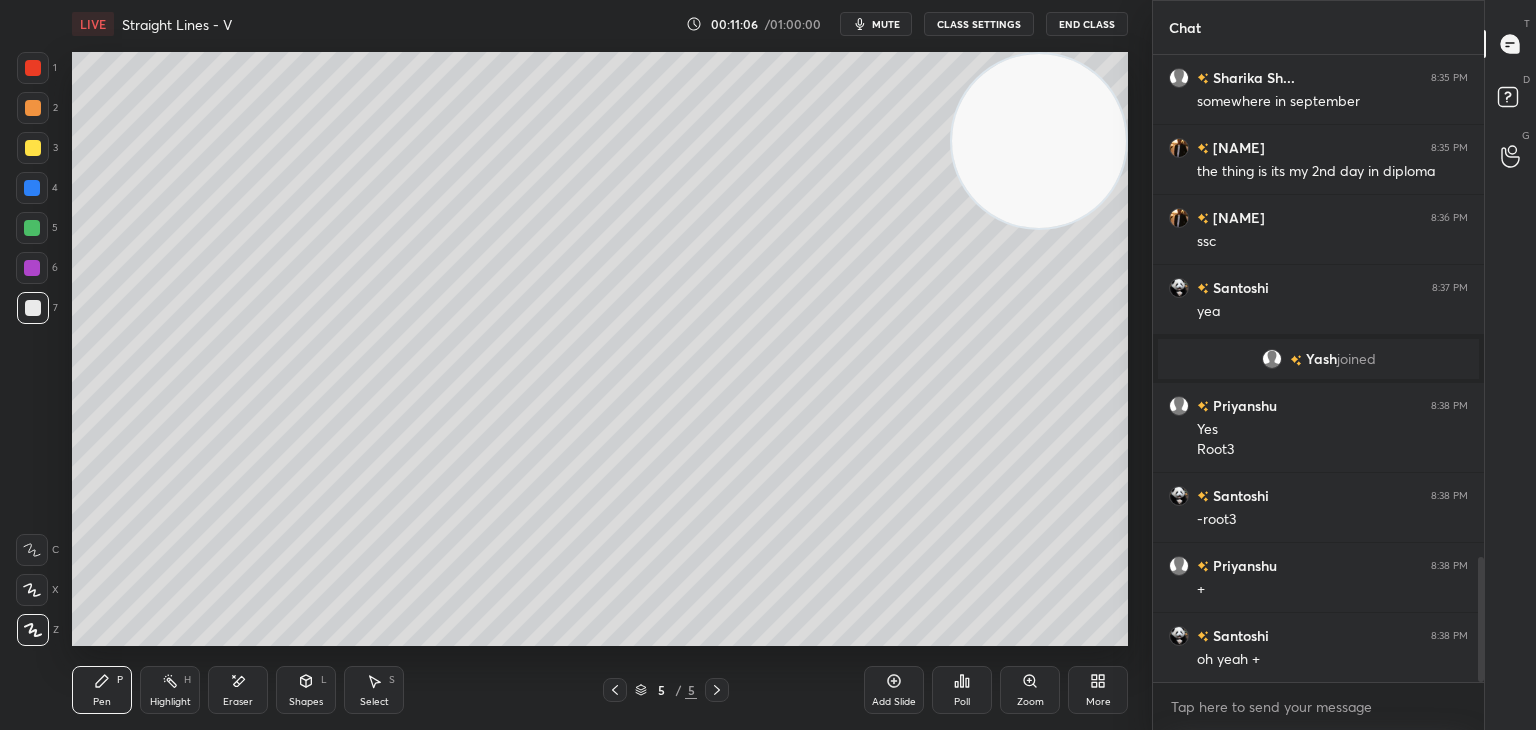 drag, startPoint x: 244, startPoint y: 697, endPoint x: 267, endPoint y: 661, distance: 42.72002 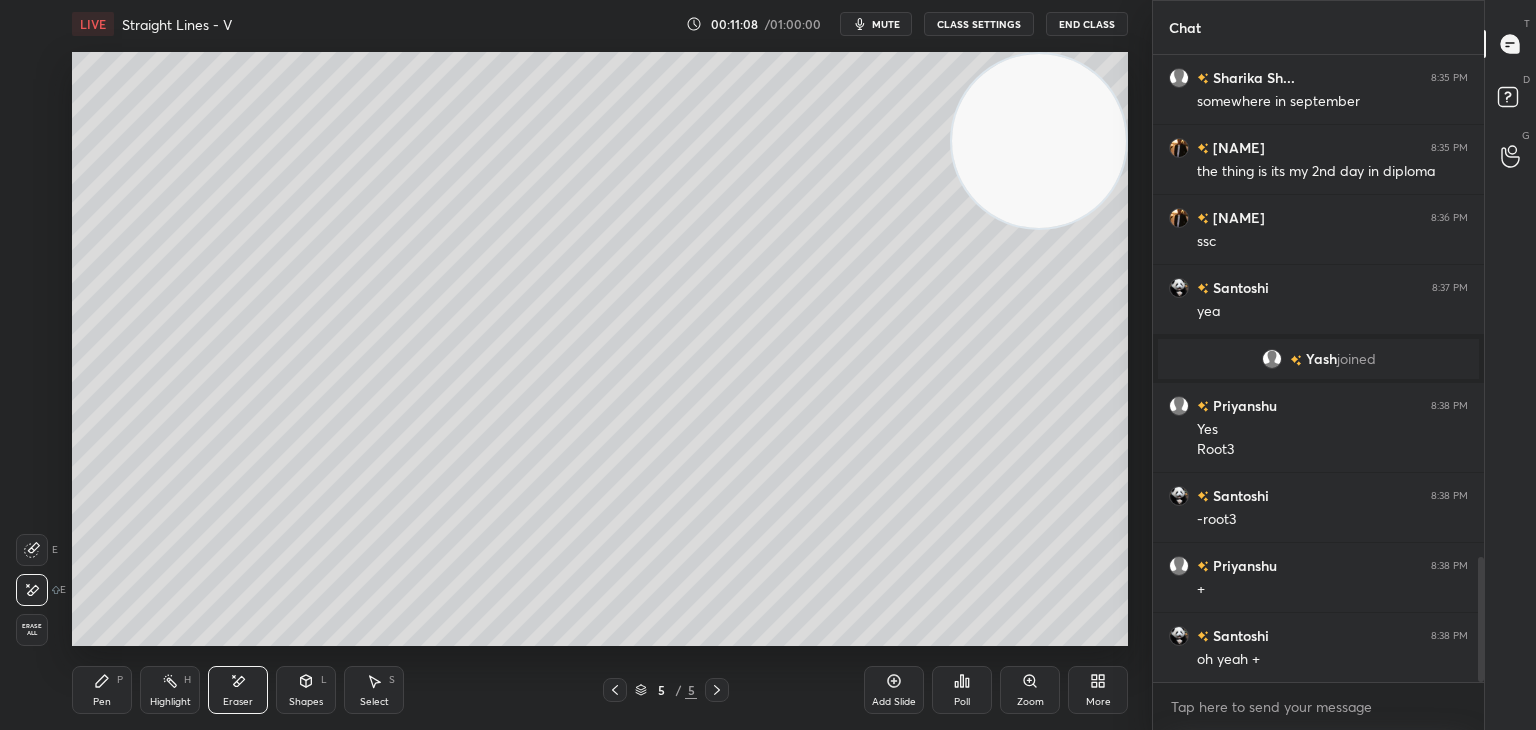 click on "Pen P" at bounding box center [102, 690] 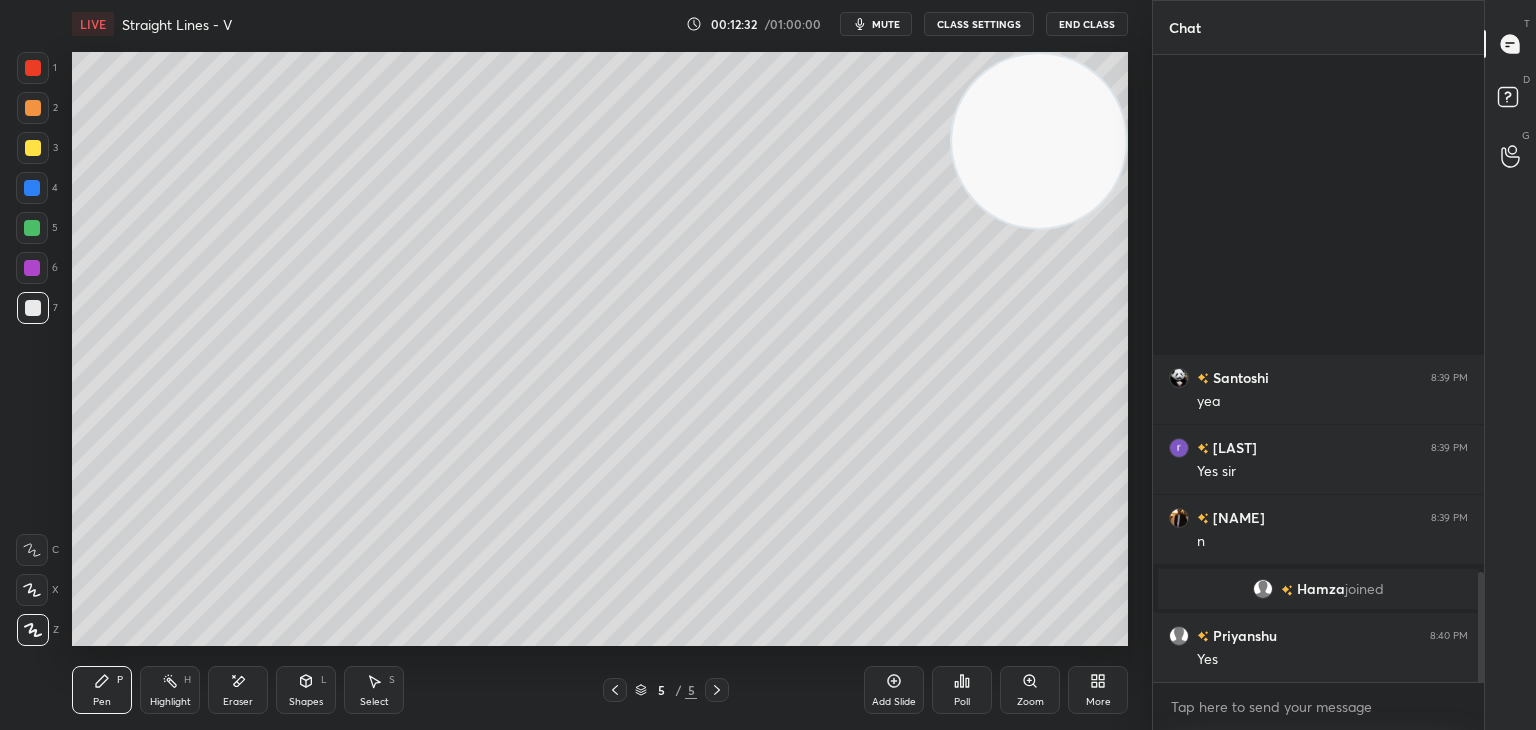 scroll, scrollTop: 2850, scrollLeft: 0, axis: vertical 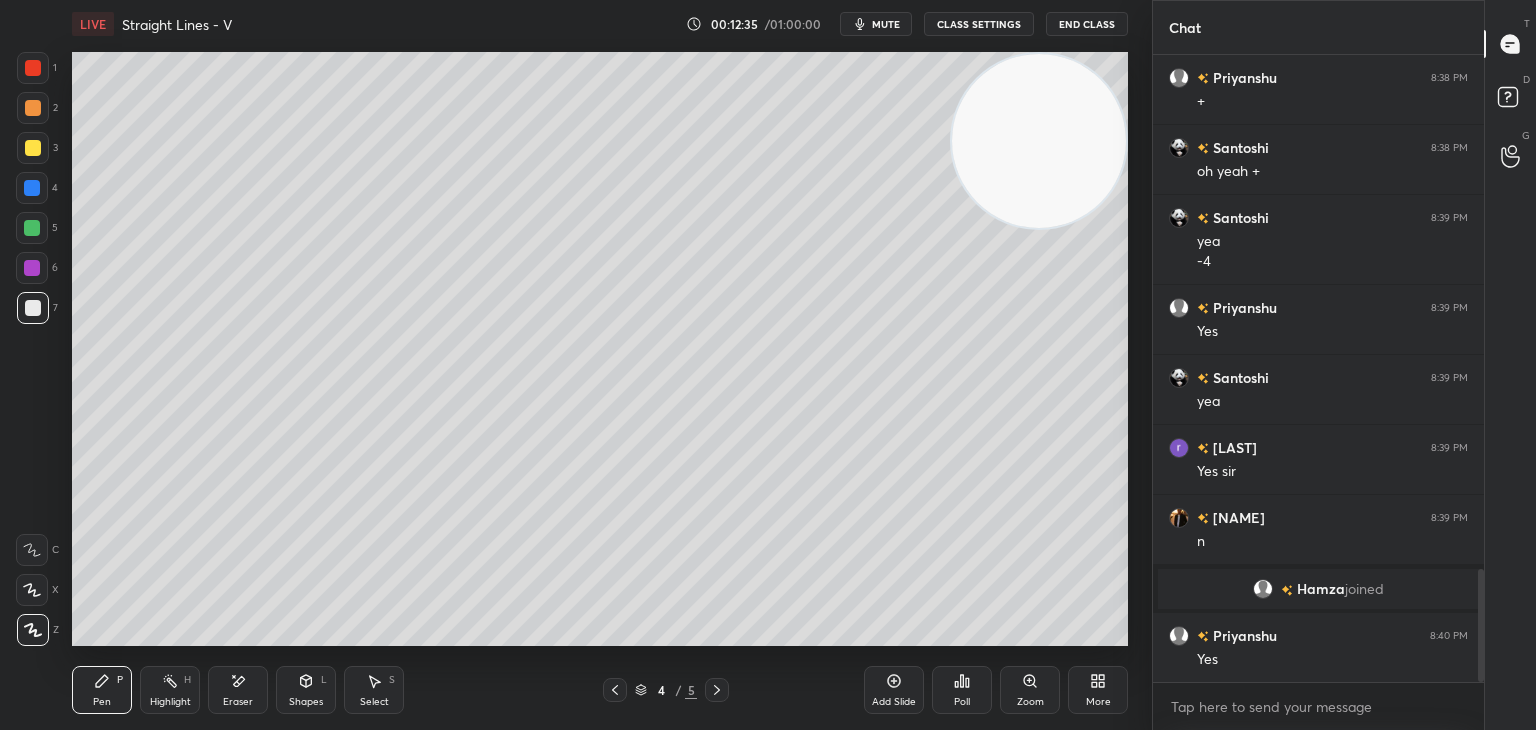 click on "Add Slide" at bounding box center [894, 690] 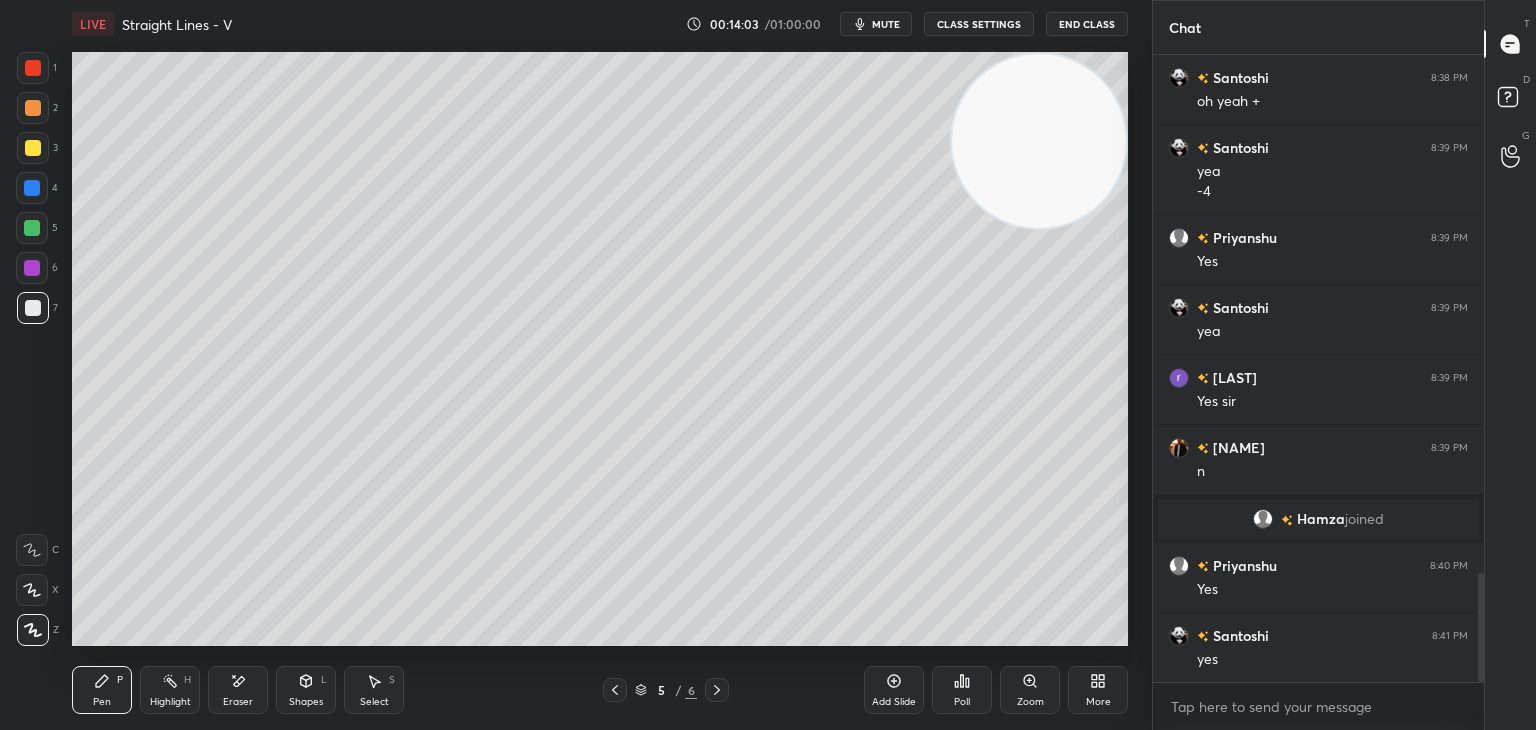 scroll, scrollTop: 2990, scrollLeft: 0, axis: vertical 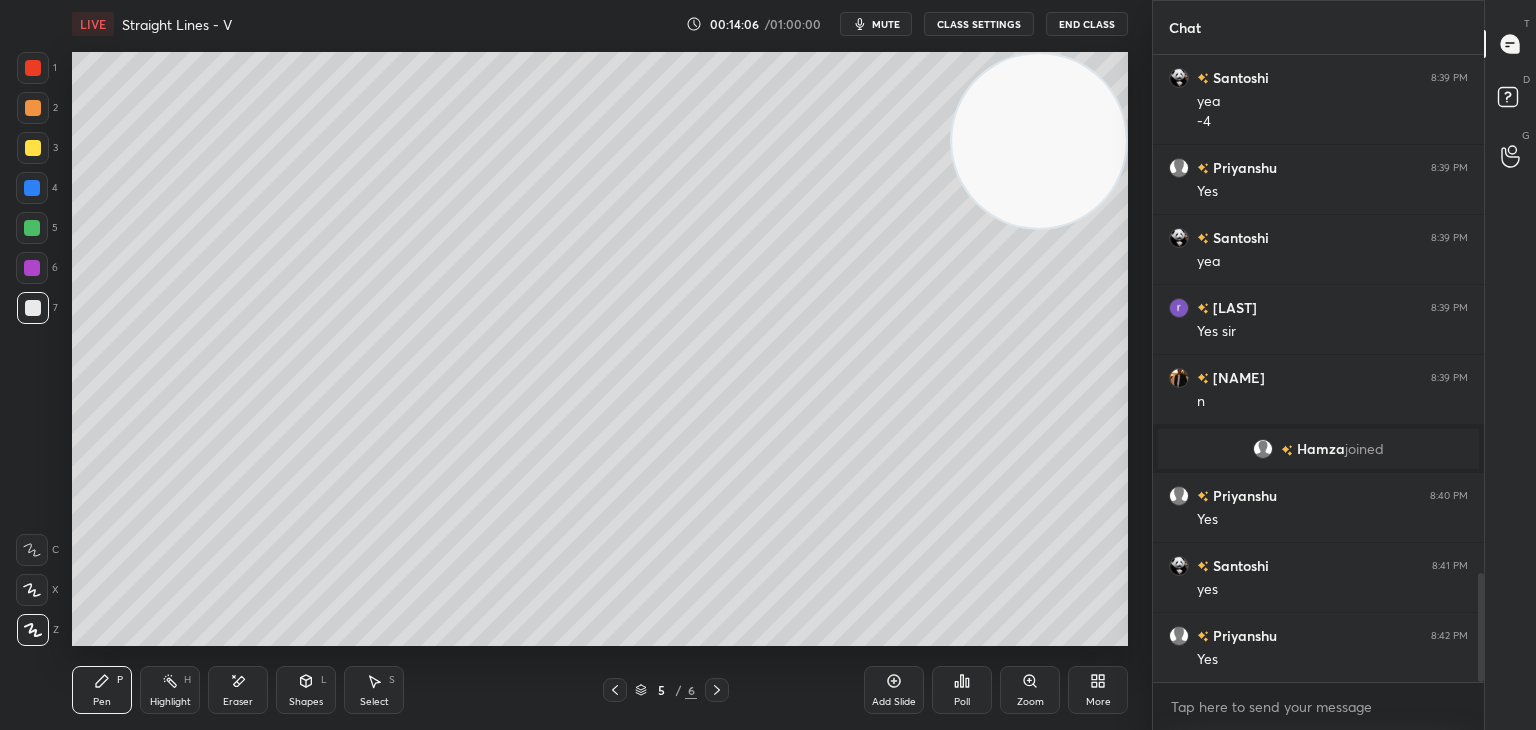 drag, startPoint x: 882, startPoint y: 681, endPoint x: 713, endPoint y: 705, distance: 170.69563 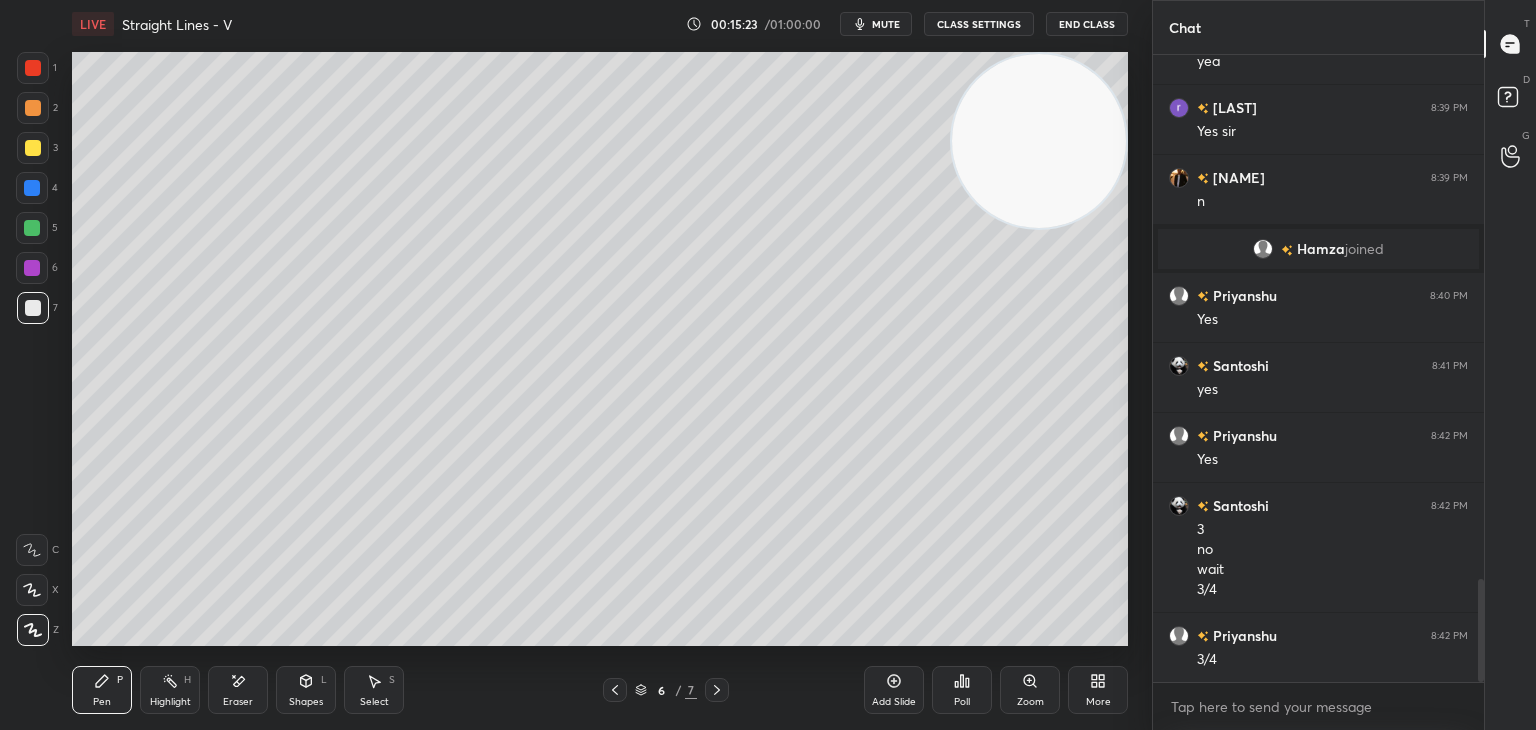 scroll, scrollTop: 3260, scrollLeft: 0, axis: vertical 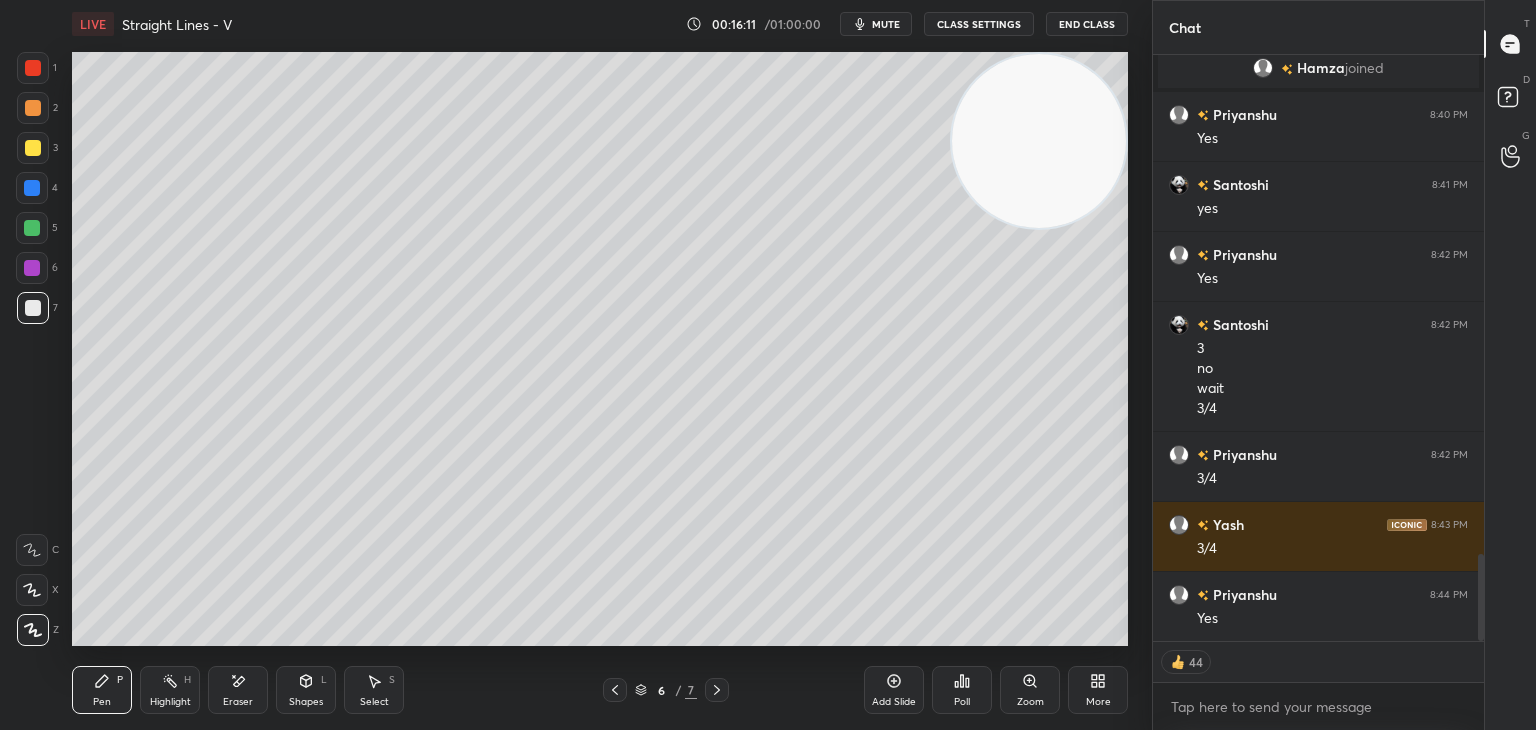 click on "1 2 3 4 5 6 7 C X Z E E Erase all   H H" at bounding box center [32, 349] 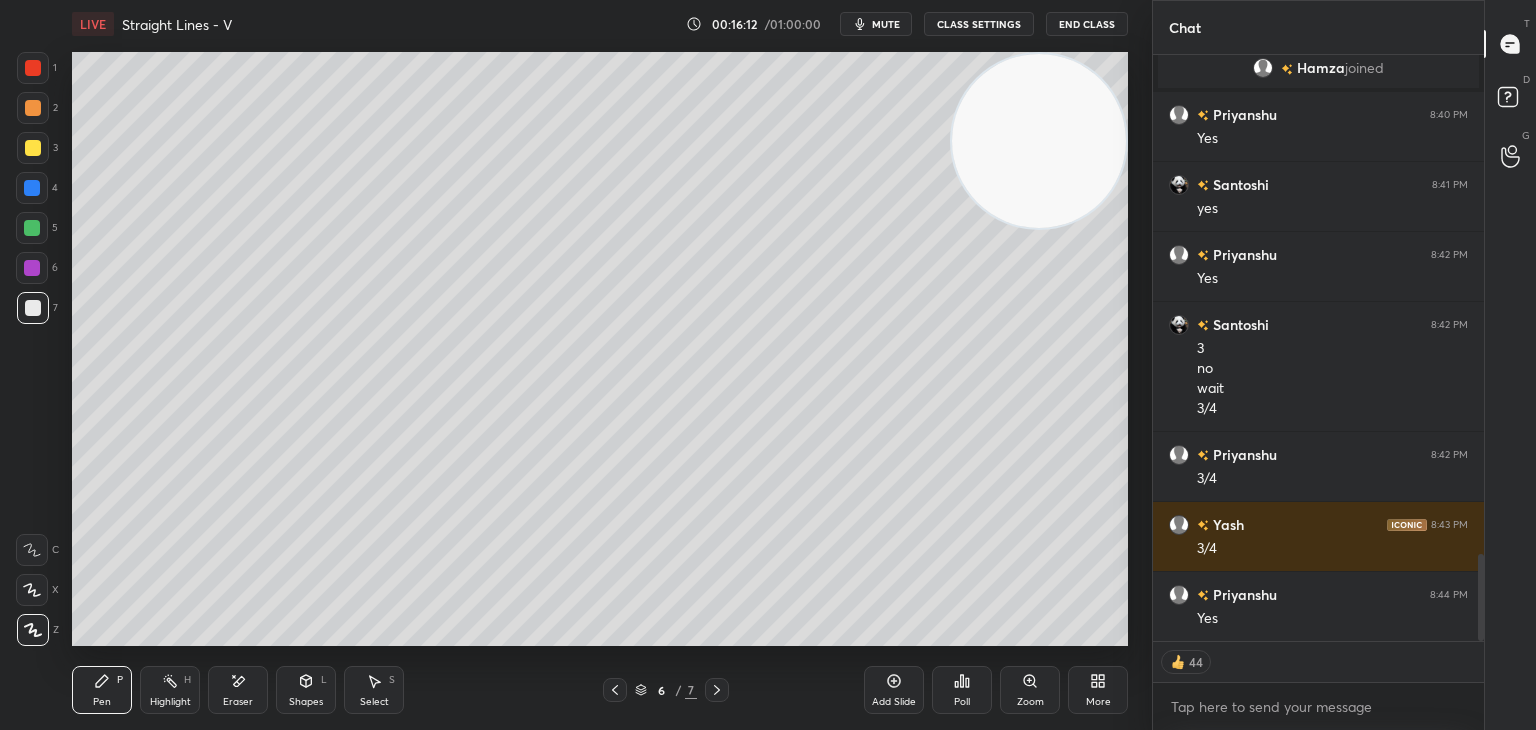 click on "Add Slide" at bounding box center (894, 690) 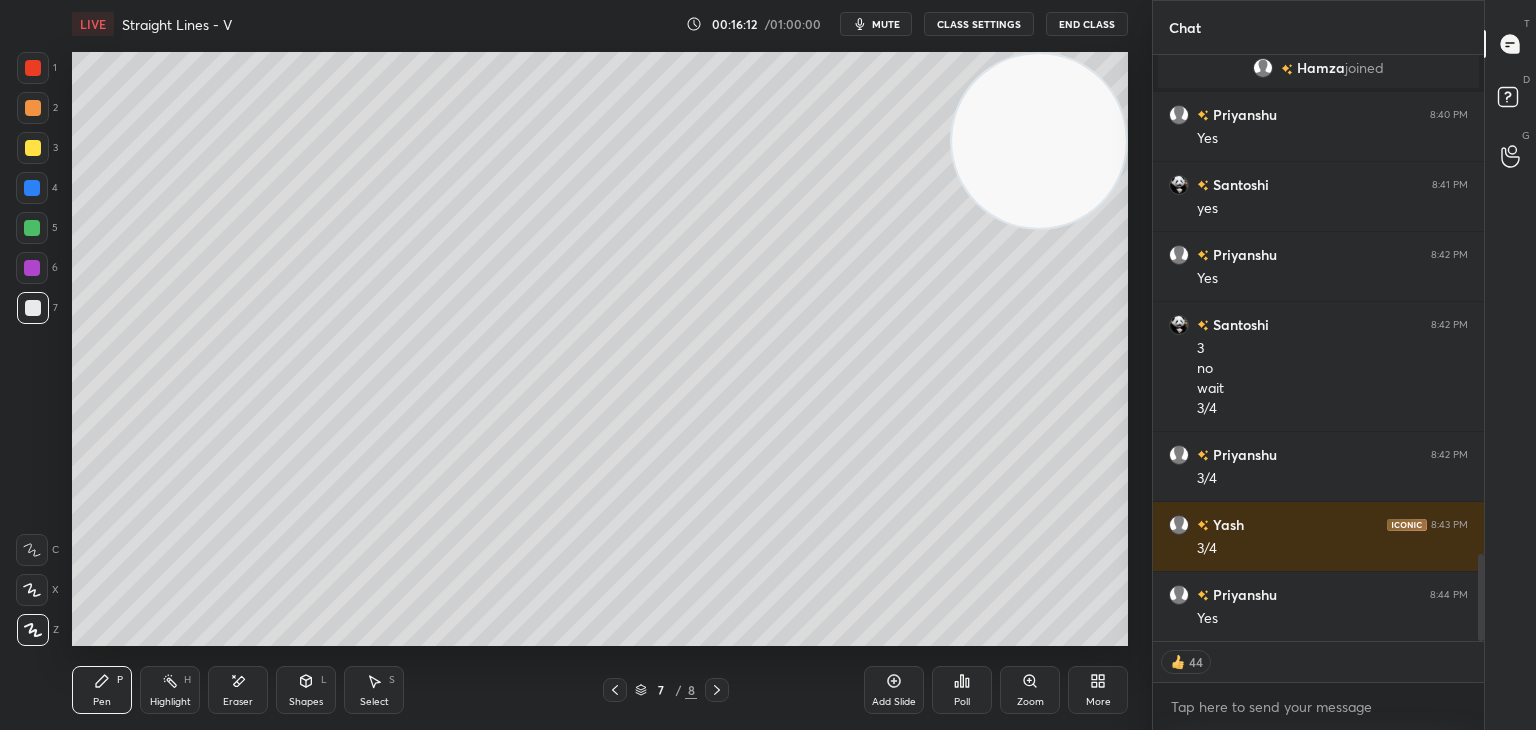 drag, startPoint x: 1003, startPoint y: 201, endPoint x: 1046, endPoint y: 165, distance: 56.0803 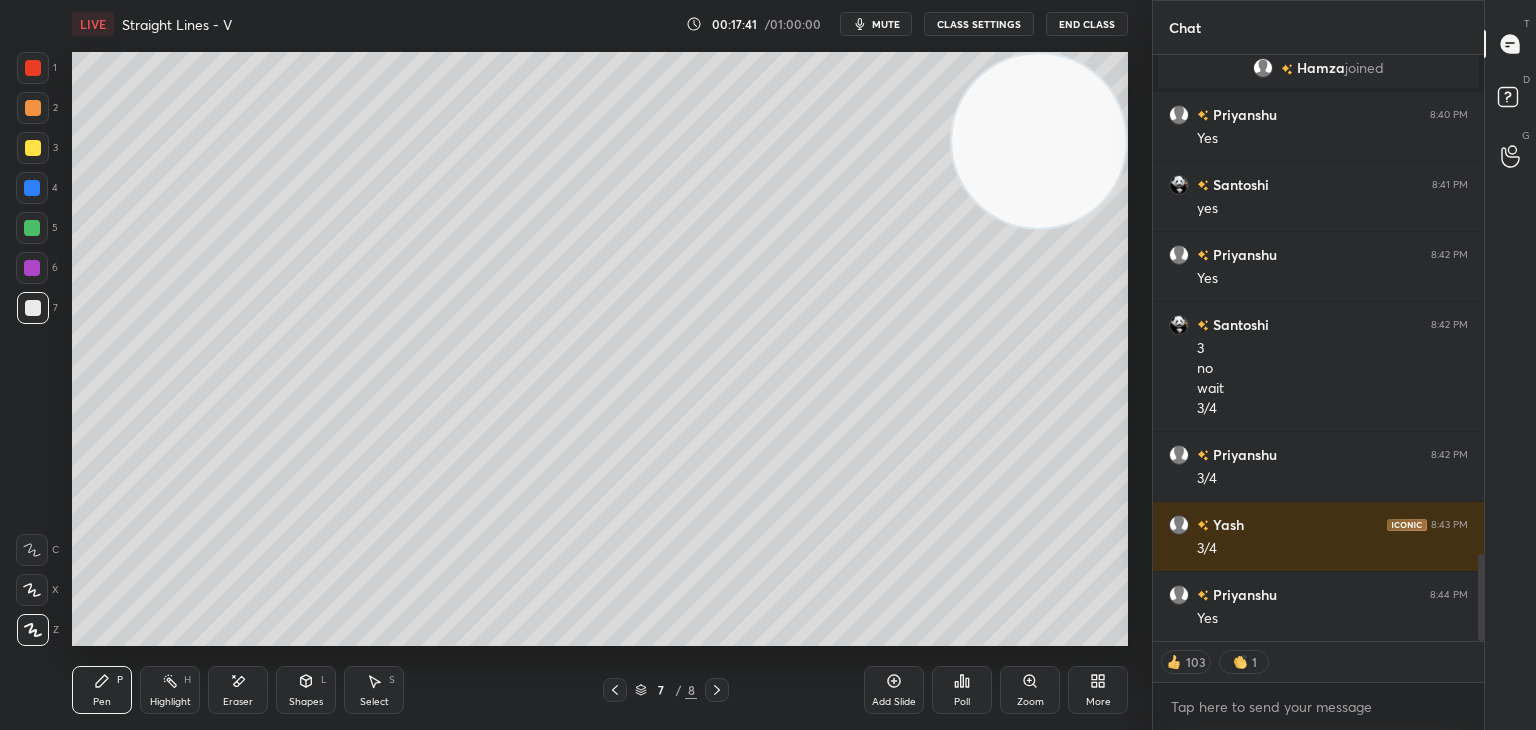 scroll, scrollTop: 2, scrollLeft: 6, axis: both 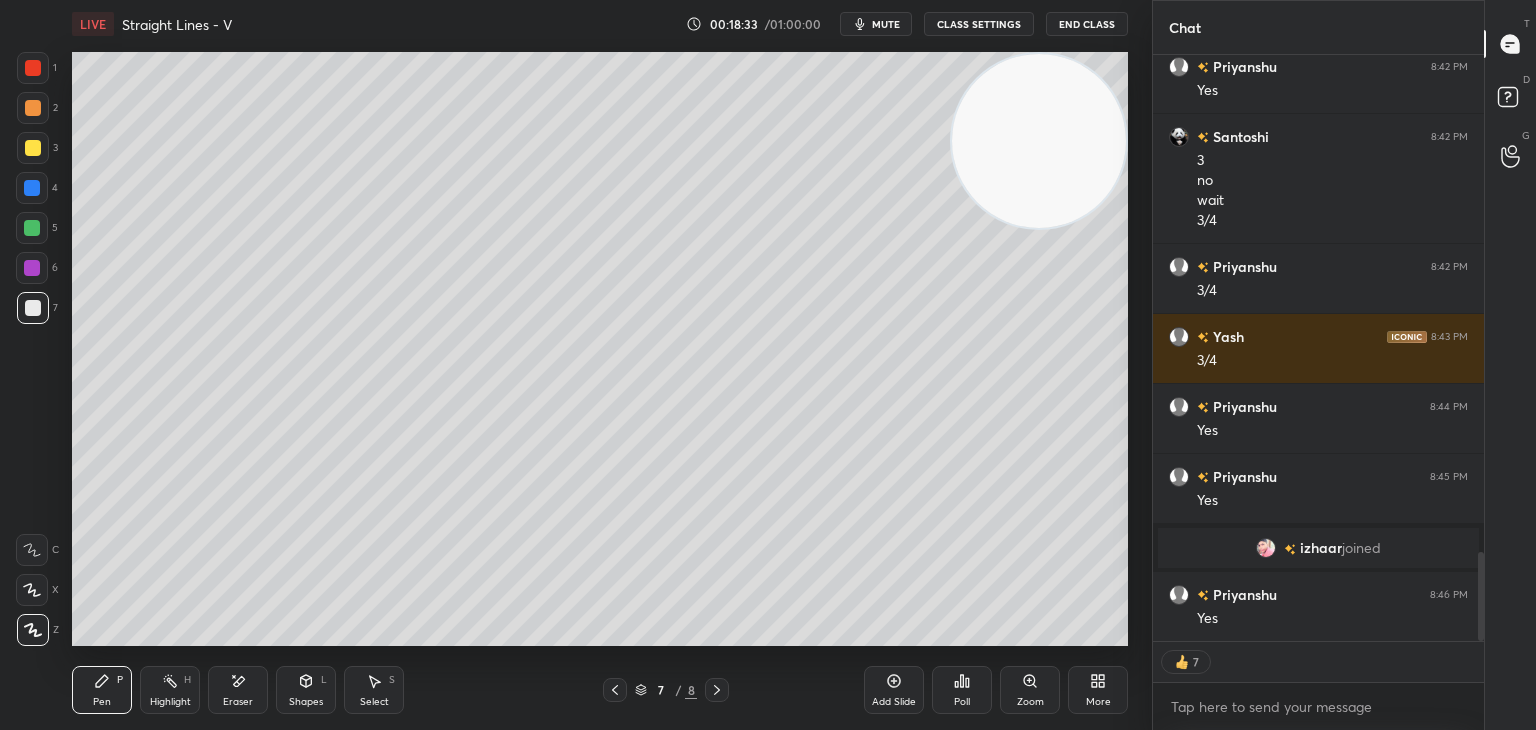 drag, startPoint x: 176, startPoint y: 679, endPoint x: 178, endPoint y: 666, distance: 13.152946 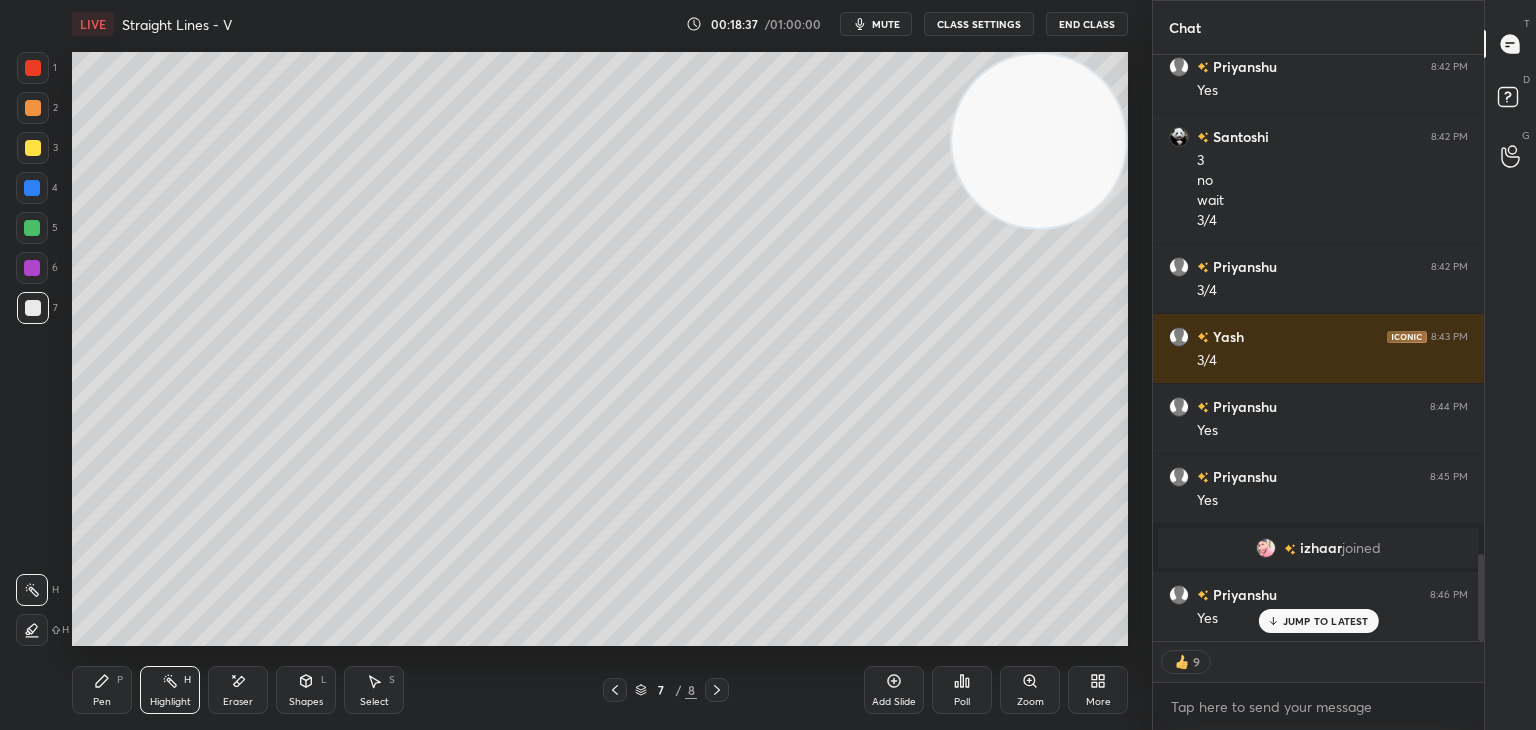 scroll, scrollTop: 3356, scrollLeft: 0, axis: vertical 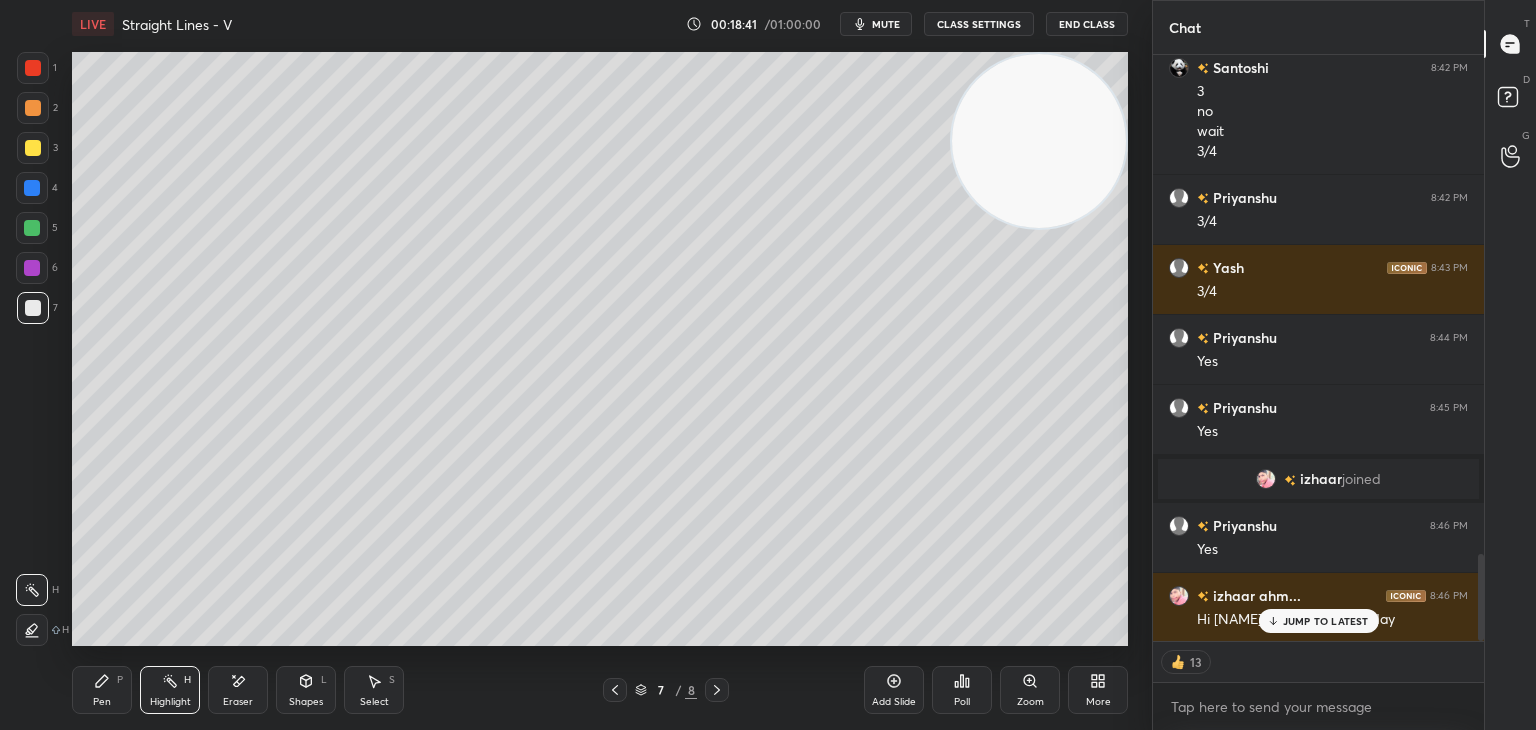 click on "JUMP TO LATEST" at bounding box center [1318, 621] 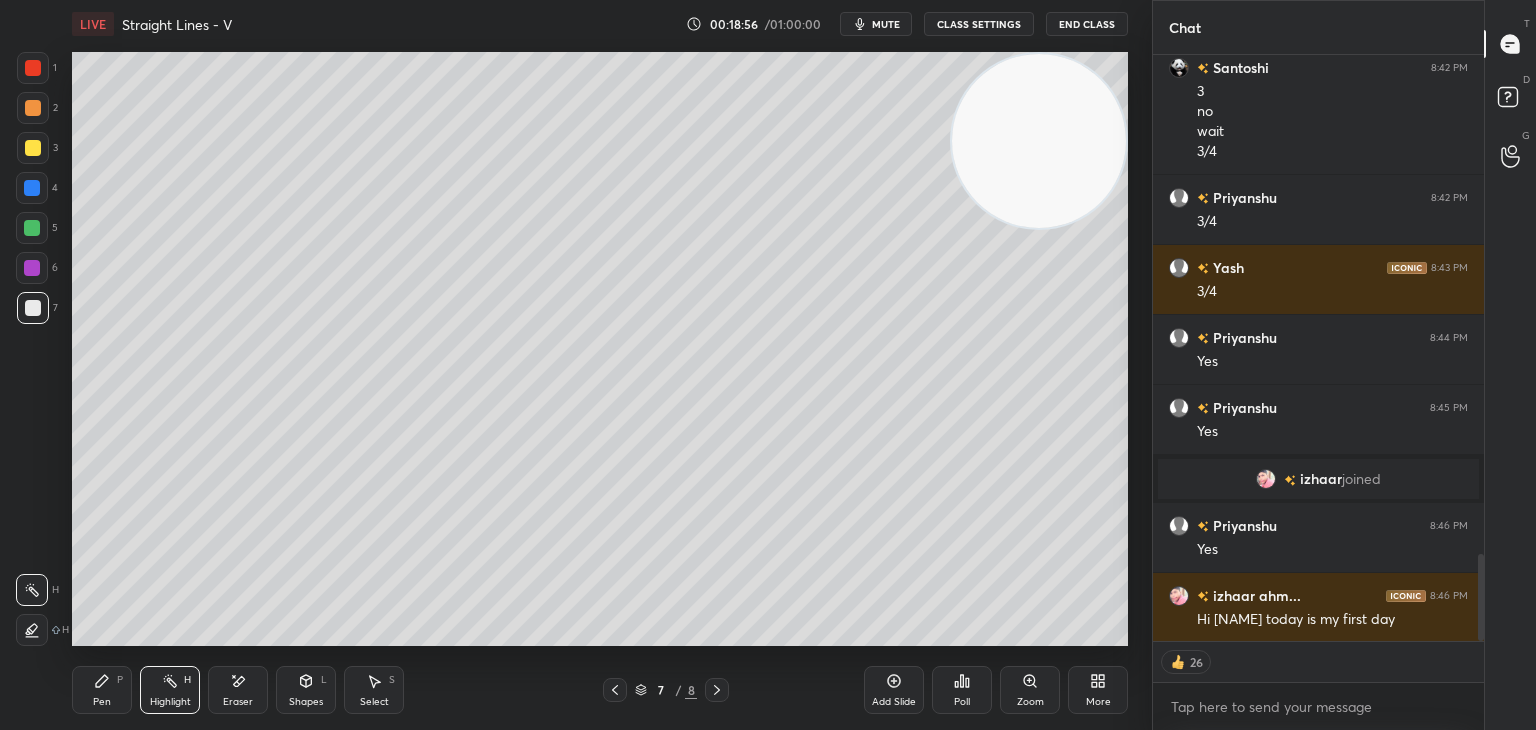 click on "Add Slide" at bounding box center (894, 690) 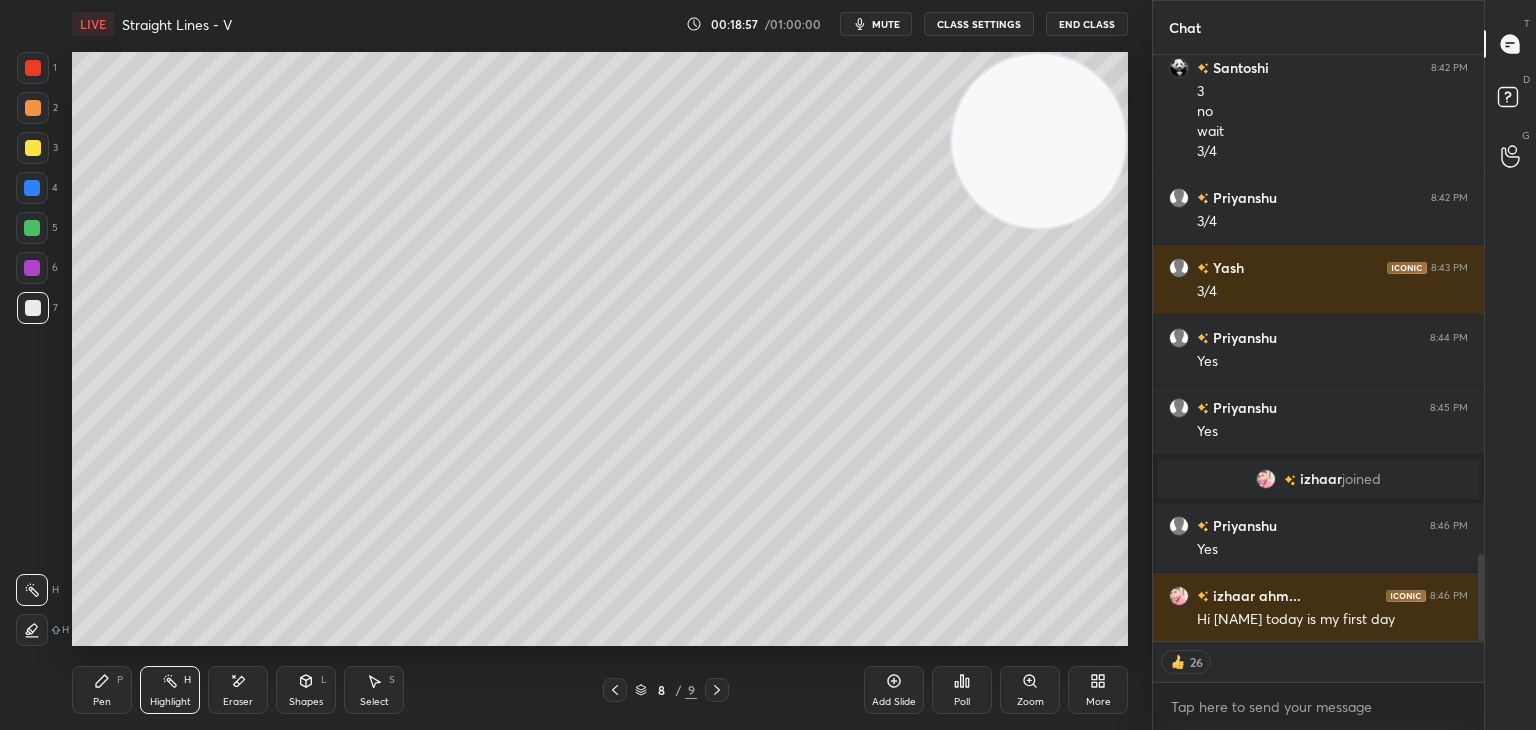 click on "Pen P" at bounding box center (102, 690) 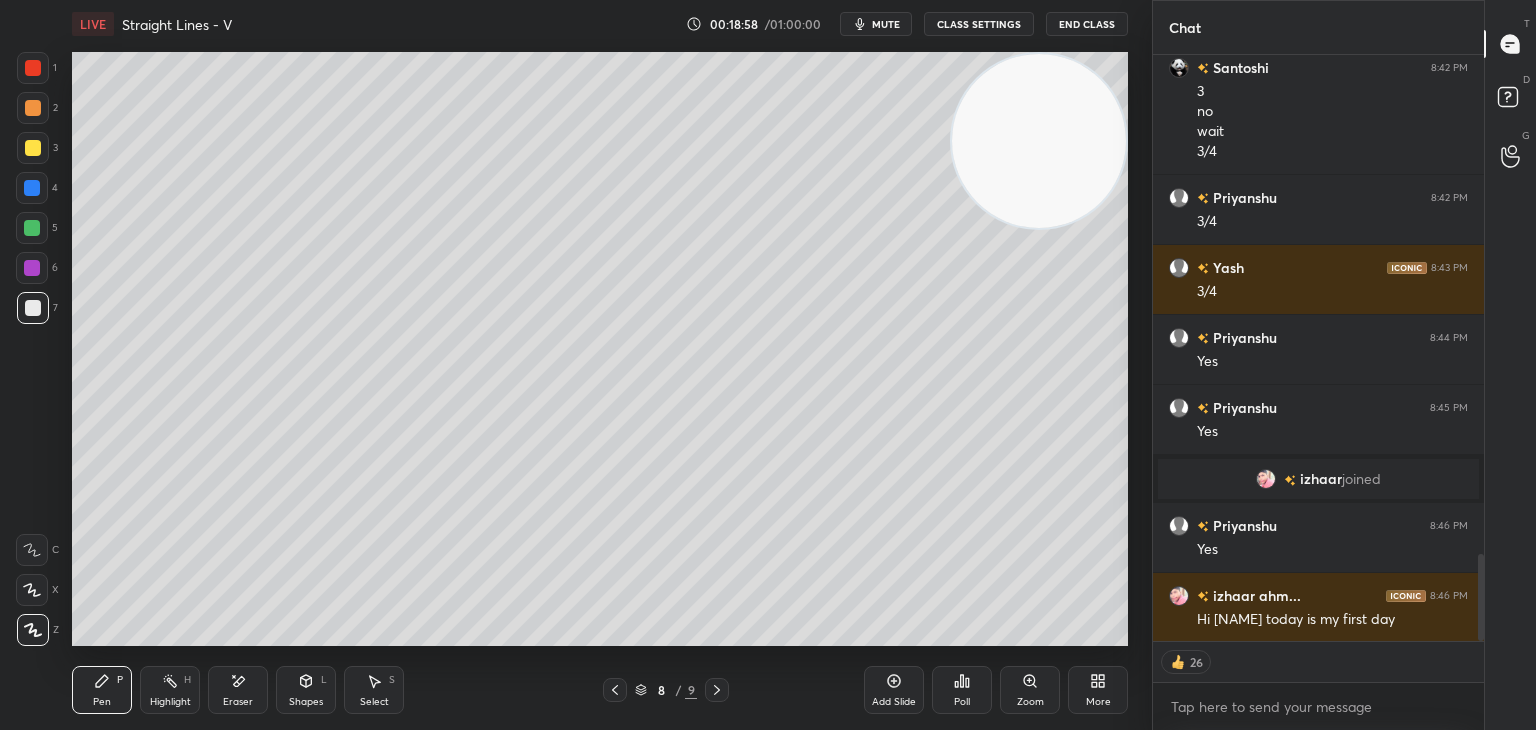 click at bounding box center [1039, 141] 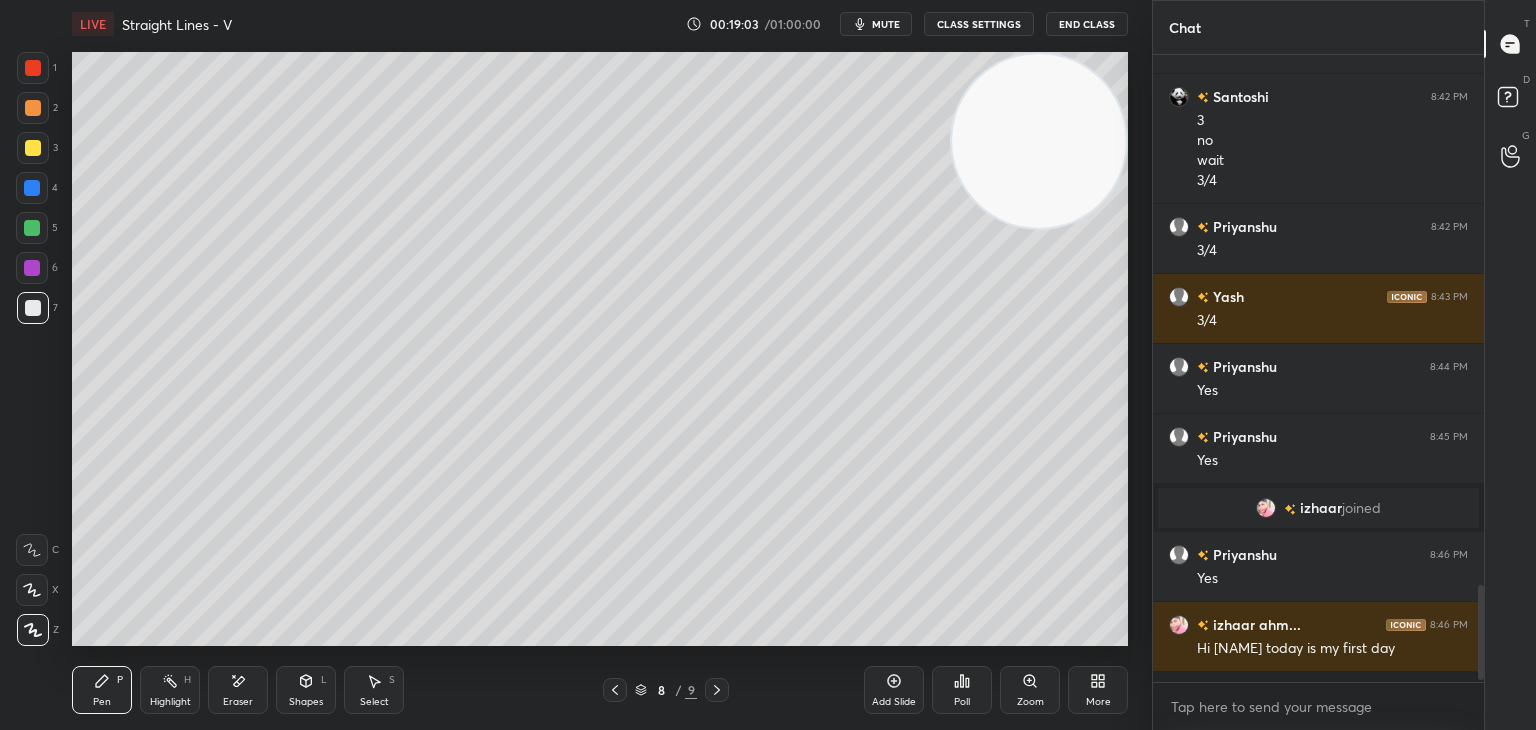 scroll, scrollTop: 6, scrollLeft: 6, axis: both 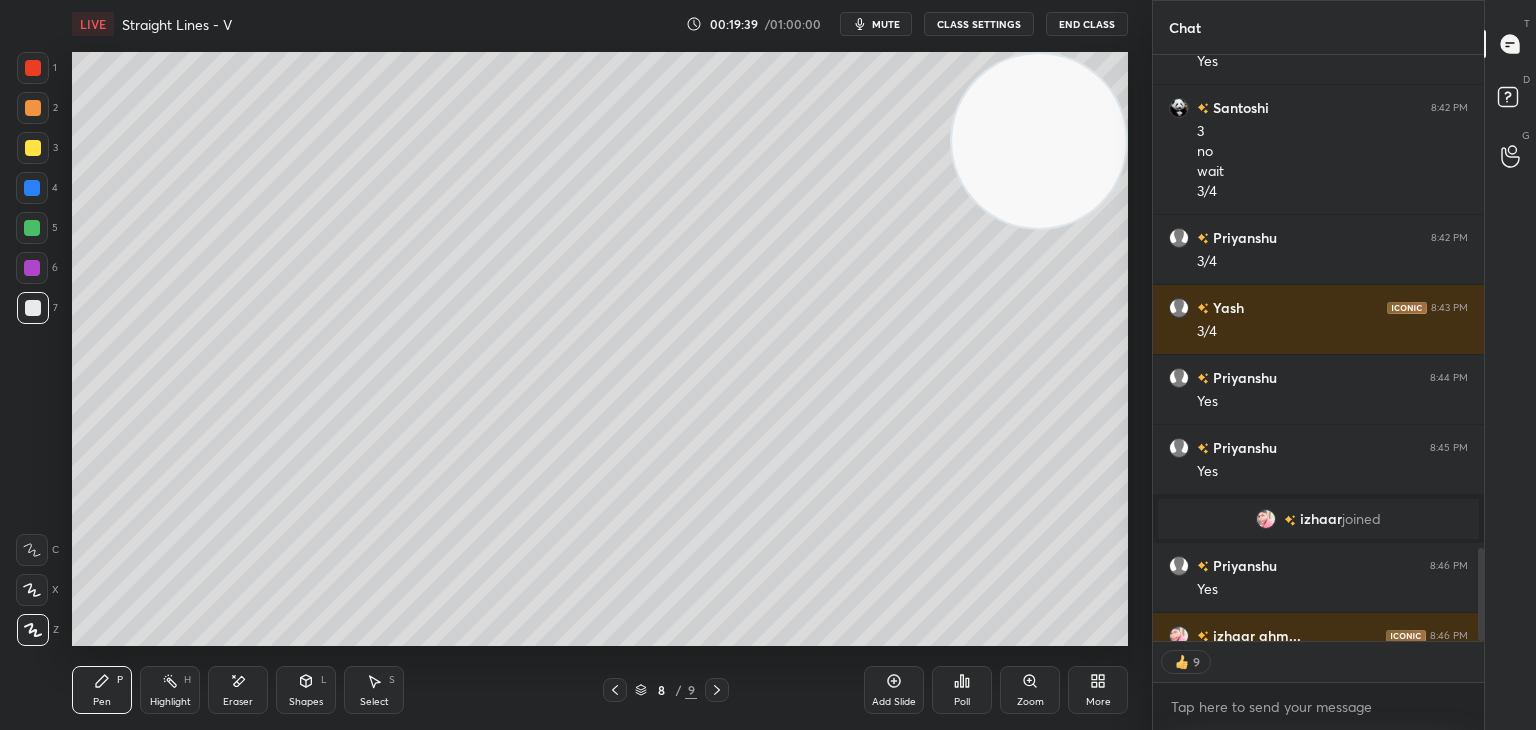 drag, startPoint x: 0, startPoint y: 441, endPoint x: 67, endPoint y: 411, distance: 73.409805 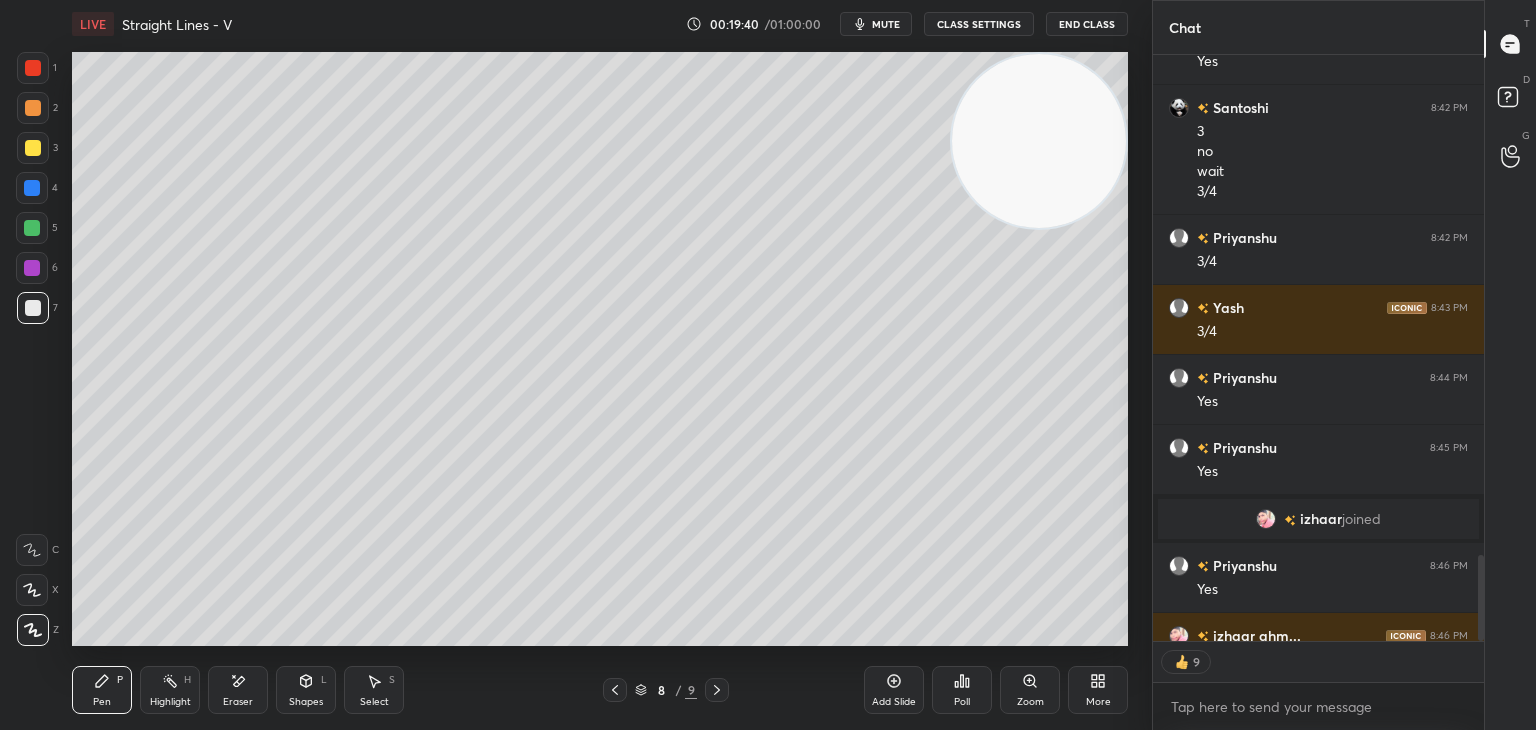 scroll, scrollTop: 3427, scrollLeft: 0, axis: vertical 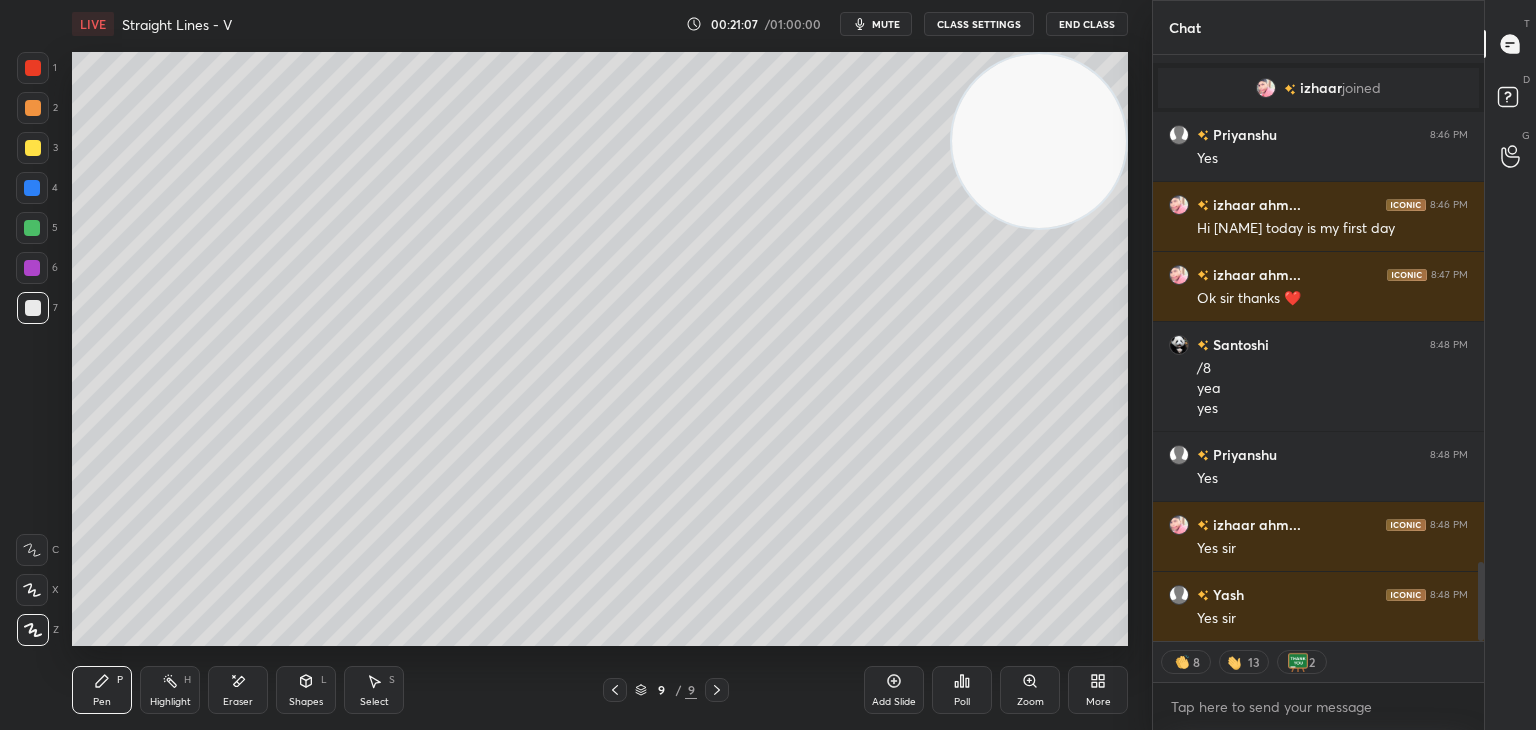 click on "Add Slide" at bounding box center (894, 690) 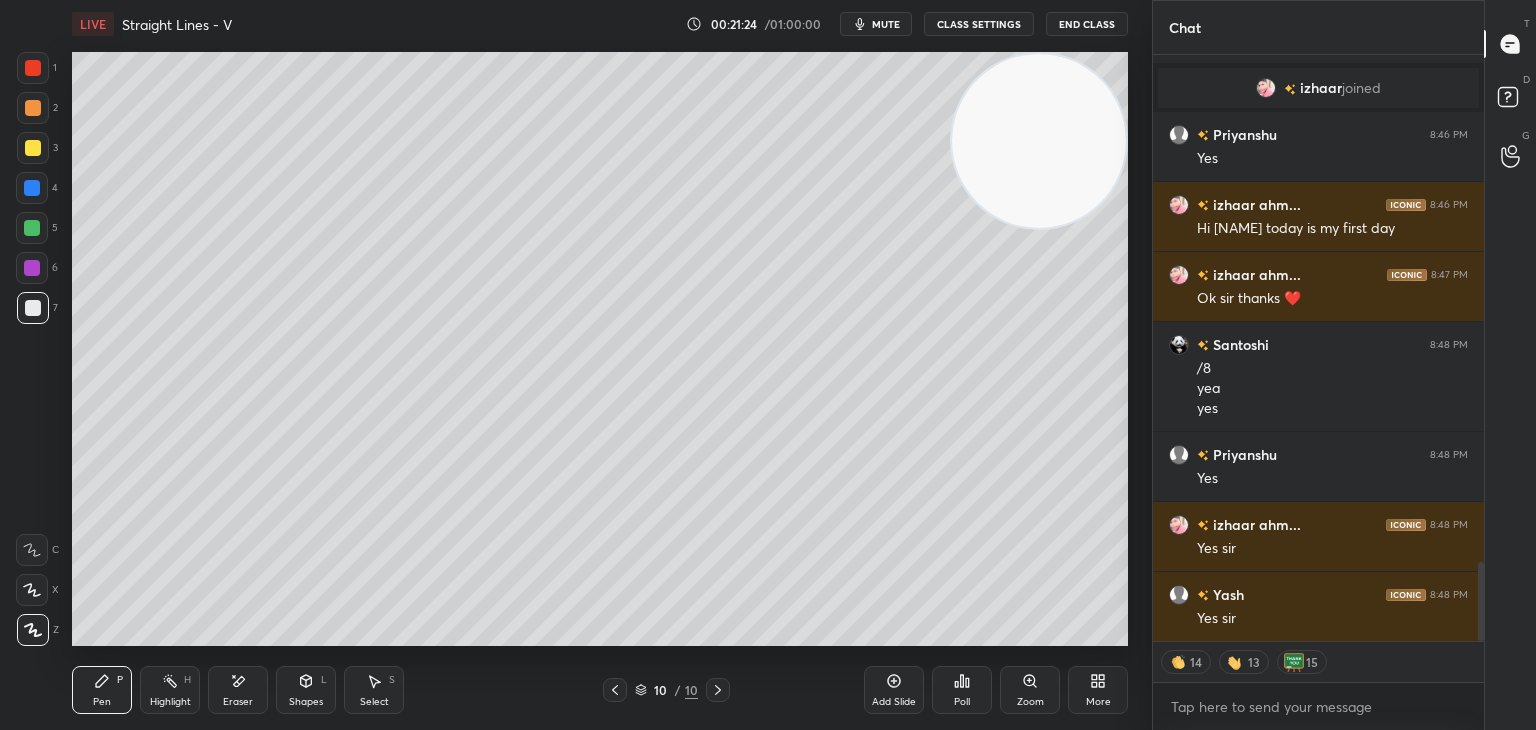 click on "1 2 3 4 5 6 7 C X Z E E Erase all   H H" at bounding box center [32, 349] 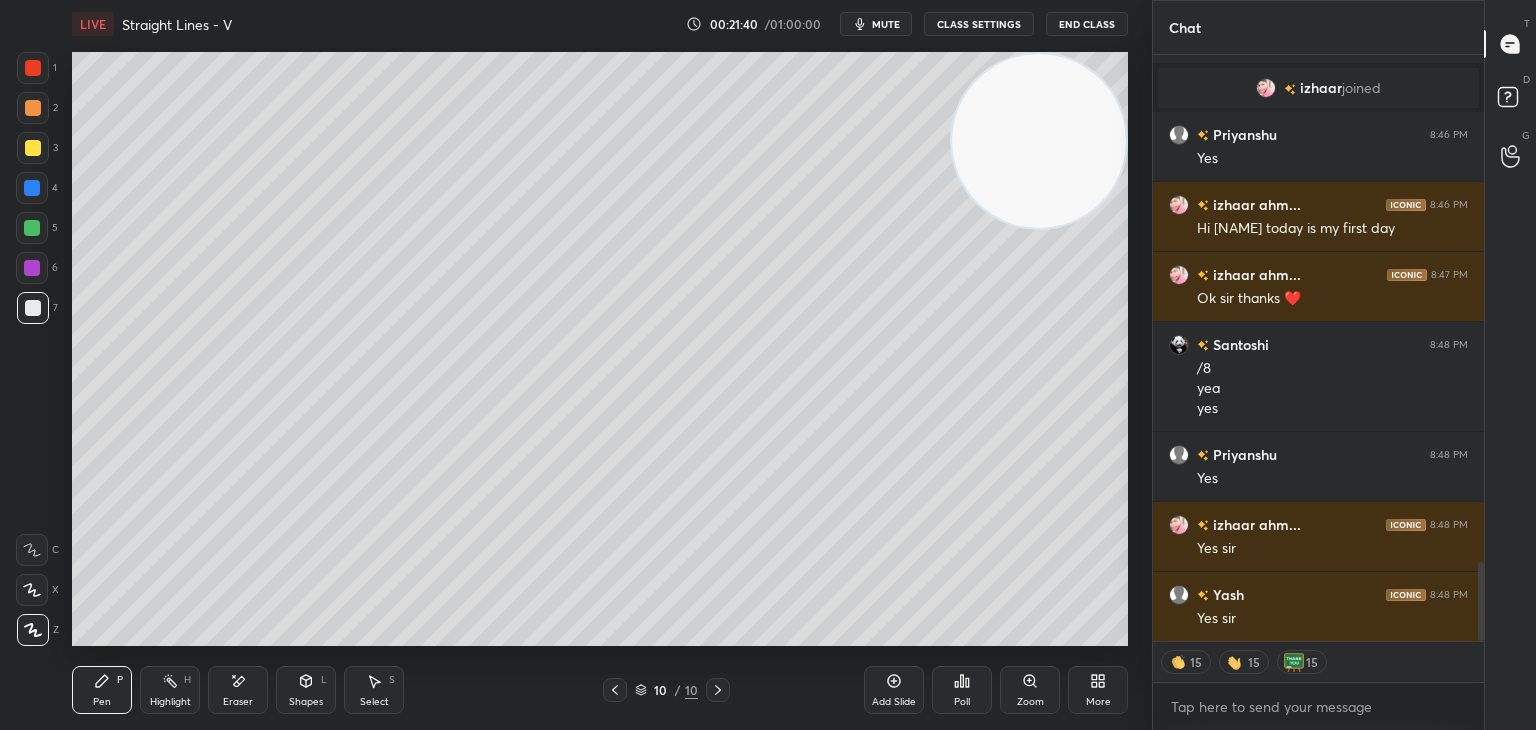 scroll, scrollTop: 6, scrollLeft: 6, axis: both 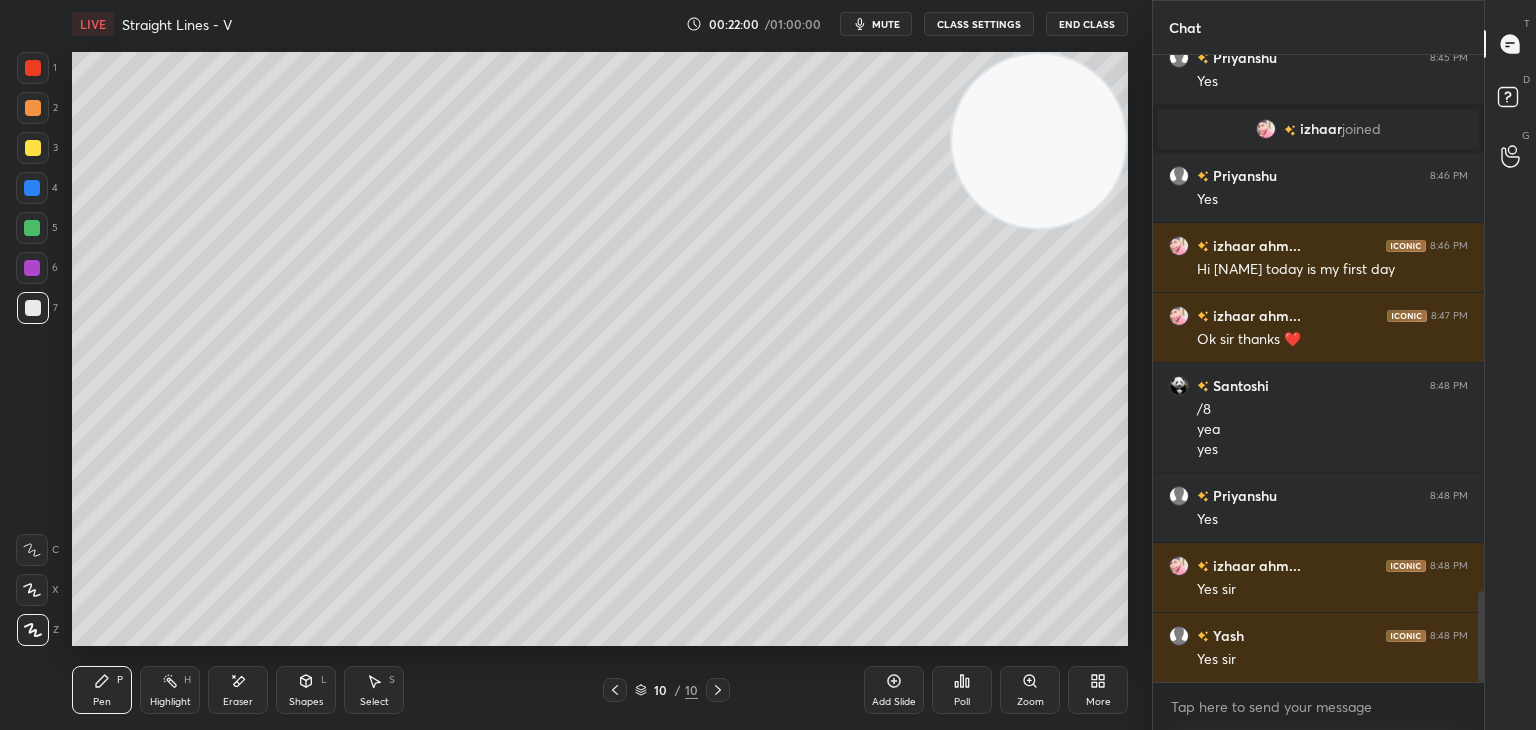 click 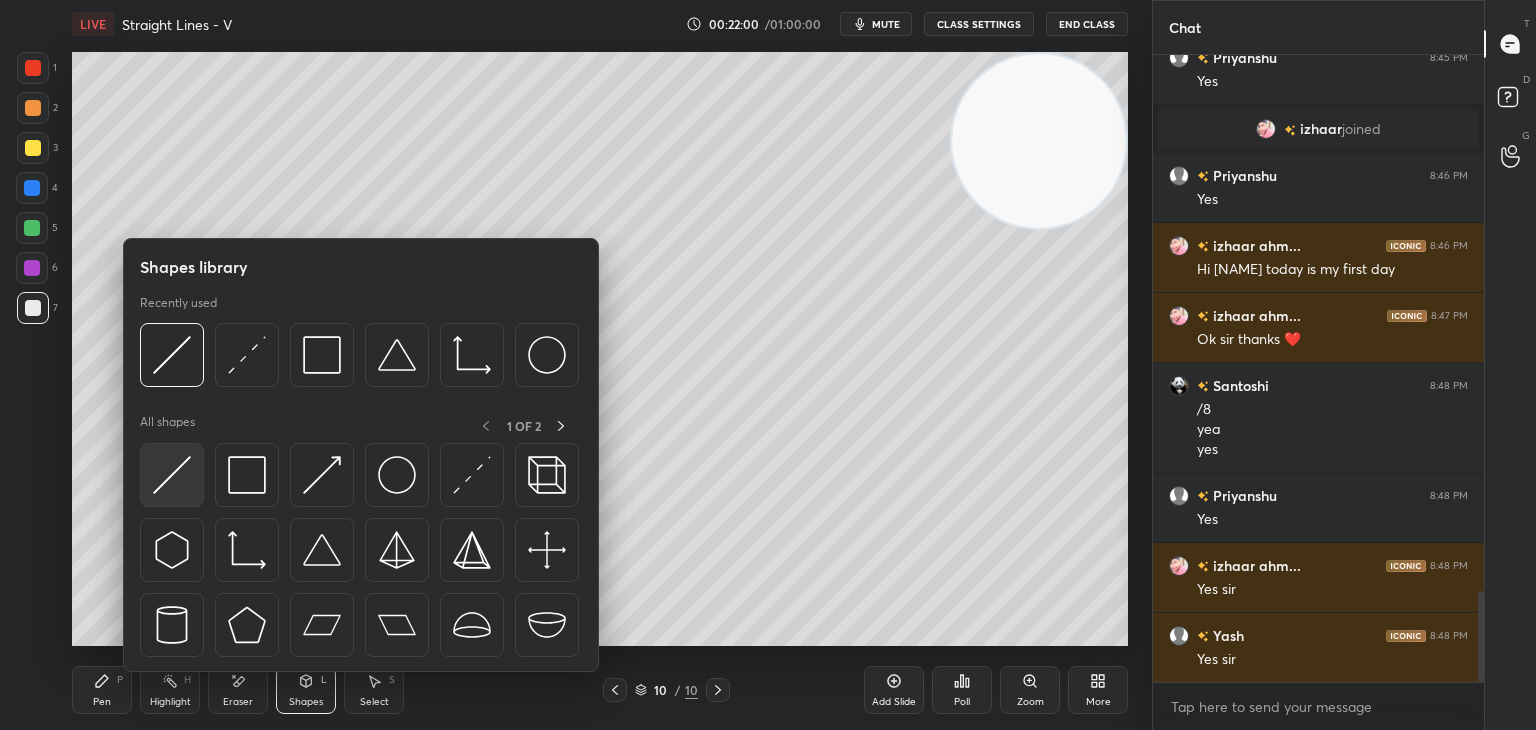 click at bounding box center (172, 475) 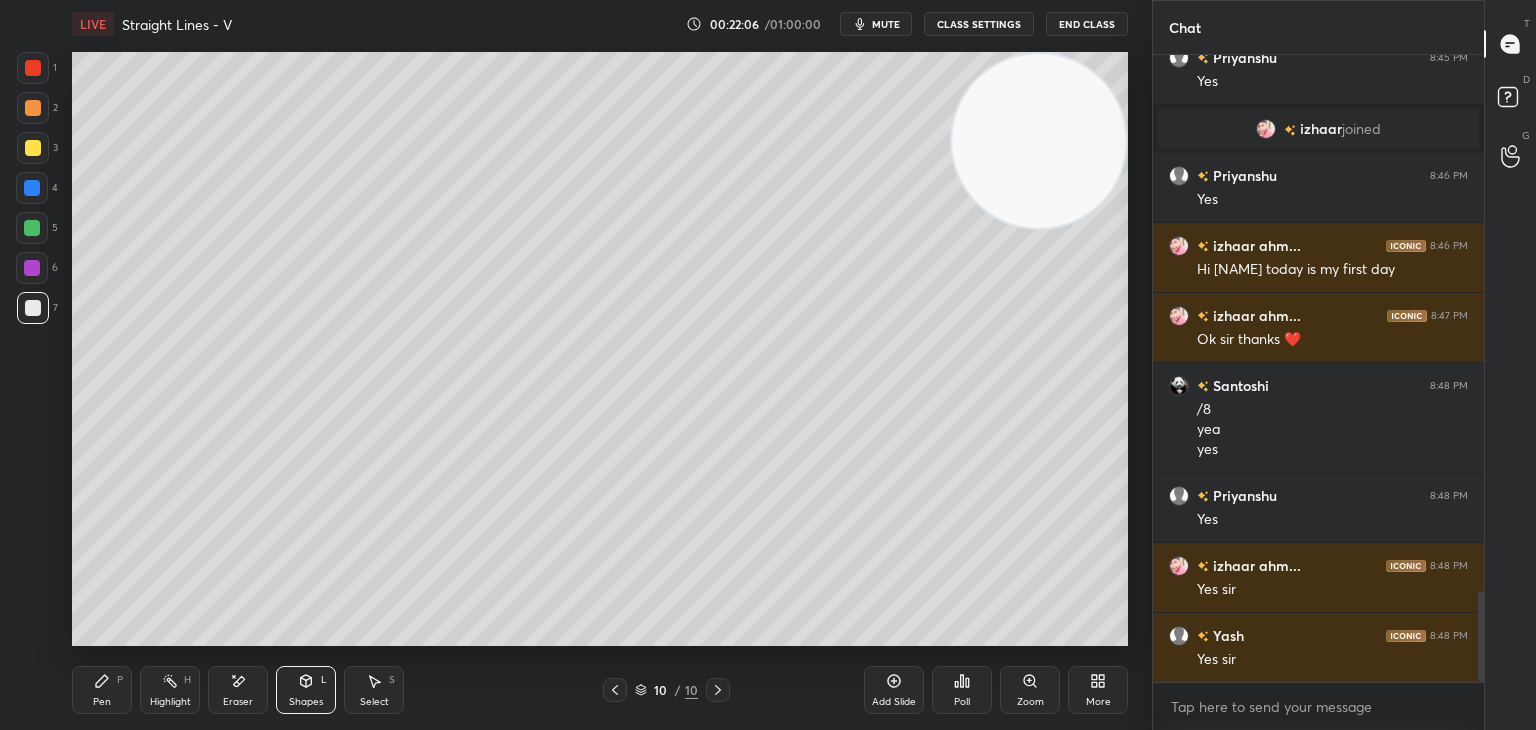 click on "Pen P" at bounding box center (102, 690) 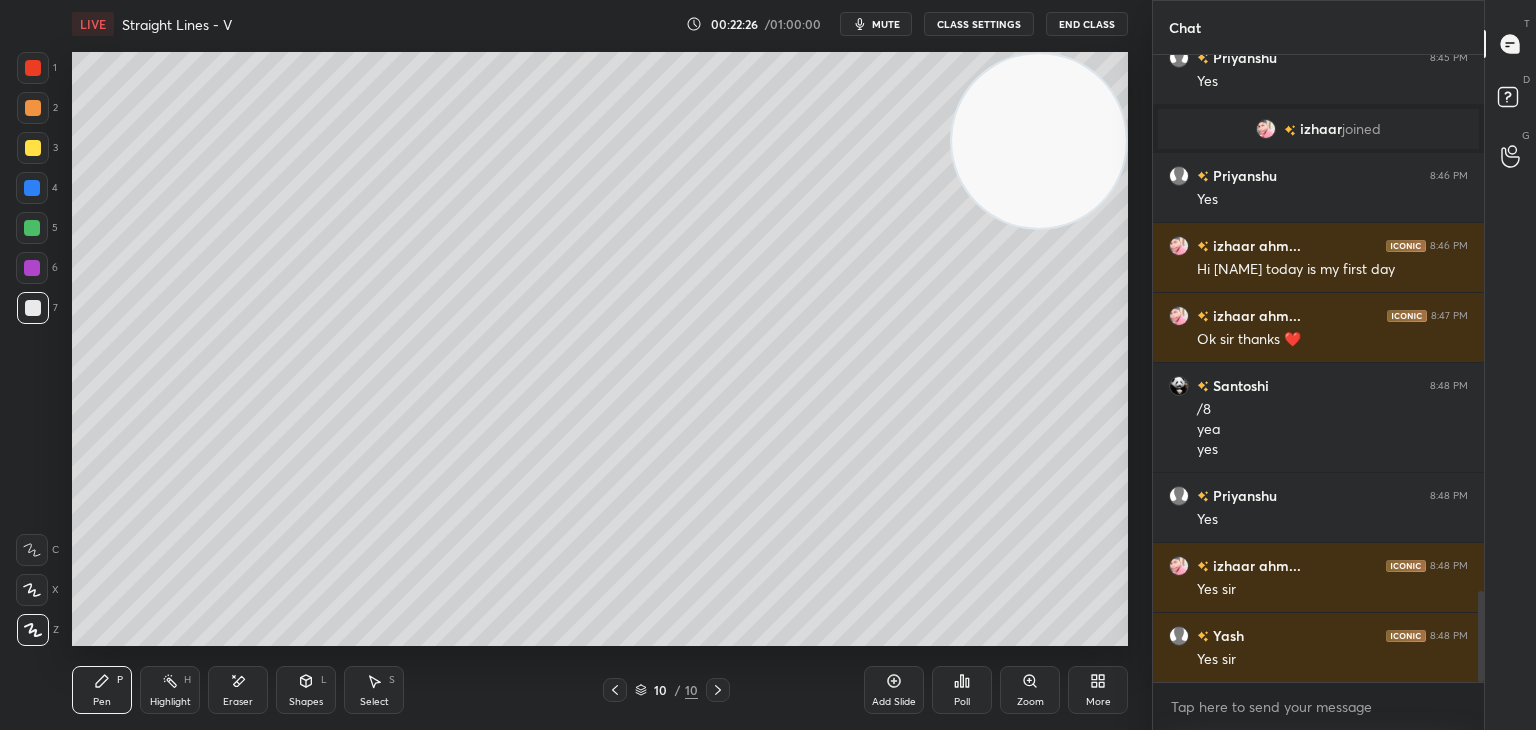 click on "Shapes L" at bounding box center [306, 690] 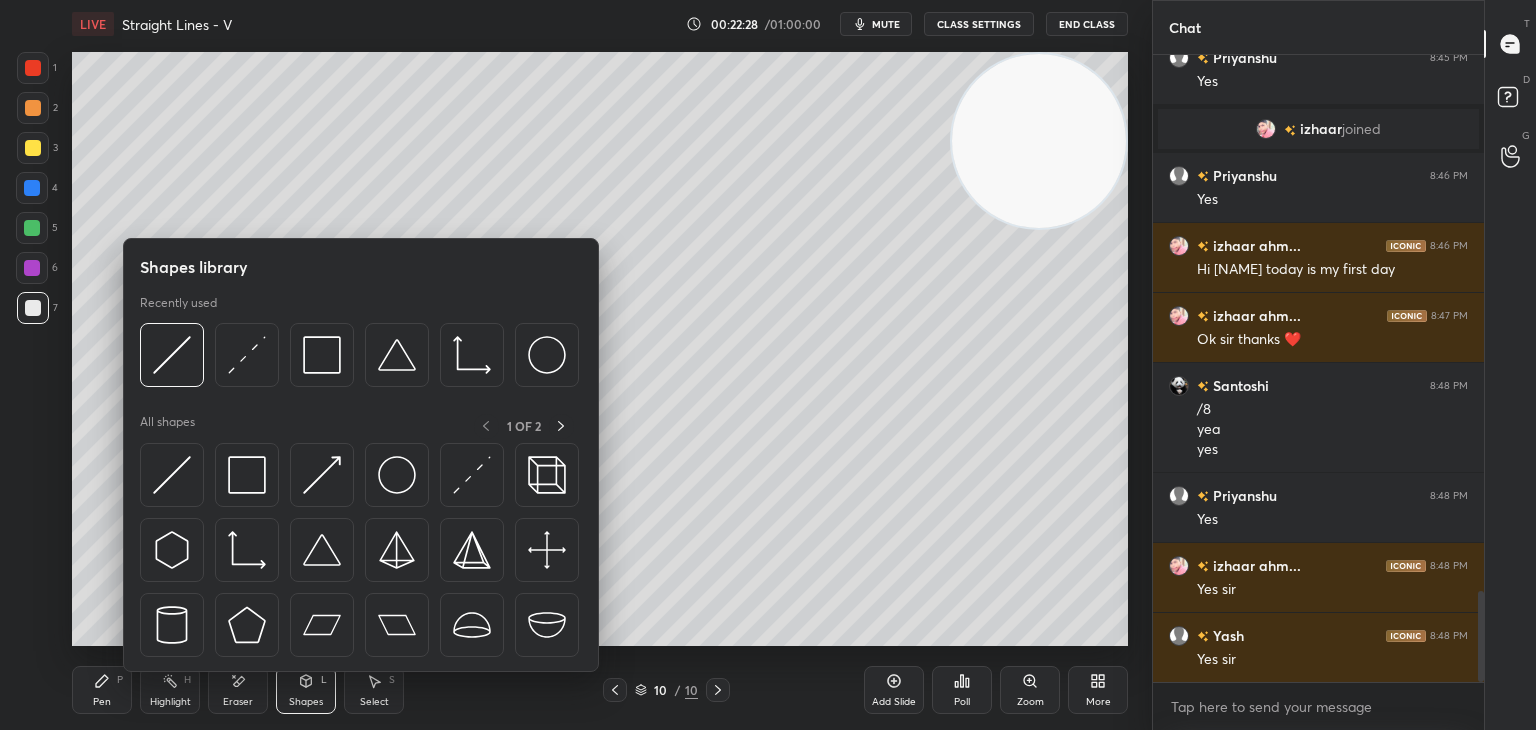 click on "Highlight" at bounding box center (170, 702) 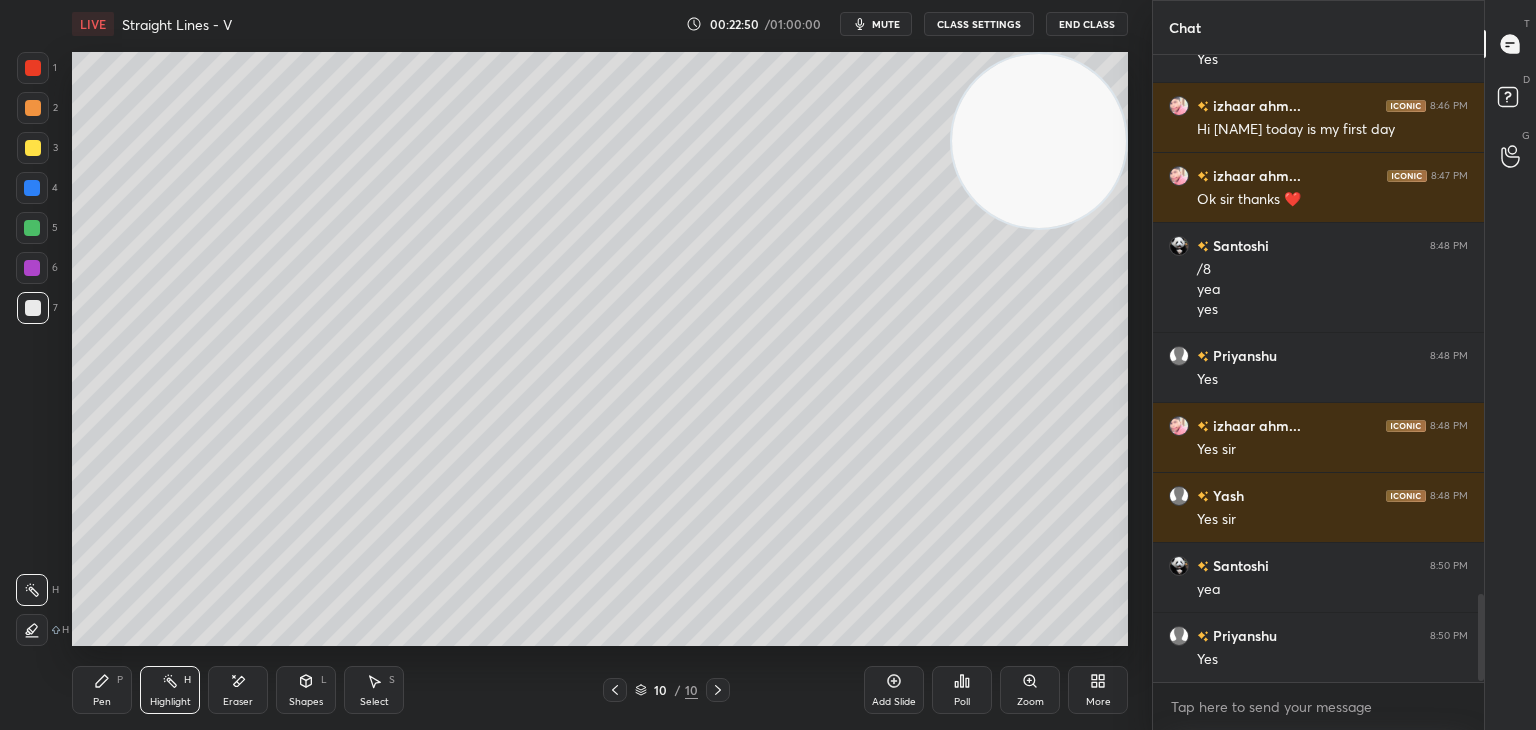 scroll, scrollTop: 3916, scrollLeft: 0, axis: vertical 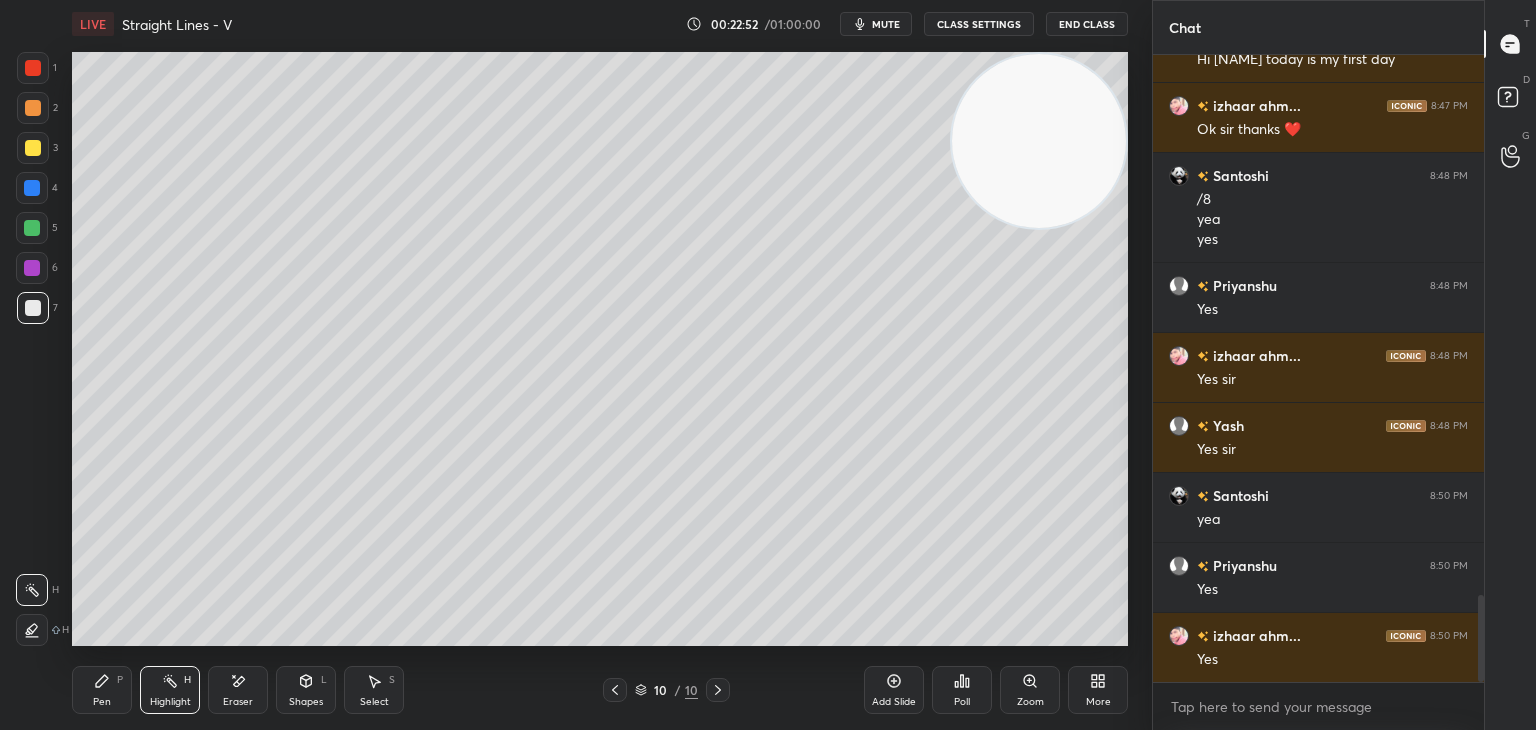 click on "Shapes" at bounding box center [306, 702] 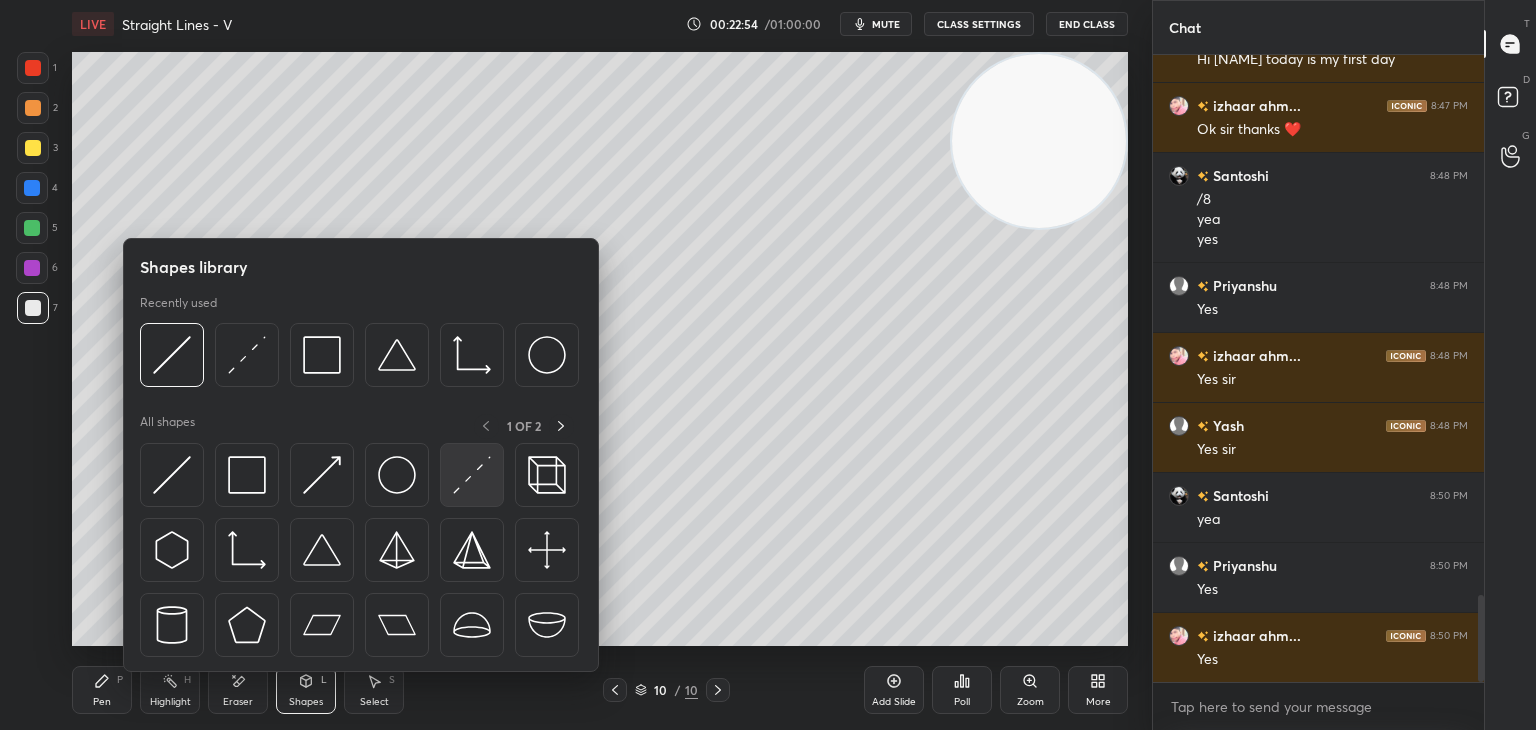 click at bounding box center (472, 475) 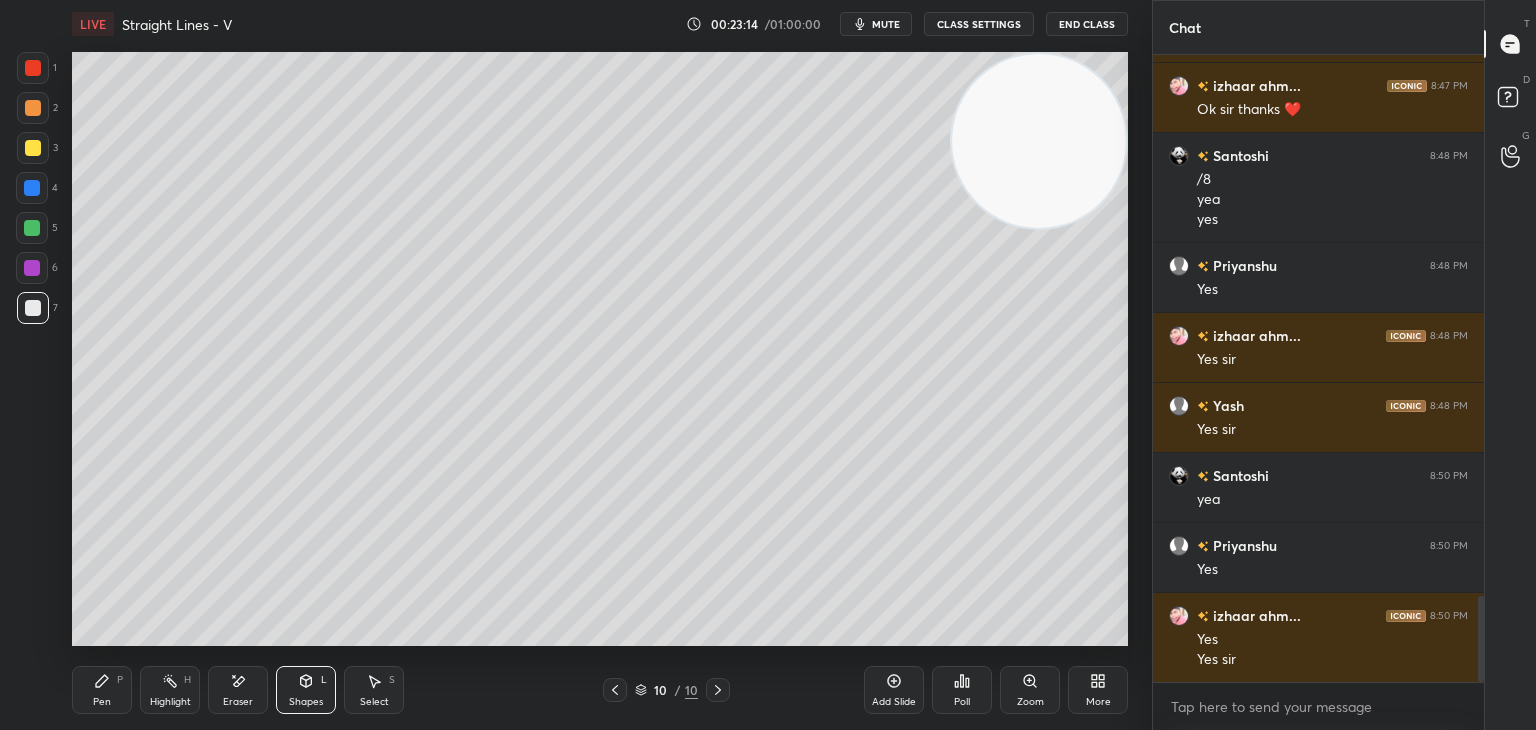 scroll, scrollTop: 4006, scrollLeft: 0, axis: vertical 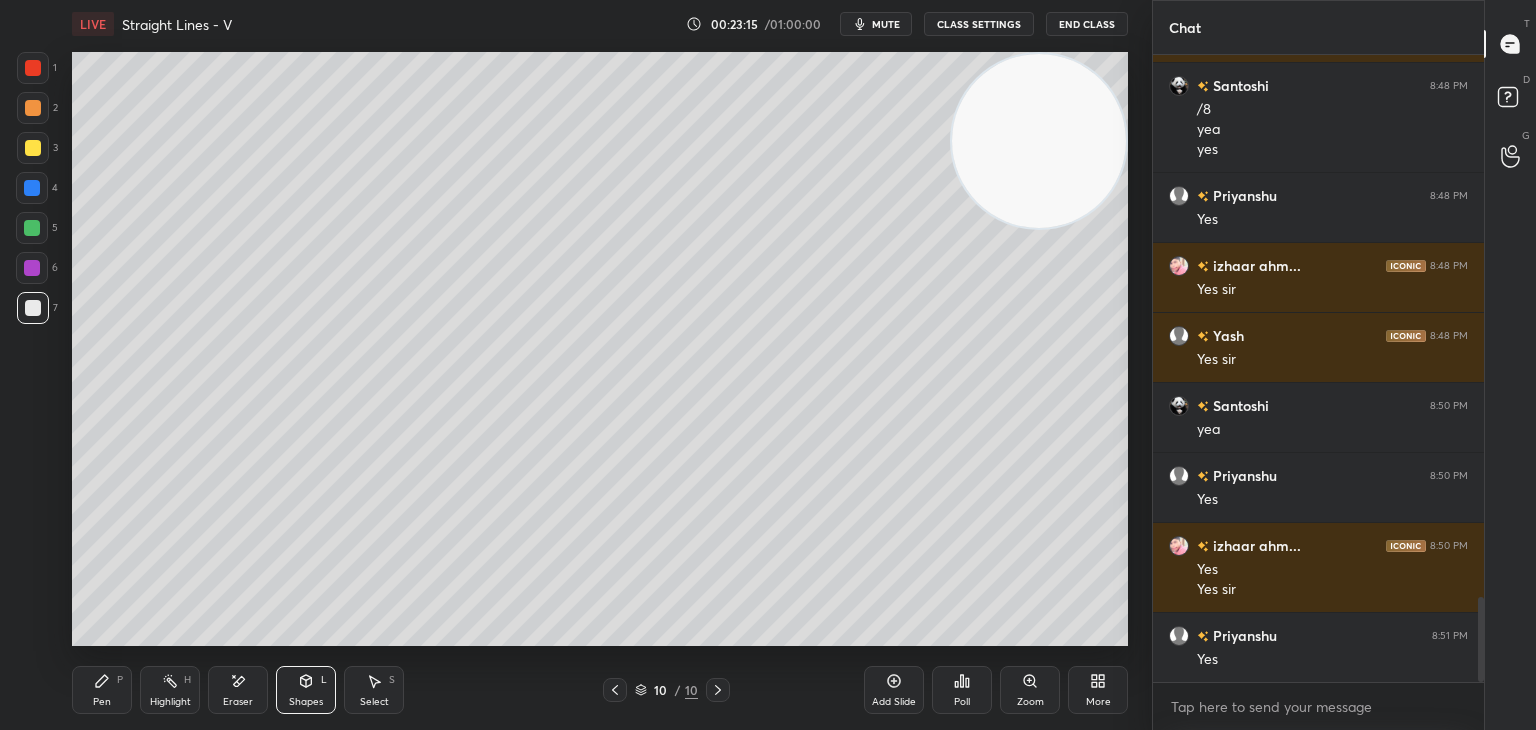 click on "Eraser" at bounding box center [238, 690] 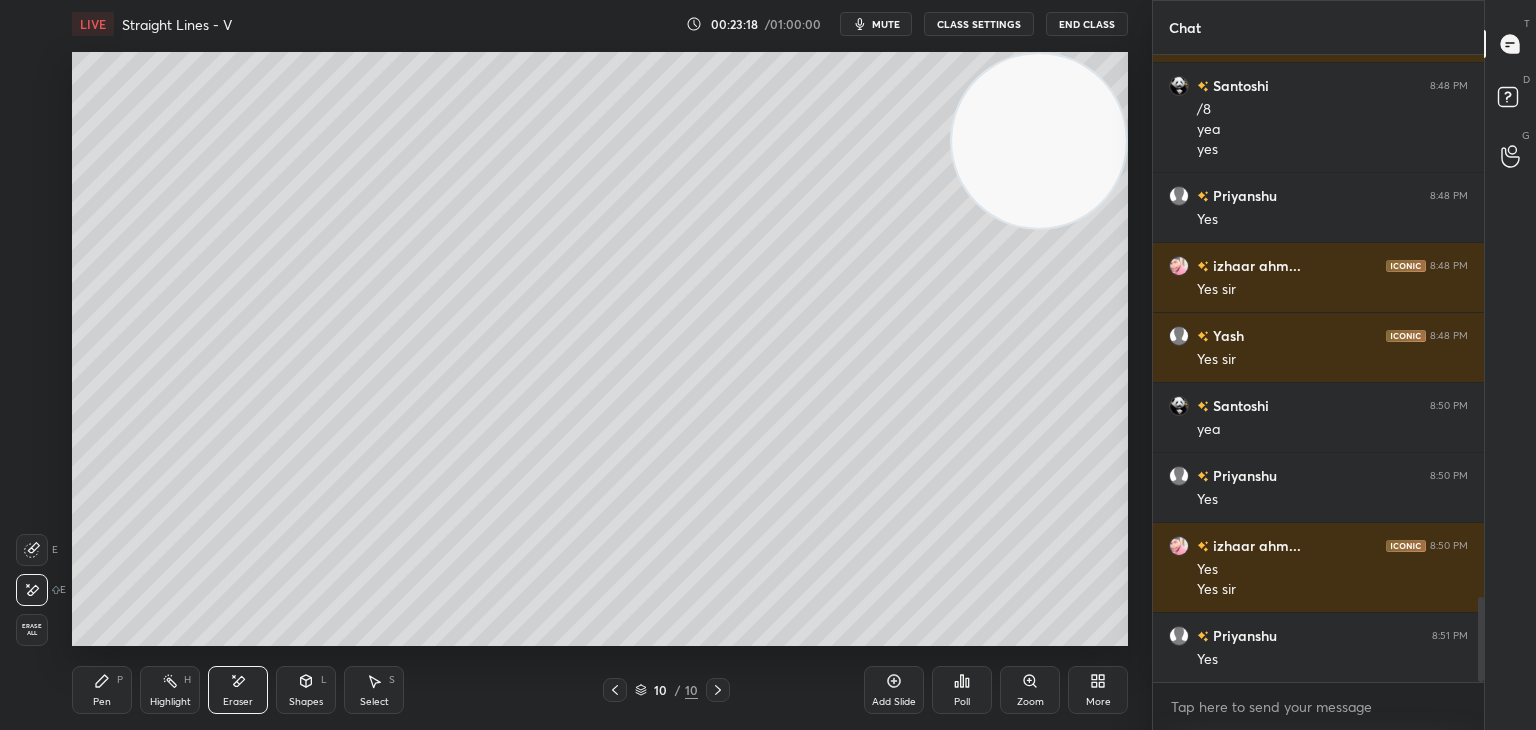 click on "Highlight H" at bounding box center (170, 690) 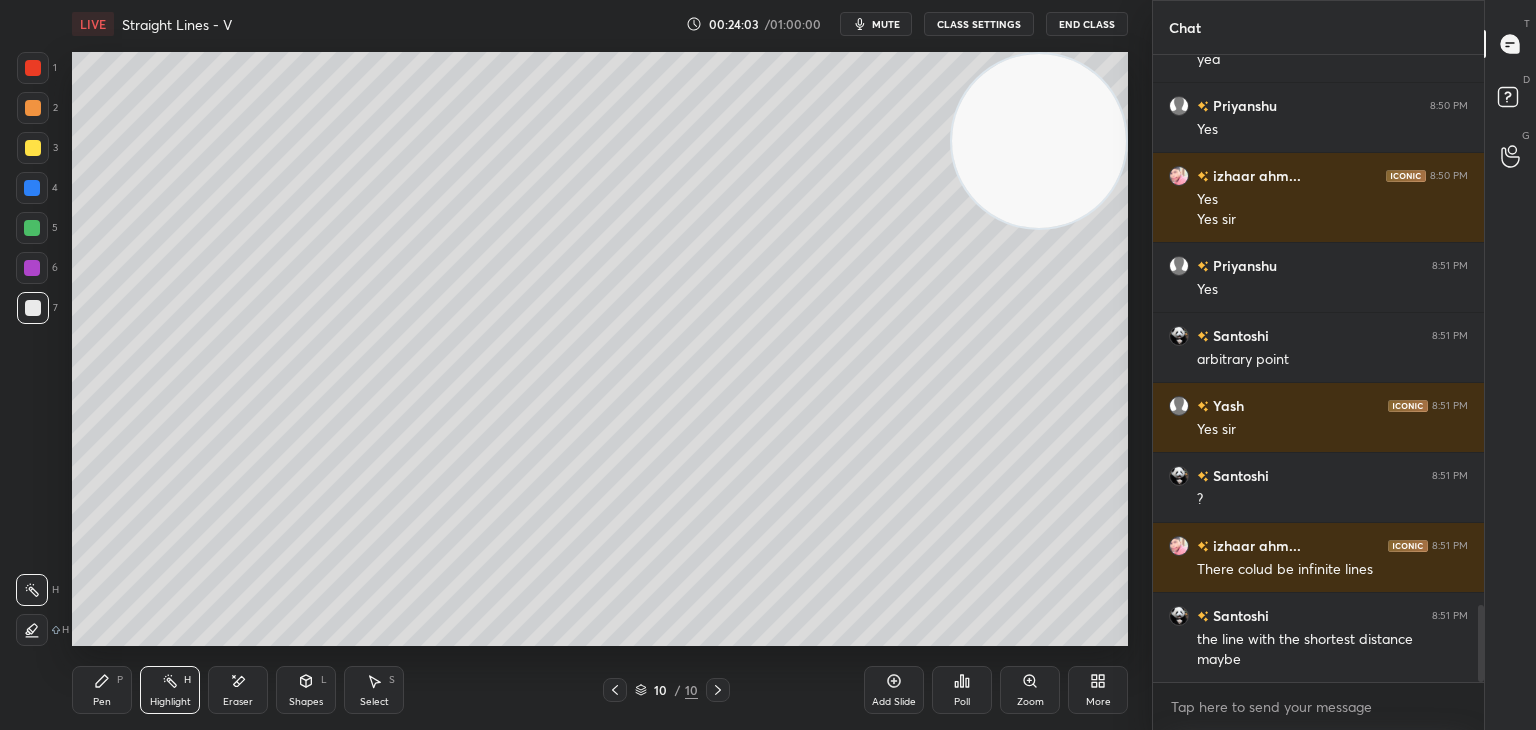 scroll, scrollTop: 4464, scrollLeft: 0, axis: vertical 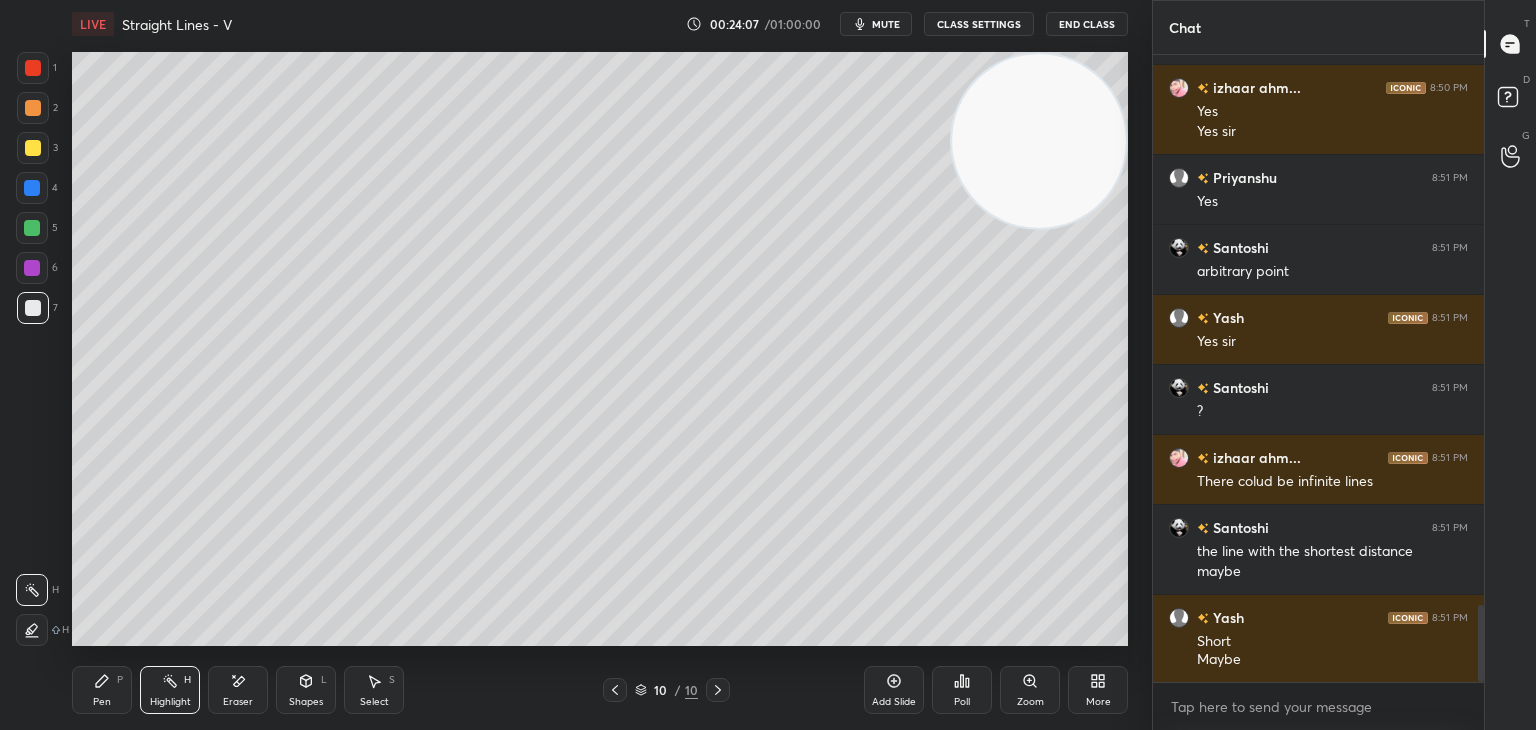 click on "Shapes L" at bounding box center (306, 690) 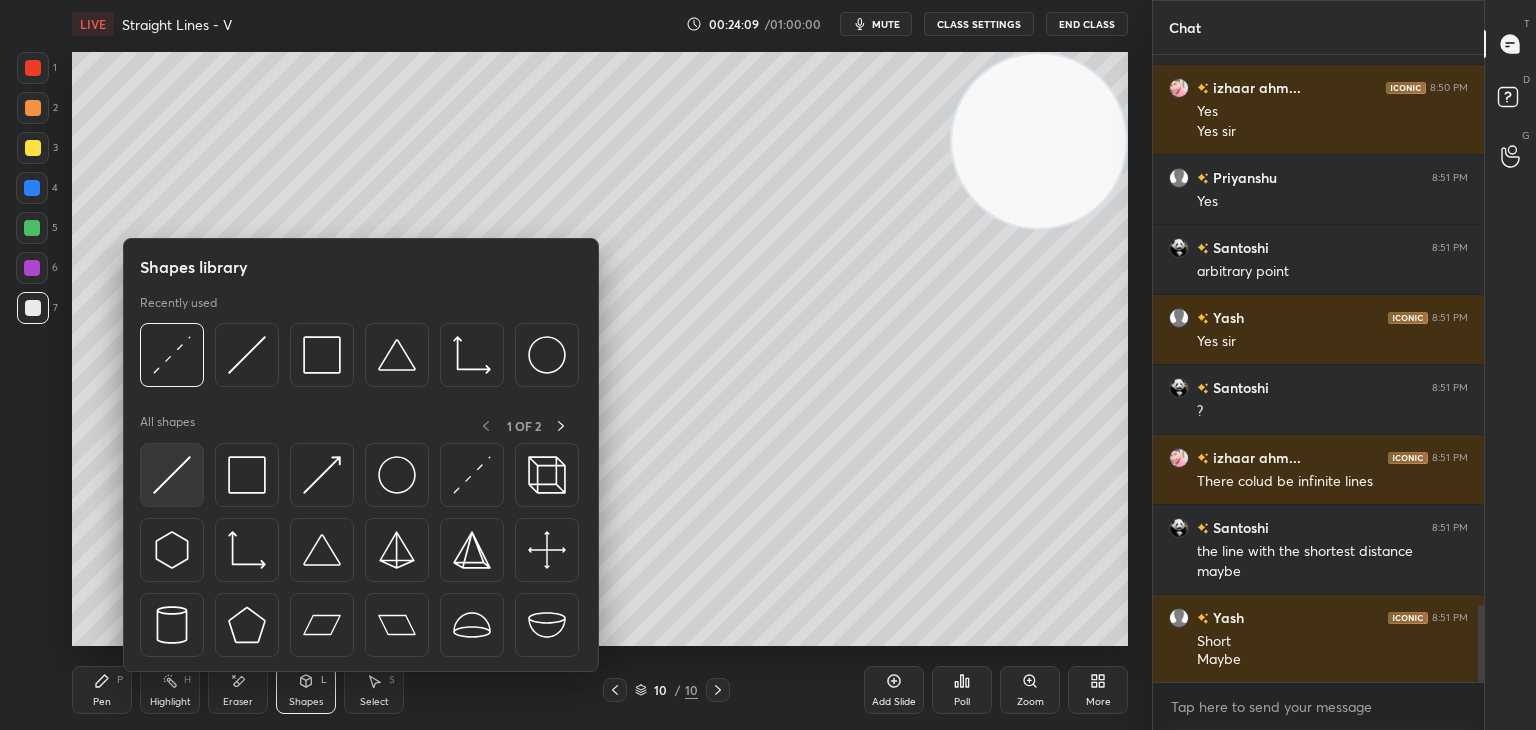 click at bounding box center (172, 475) 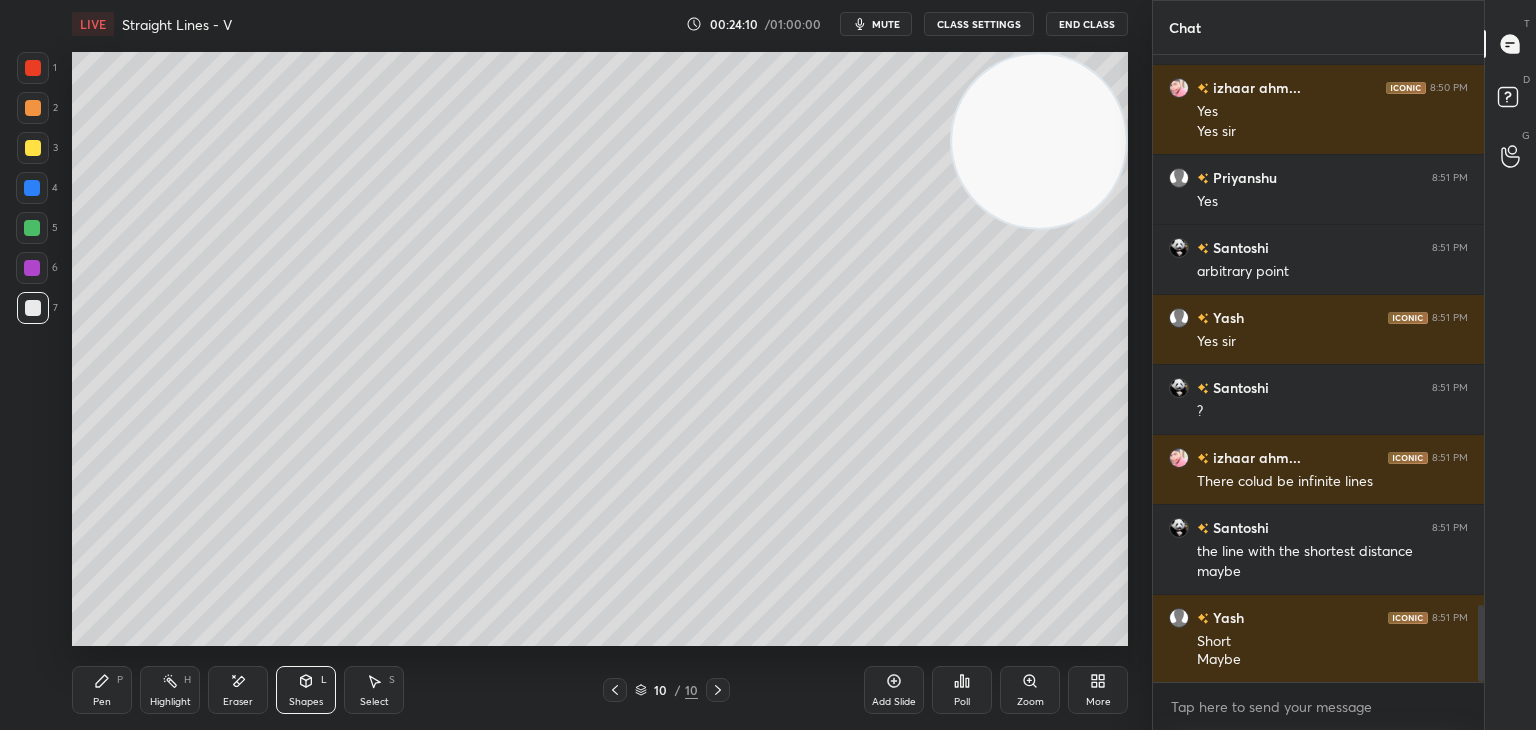 click at bounding box center [33, 148] 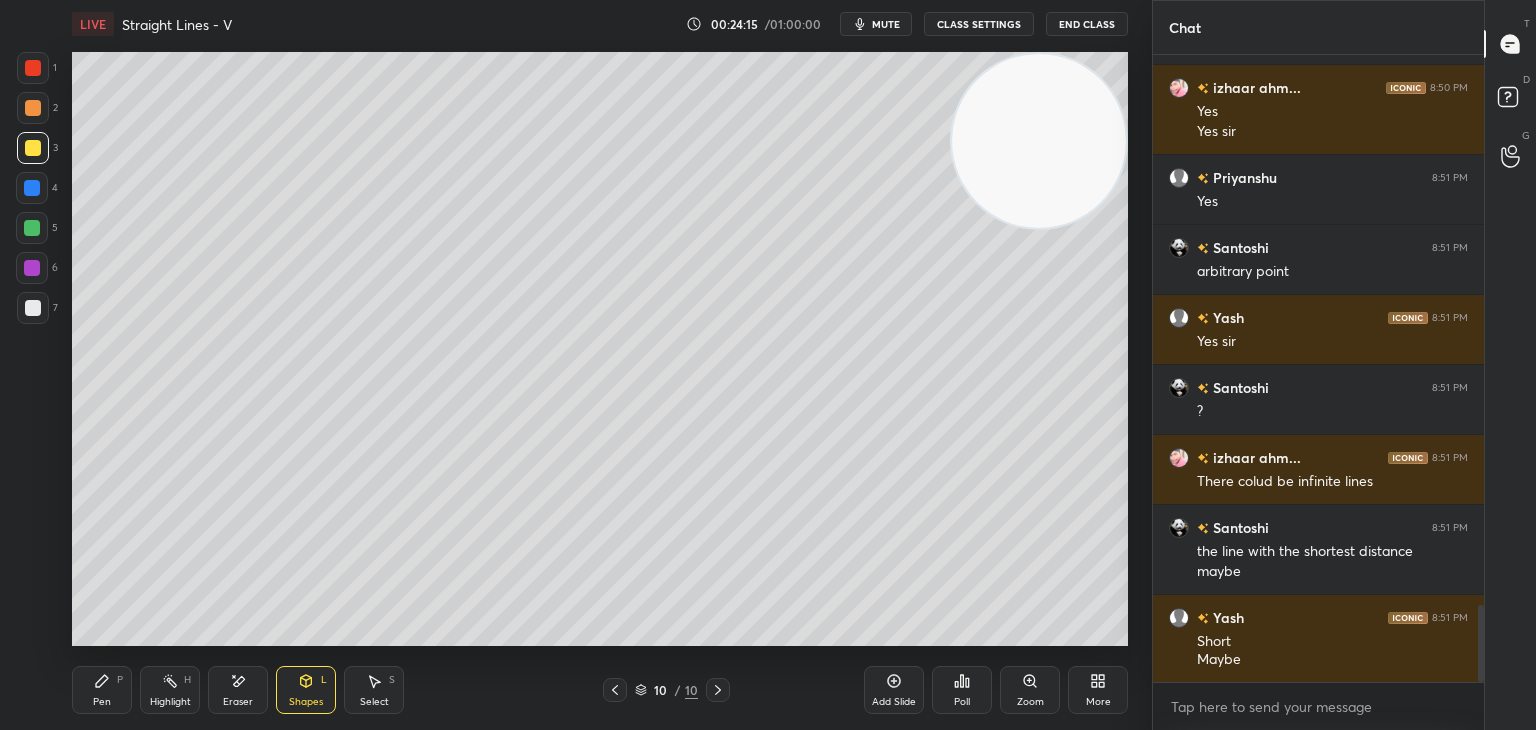 click on "Highlight H" at bounding box center (170, 690) 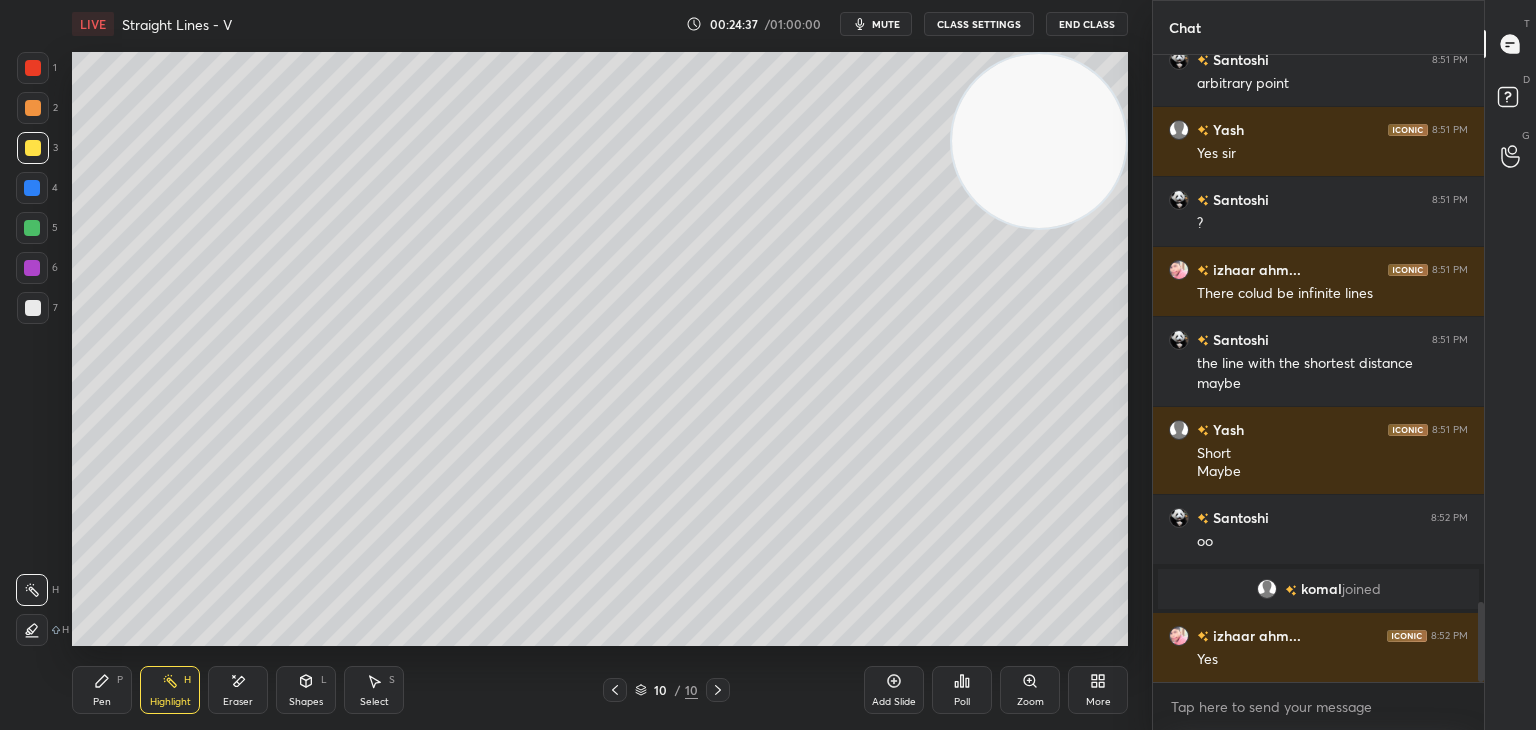 scroll, scrollTop: 4286, scrollLeft: 0, axis: vertical 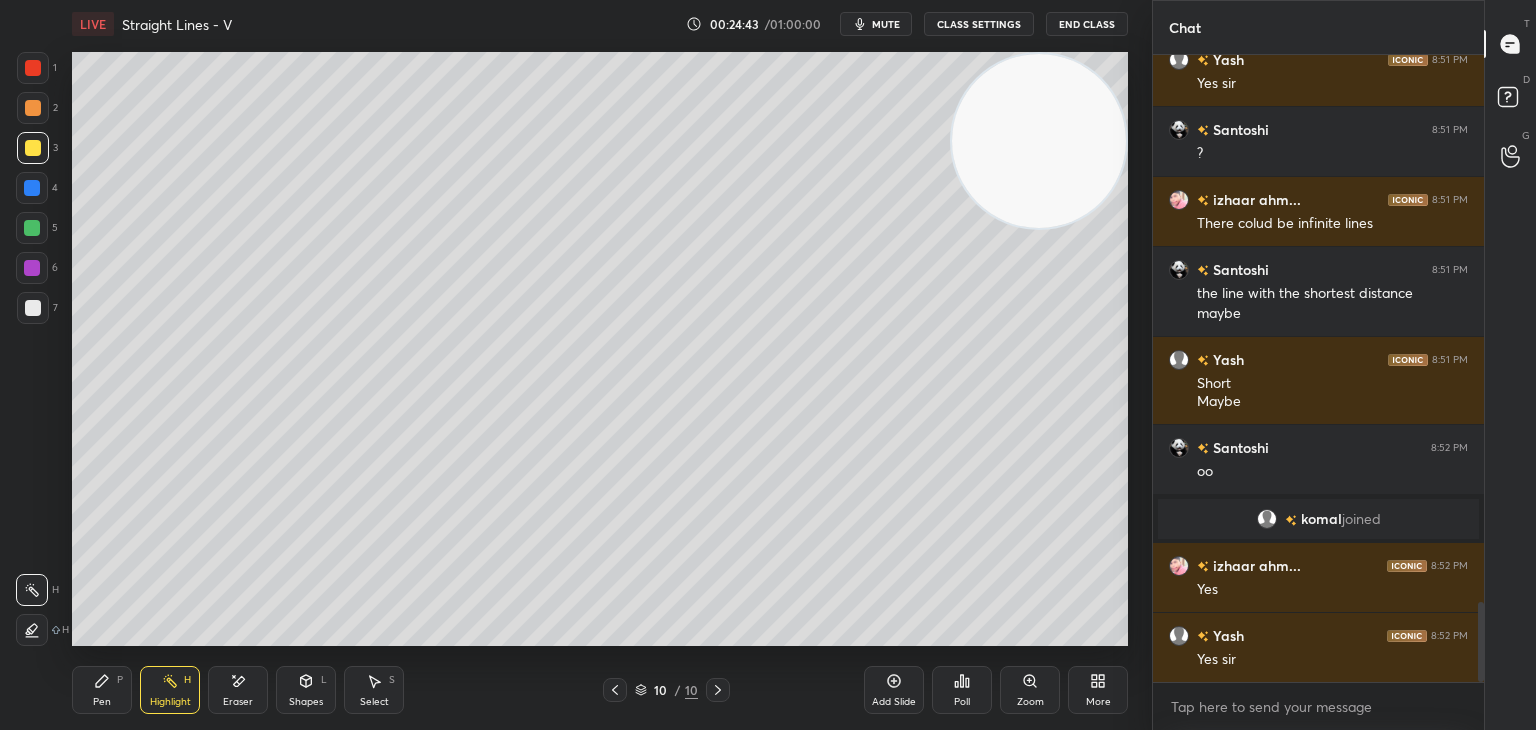 click on "Shapes L" at bounding box center [306, 690] 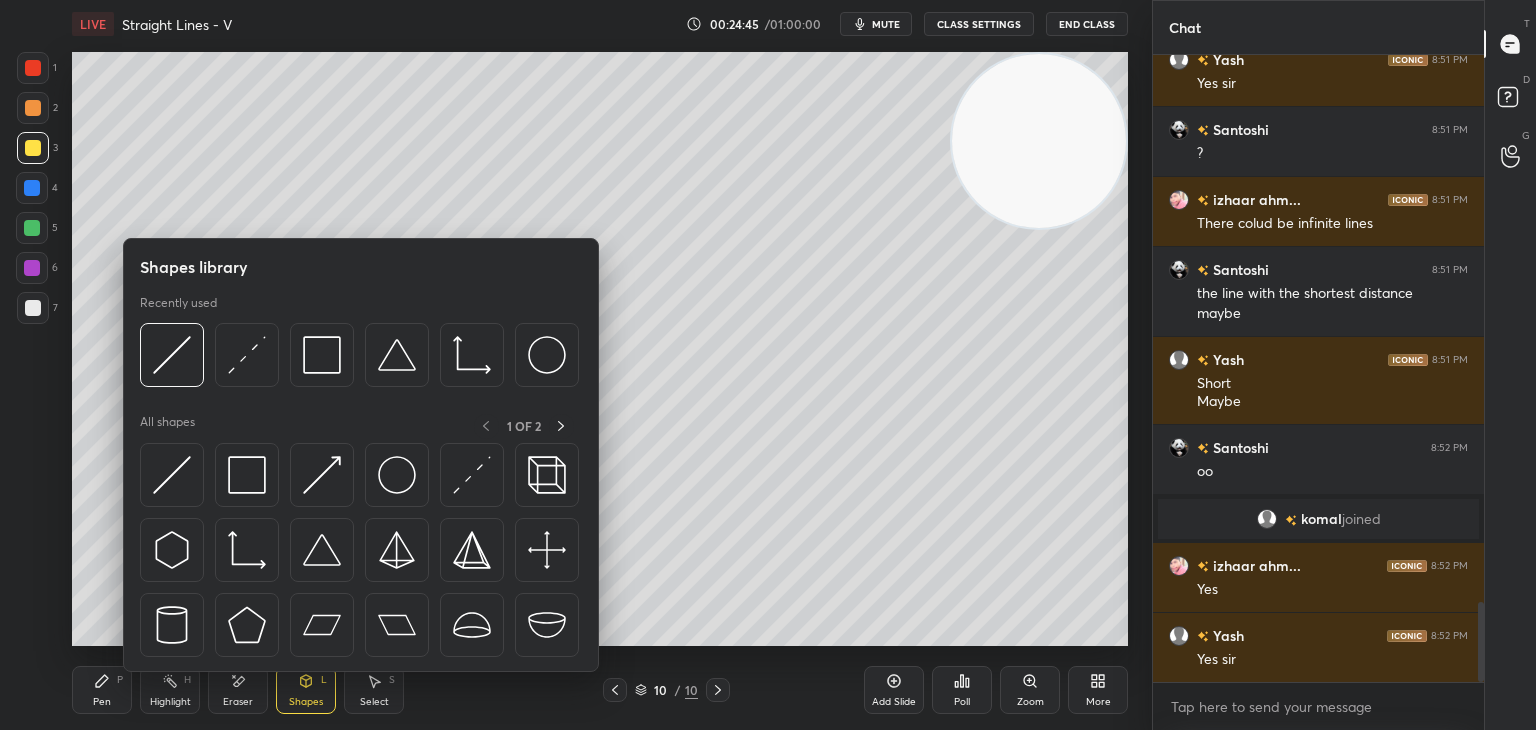click on "Highlight" at bounding box center (170, 702) 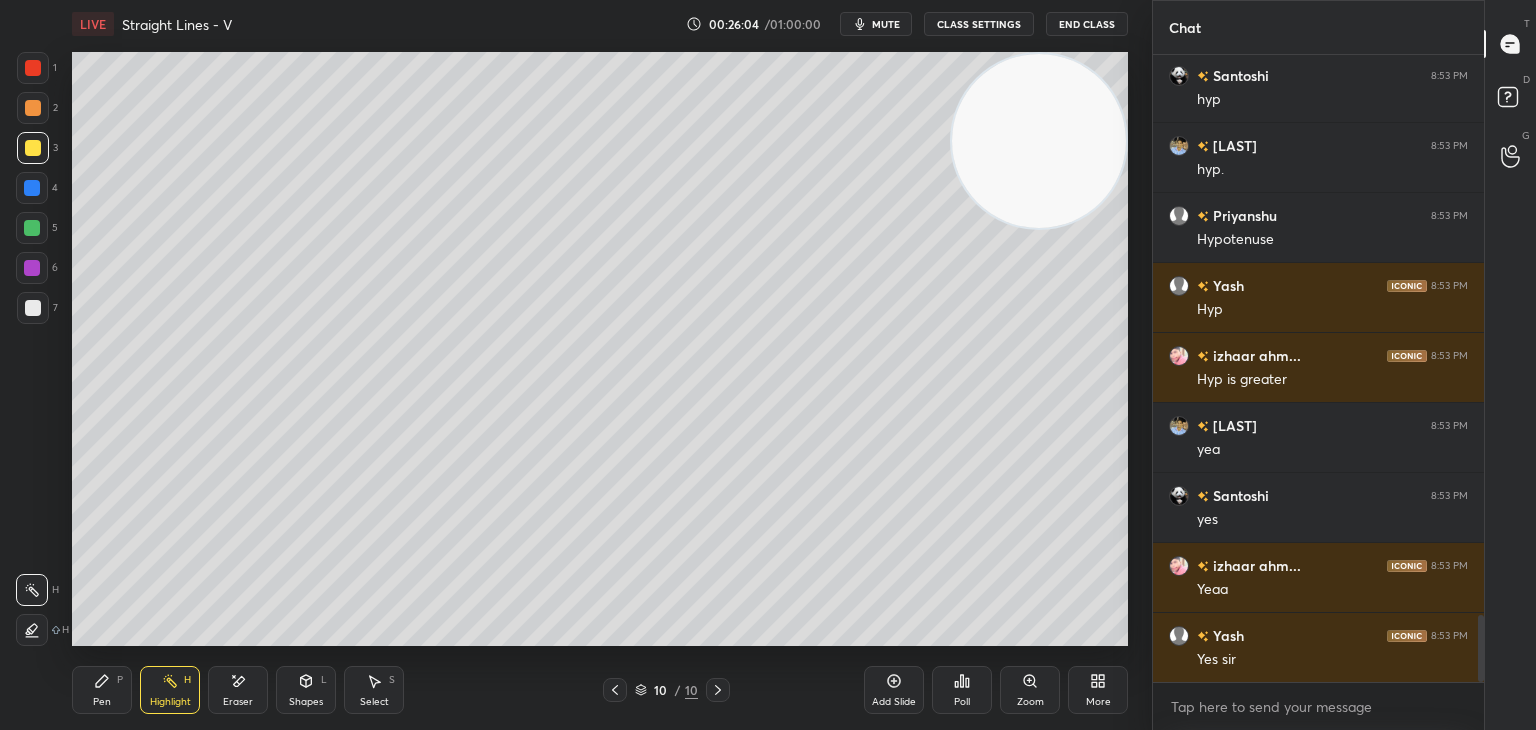 scroll, scrollTop: 5336, scrollLeft: 0, axis: vertical 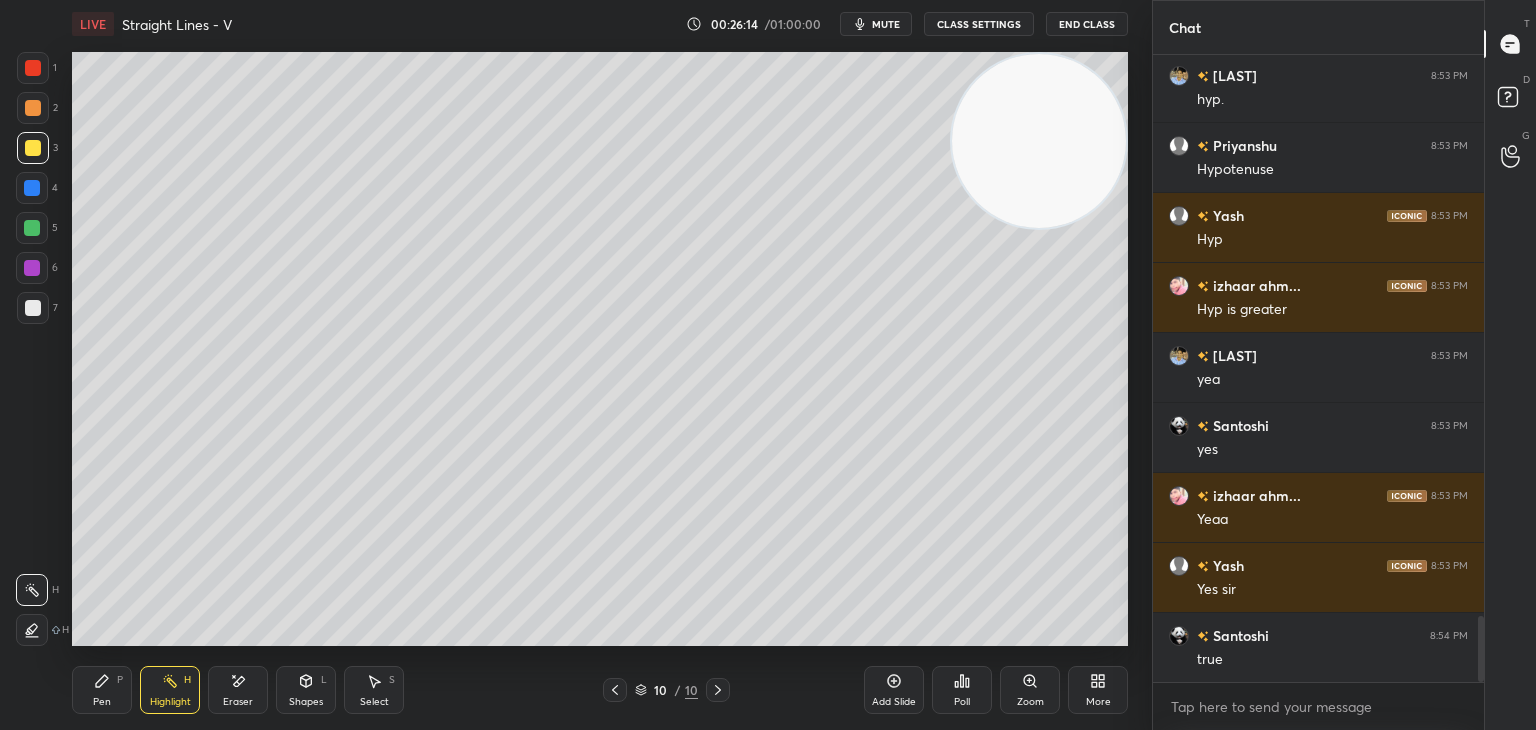 drag, startPoint x: 128, startPoint y: 698, endPoint x: 166, endPoint y: 652, distance: 59.665737 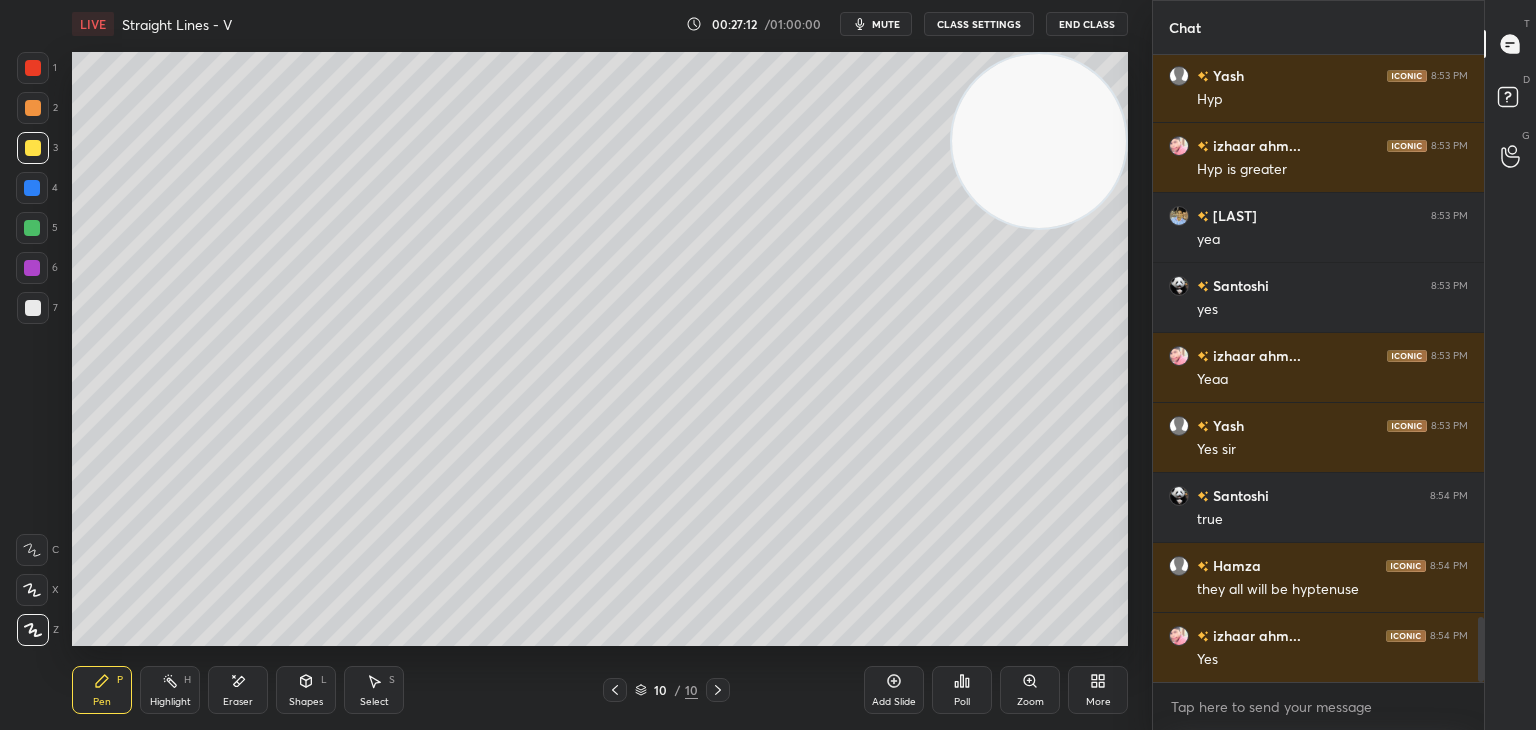 scroll, scrollTop: 5546, scrollLeft: 0, axis: vertical 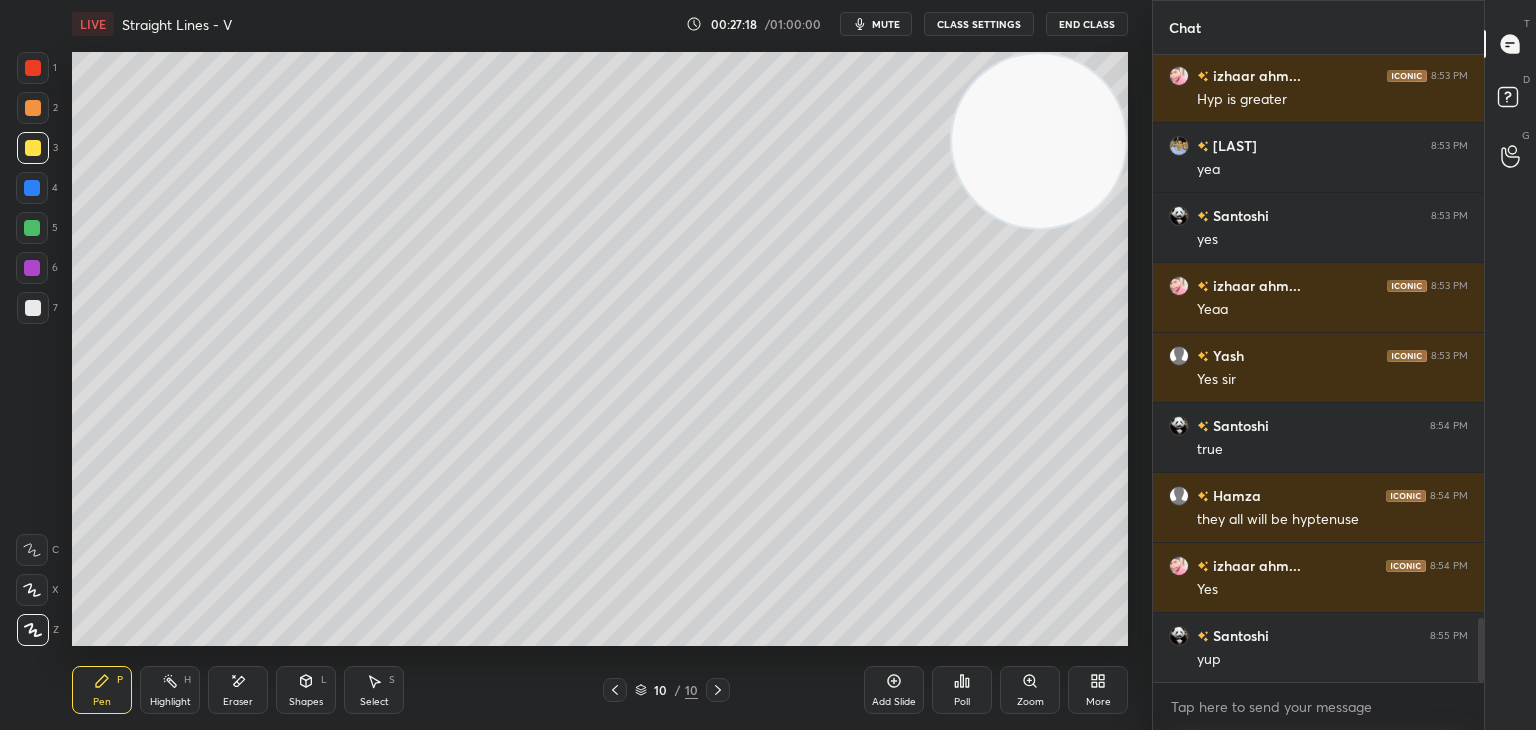 drag, startPoint x: 179, startPoint y: 682, endPoint x: 189, endPoint y: 651, distance: 32.572994 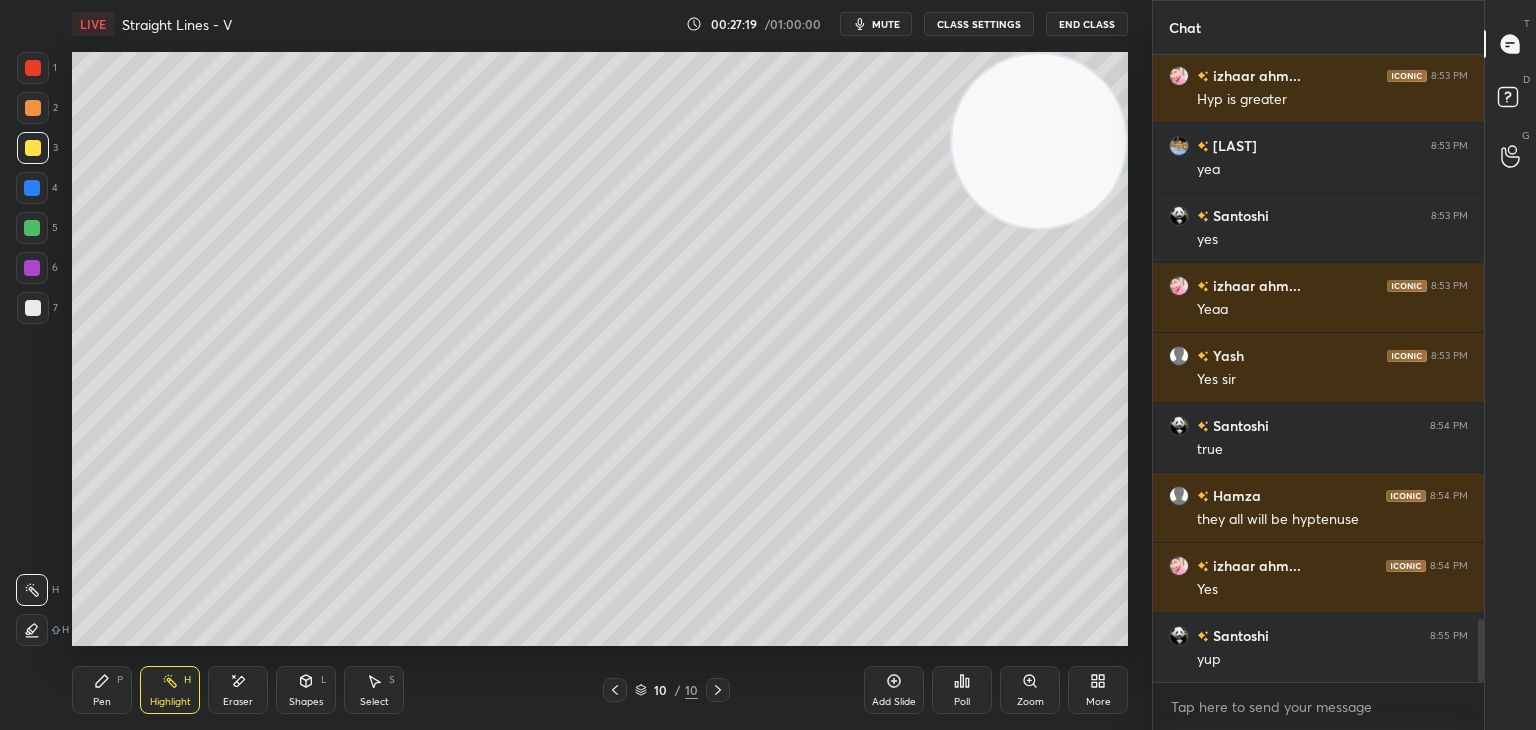 scroll, scrollTop: 5616, scrollLeft: 0, axis: vertical 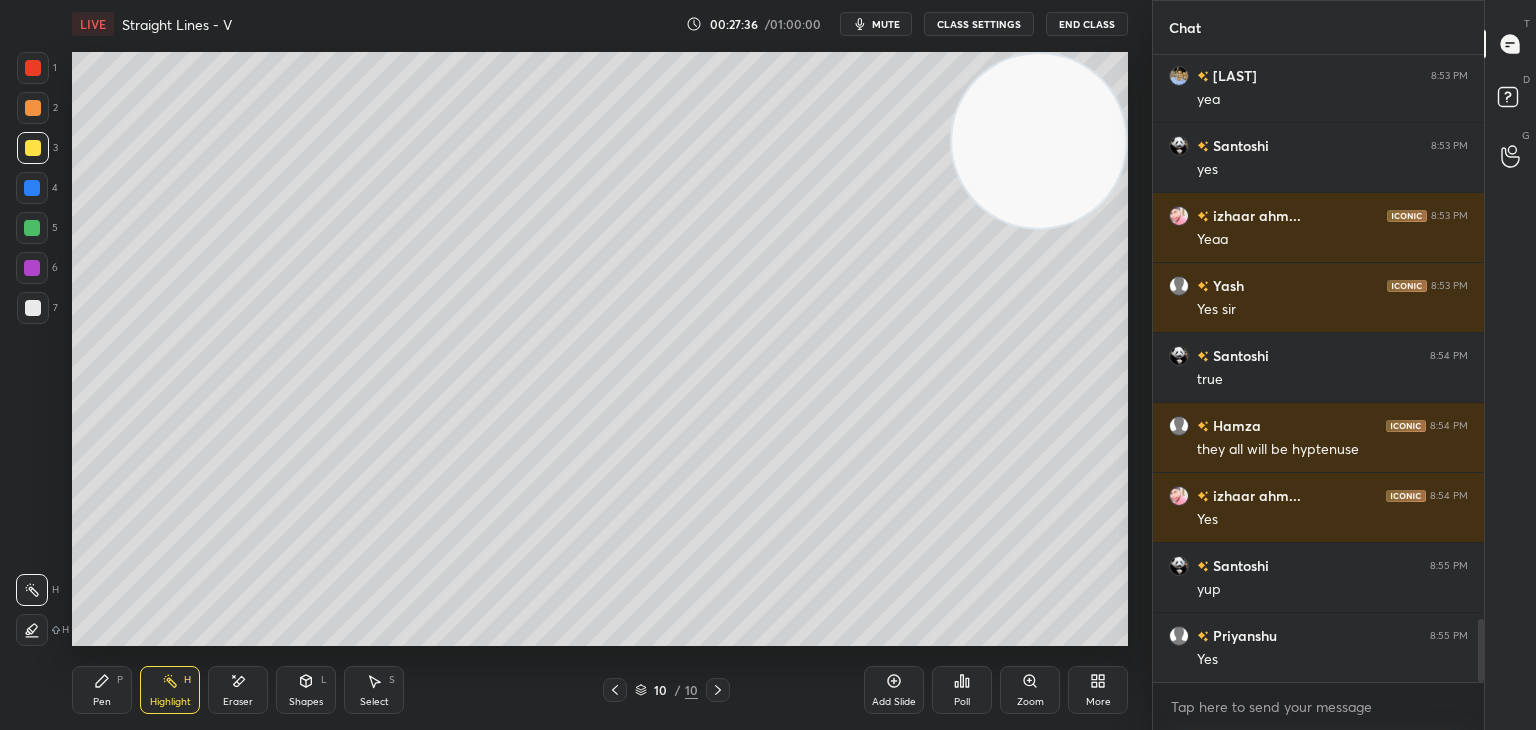 click on "Pen P" at bounding box center [102, 690] 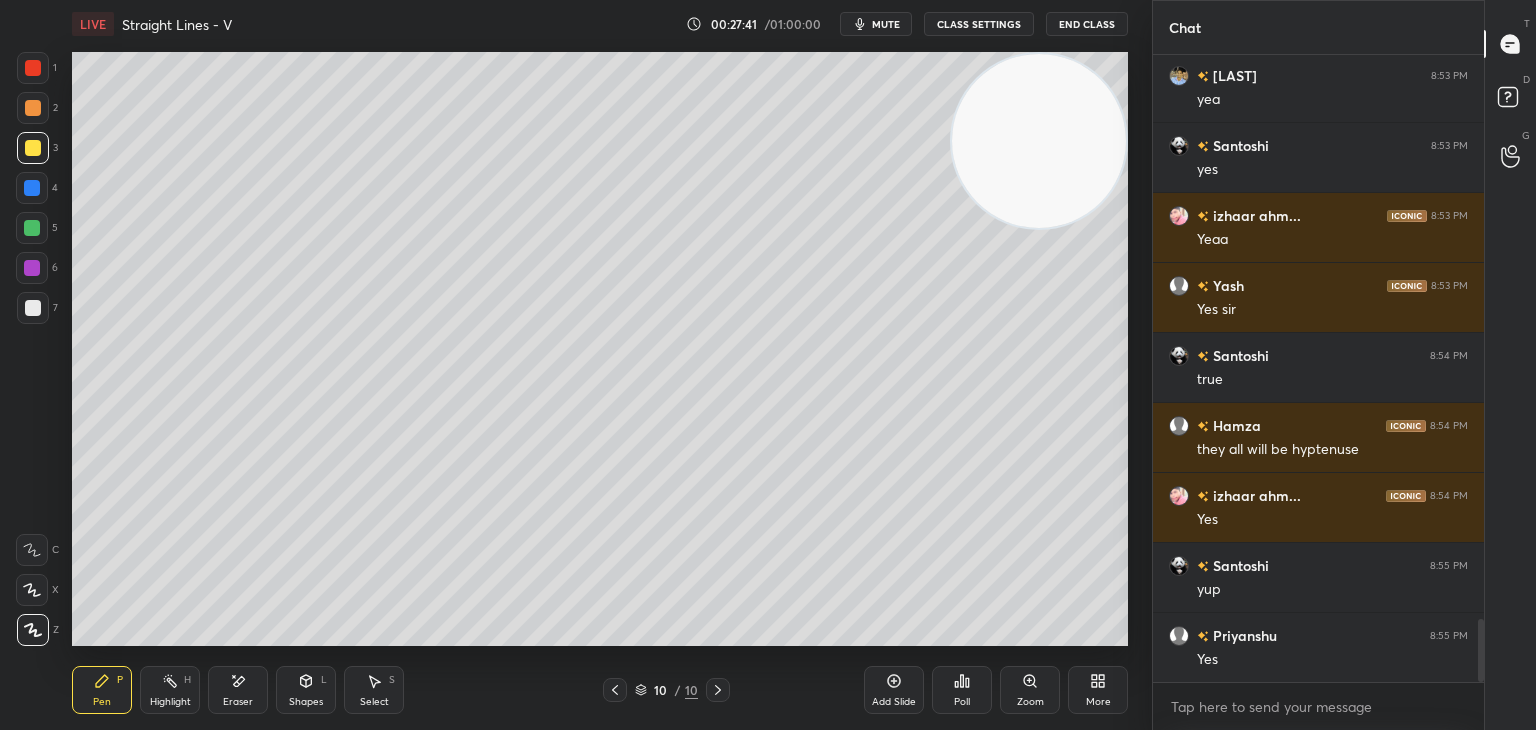 scroll, scrollTop: 5704, scrollLeft: 0, axis: vertical 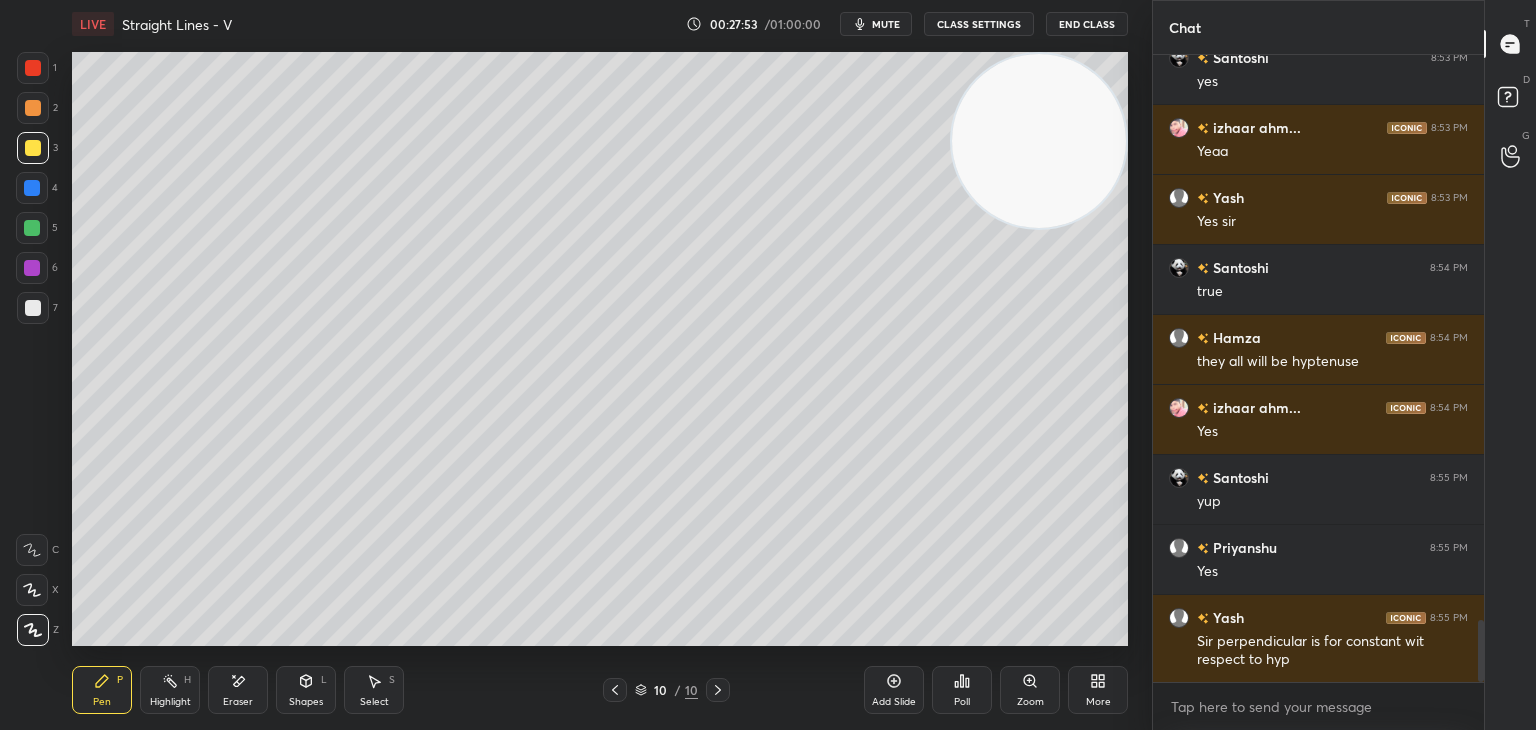 click on "Highlight H" at bounding box center [170, 690] 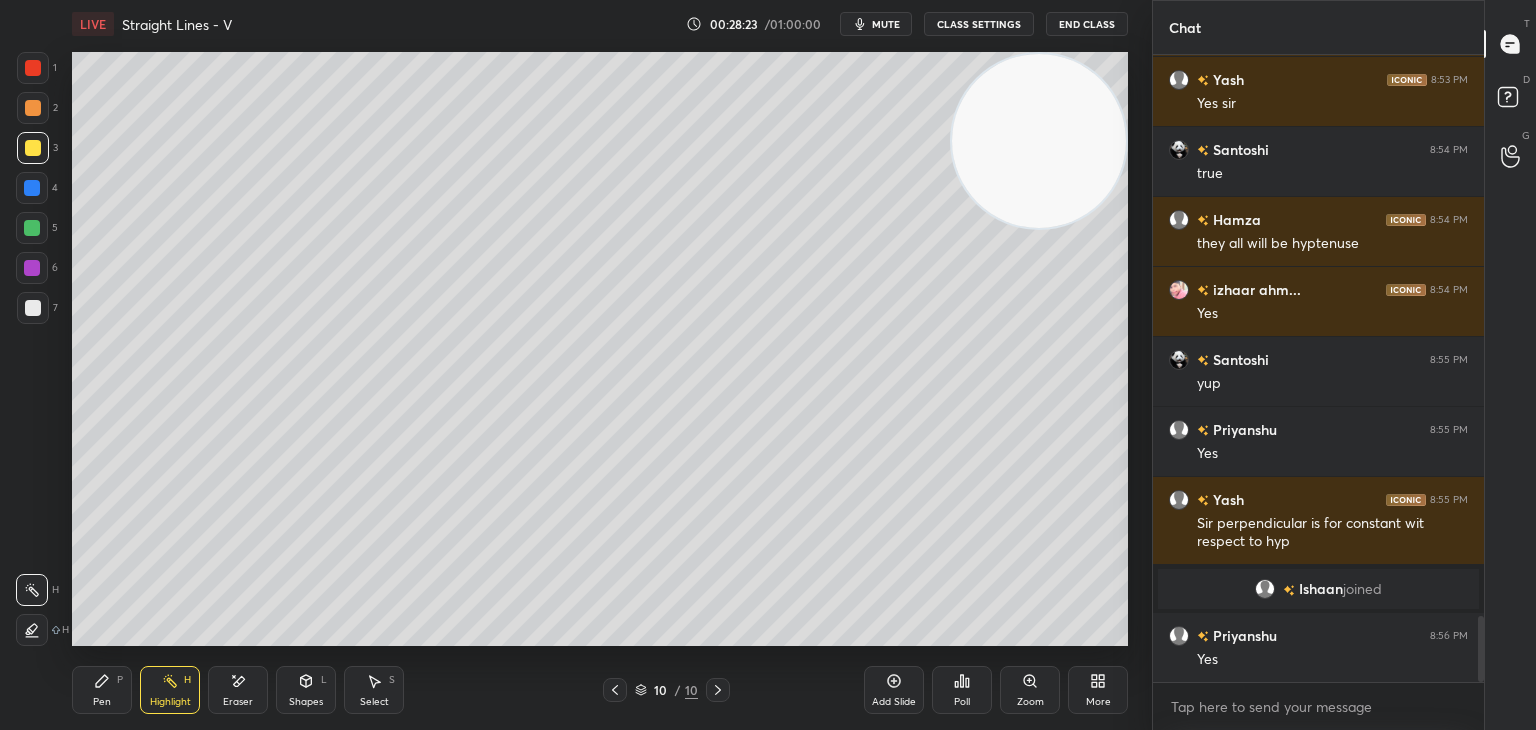 scroll, scrollTop: 5378, scrollLeft: 0, axis: vertical 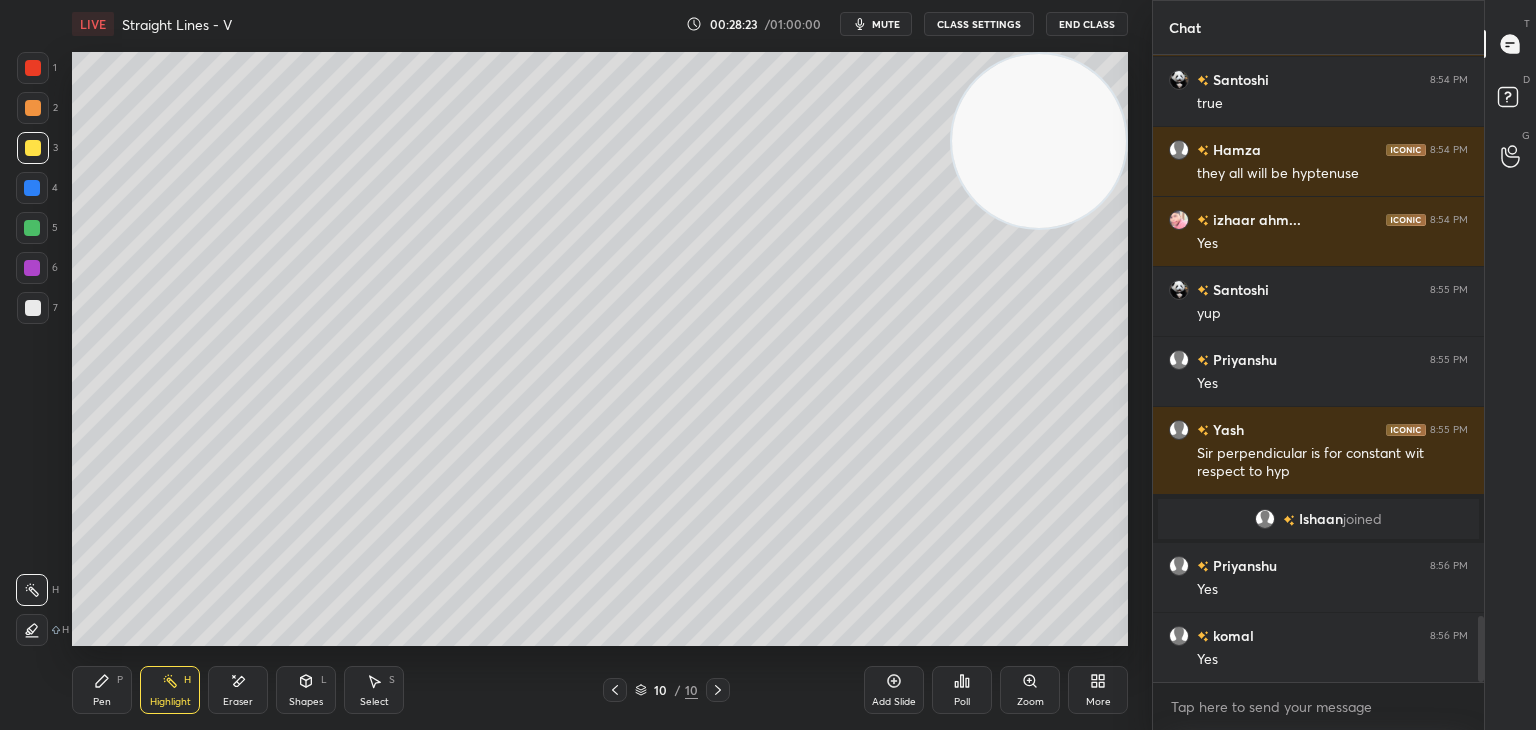 click on "Pen P" at bounding box center (102, 690) 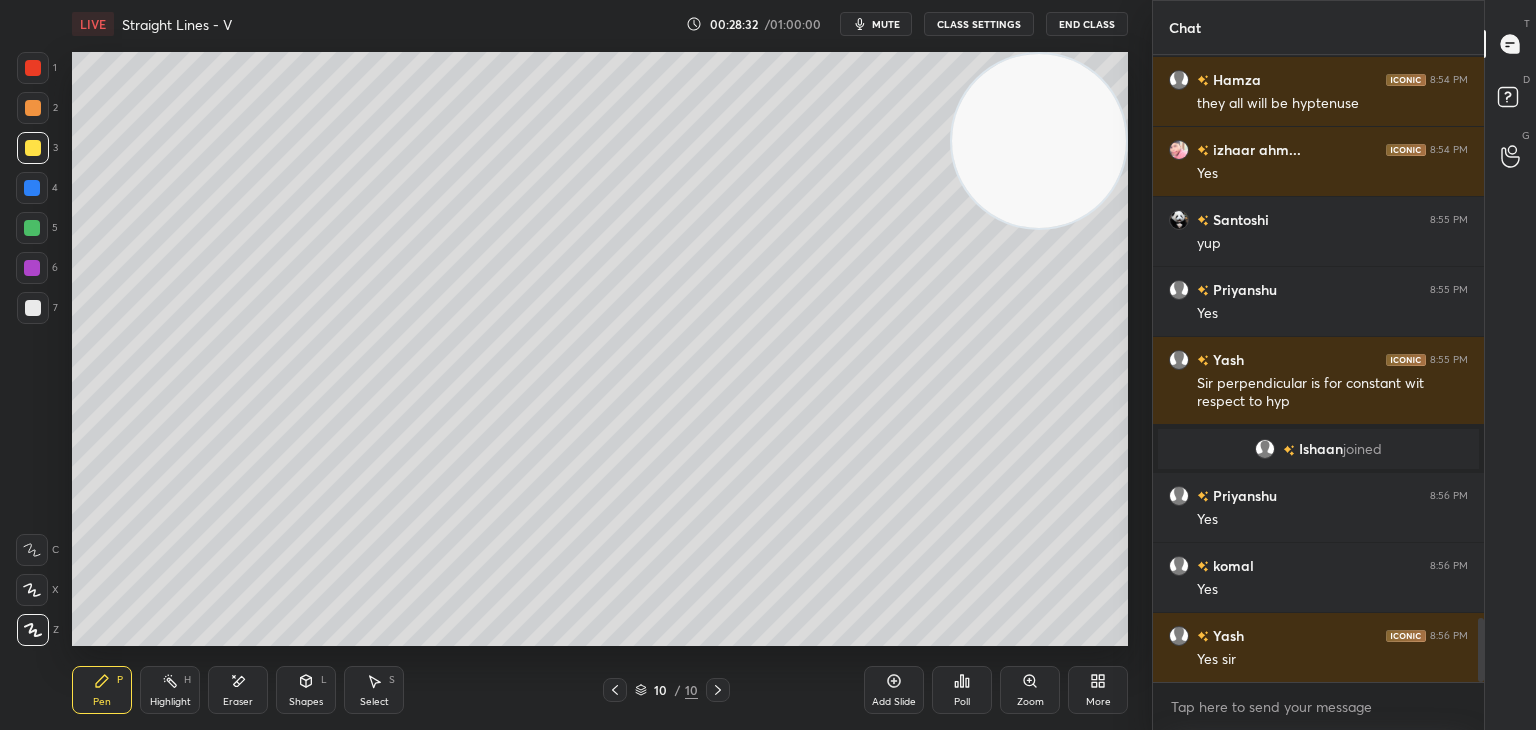 scroll, scrollTop: 5518, scrollLeft: 0, axis: vertical 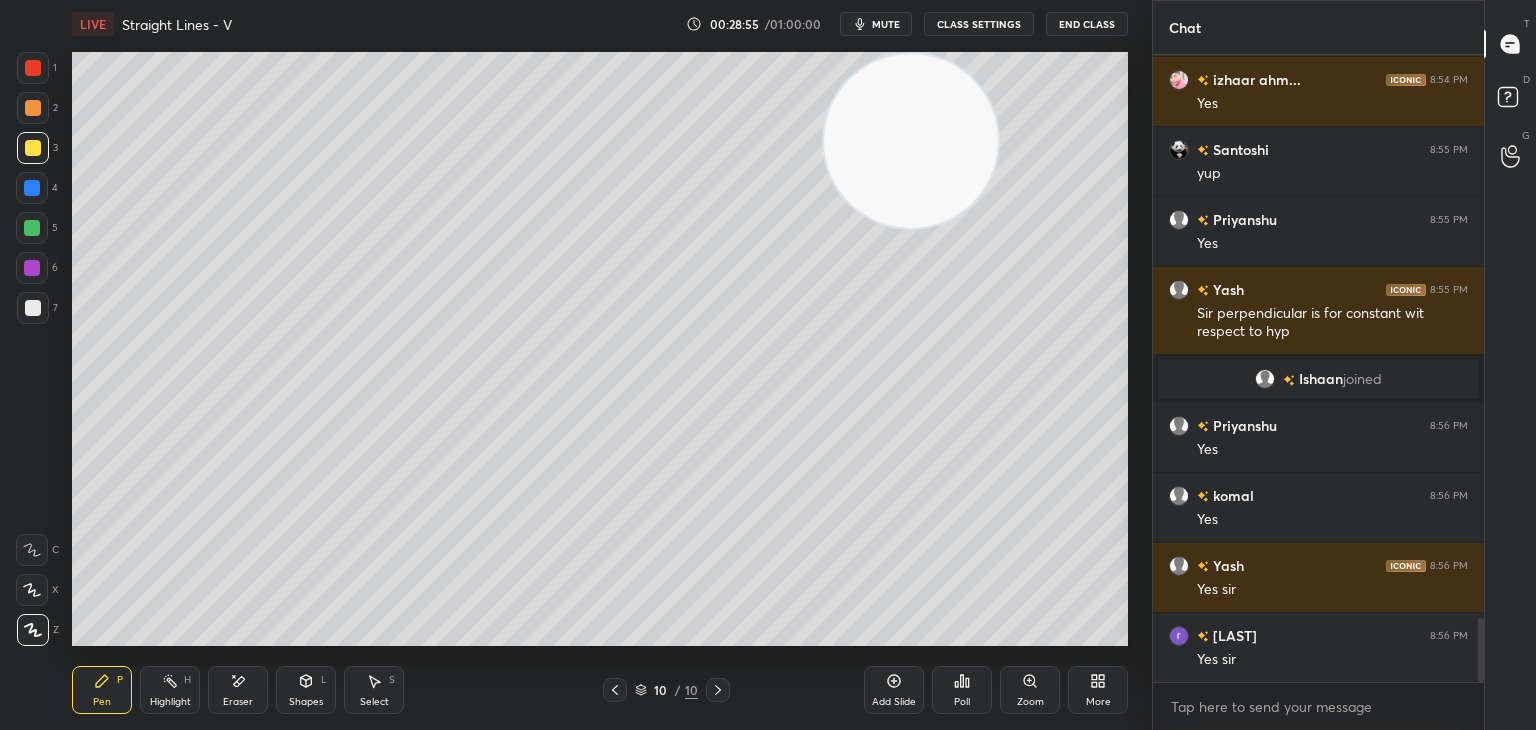drag, startPoint x: 900, startPoint y: 160, endPoint x: 360, endPoint y: 223, distance: 543.6626 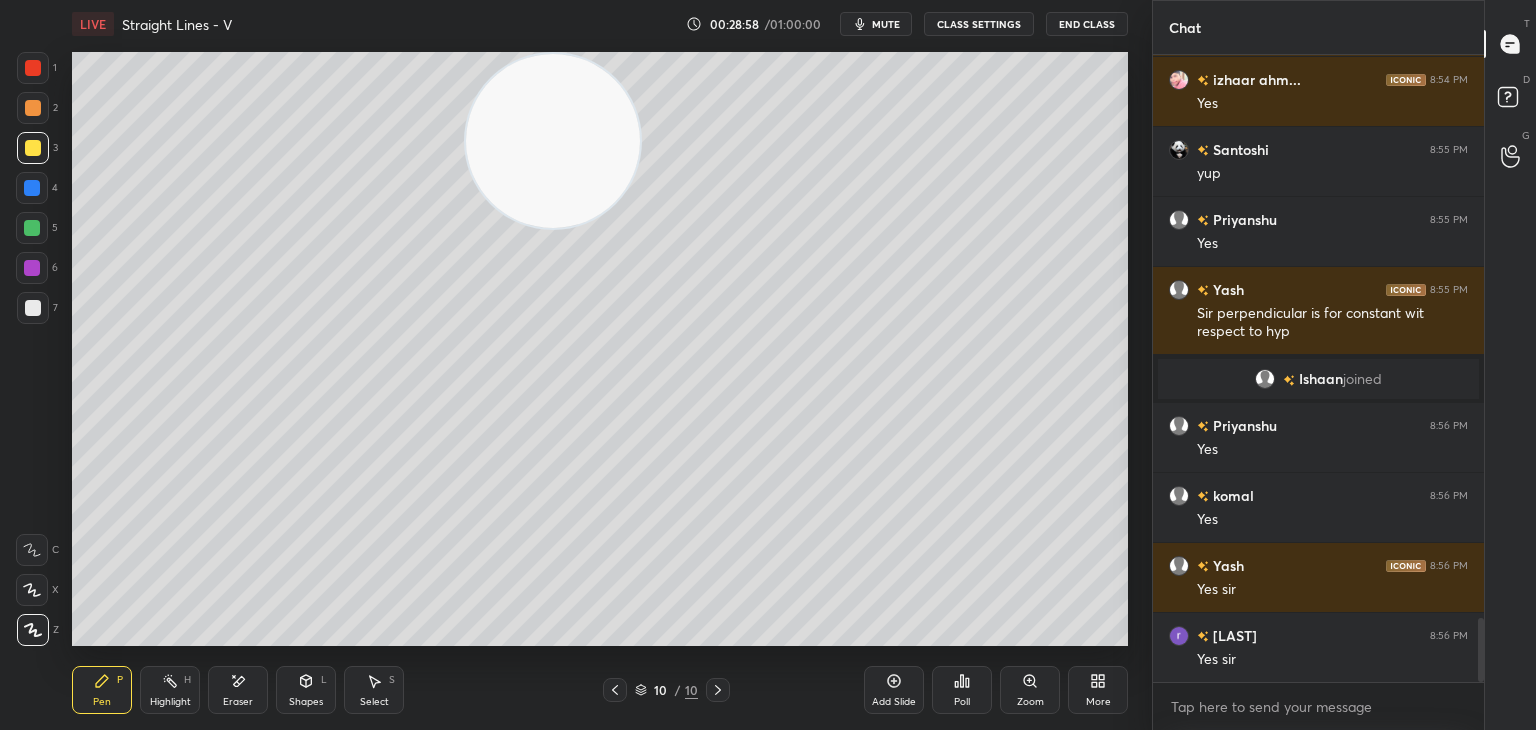 drag, startPoint x: 287, startPoint y: 187, endPoint x: 1176, endPoint y: 53, distance: 899.0423 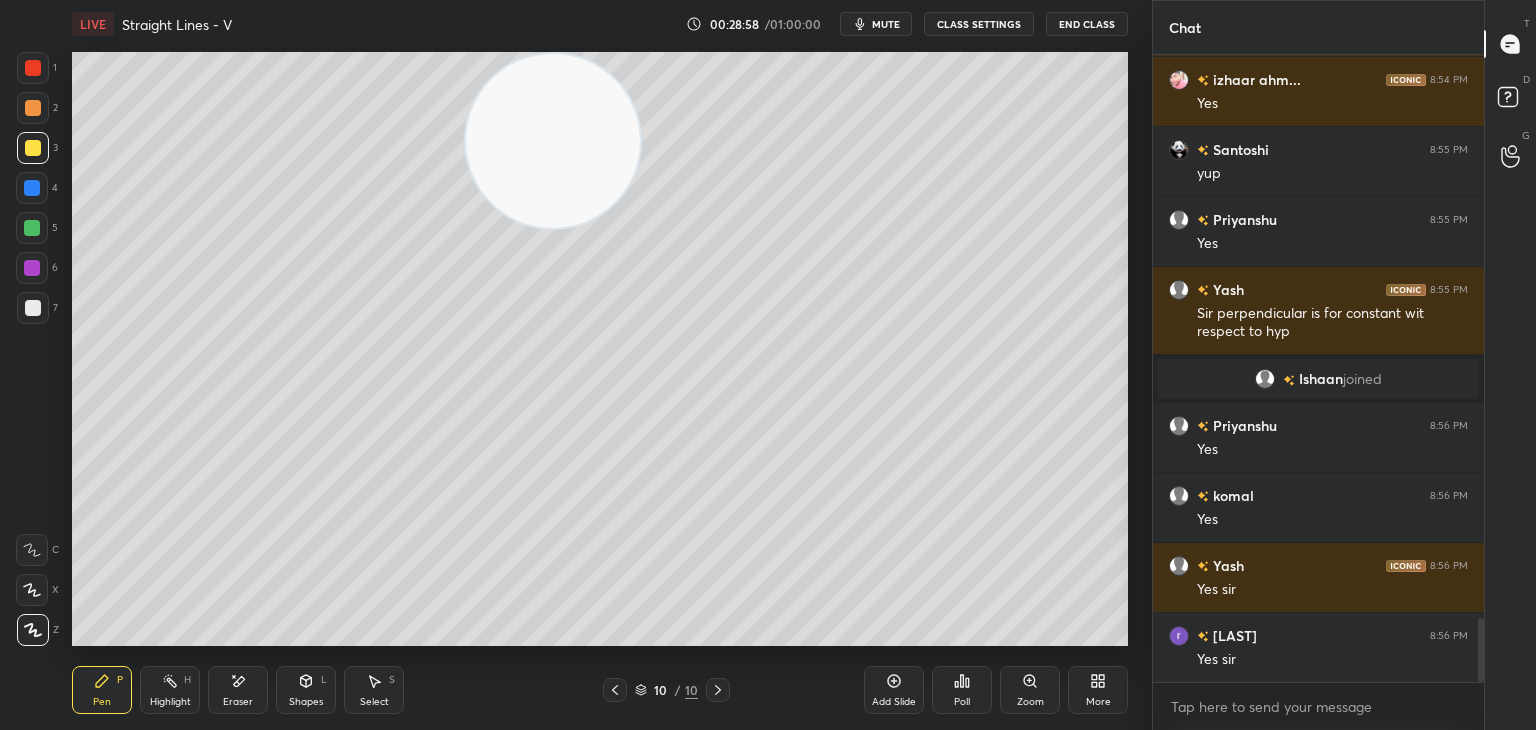 click on "1 2 3 4 5 6 7 C X Z E E Erase all   H H LIVE Straight Lines - V 00:28:58 /  01:00:00 mute CLASS SETTINGS End Class Setting up your live class Poll for   secs No correct answer Start poll Back Straight Lines - V • L12 of Comprehensive Course on Sequence & Series and Straight Lines [PERSON] Pen P Highlight H Eraser Shapes L Select S 10 / 10 Add Slide Poll Zoom More Chat [PERSON] 8:54 PM true [PERSON] 8:54 PM they all will be hyptenuse [PERSON] 8:54 PM Yes [PERSON] 8:55 PM yup [PERSON] 8:55 PM Yes [PERSON] 8:55 PM Sir perpendicular is for constant wit respect to hyp [PERSON]  joined [PERSON] 8:56 PM Yes [PERSON] 8:56 PM Yes [PERSON] 8:56 PM Yes sir [PERSON] 8:56 PM Yes sir JUMP TO LATEST Enable hand raising Enable raise hand to speak to learners. Once enabled, chat will be turned off temporarily. Enable x   introducing Raise a hand with a doubt Now learners can raise their hand along with a doubt  How it works? [PERSON] Asked a doubt 1 9 formulas plzzzzzzzzzzzzzzzzz Pick this doubt [PERSON] Asked a doubt 1 T D" at bounding box center (768, 365) 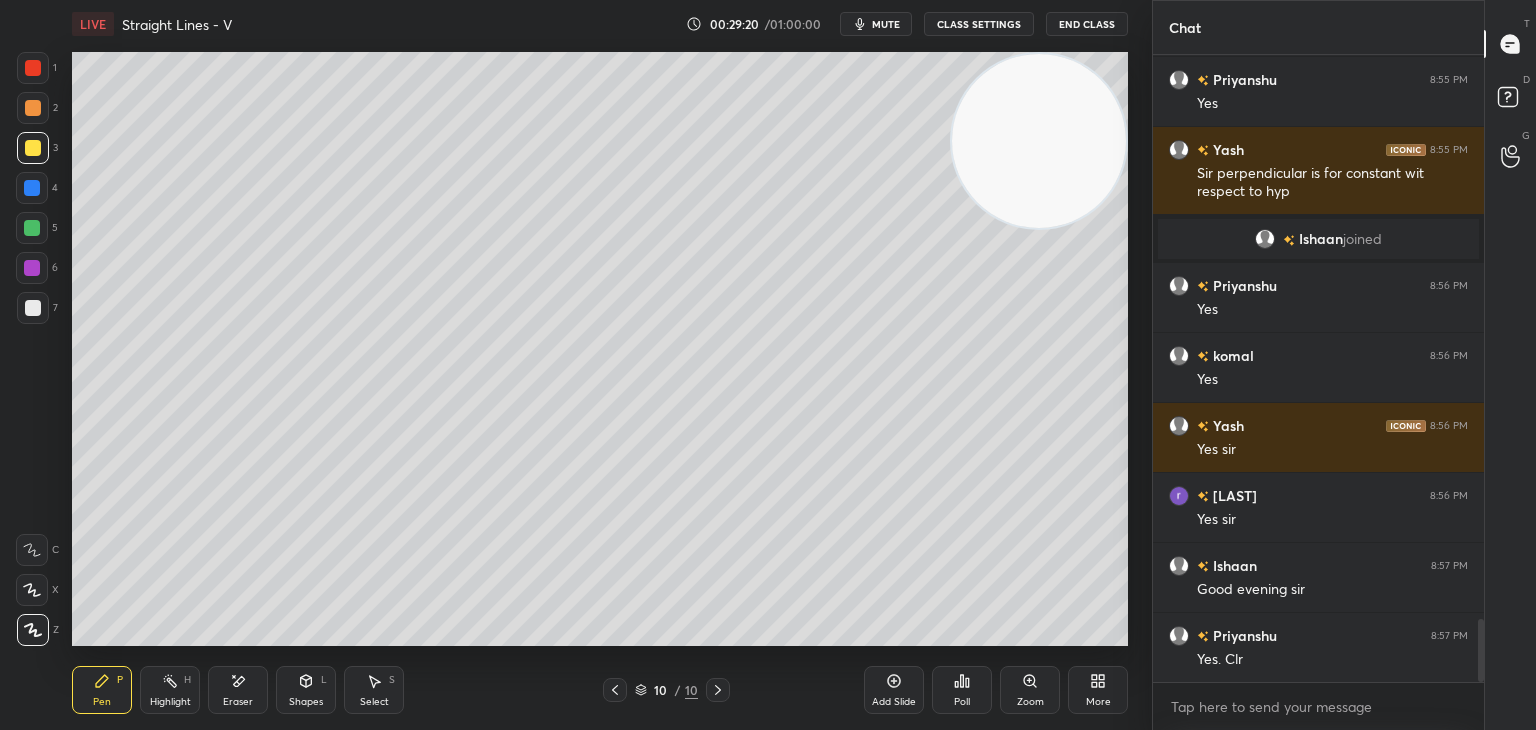 scroll, scrollTop: 5728, scrollLeft: 0, axis: vertical 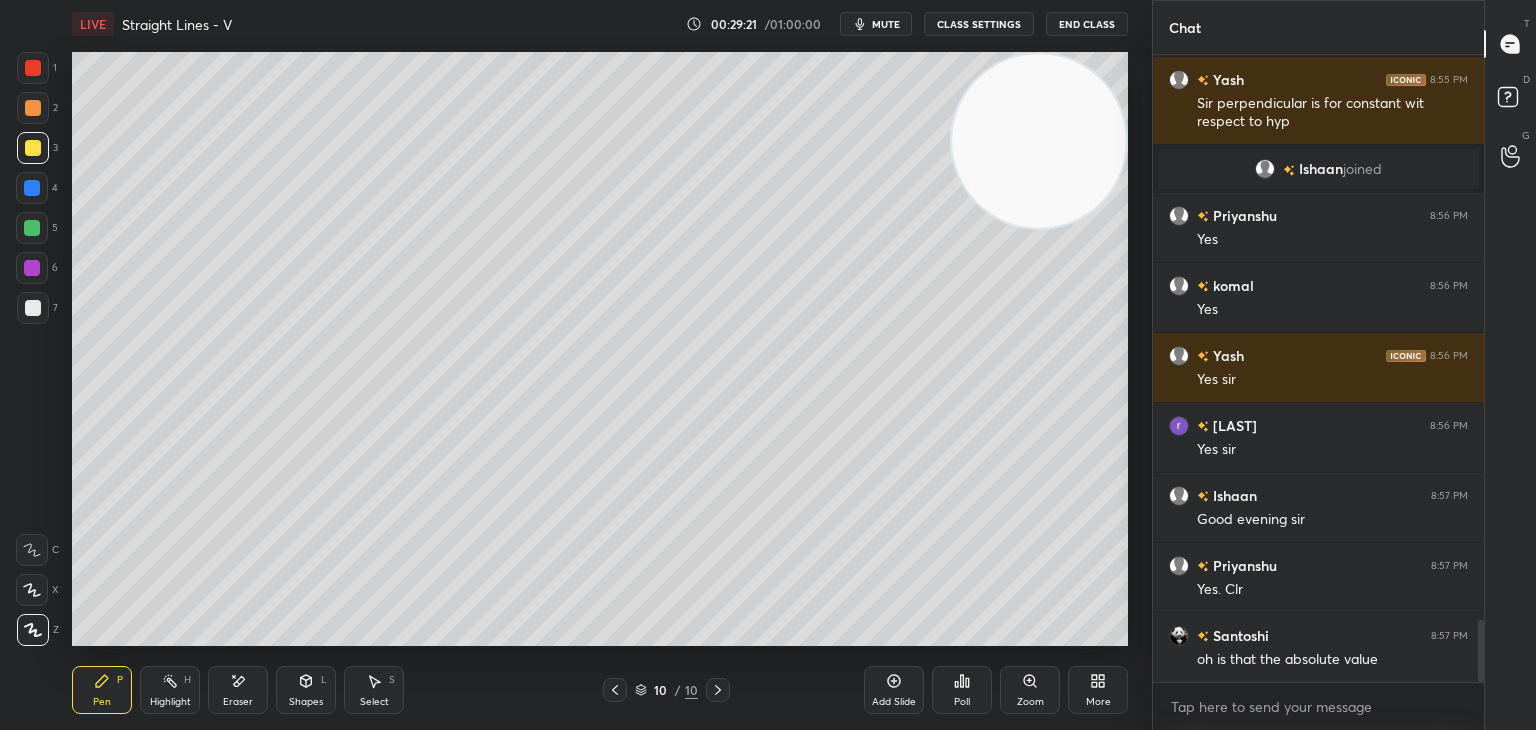 click on "Add Slide" at bounding box center (894, 690) 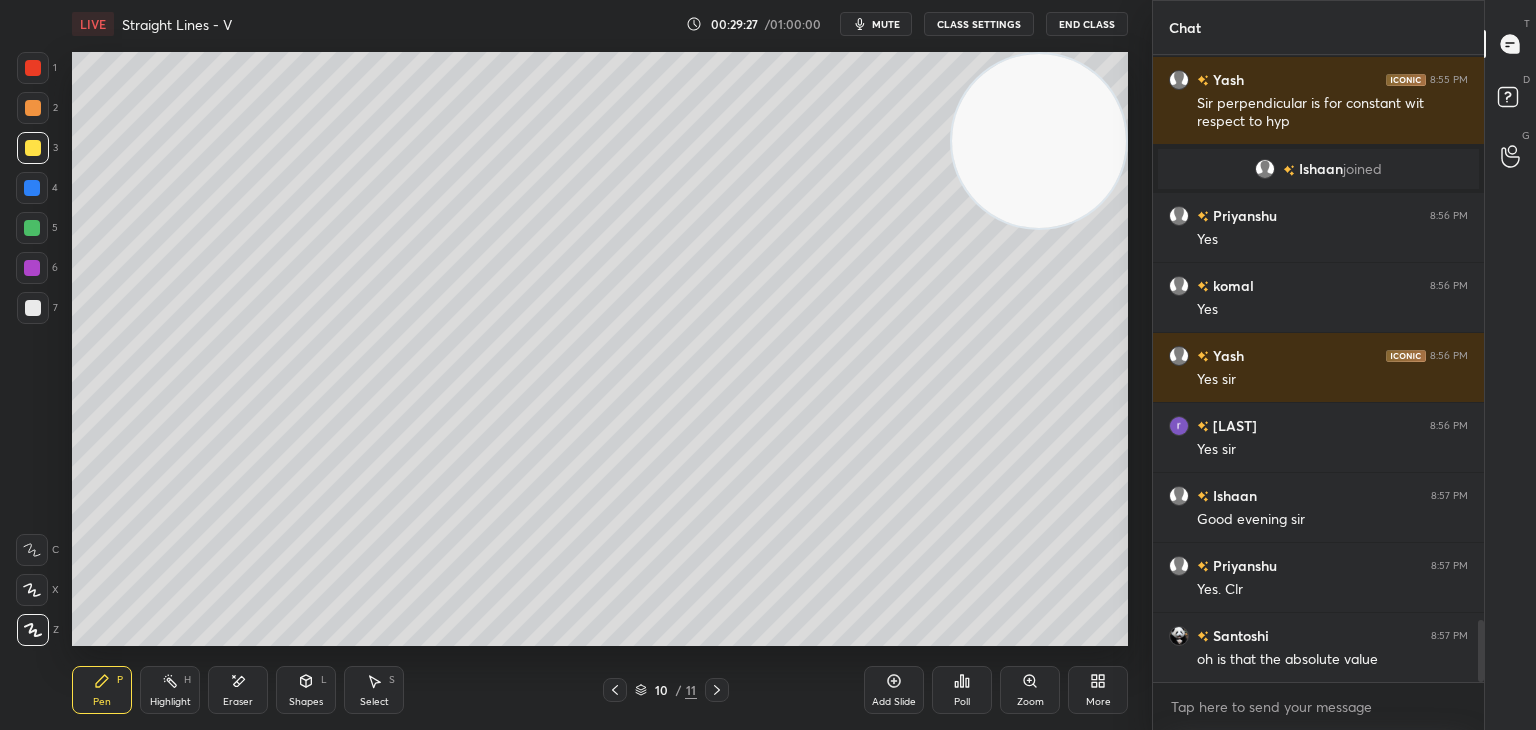 click on "Highlight H" at bounding box center (170, 690) 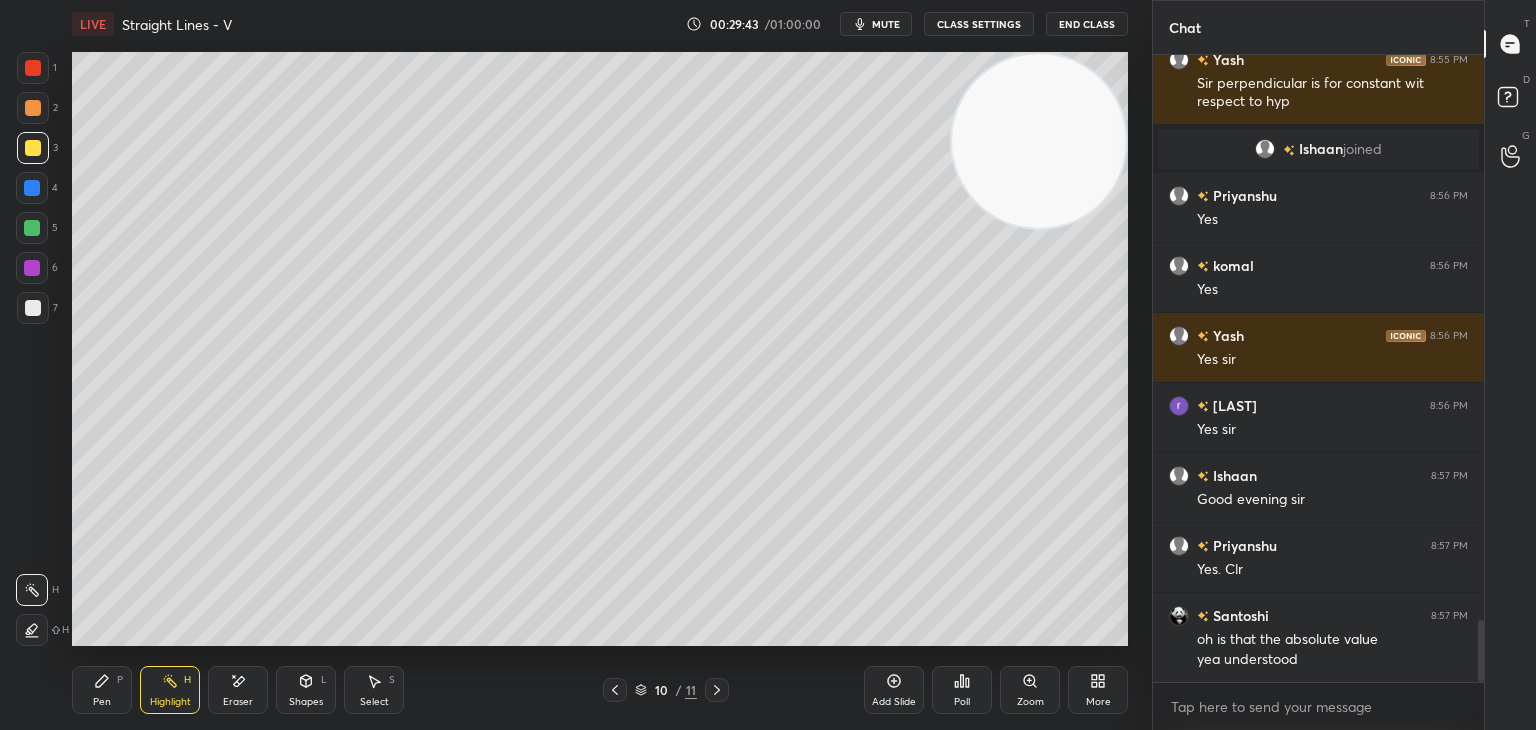 scroll, scrollTop: 5768, scrollLeft: 0, axis: vertical 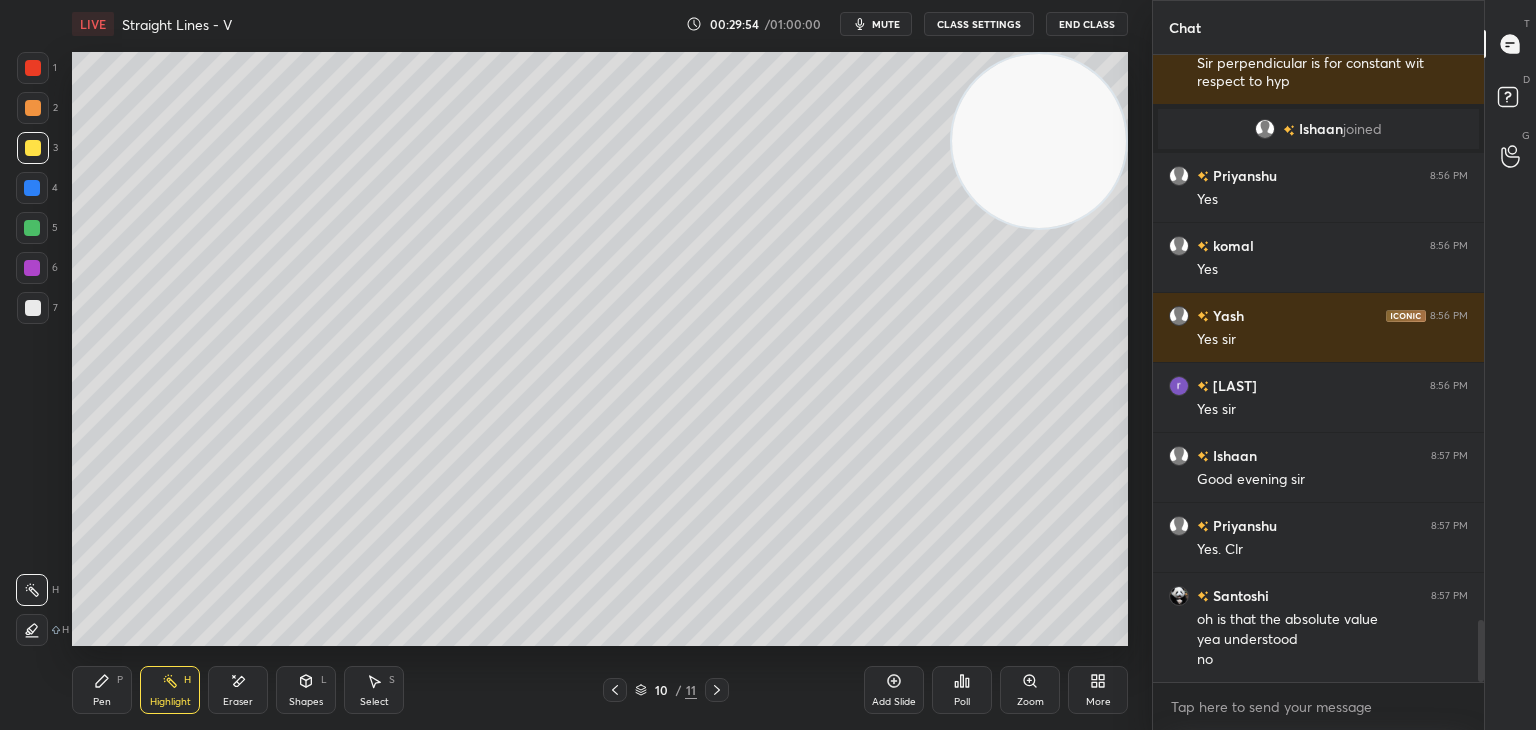 click on "1 2 3 4 5 6 7 C X Z E E Erase all   H H" at bounding box center [32, 349] 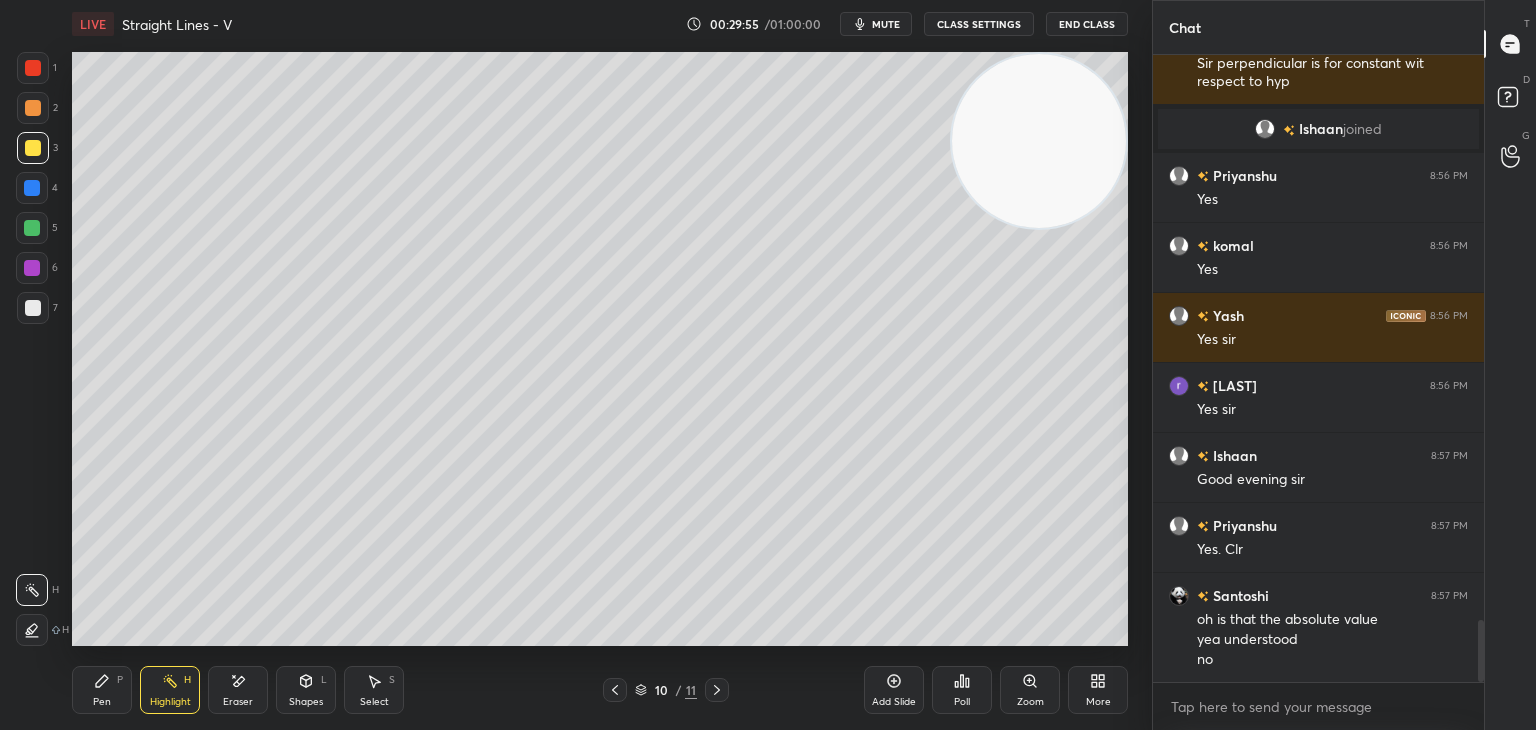 click on "Add Slide" at bounding box center (894, 690) 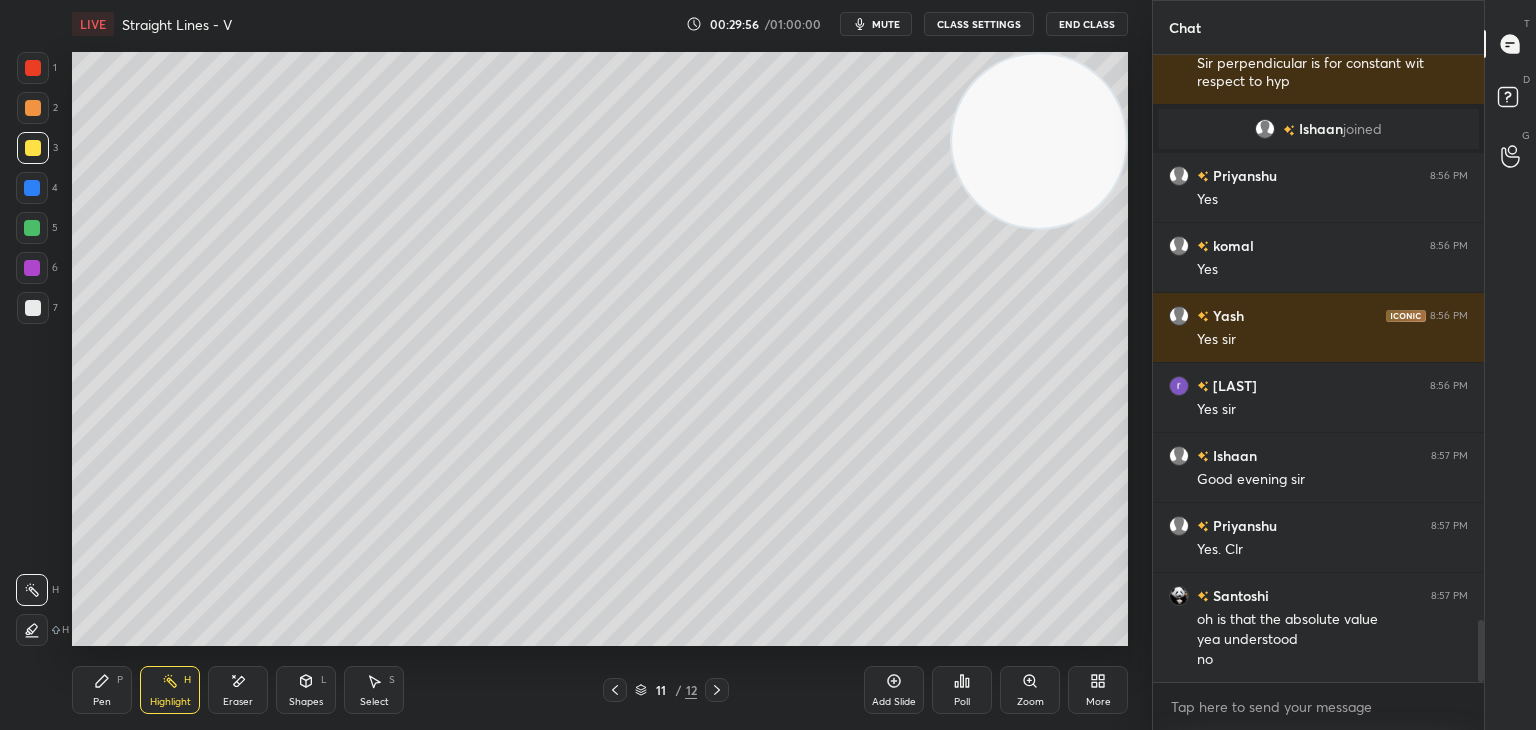 drag, startPoint x: 1080, startPoint y: 135, endPoint x: 1017, endPoint y: 173, distance: 73.57309 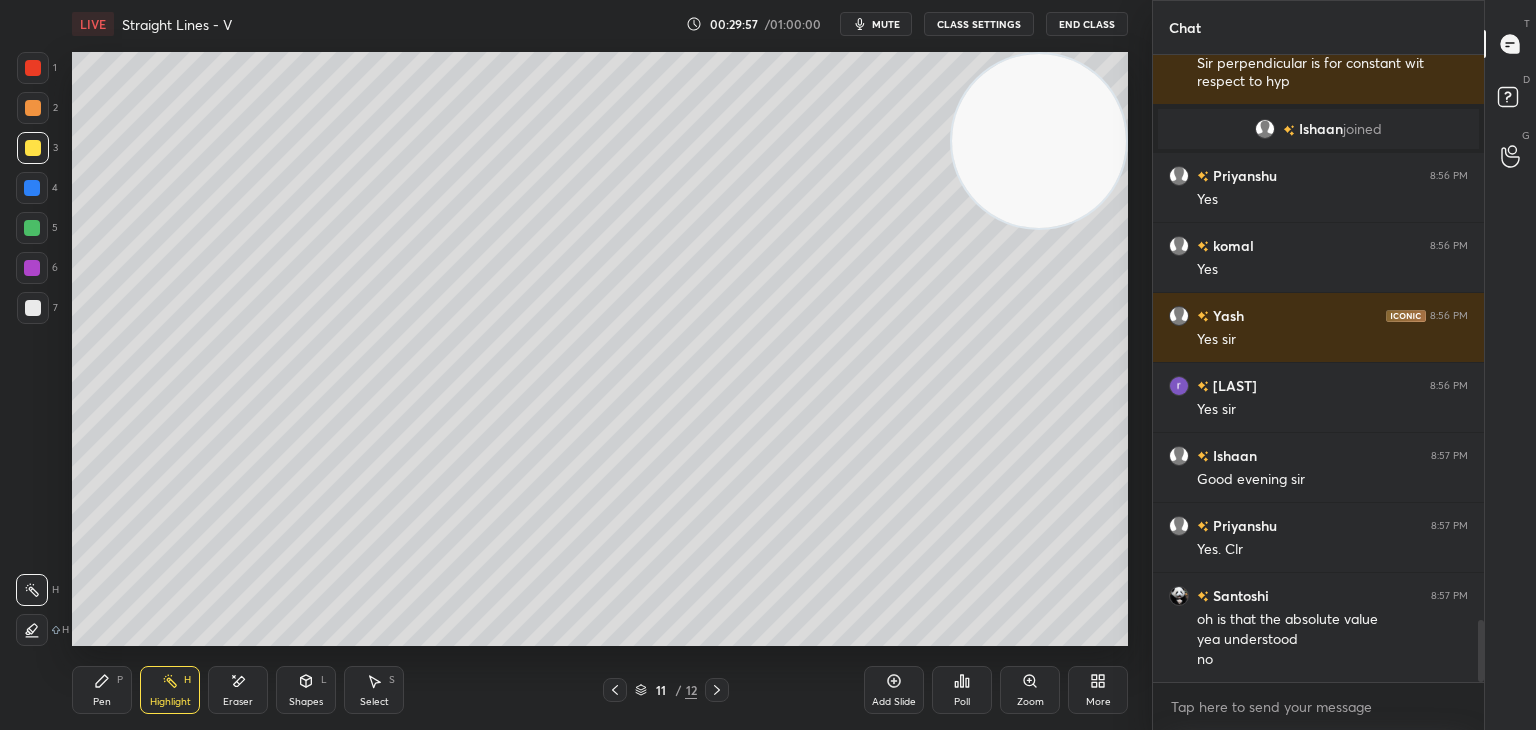 click on "P" at bounding box center (120, 680) 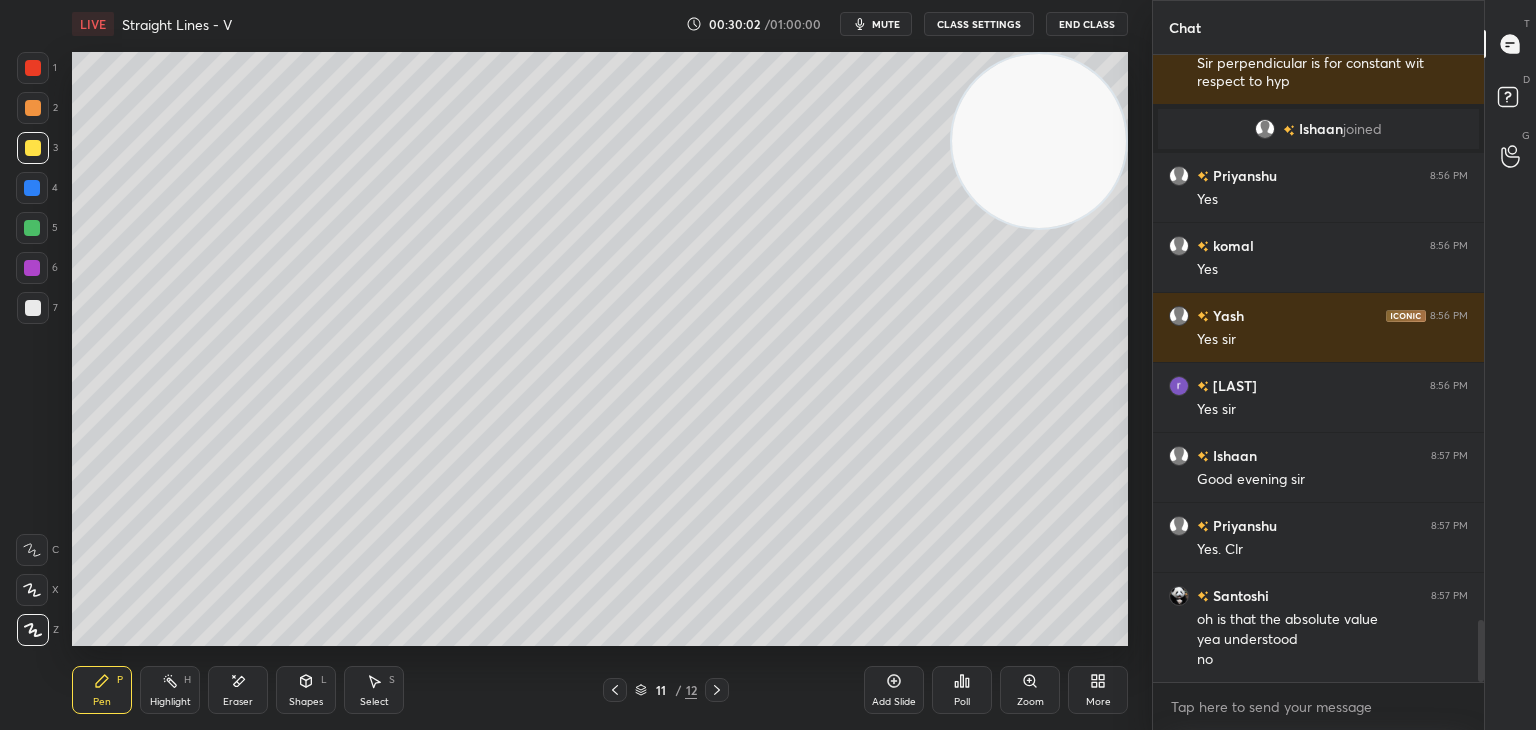 click on "1 2 3 4 5 6 7 C X Z E E Erase all   H H" at bounding box center [32, 349] 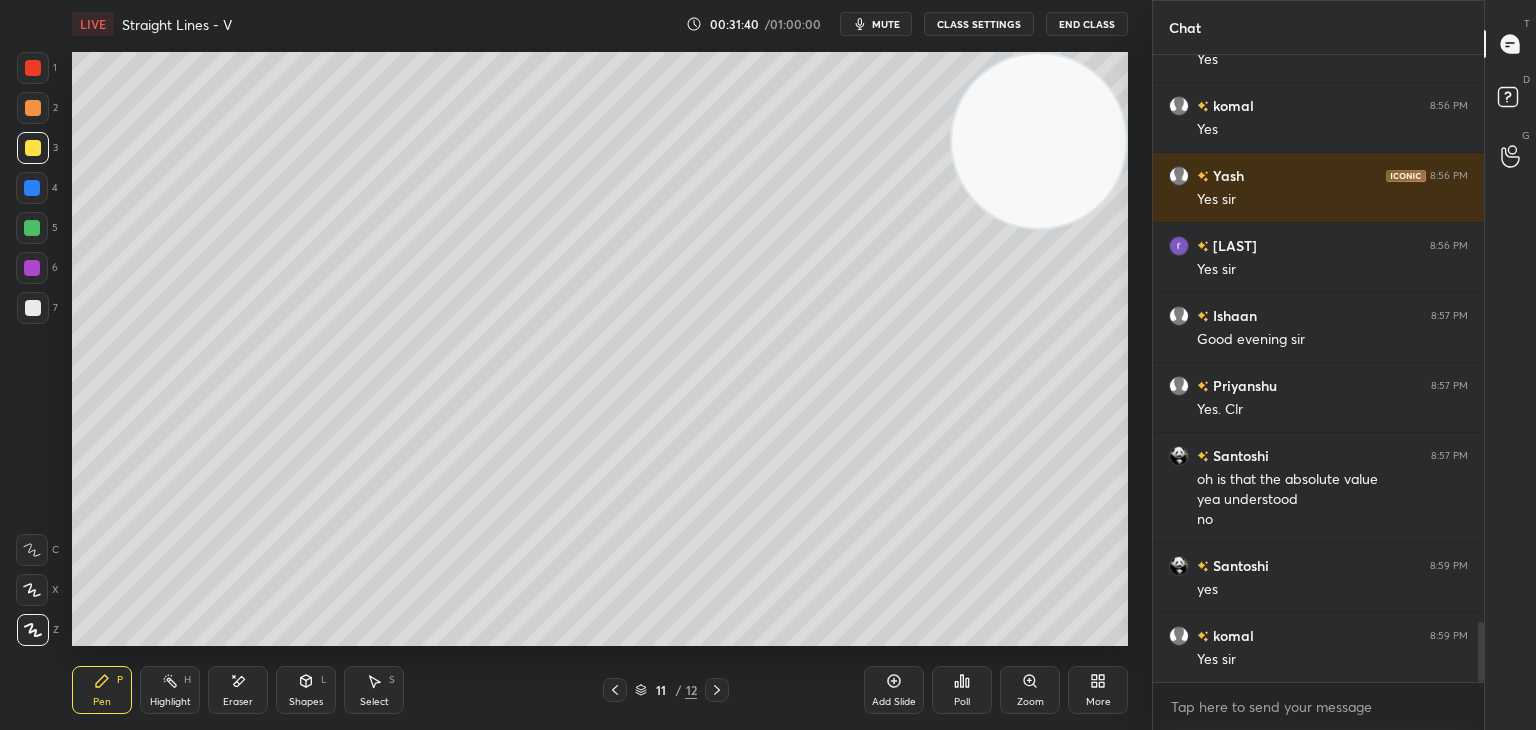 scroll, scrollTop: 5978, scrollLeft: 0, axis: vertical 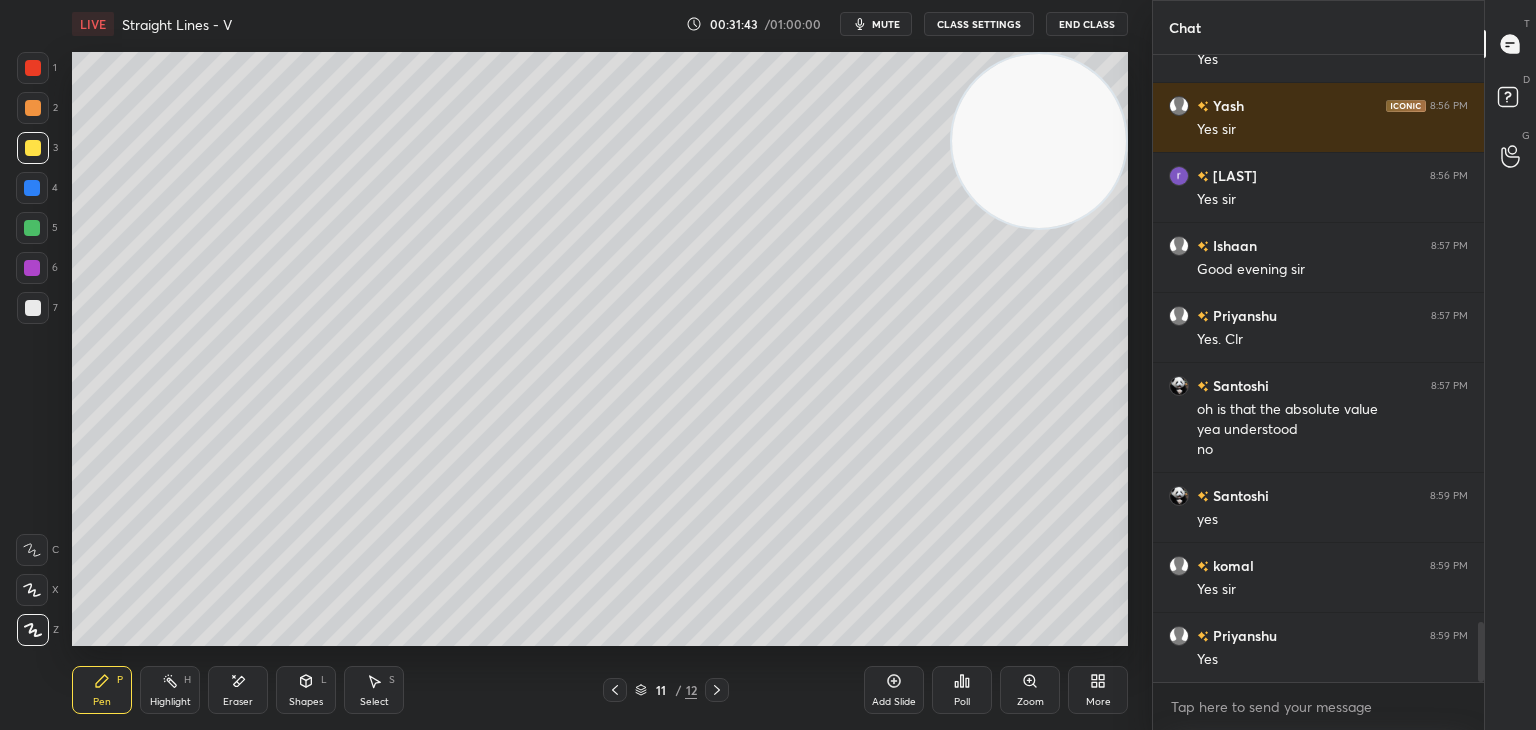 click on "1 2 3 4 5 6 7 C X Z E E Erase all   H H" at bounding box center (32, 349) 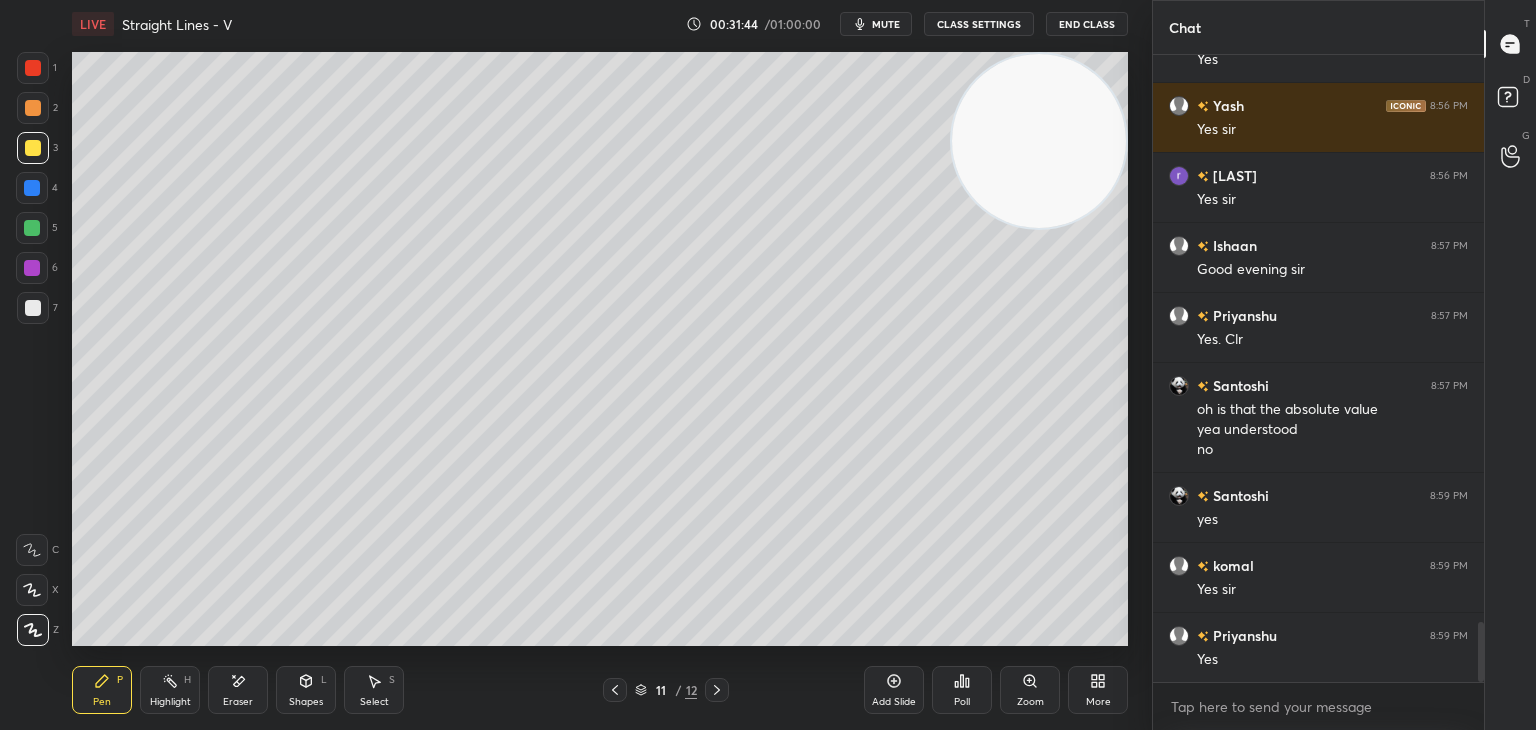 click on "Add Slide" at bounding box center [894, 690] 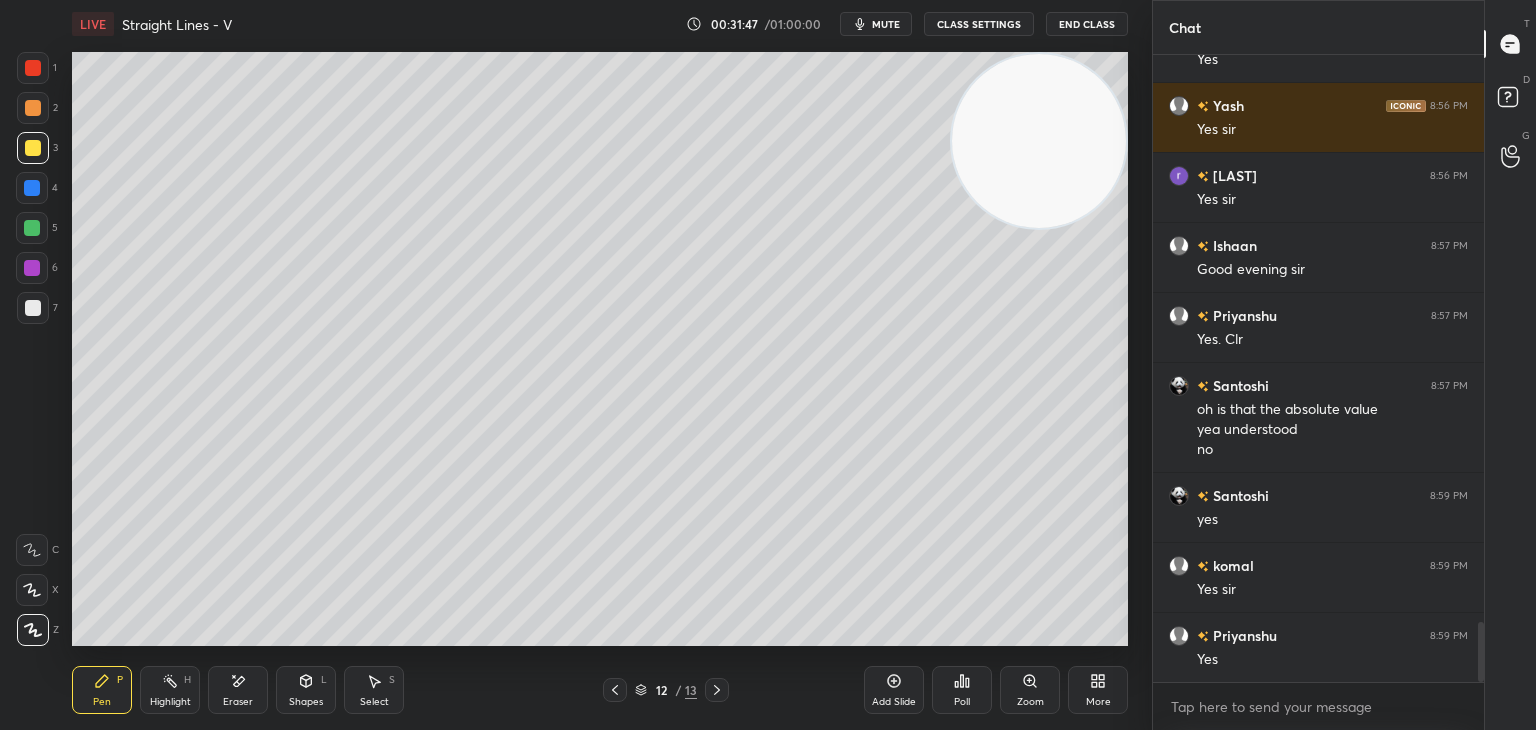 scroll, scrollTop: 6048, scrollLeft: 0, axis: vertical 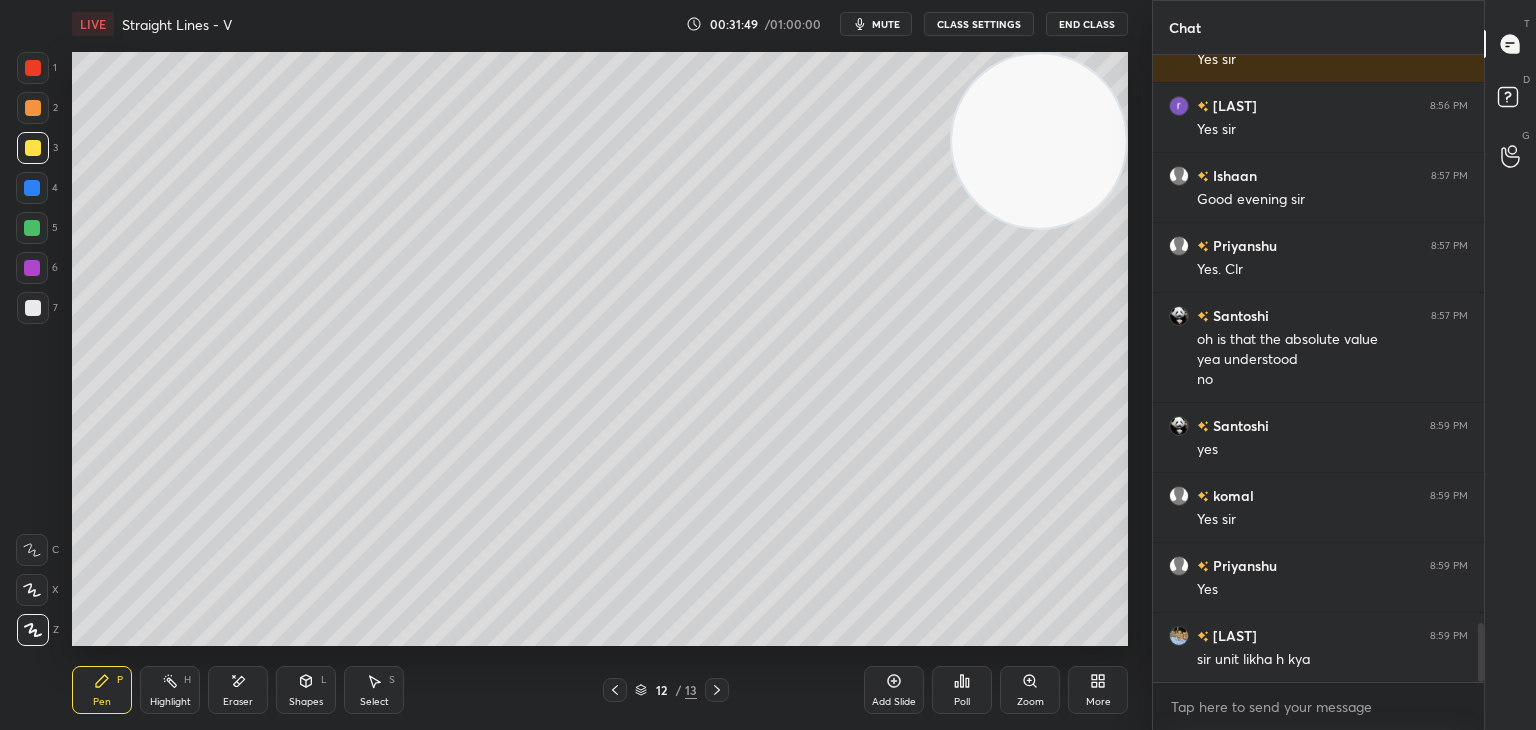 click on "1 2 3 4 5 6 7 C X Z E E Erase all   H H" at bounding box center (32, 349) 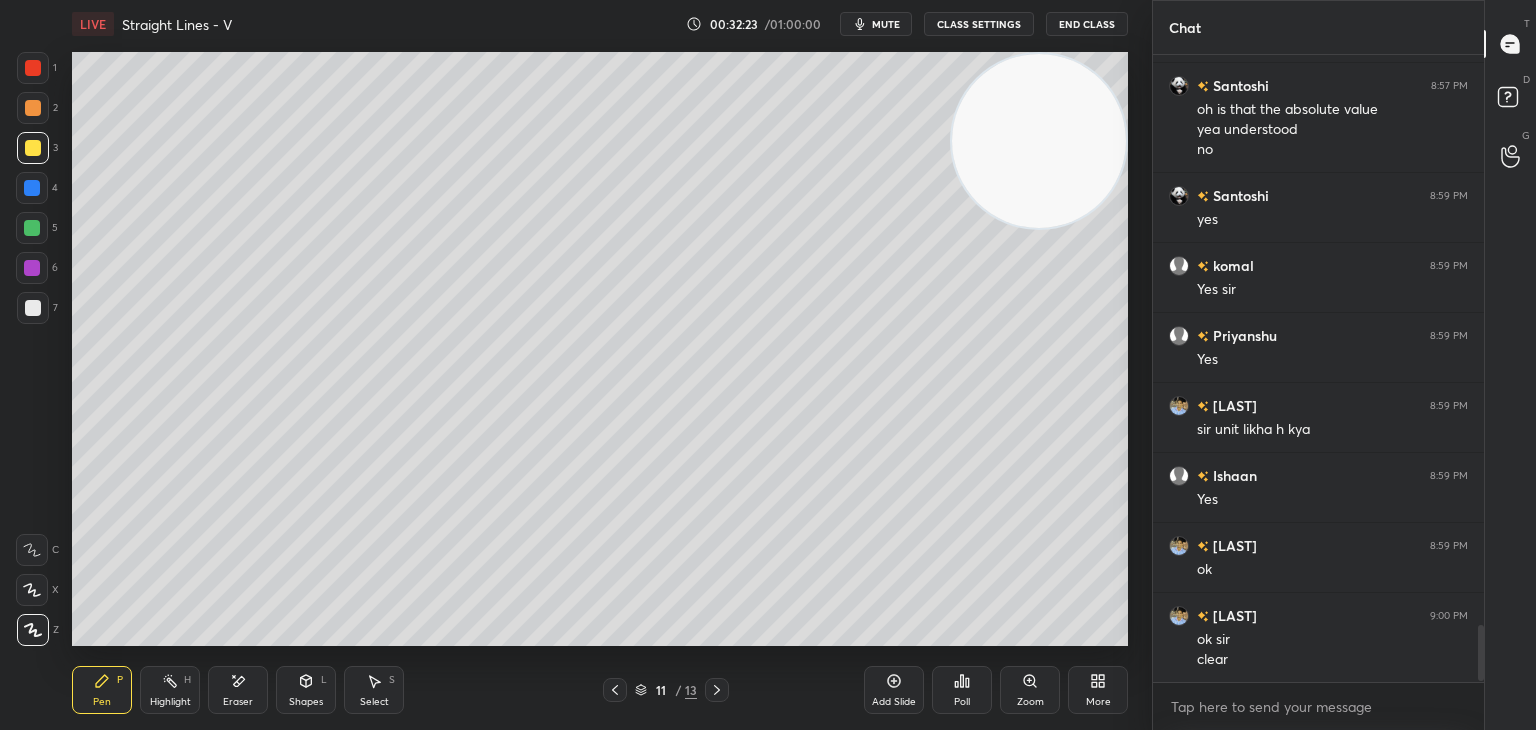 scroll, scrollTop: 6348, scrollLeft: 0, axis: vertical 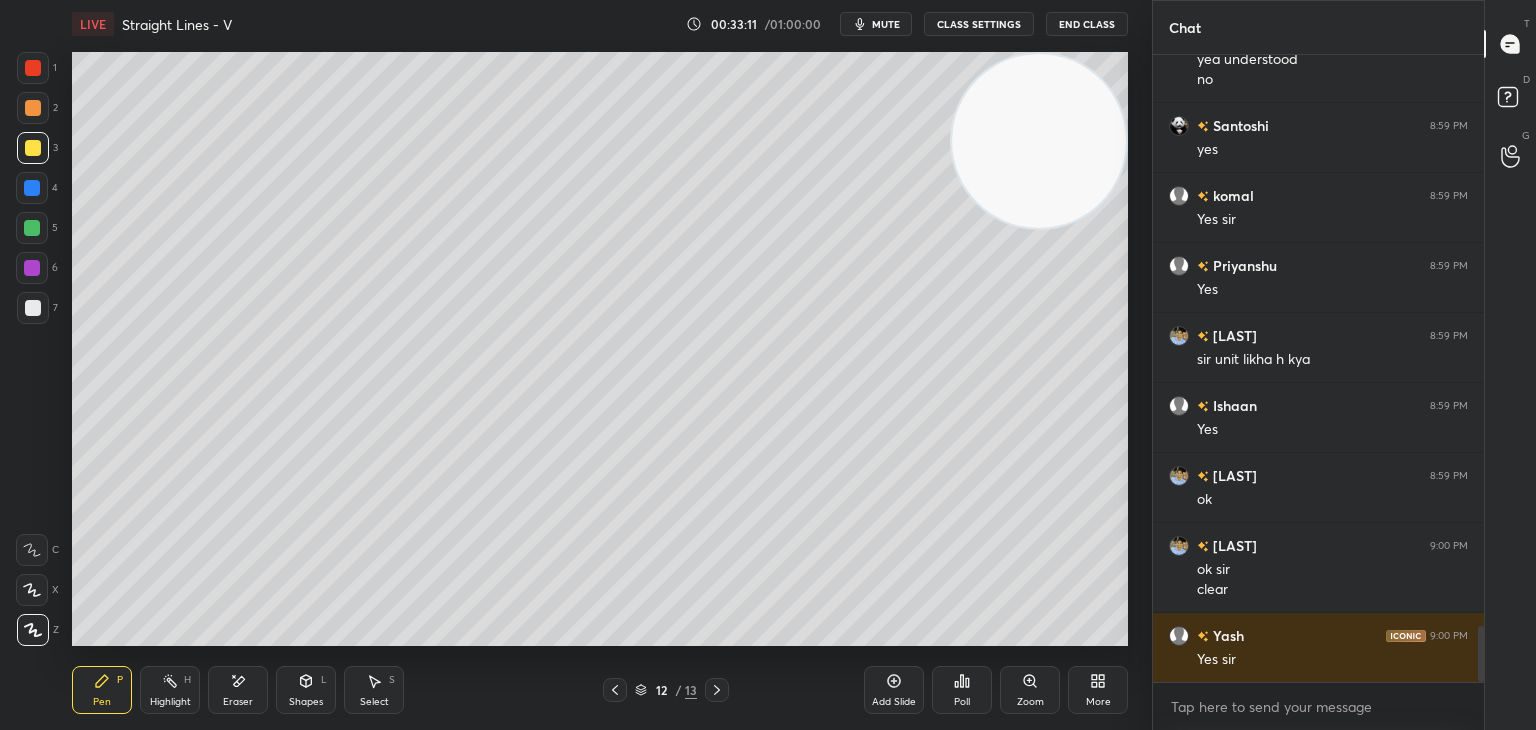 click on "1 2 3 4 5 6 7 C X Z E E Erase all   H H" at bounding box center (32, 349) 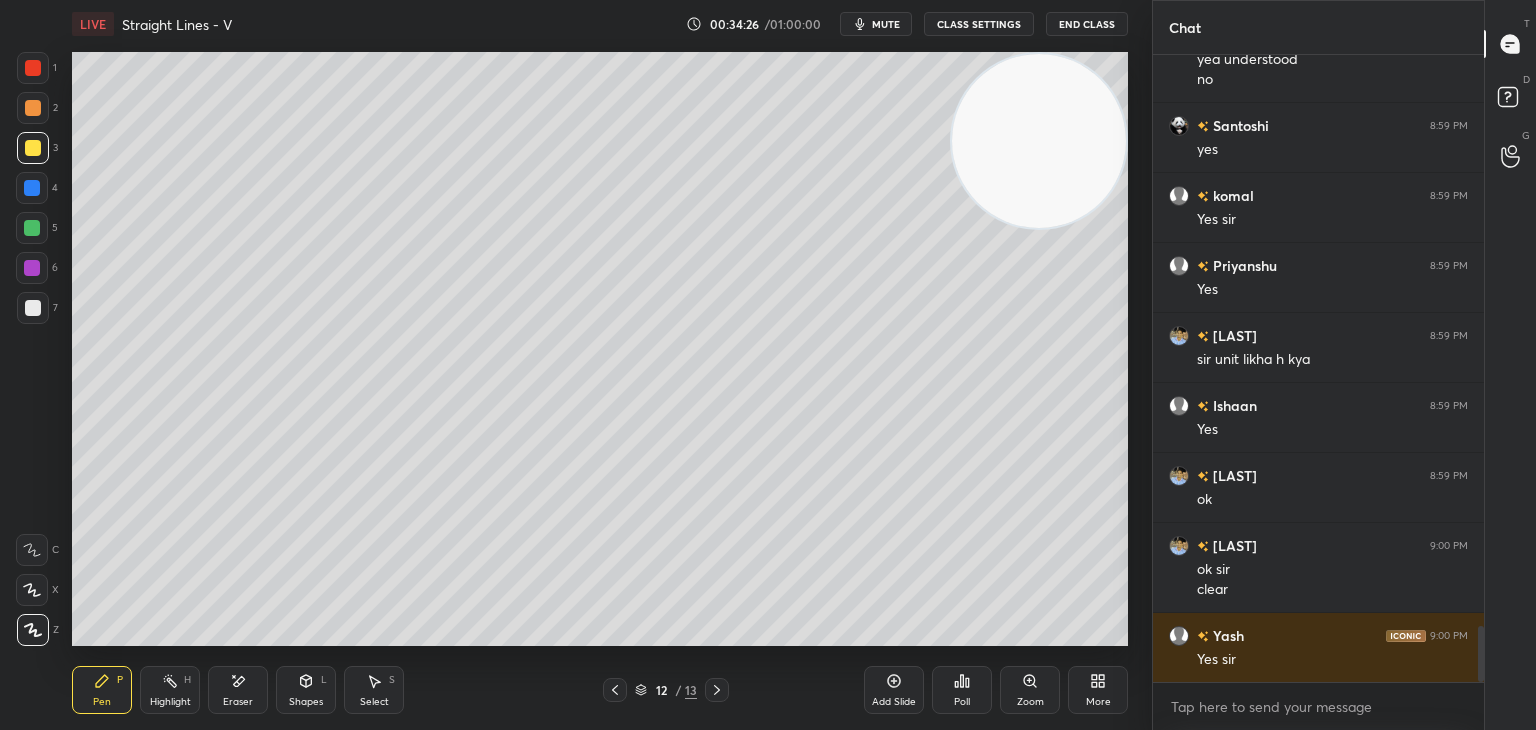 scroll, scrollTop: 6418, scrollLeft: 0, axis: vertical 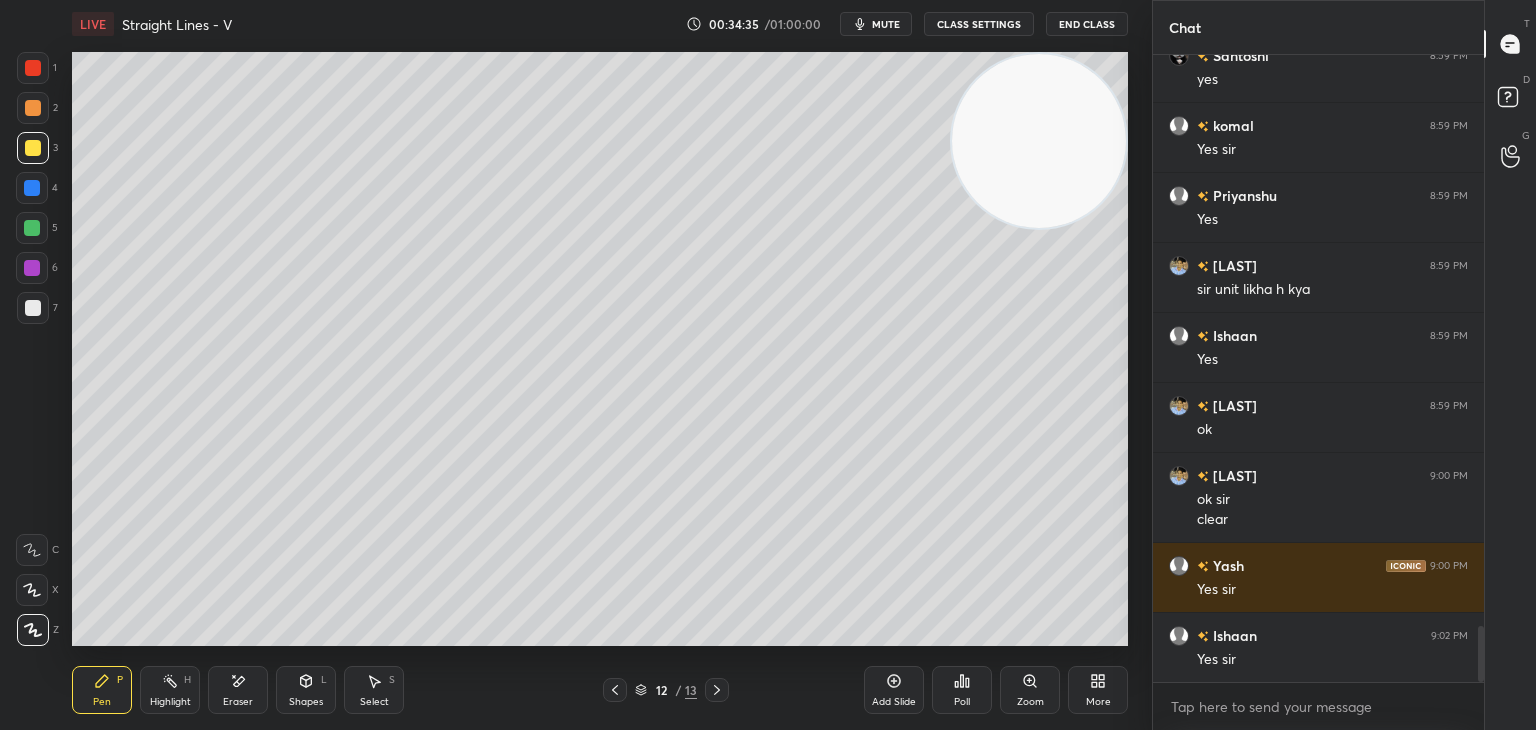 drag, startPoint x: 252, startPoint y: 673, endPoint x: 264, endPoint y: 647, distance: 28.635643 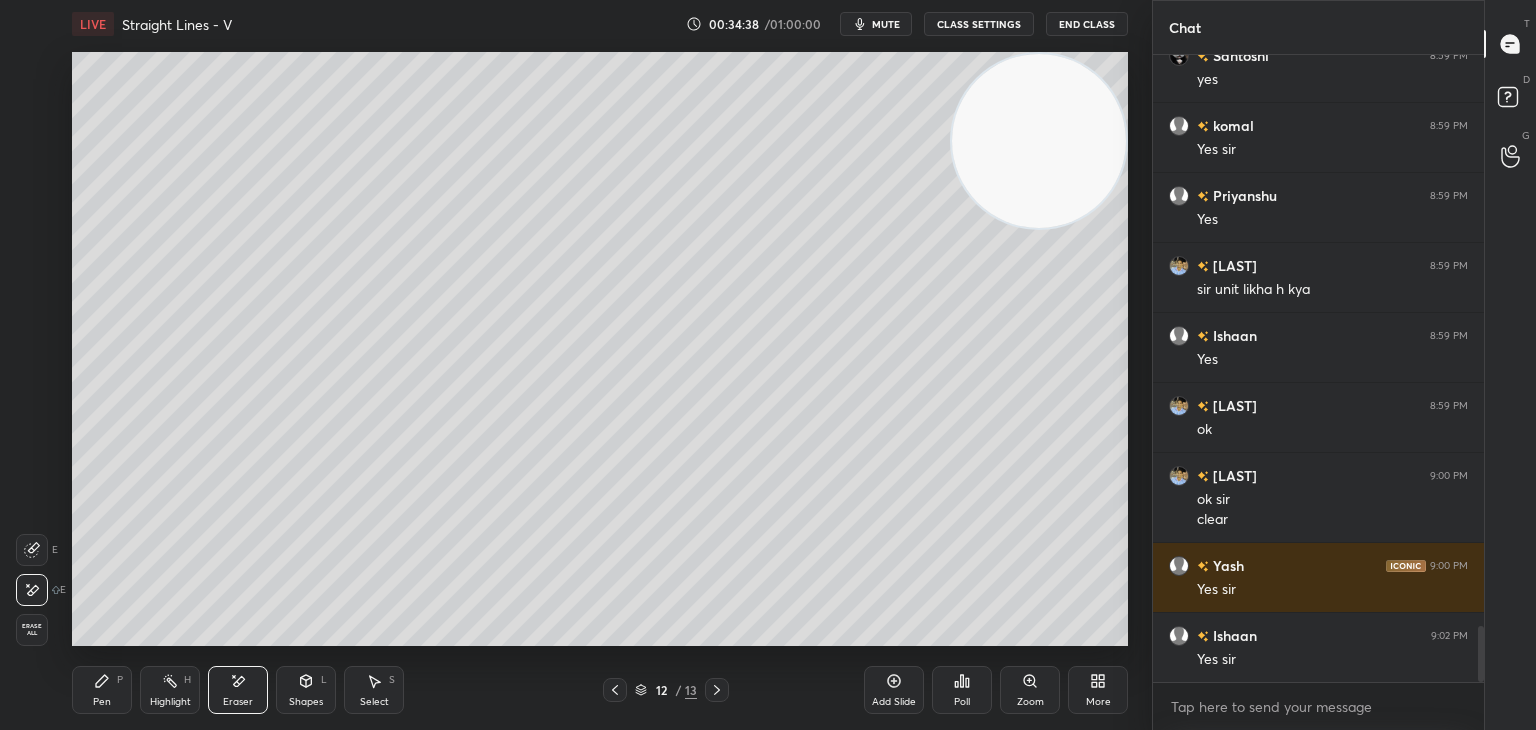 click on "Pen P" at bounding box center [102, 690] 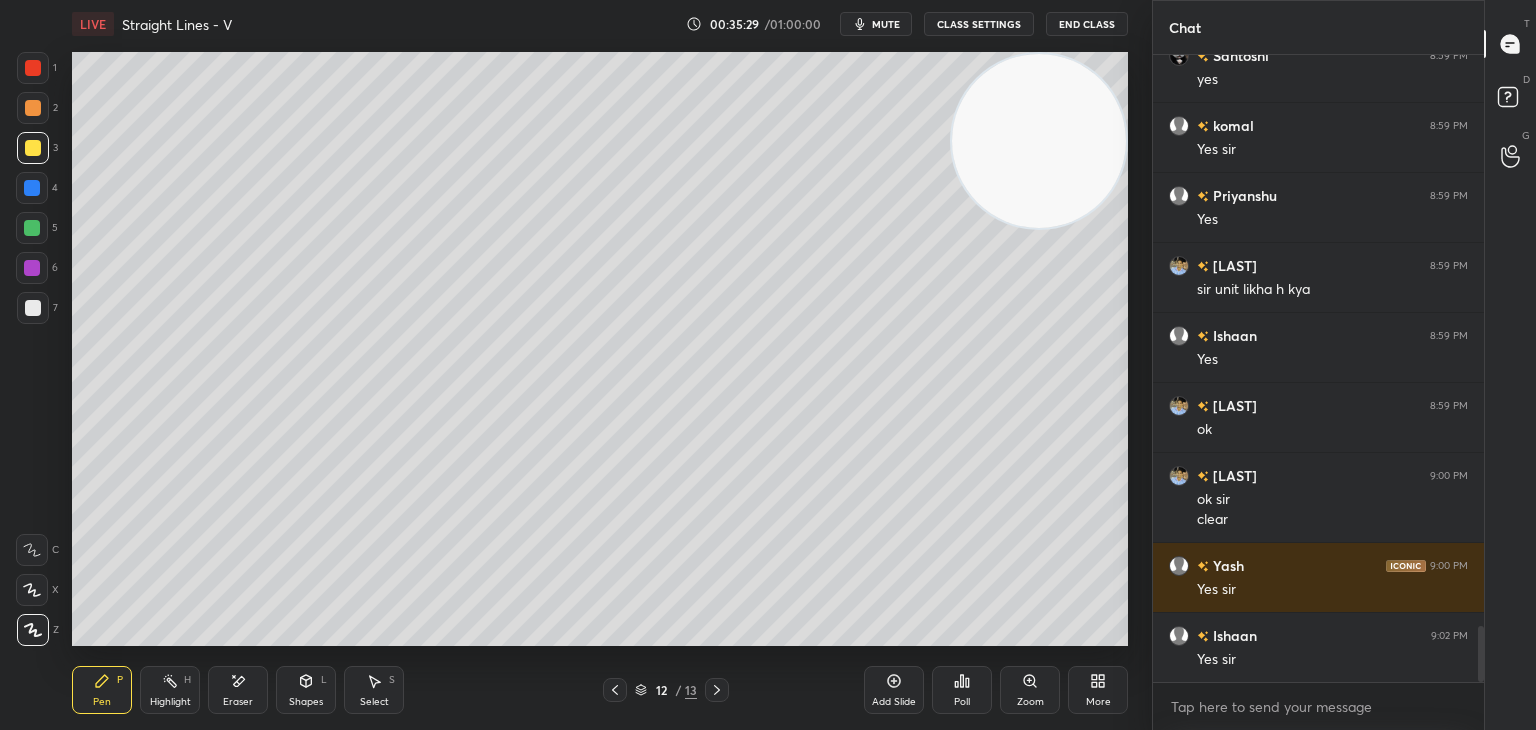 scroll, scrollTop: 6488, scrollLeft: 0, axis: vertical 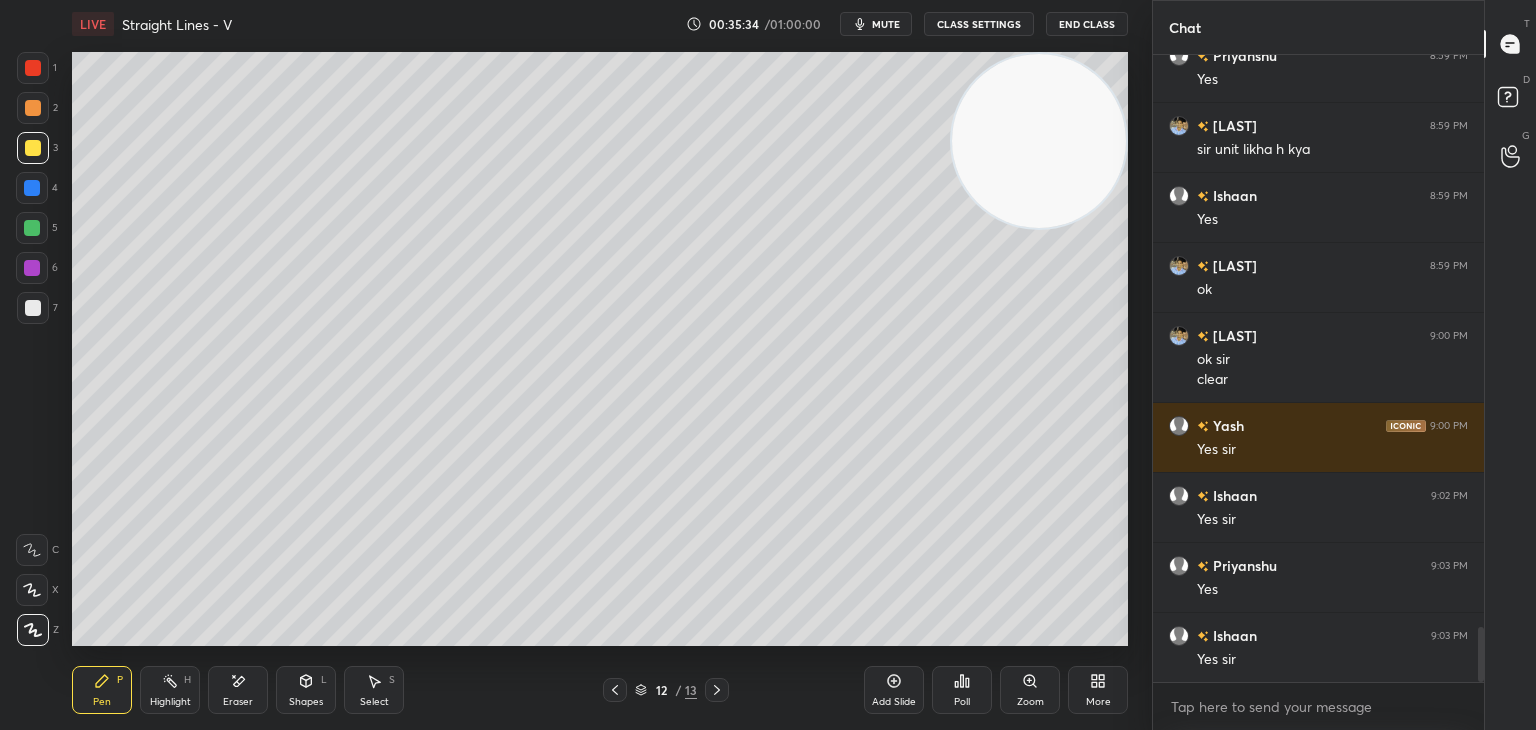 click on "1 2 3 4 5 6 7 C X Z E E Erase all   H H" at bounding box center [32, 349] 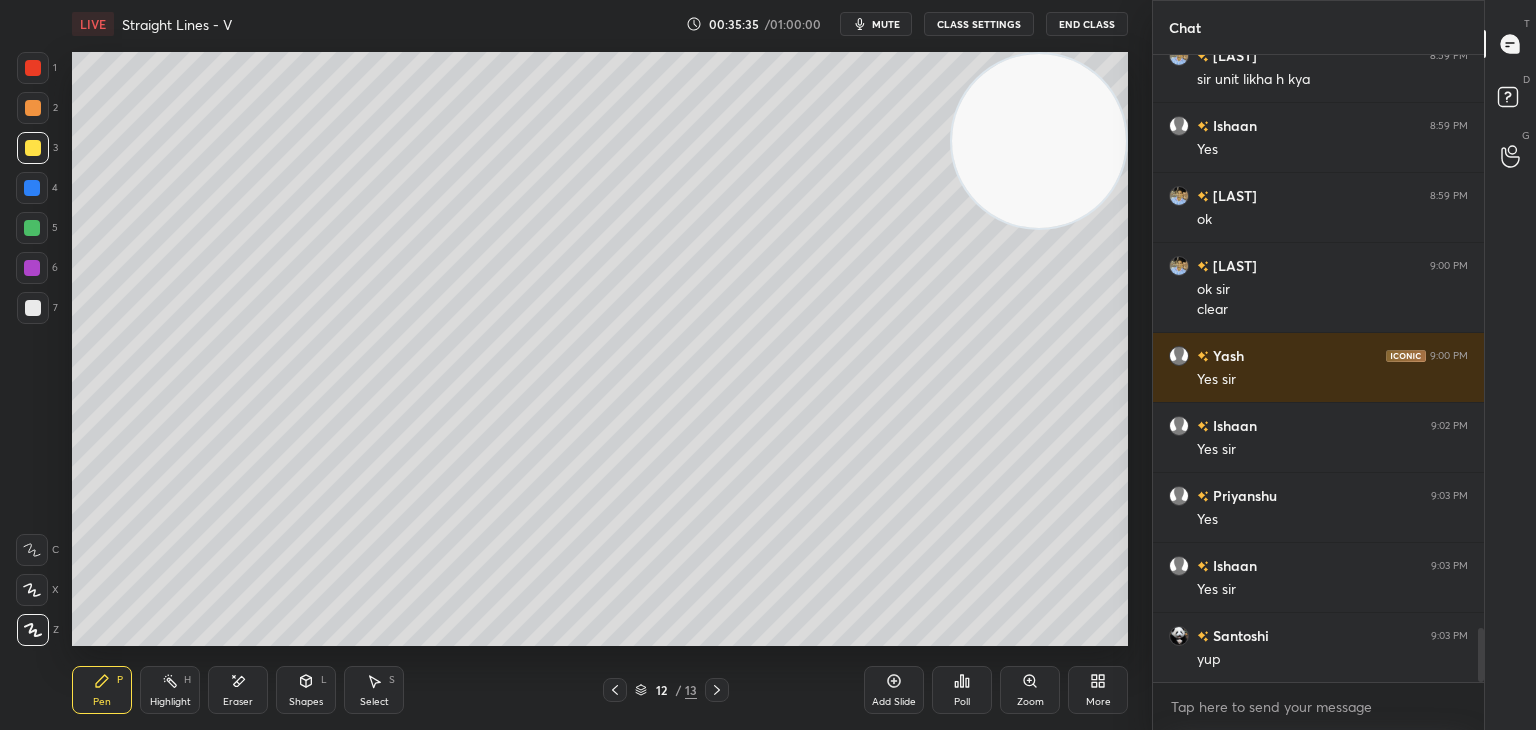drag, startPoint x: 1045, startPoint y: 148, endPoint x: 1051, endPoint y: 218, distance: 70.256676 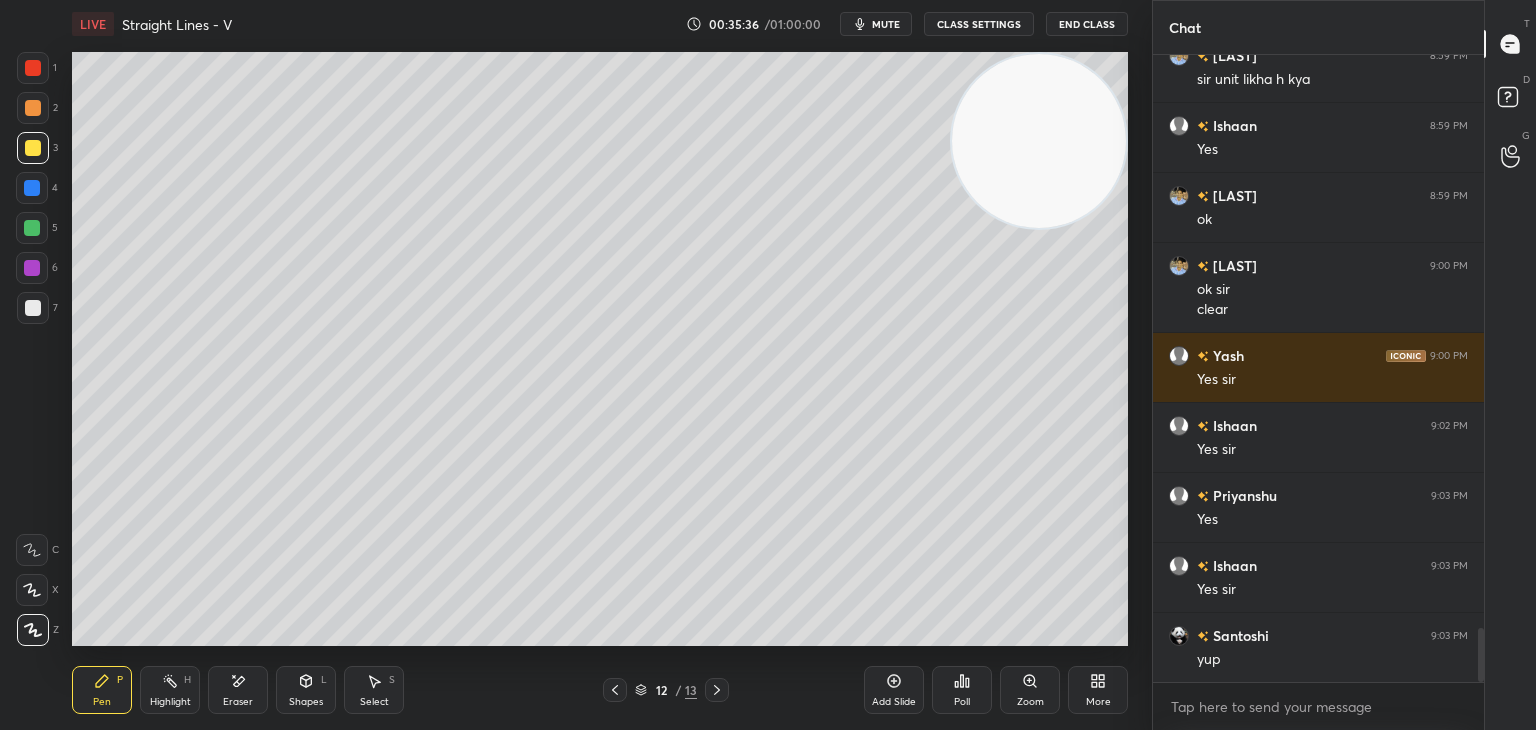 drag, startPoint x: 894, startPoint y: 685, endPoint x: 888, endPoint y: 673, distance: 13.416408 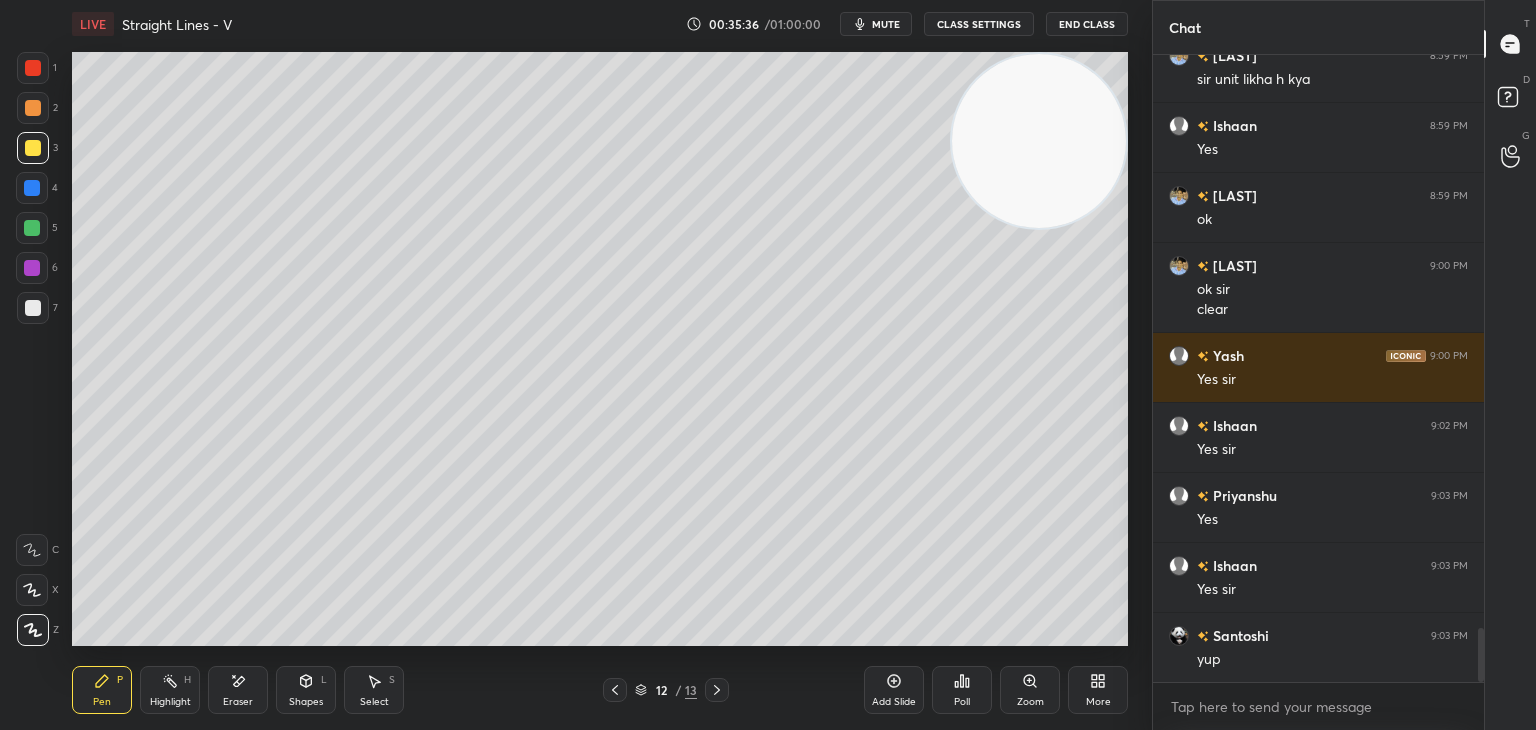 click 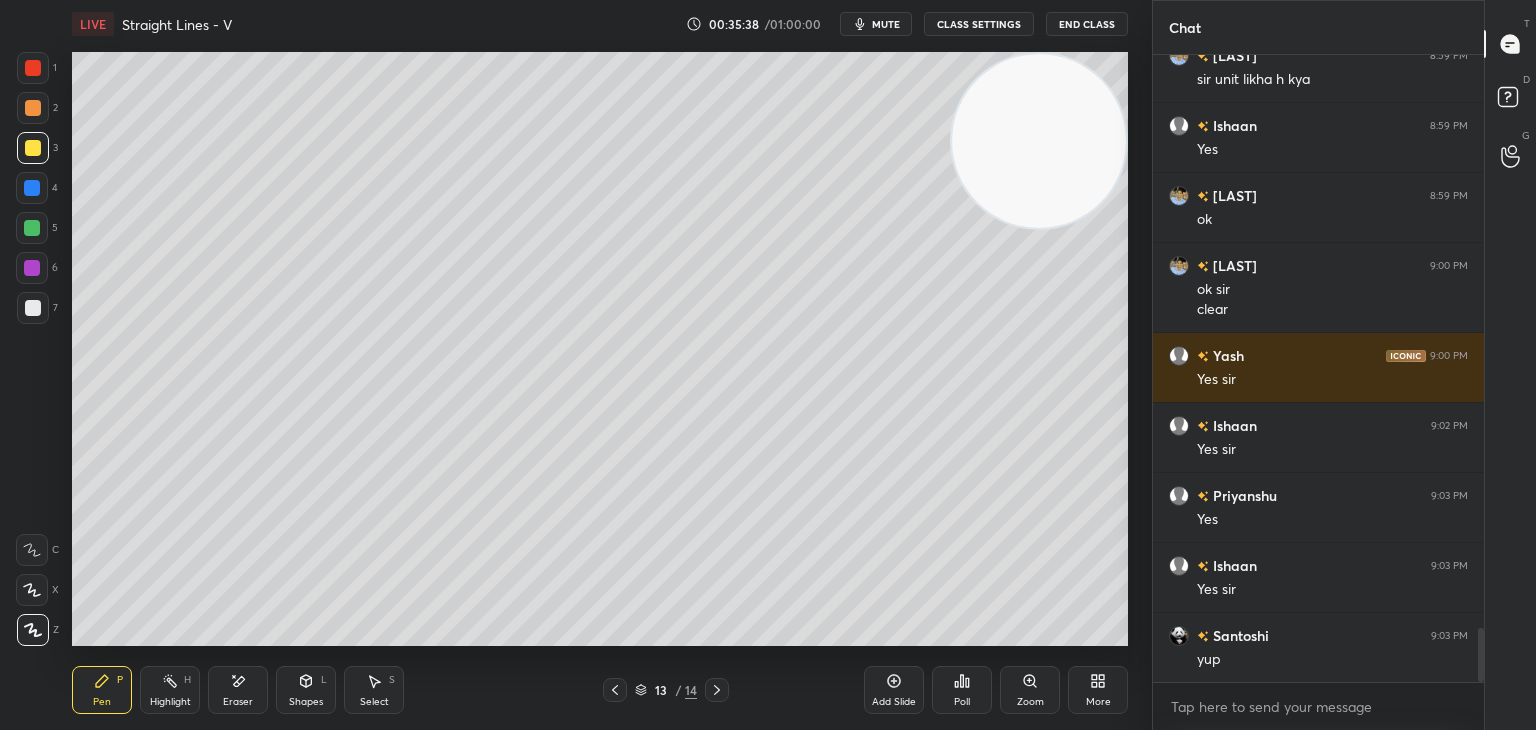 click on "1 2 3 4 5 6 7 C X Z E E Erase all   H H" at bounding box center [32, 349] 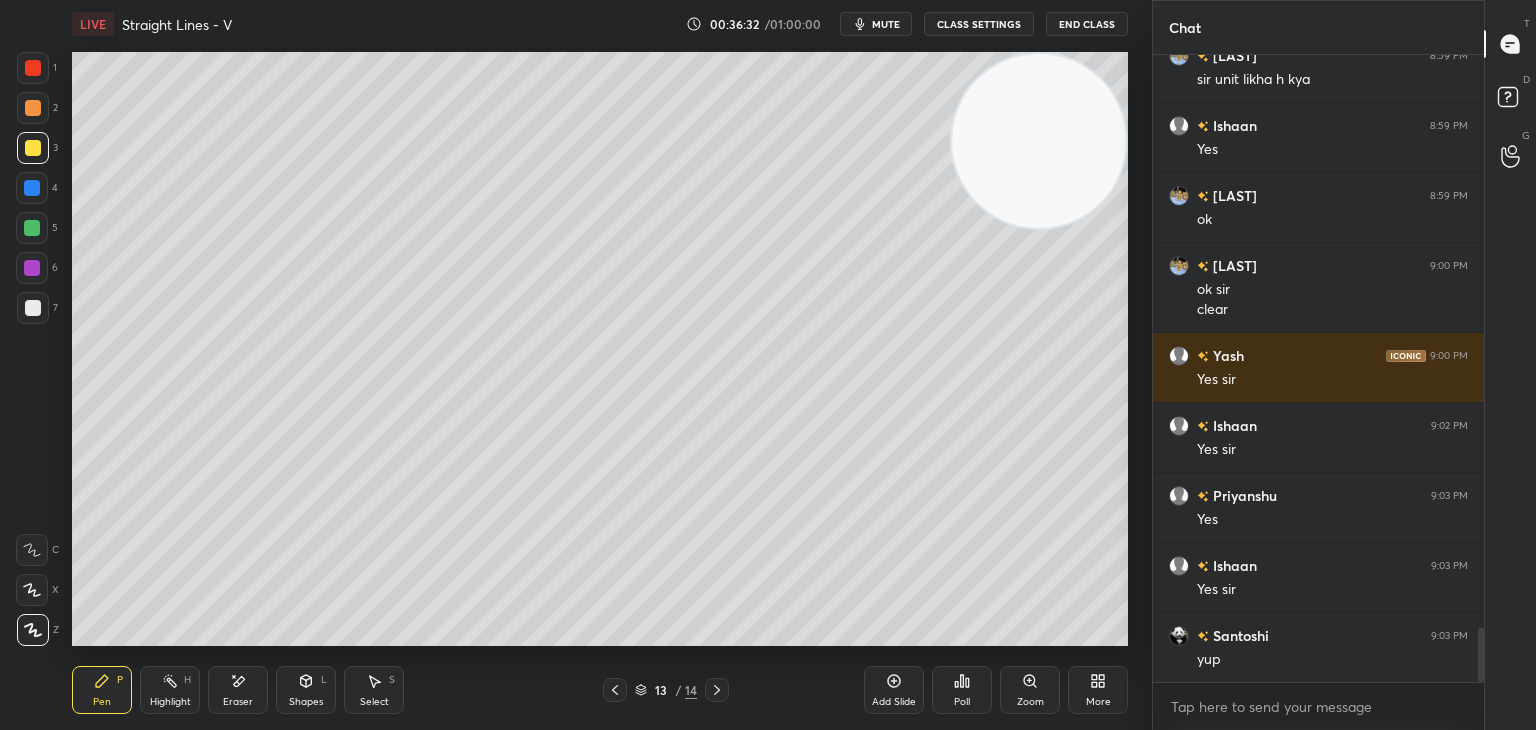 click at bounding box center [32, 228] 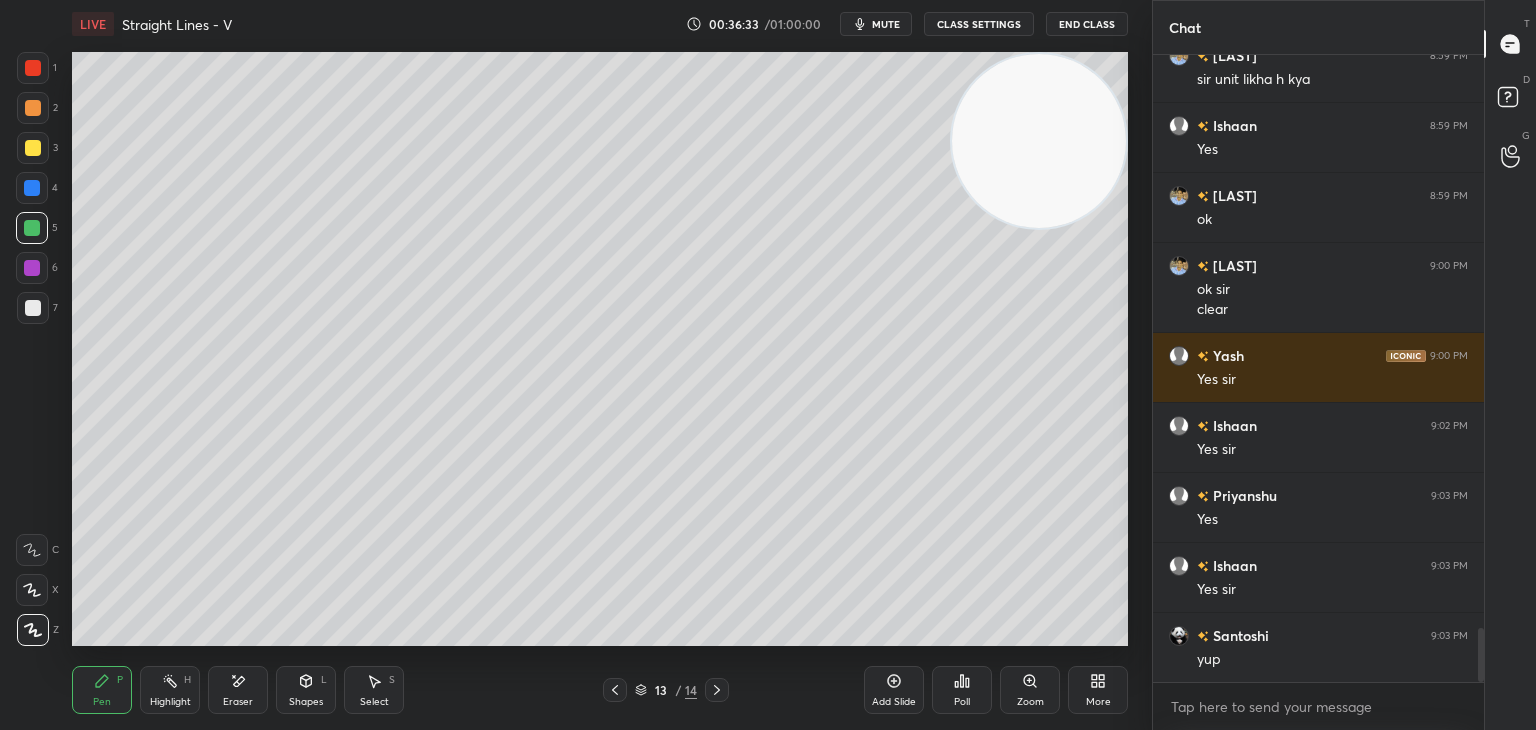 click at bounding box center [33, 308] 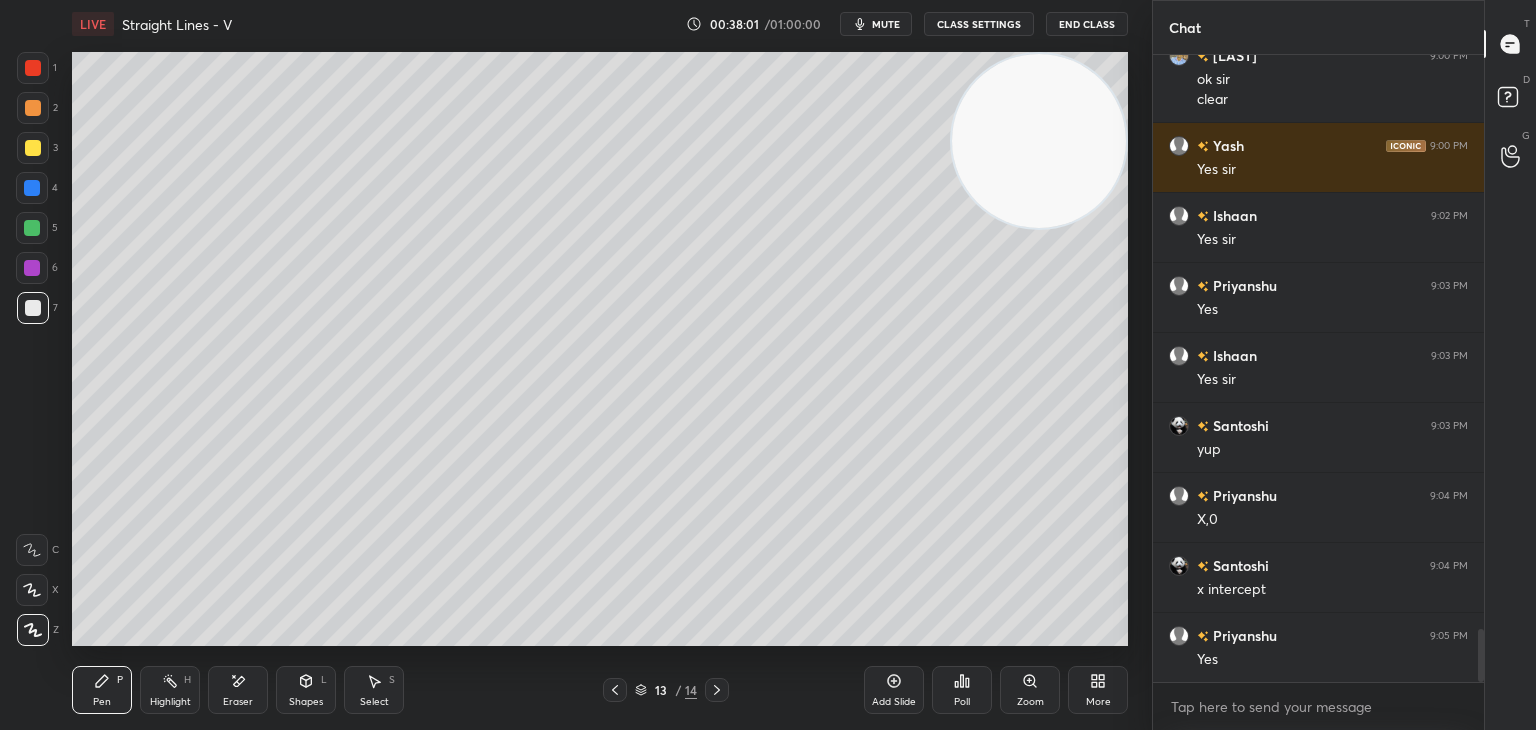 scroll, scrollTop: 6908, scrollLeft: 0, axis: vertical 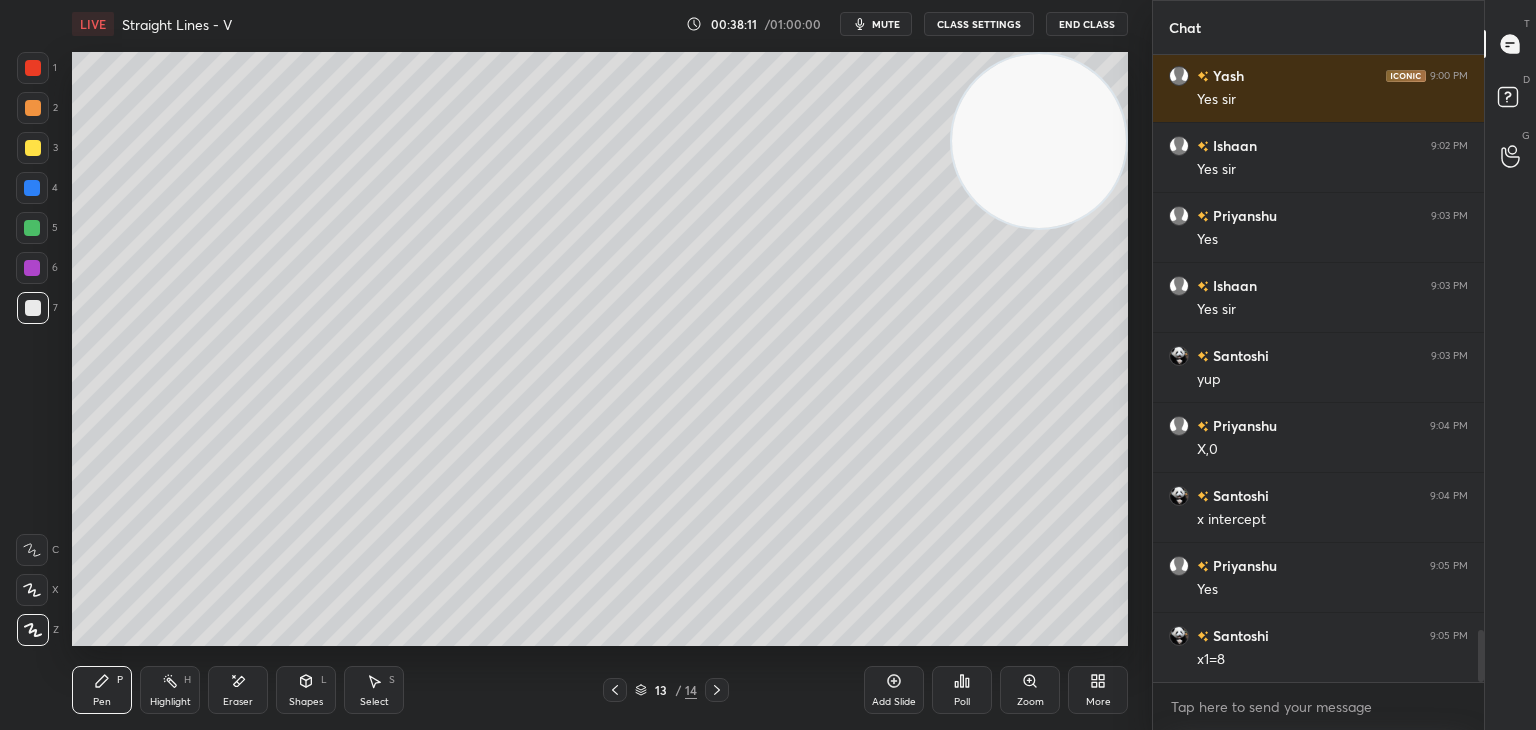 click 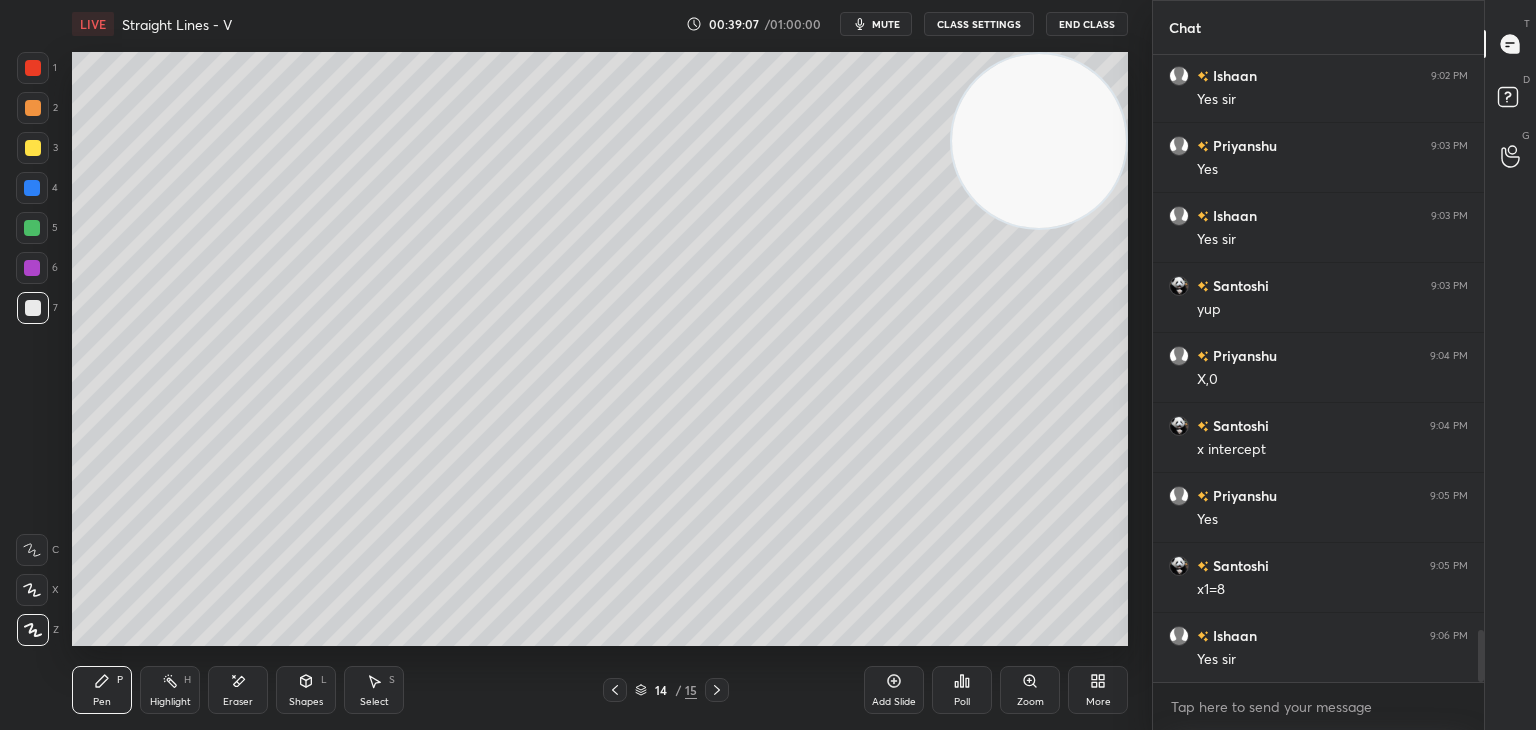 scroll, scrollTop: 7048, scrollLeft: 0, axis: vertical 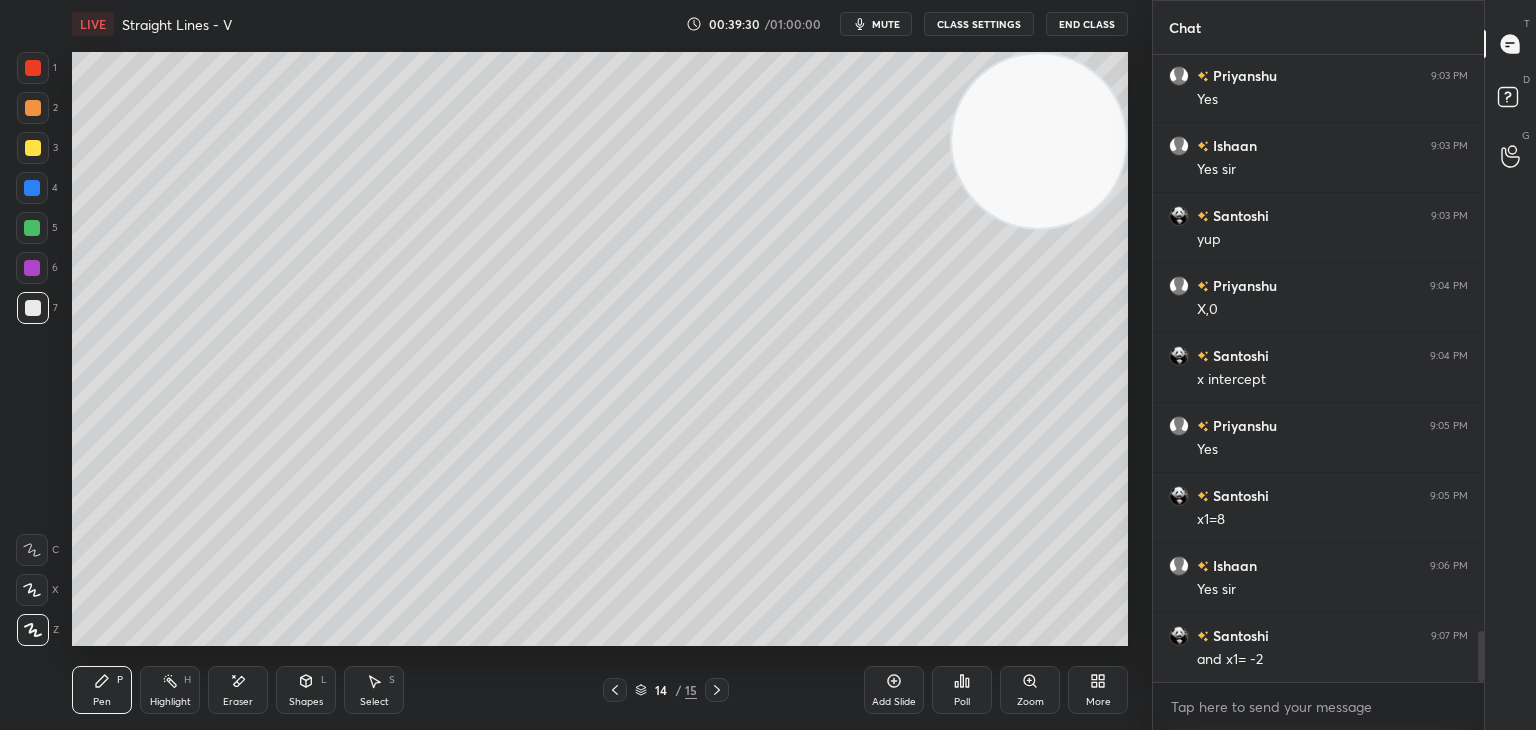 click at bounding box center [33, 148] 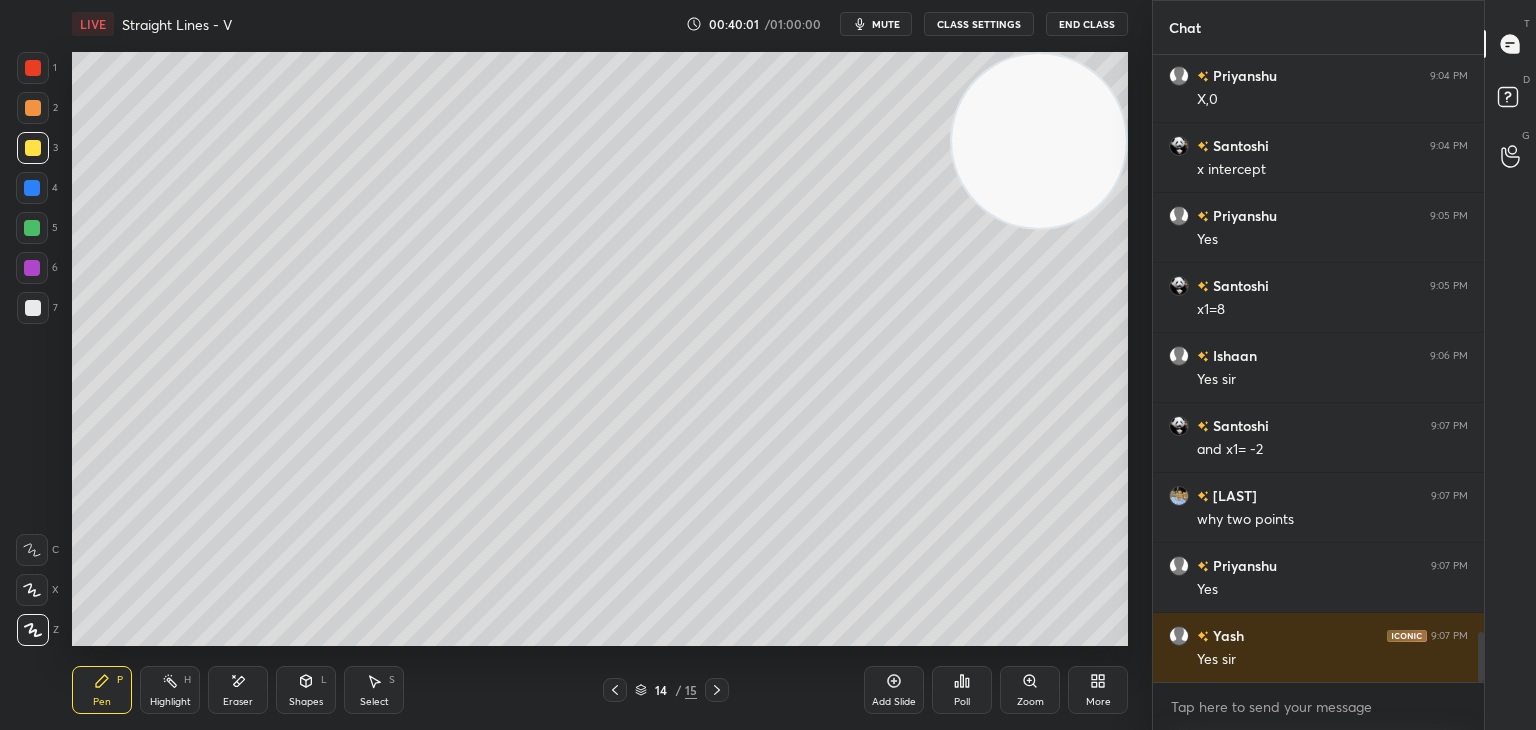 scroll, scrollTop: 7328, scrollLeft: 0, axis: vertical 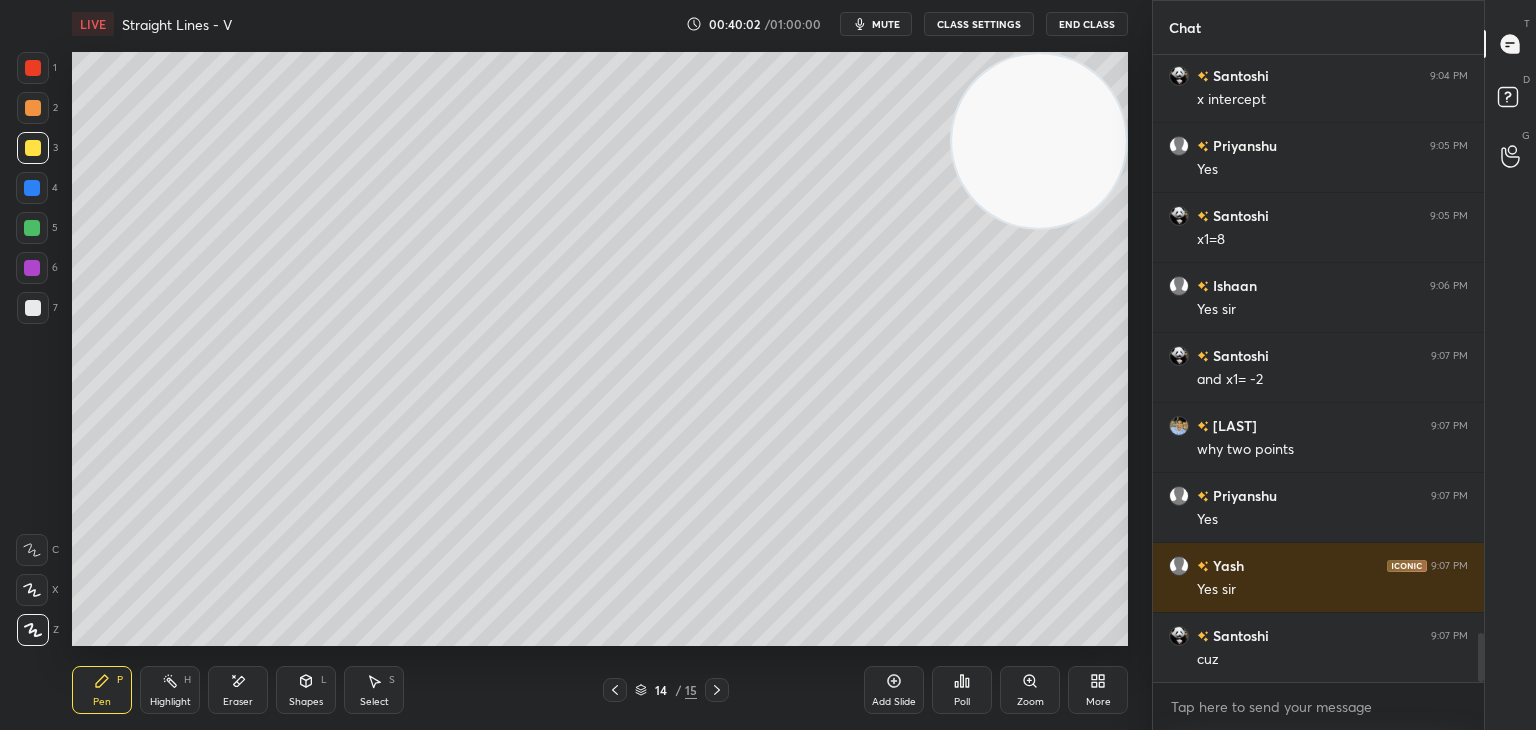 click on "Add Slide" at bounding box center (894, 690) 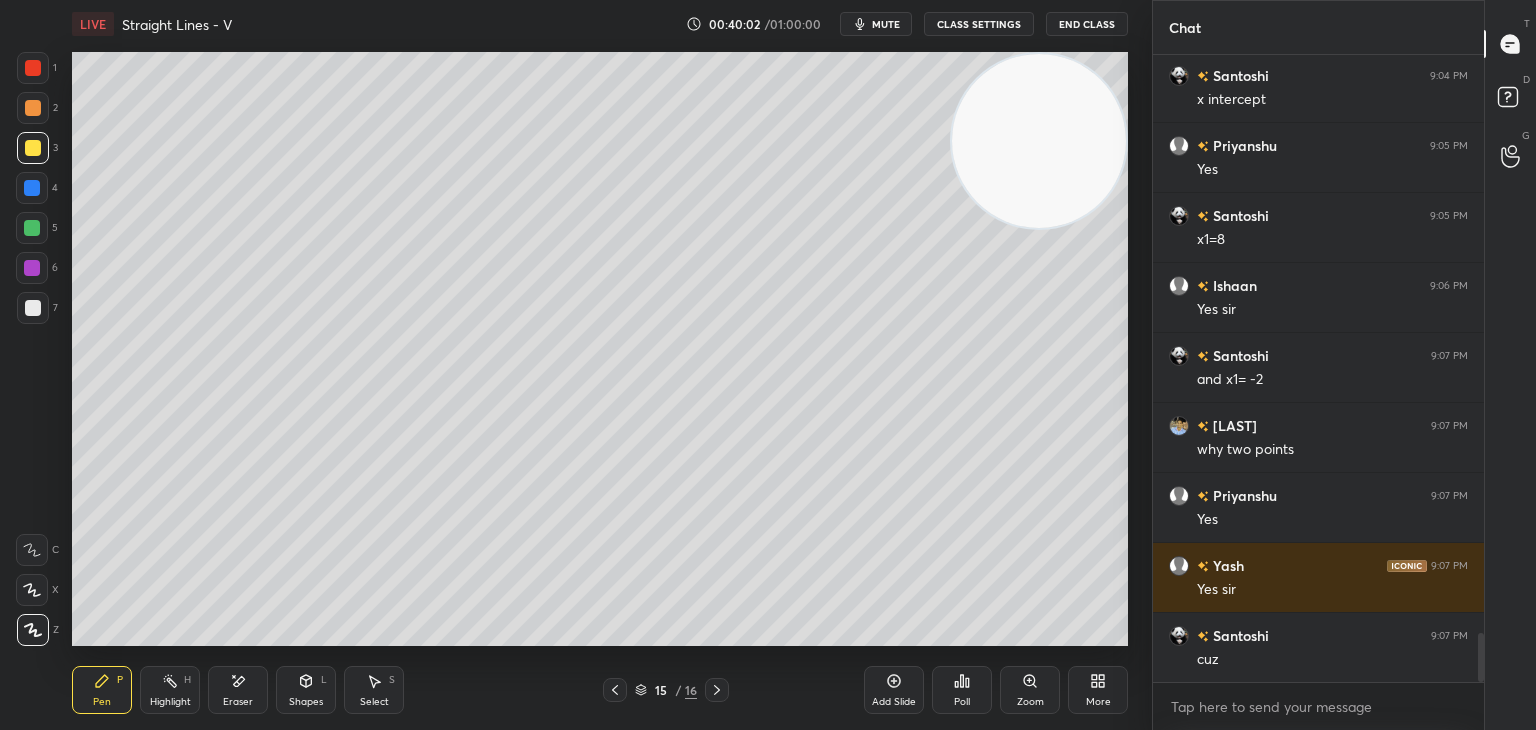 drag, startPoint x: 999, startPoint y: 151, endPoint x: 1020, endPoint y: 129, distance: 30.413813 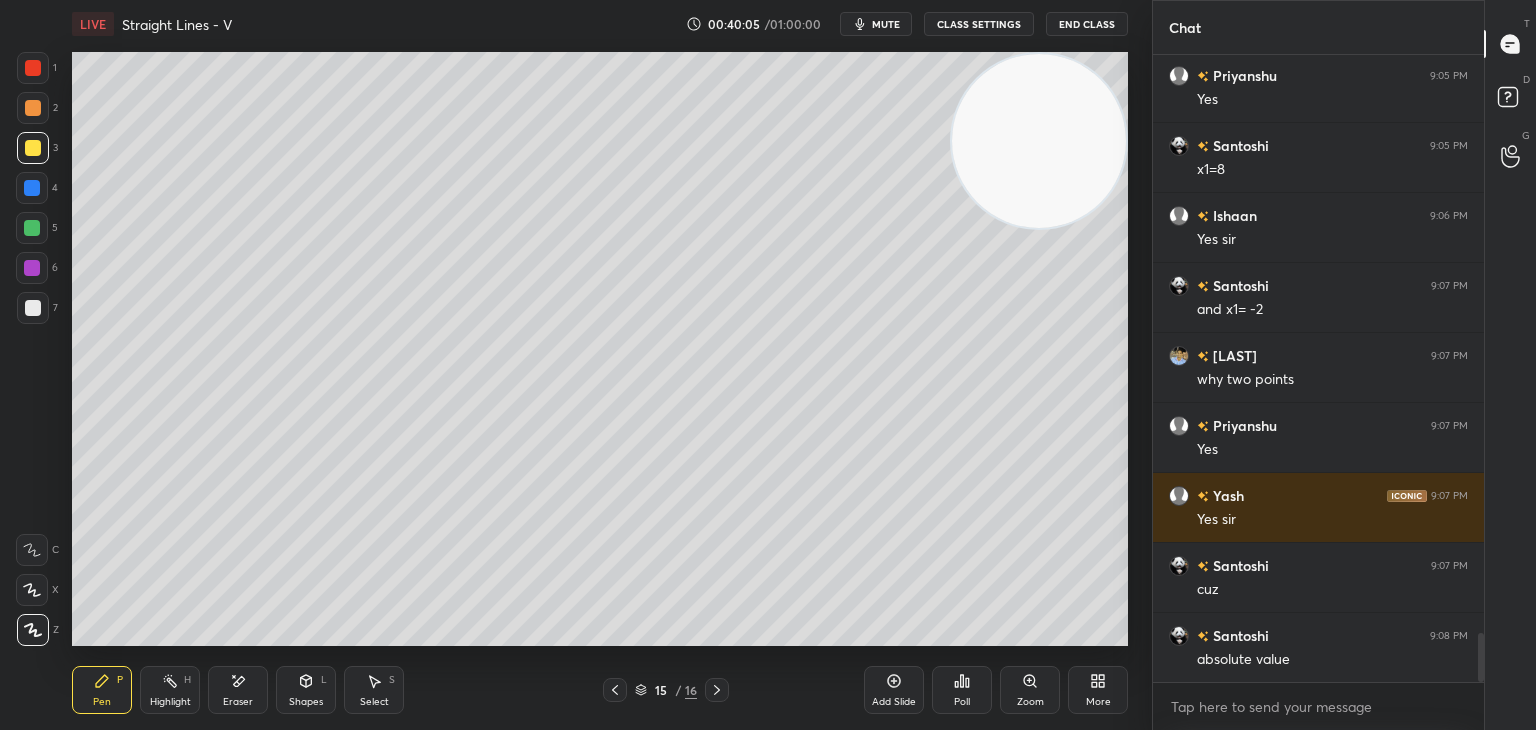 scroll, scrollTop: 7468, scrollLeft: 0, axis: vertical 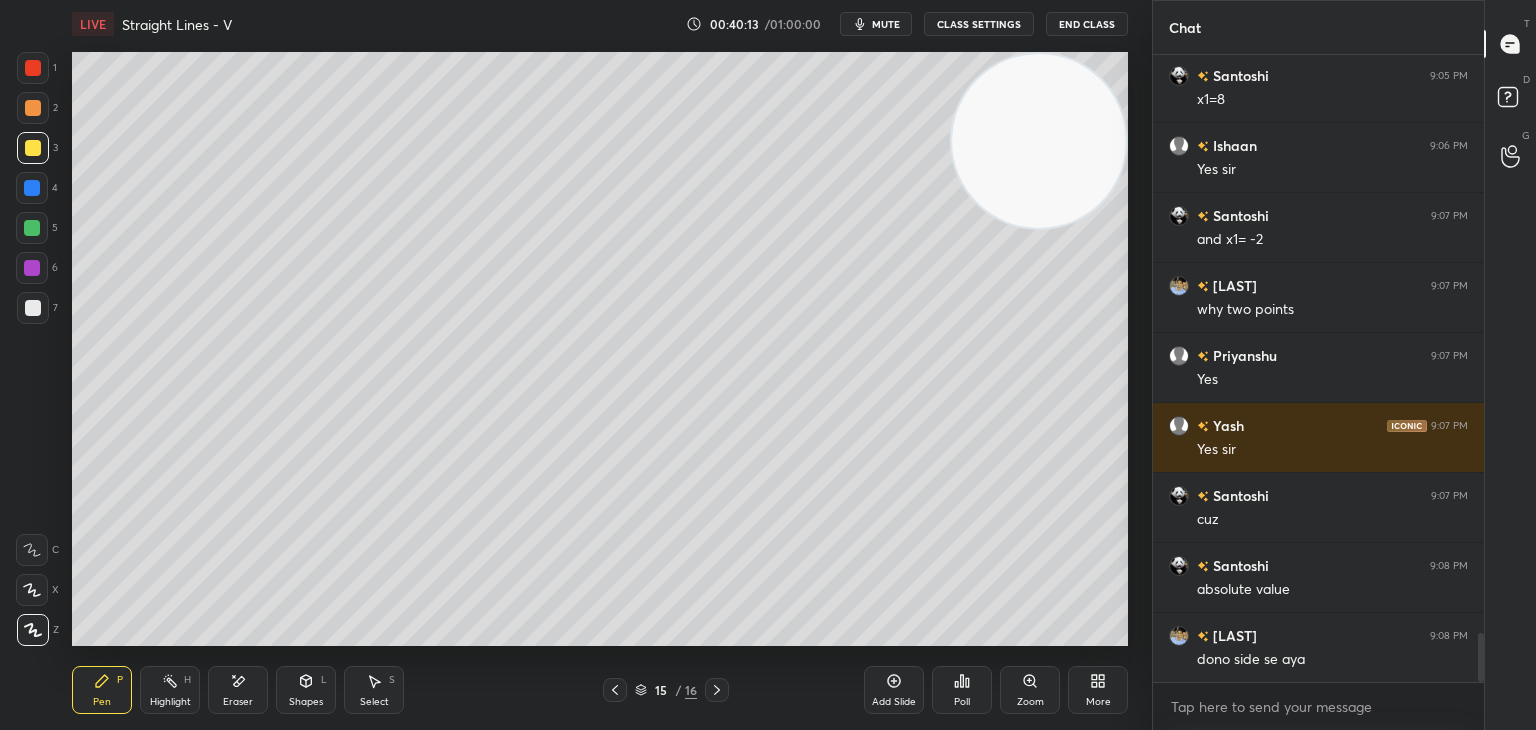 drag, startPoint x: 308, startPoint y: 691, endPoint x: 303, endPoint y: 679, distance: 13 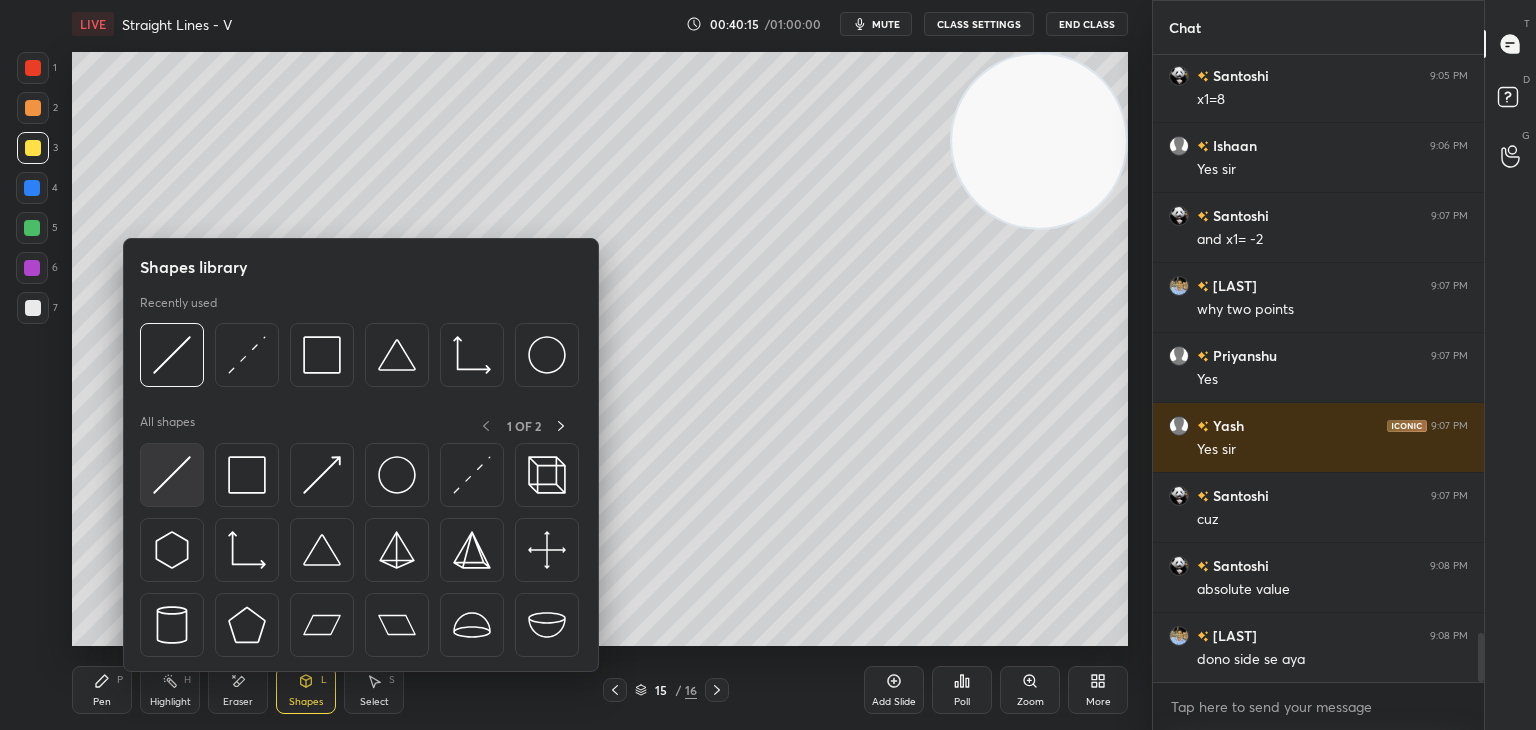 click at bounding box center [172, 475] 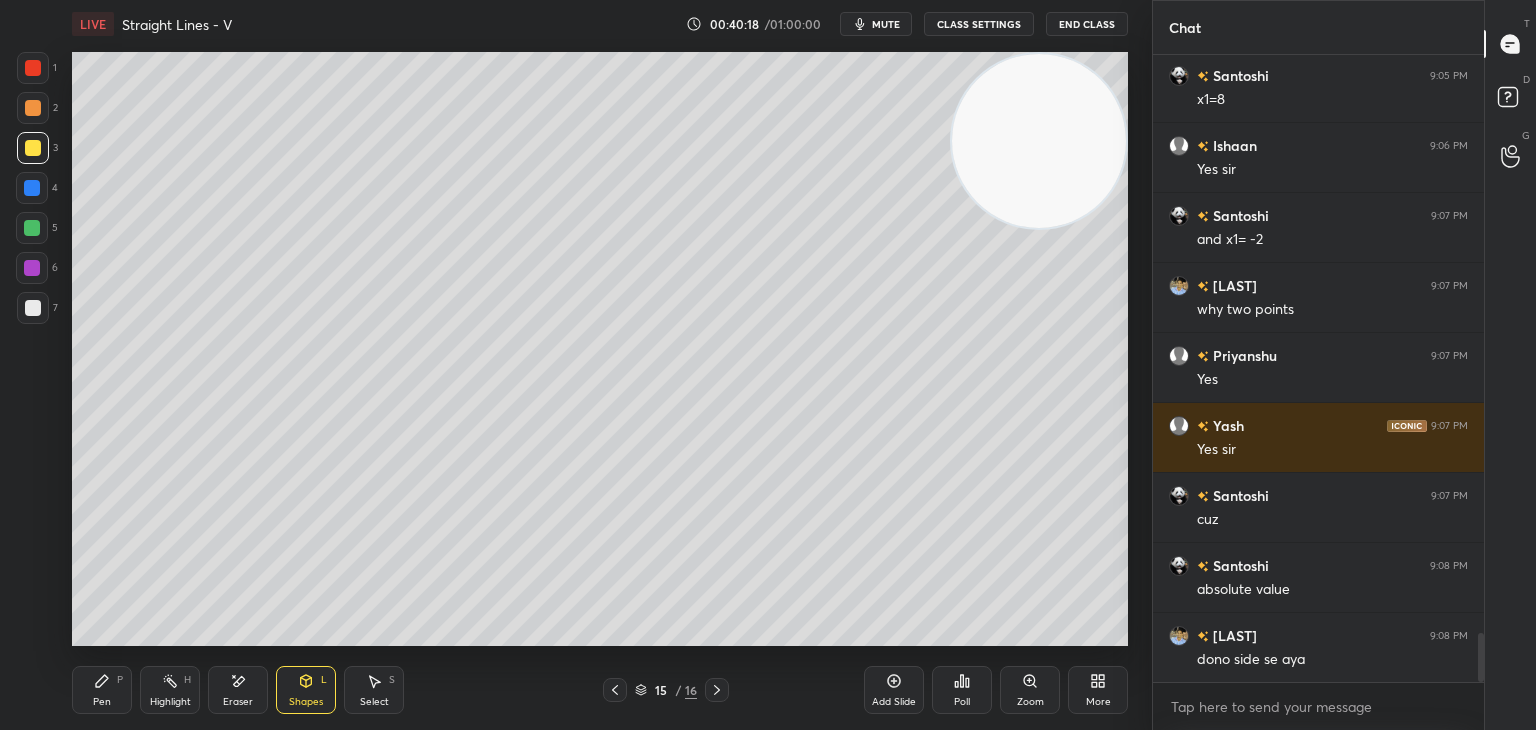 click on "Shapes" at bounding box center (306, 702) 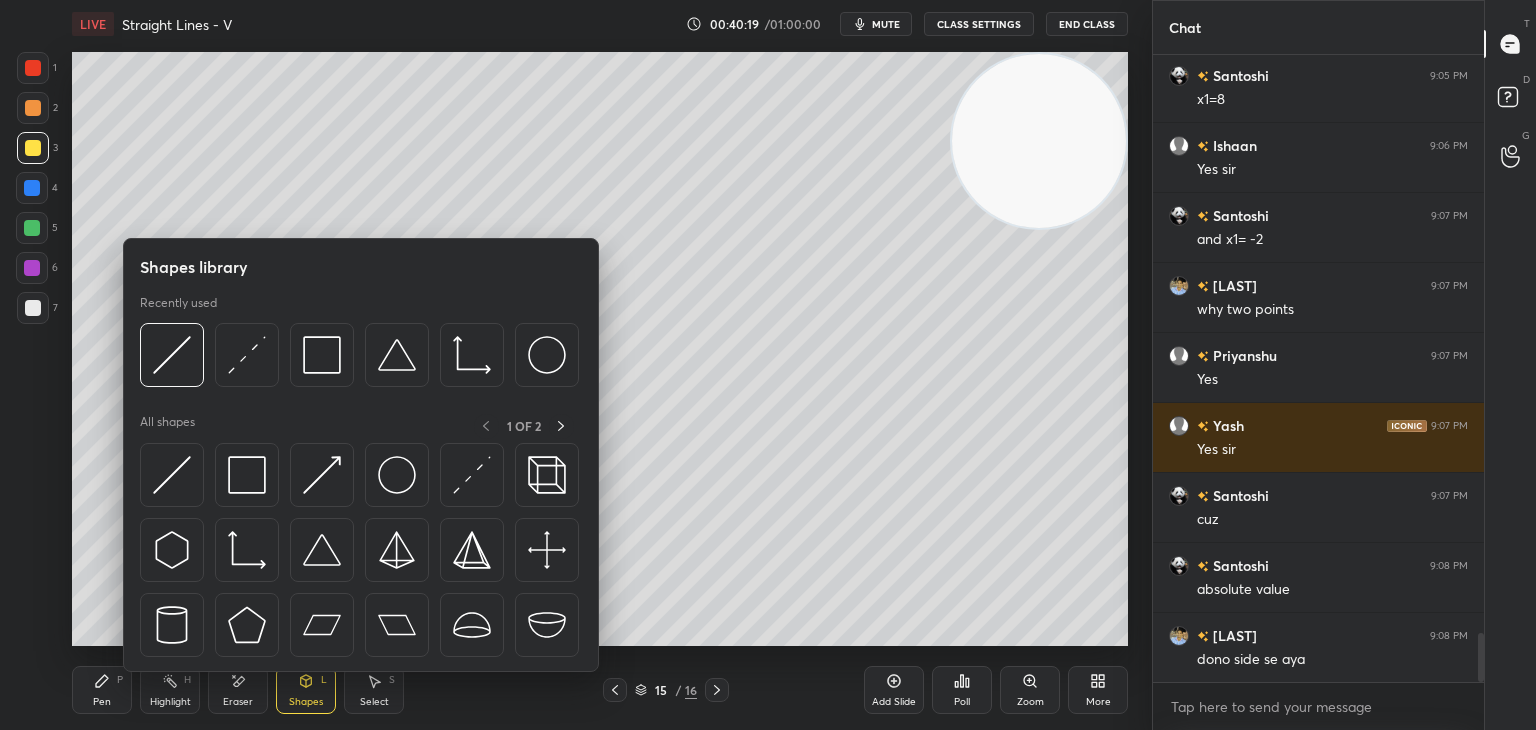 click at bounding box center (32, 188) 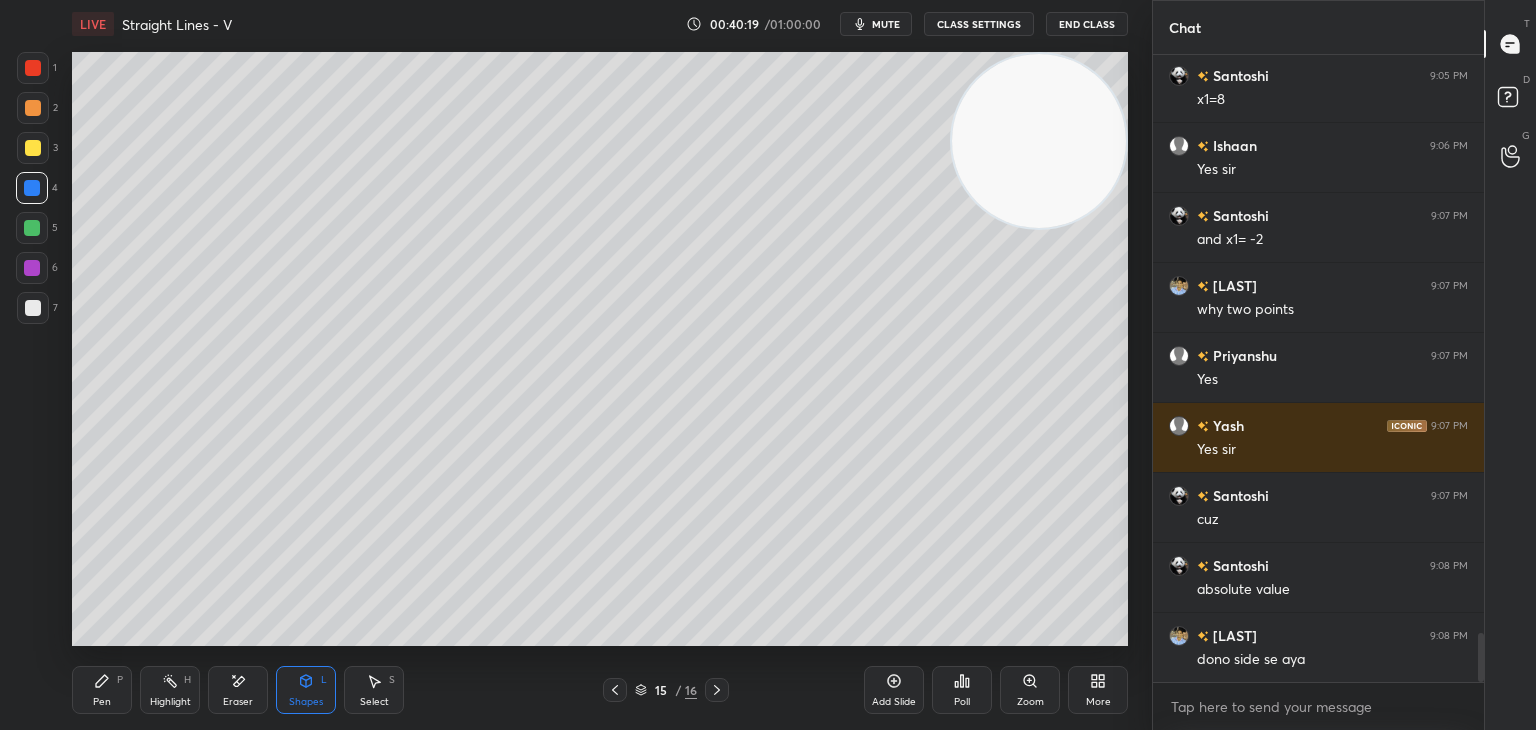 click at bounding box center (32, 228) 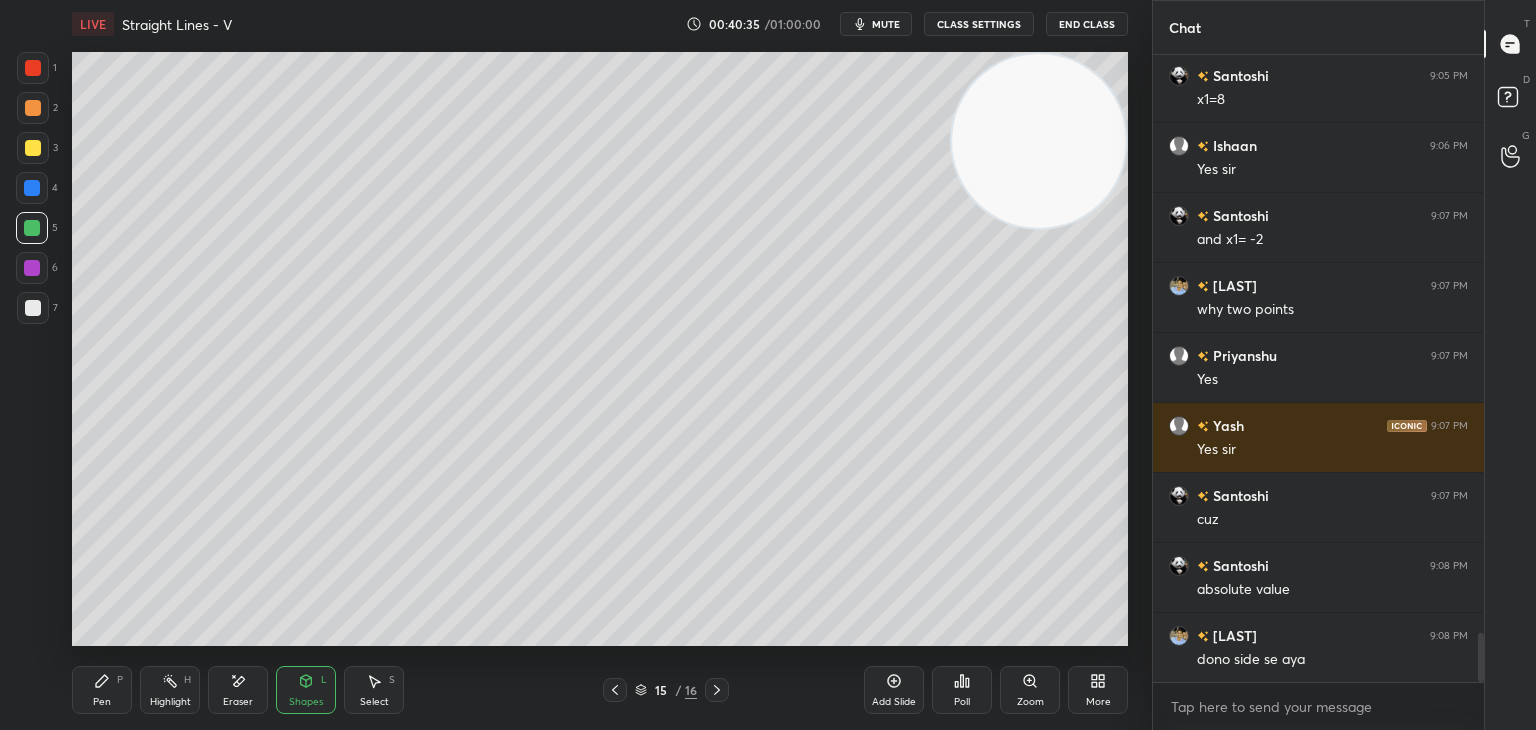 click on "Highlight H" at bounding box center (170, 690) 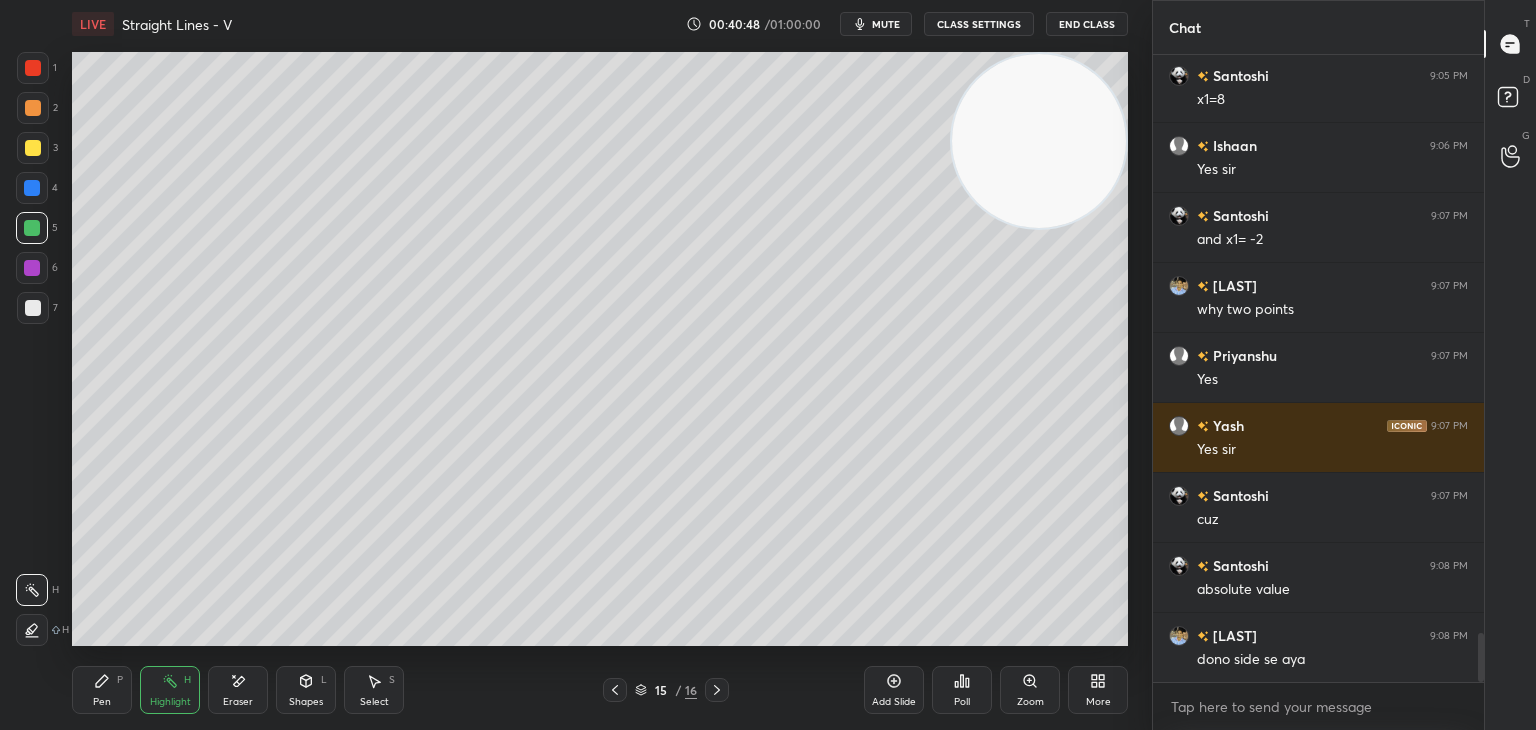 click on "Shapes L" at bounding box center (306, 690) 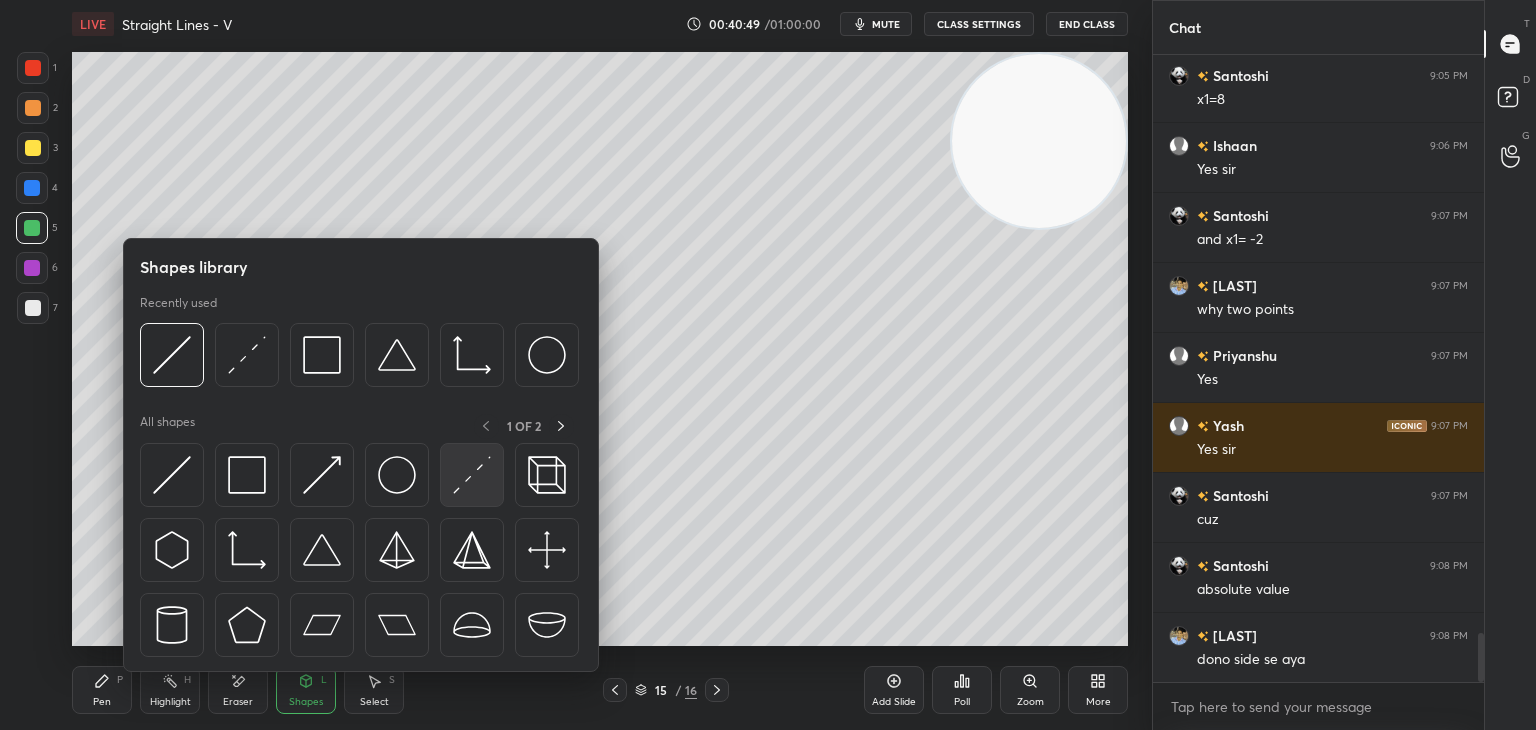 click at bounding box center (472, 475) 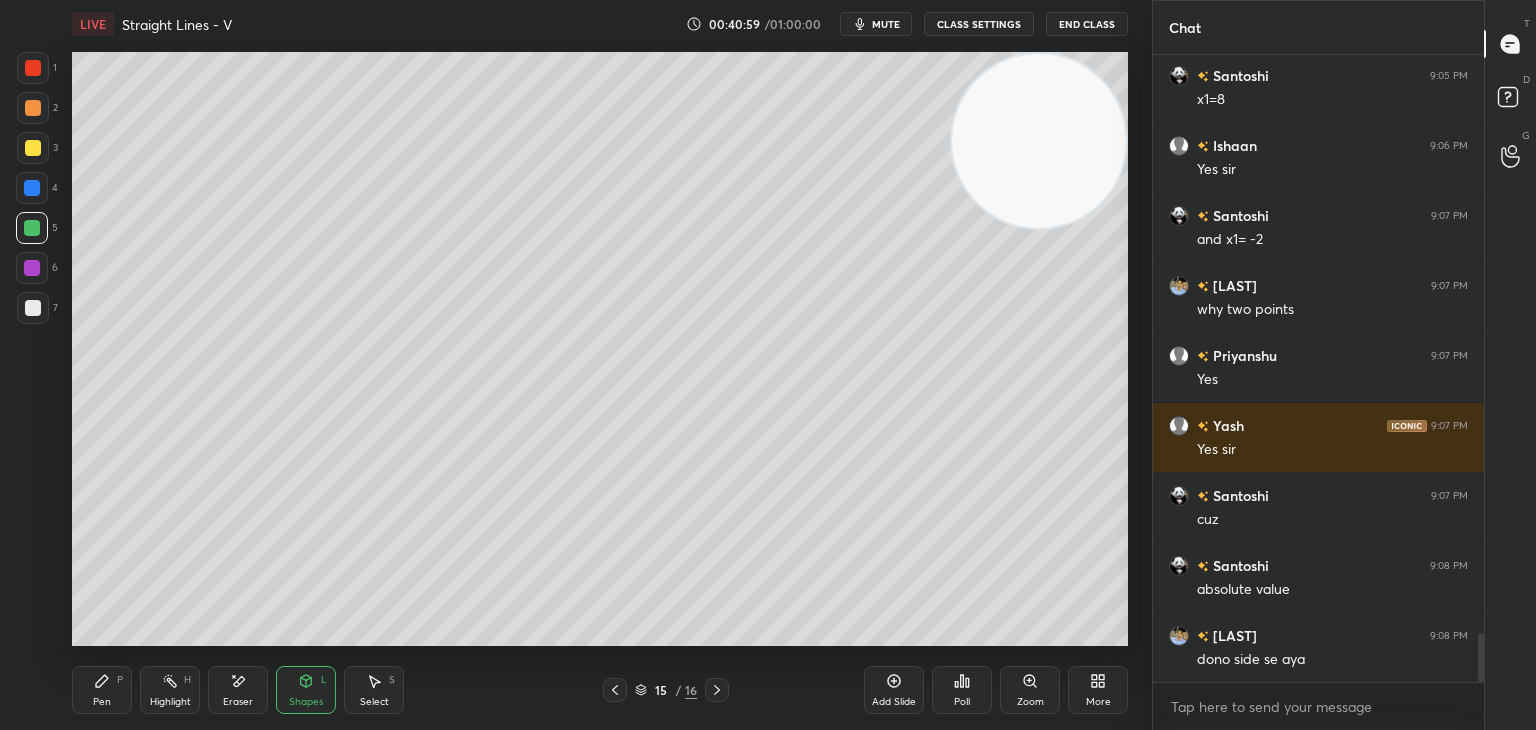drag, startPoint x: 104, startPoint y: 688, endPoint x: 122, endPoint y: 661, distance: 32.449963 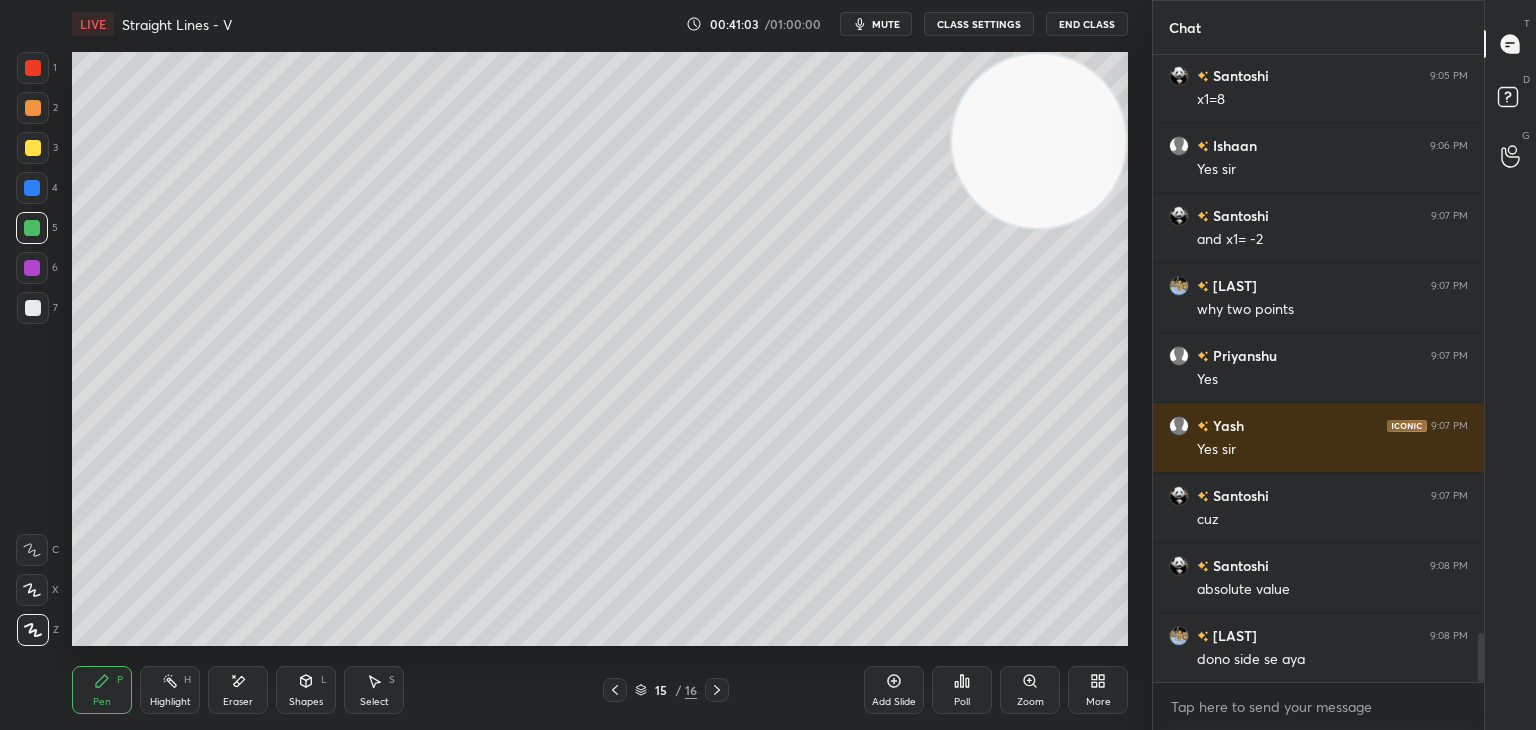 click on "Shapes L" at bounding box center [306, 690] 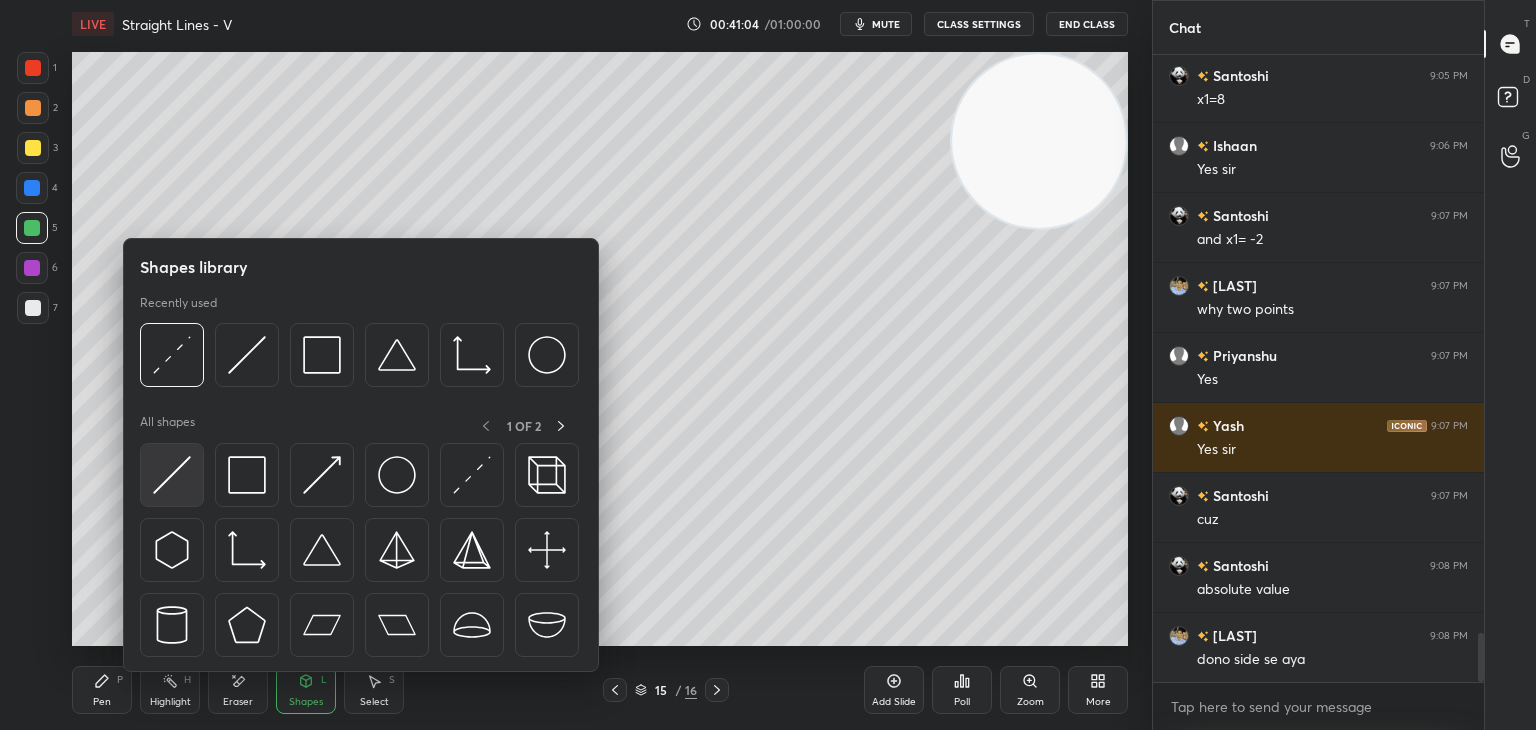 click at bounding box center (172, 475) 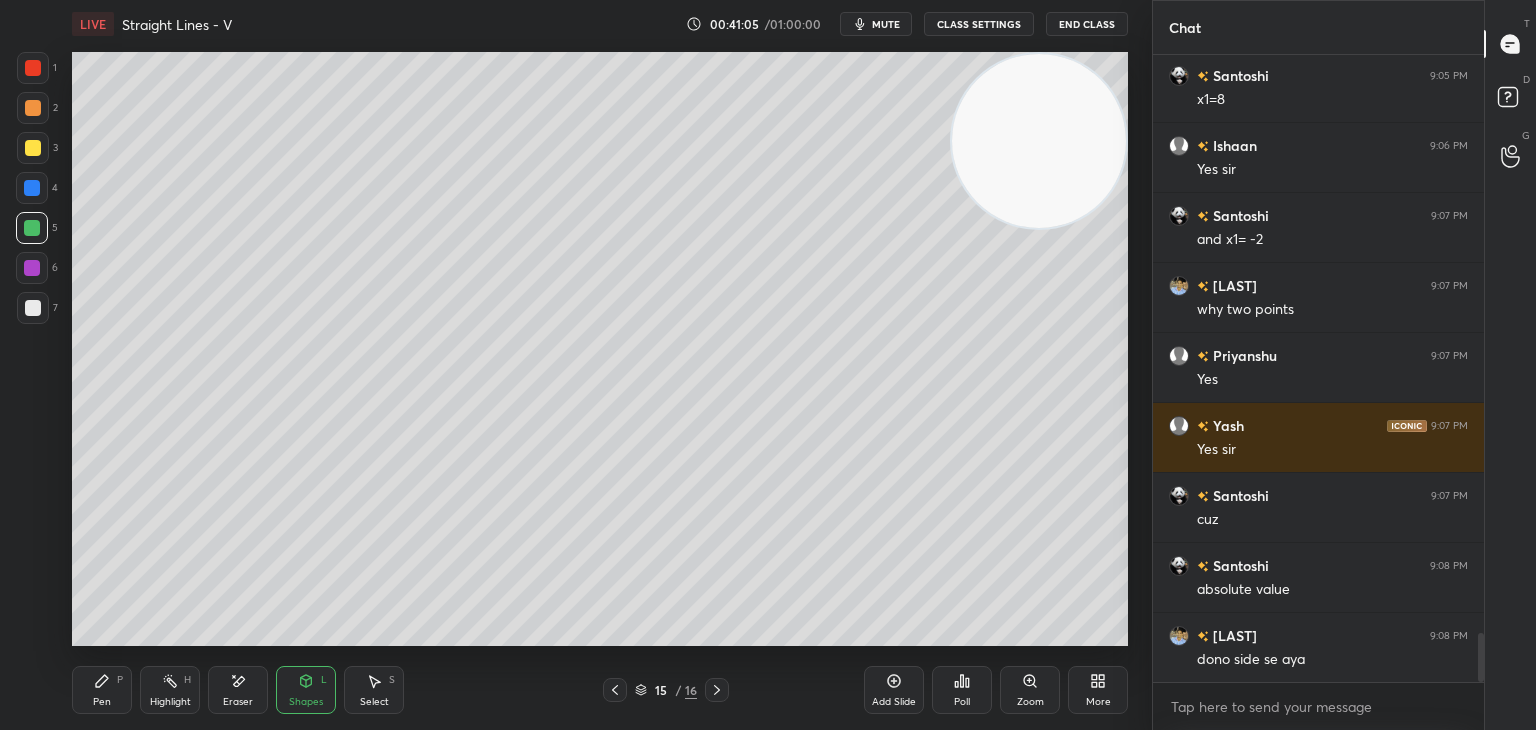 click on "L" at bounding box center [324, 680] 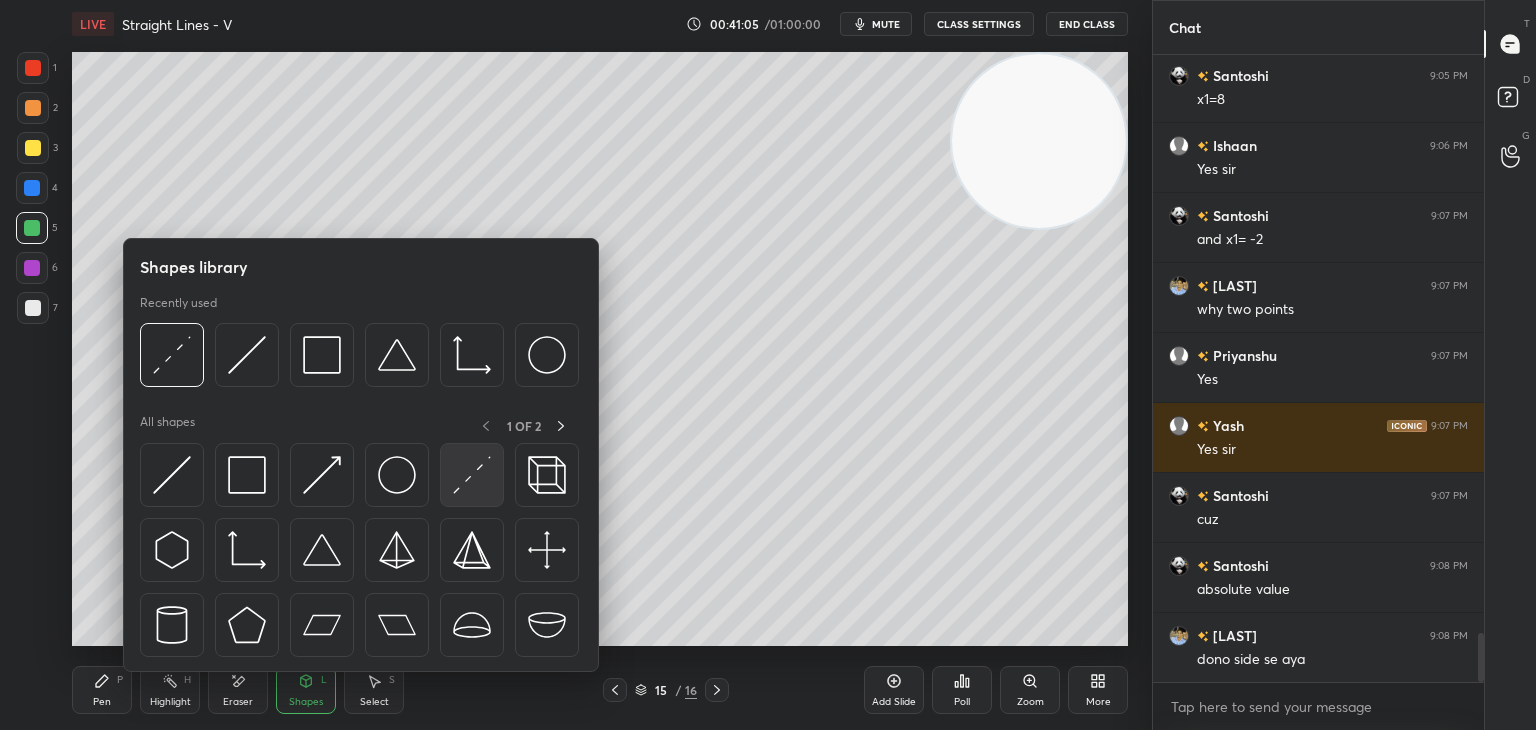 click at bounding box center (472, 475) 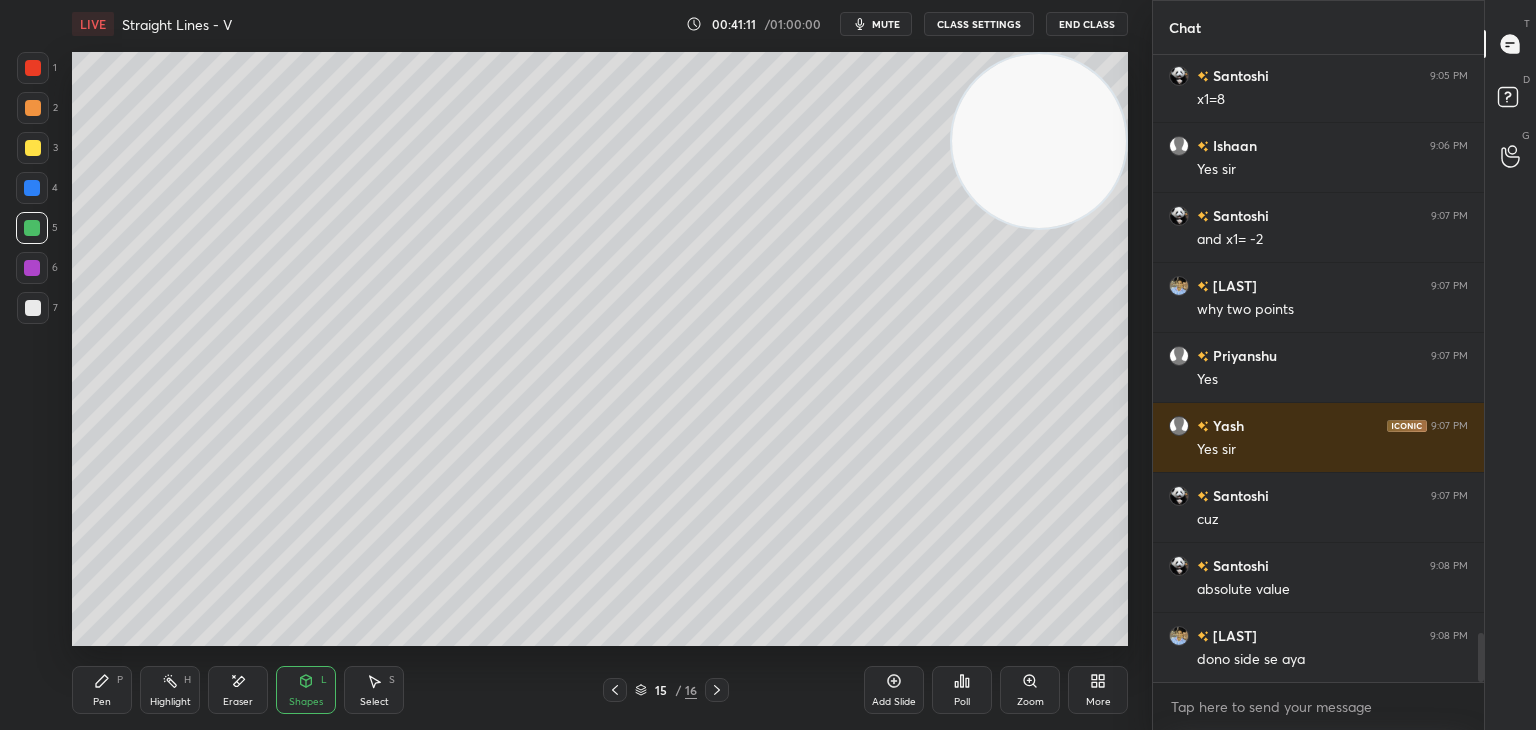 click on "Pen P Highlight H Eraser Shapes L Select S" at bounding box center [270, 690] 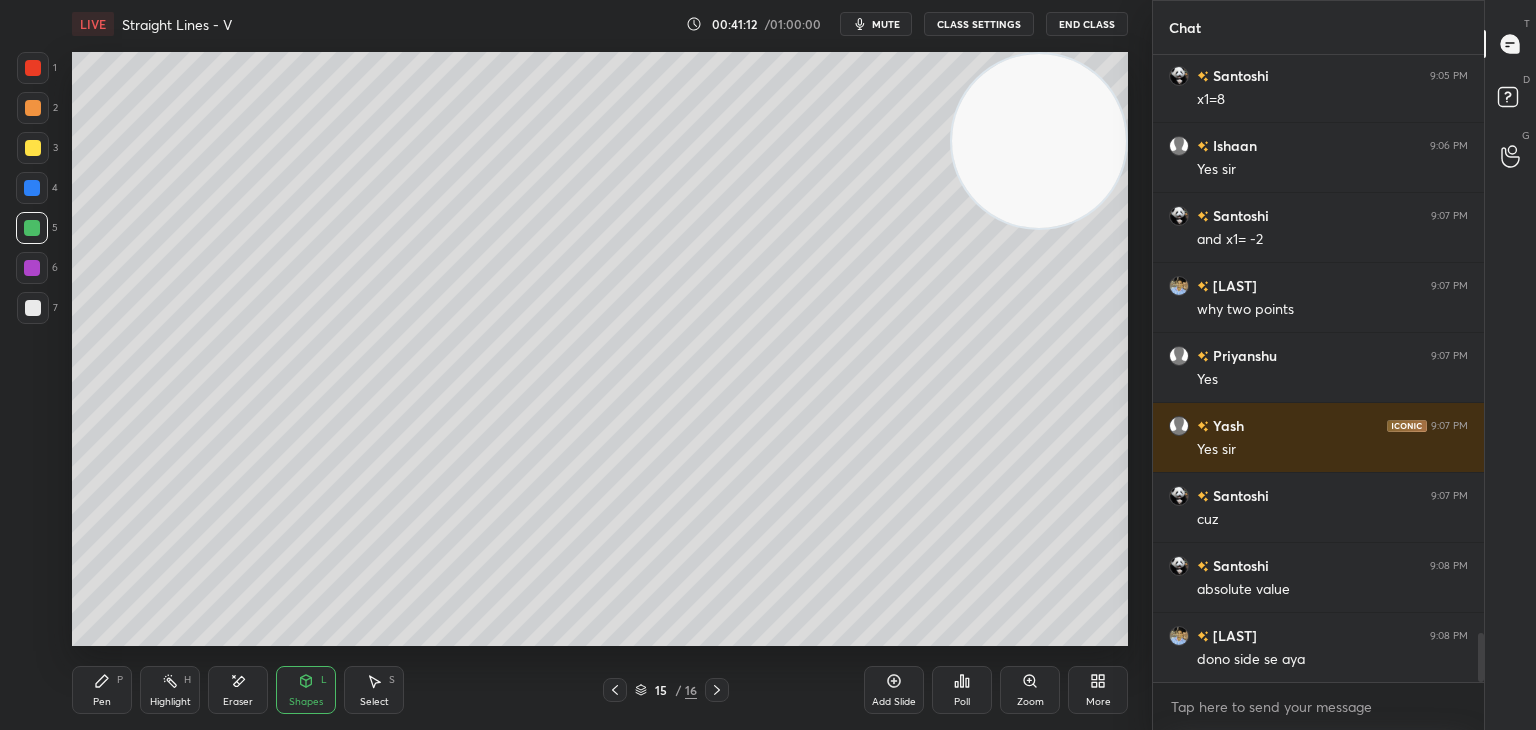 drag, startPoint x: 89, startPoint y: 690, endPoint x: 158, endPoint y: 652, distance: 78.77182 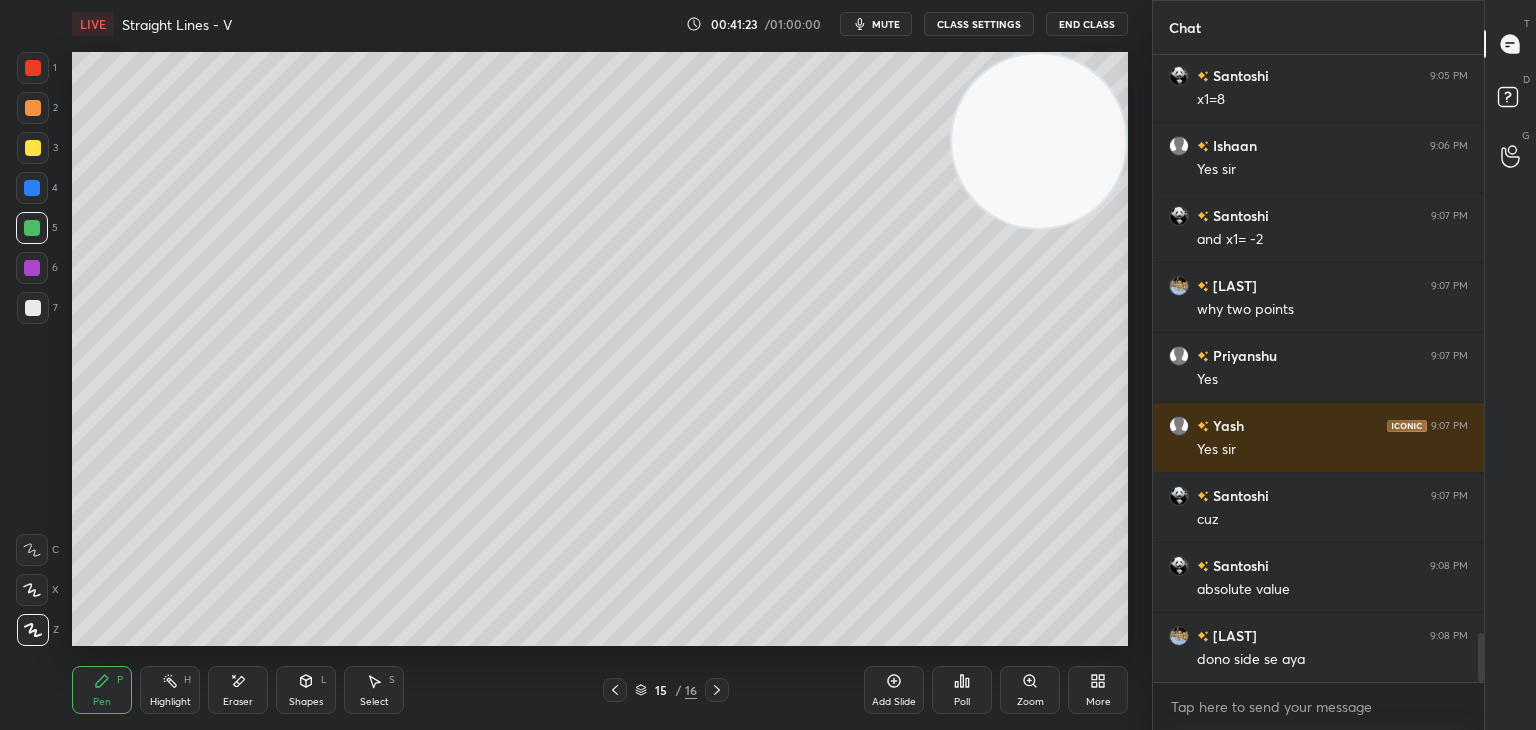 scroll, scrollTop: 7538, scrollLeft: 0, axis: vertical 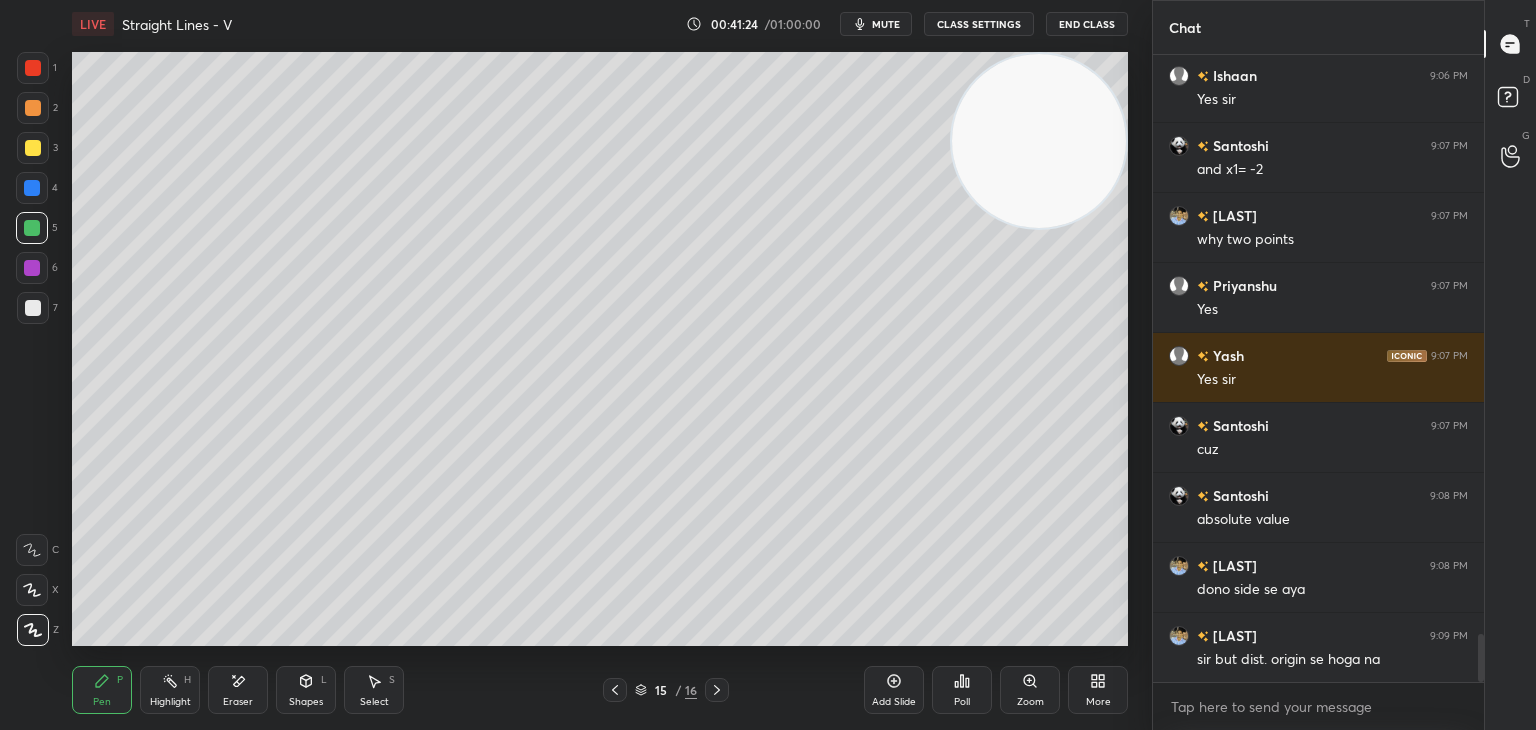 click on "Highlight" at bounding box center (170, 702) 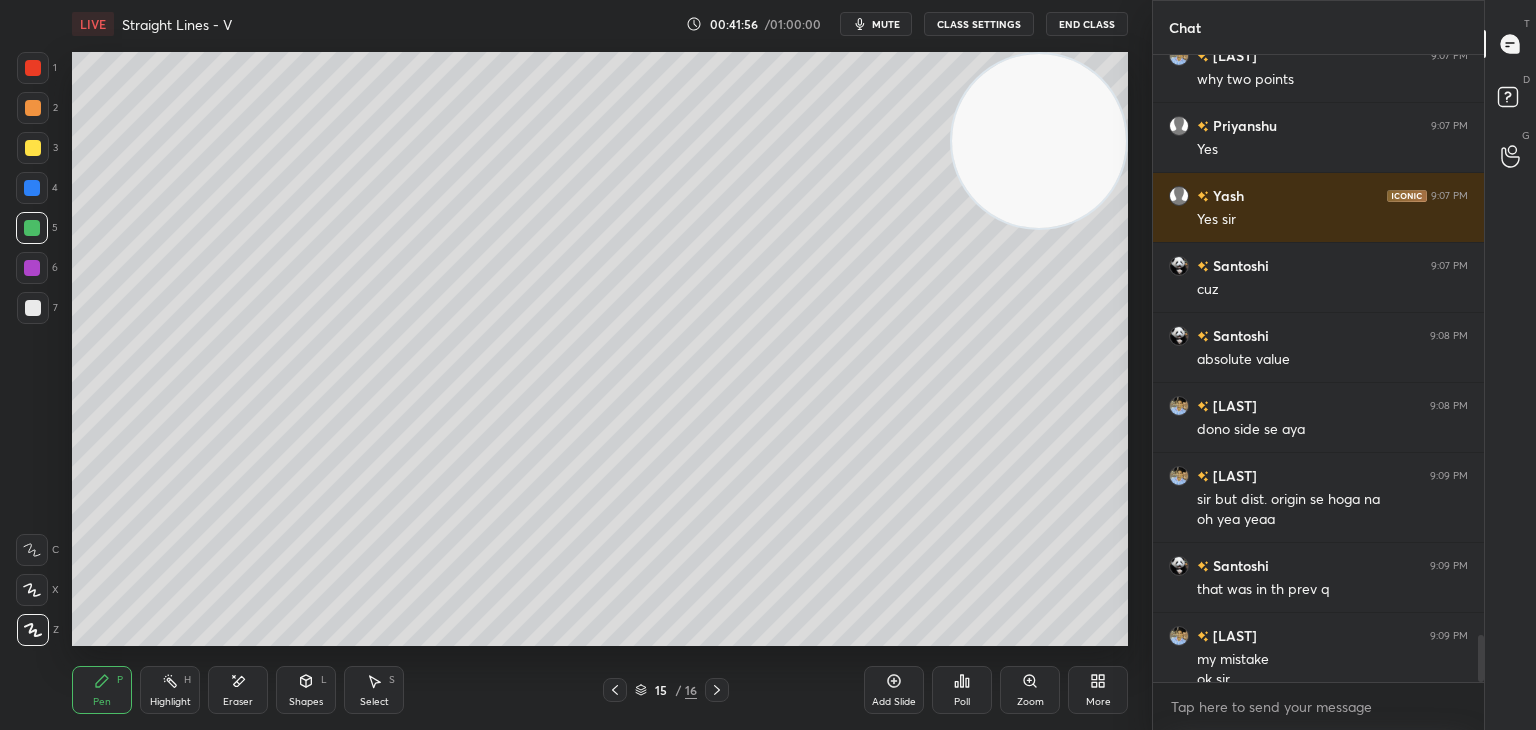 scroll, scrollTop: 7718, scrollLeft: 0, axis: vertical 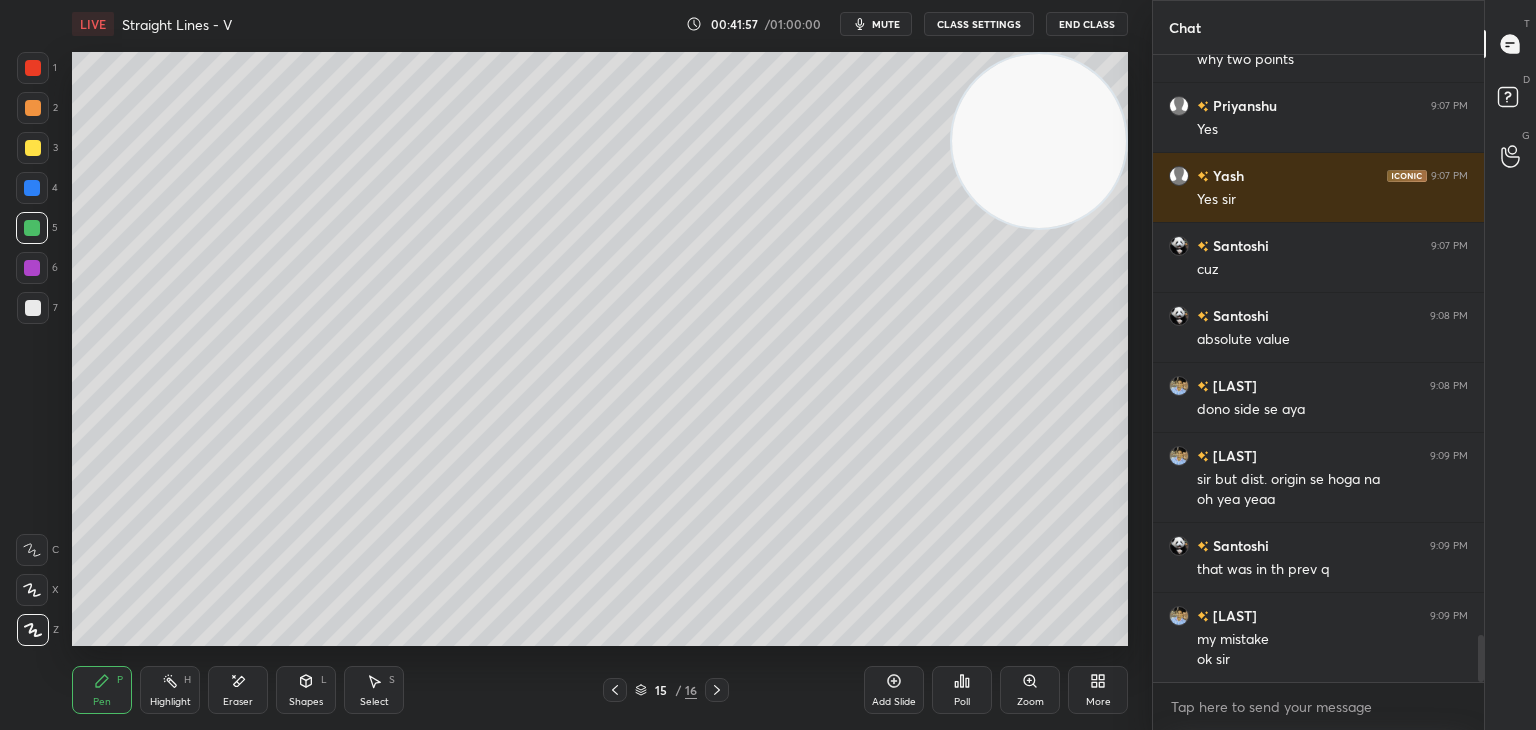 click at bounding box center (33, 68) 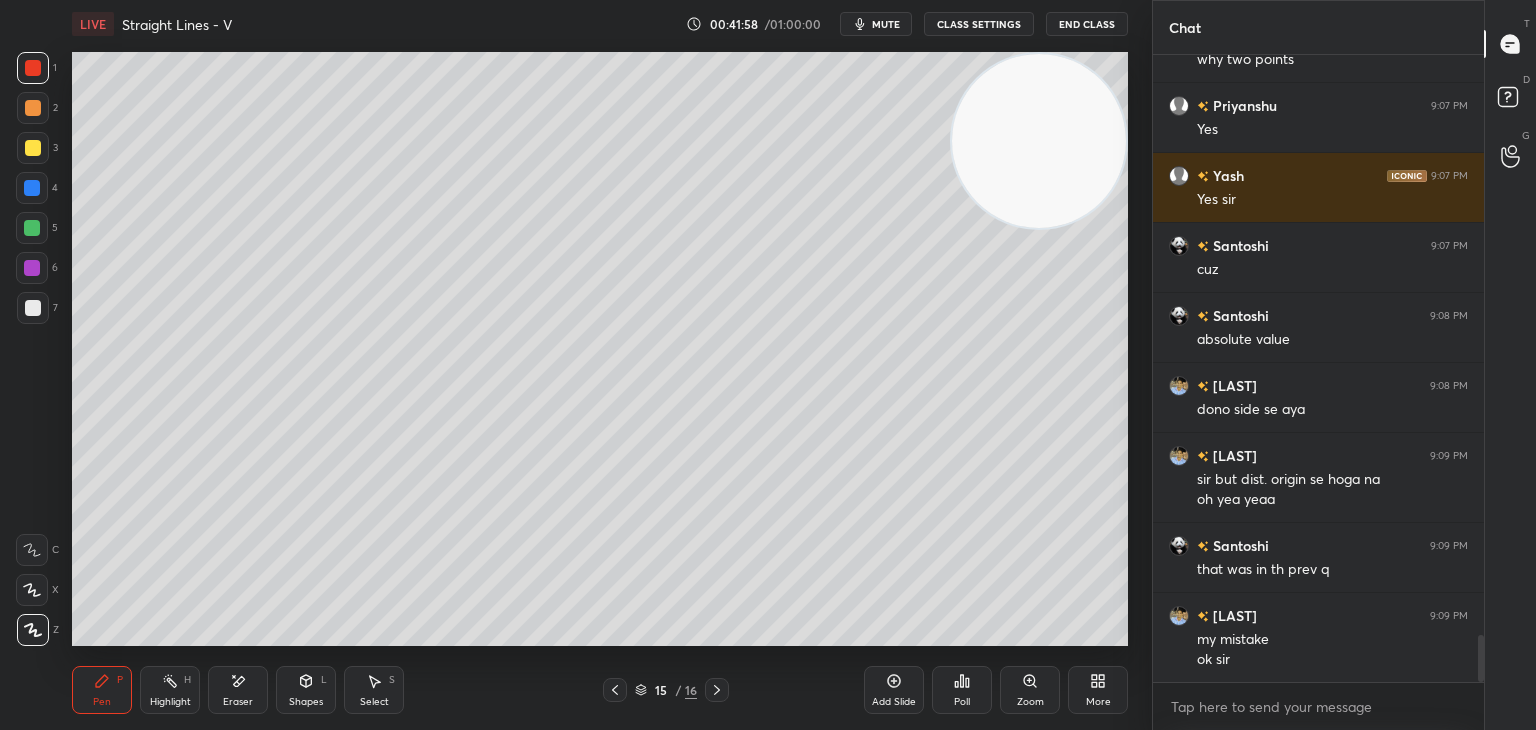 drag, startPoint x: 173, startPoint y: 707, endPoint x: 183, endPoint y: 704, distance: 10.440307 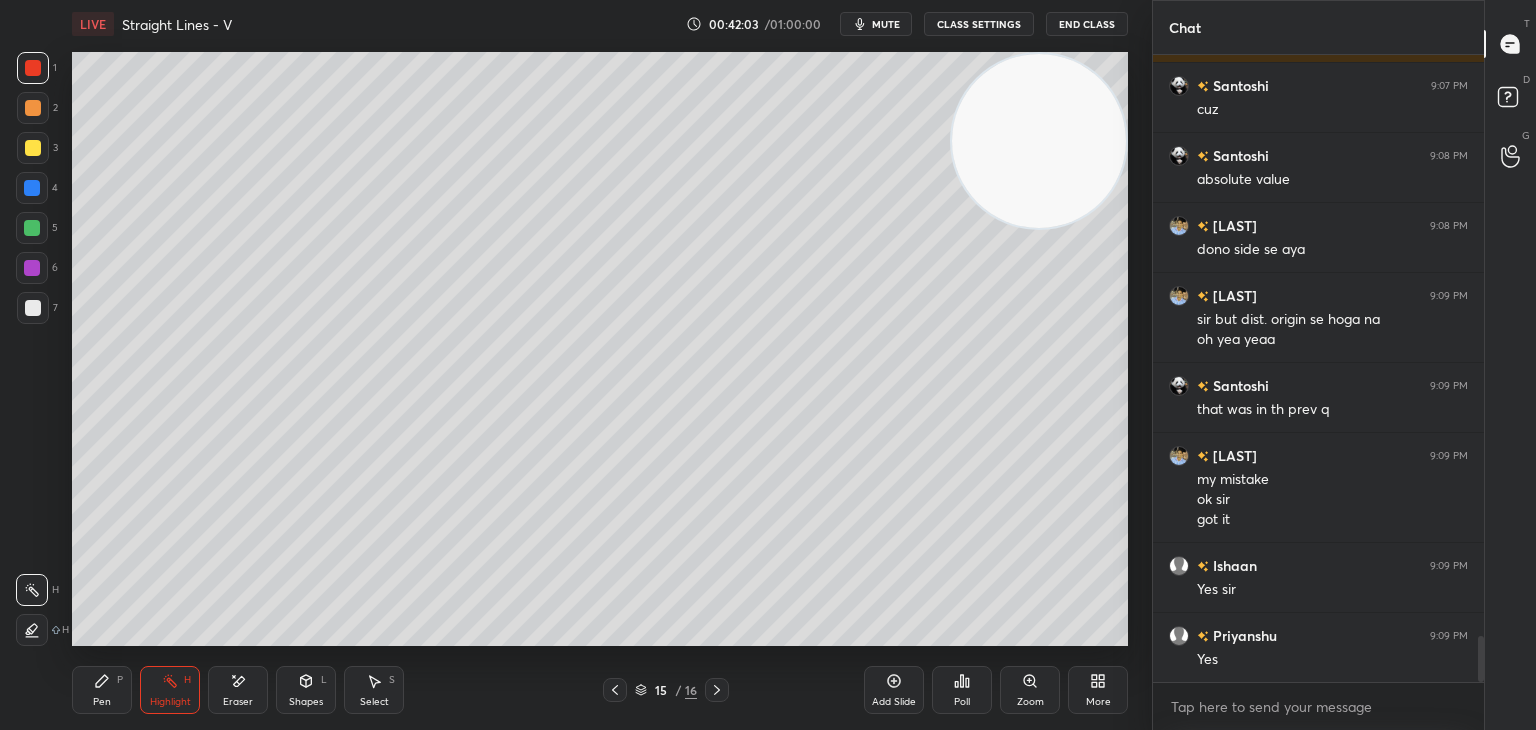 scroll, scrollTop: 7948, scrollLeft: 0, axis: vertical 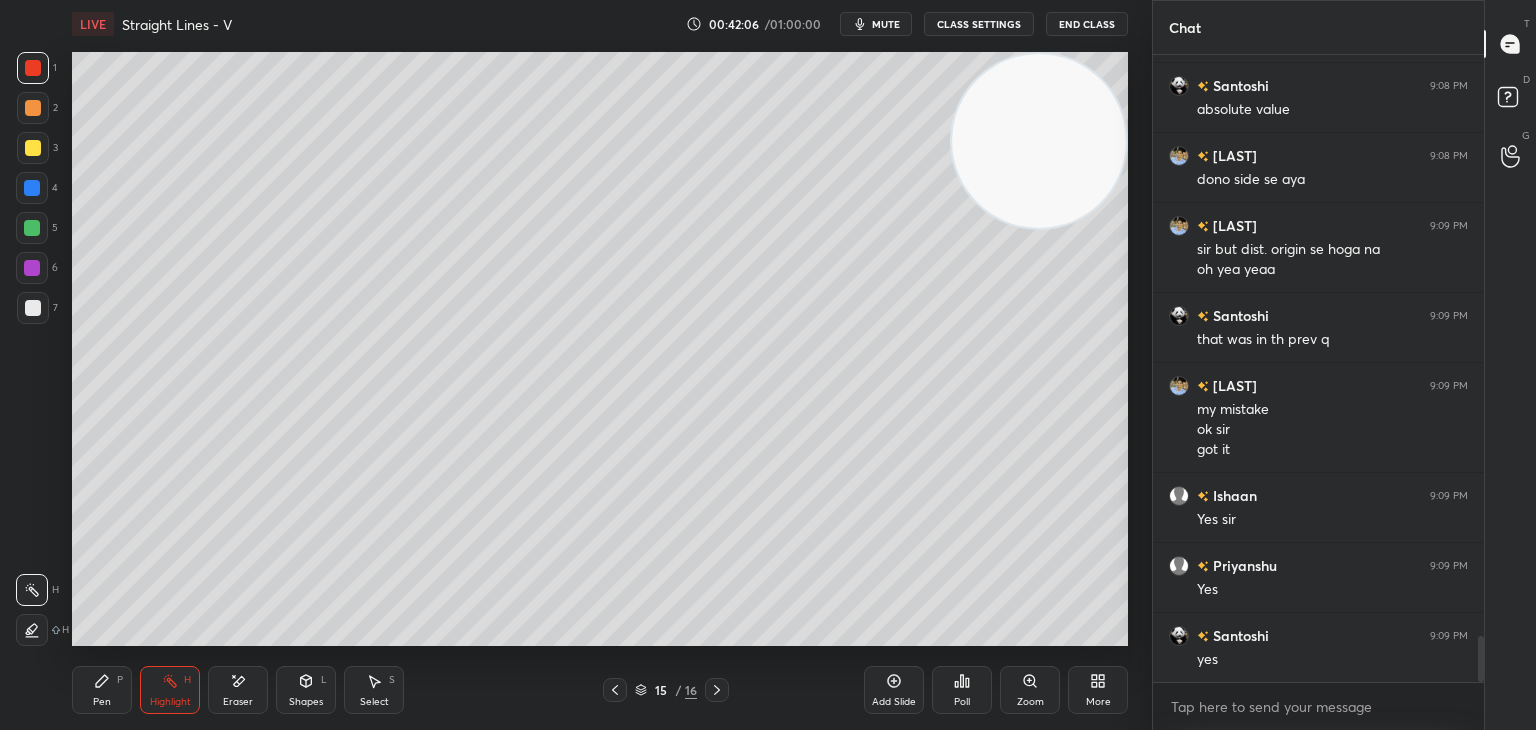 click on "Pen P" at bounding box center [102, 690] 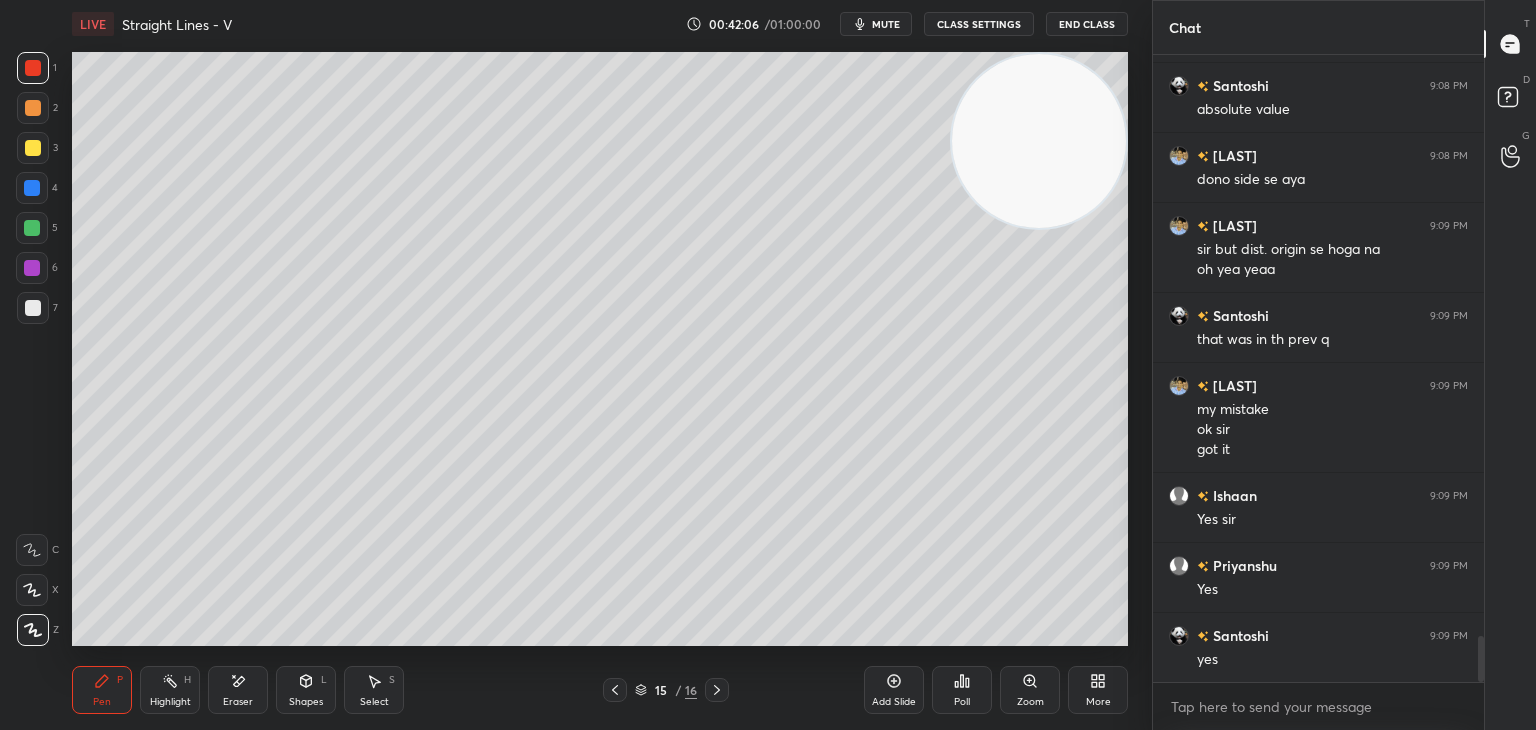 click at bounding box center [33, 308] 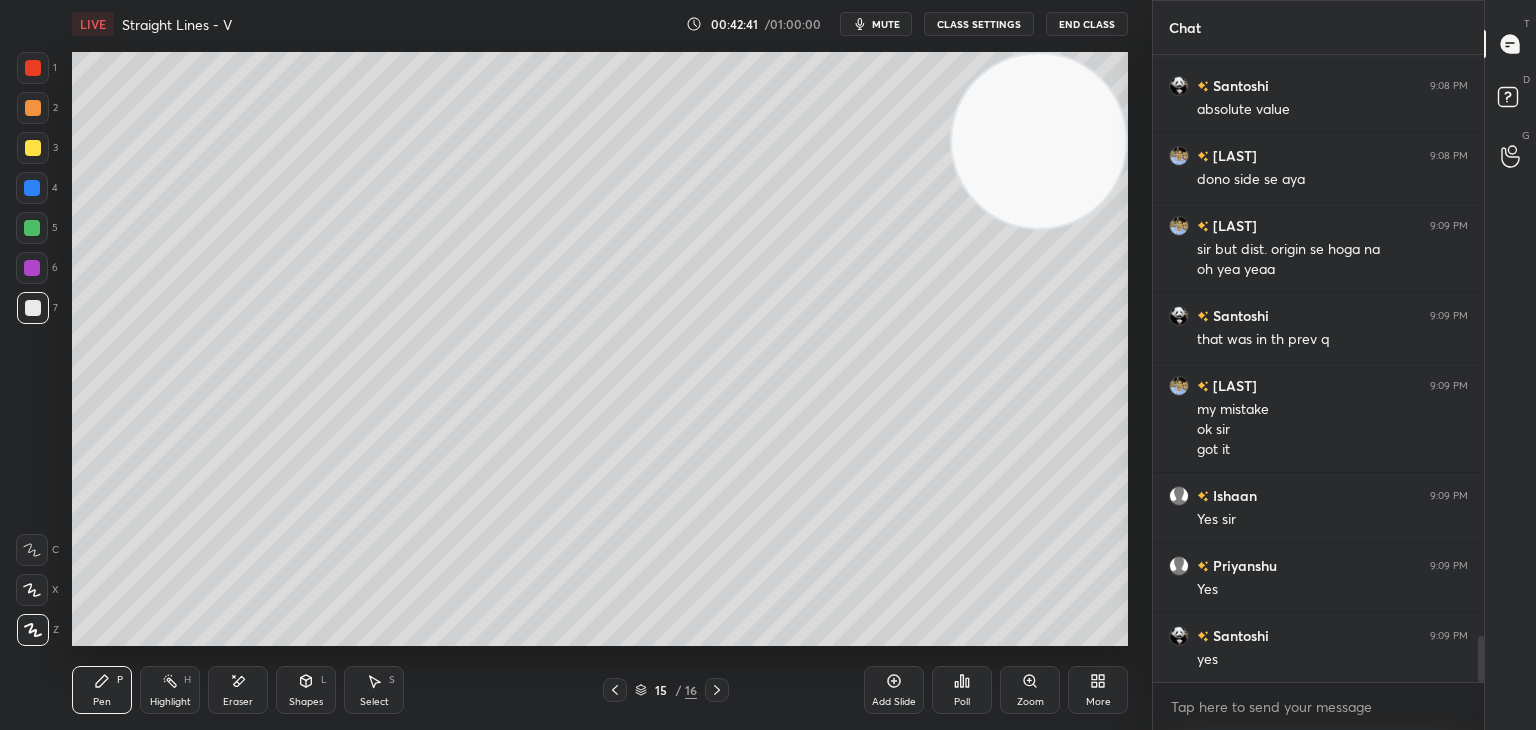 click on "Highlight H" at bounding box center (170, 690) 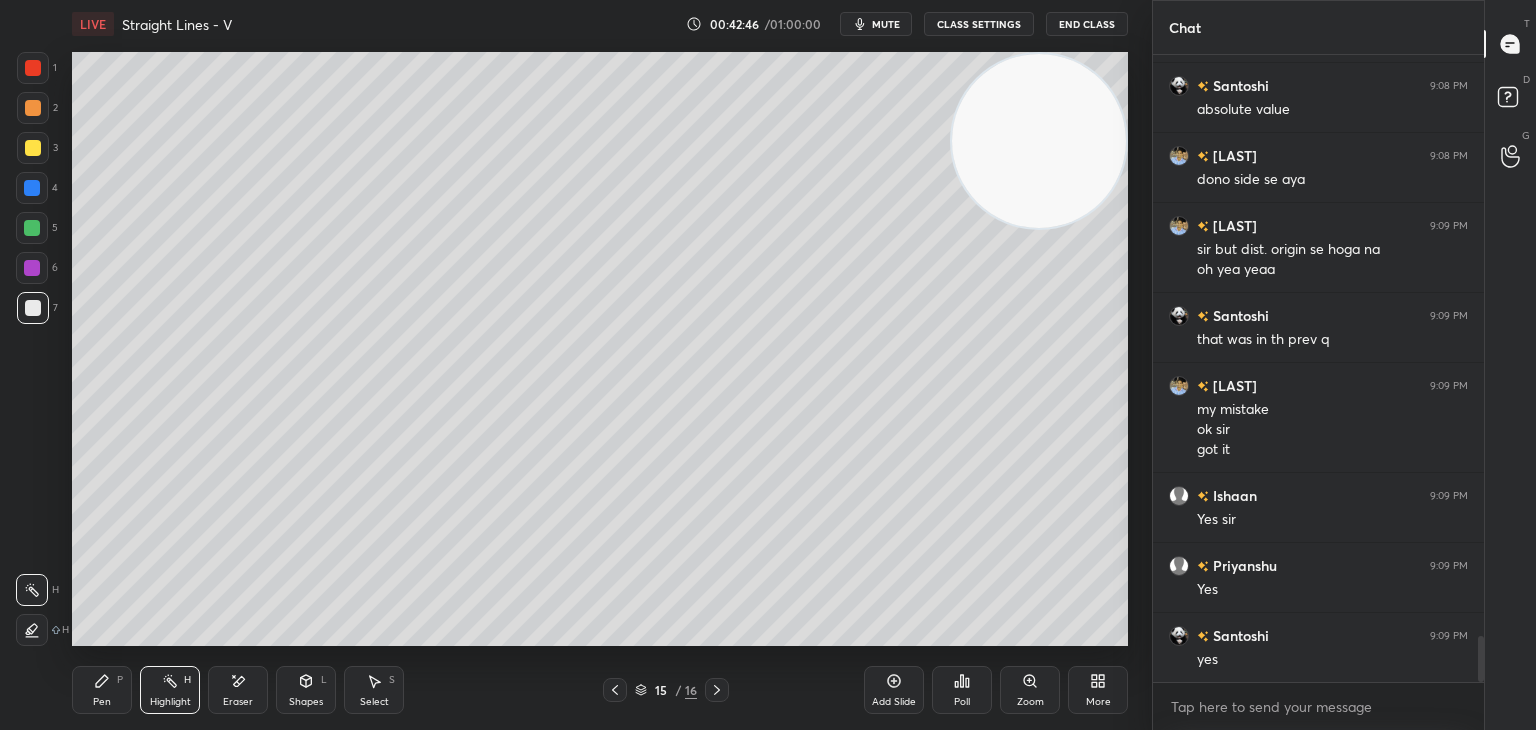 drag, startPoint x: 96, startPoint y: 692, endPoint x: 112, endPoint y: 658, distance: 37.576588 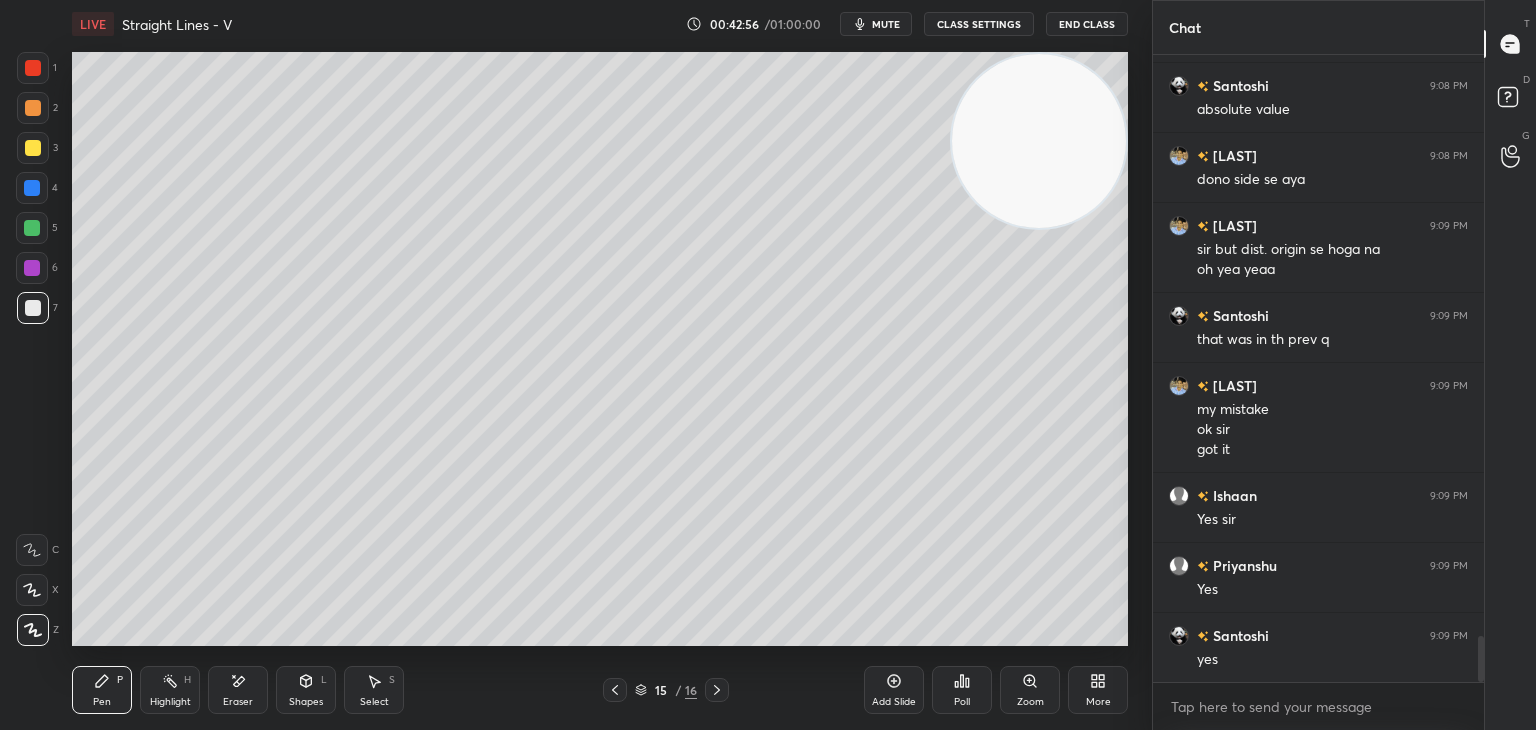 click on "1 2 3 4 5 6 7 C X Z E E Erase all   H H" at bounding box center [32, 349] 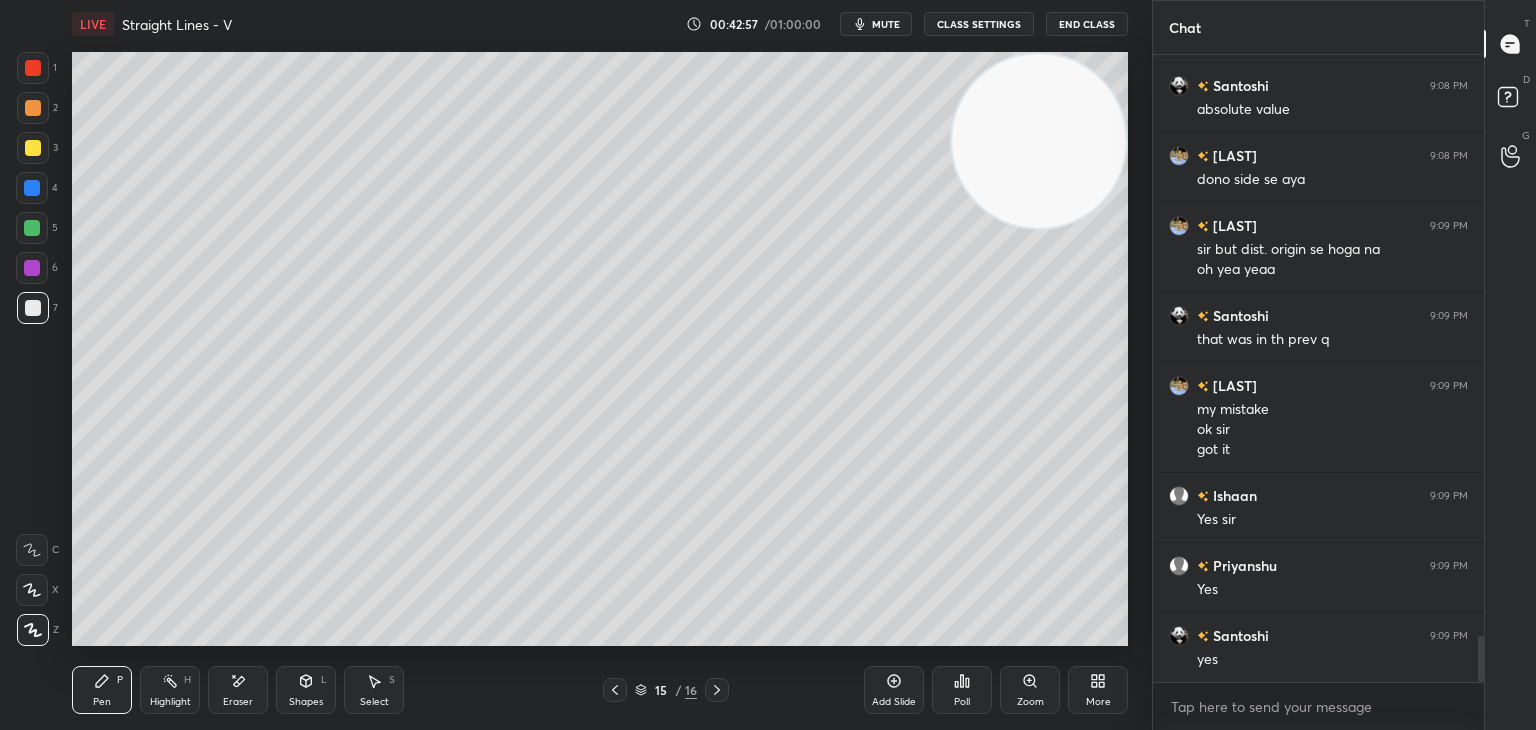 click 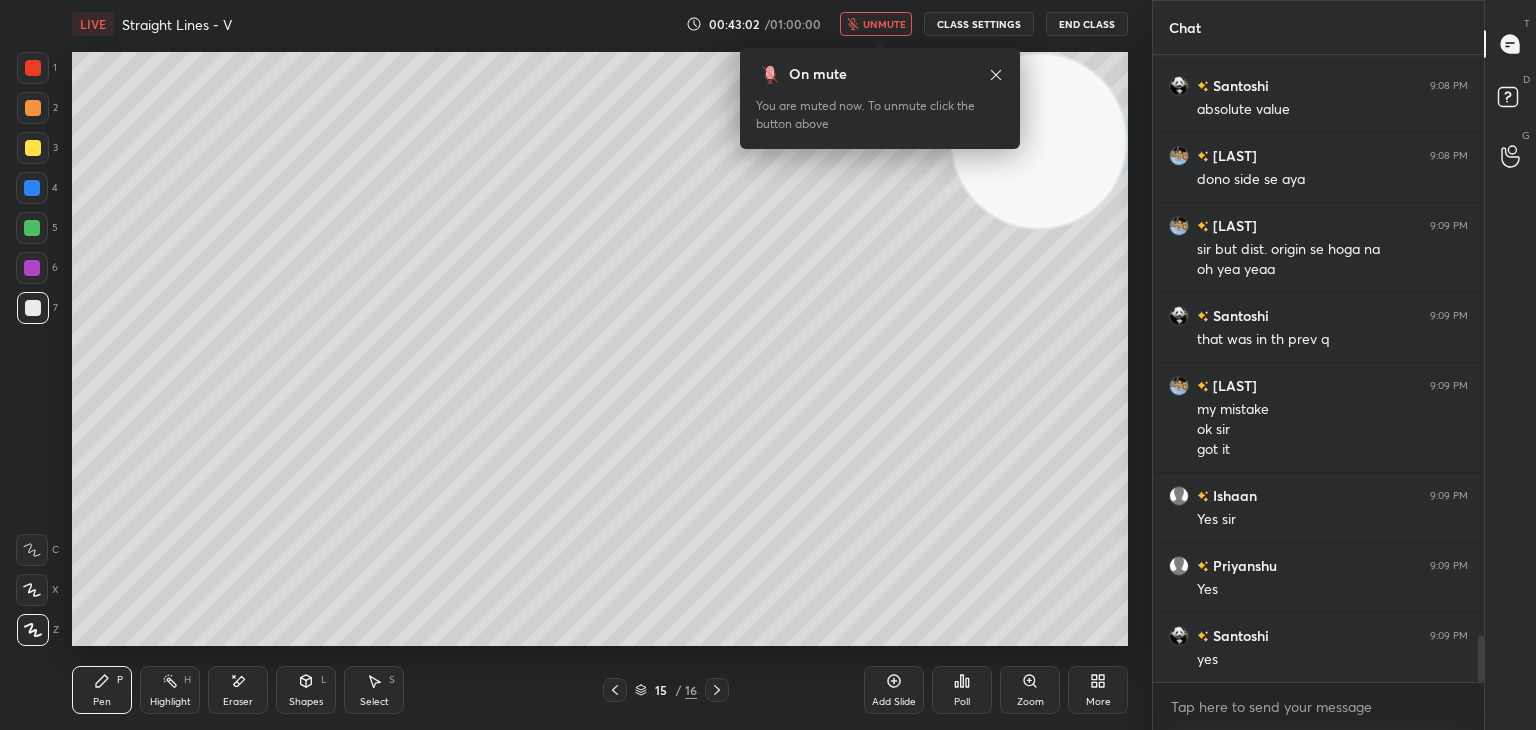 click on "On mute" at bounding box center [880, 74] 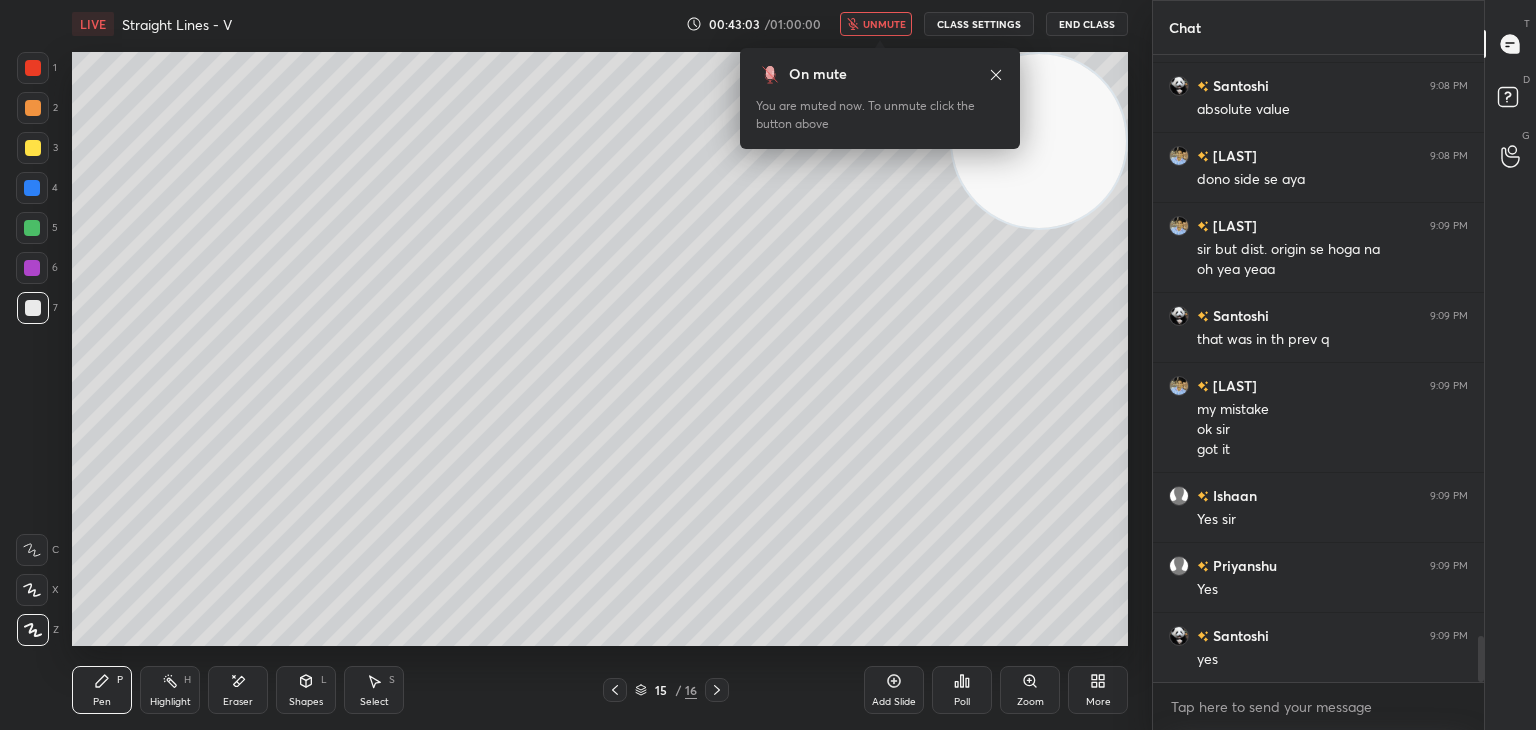 click 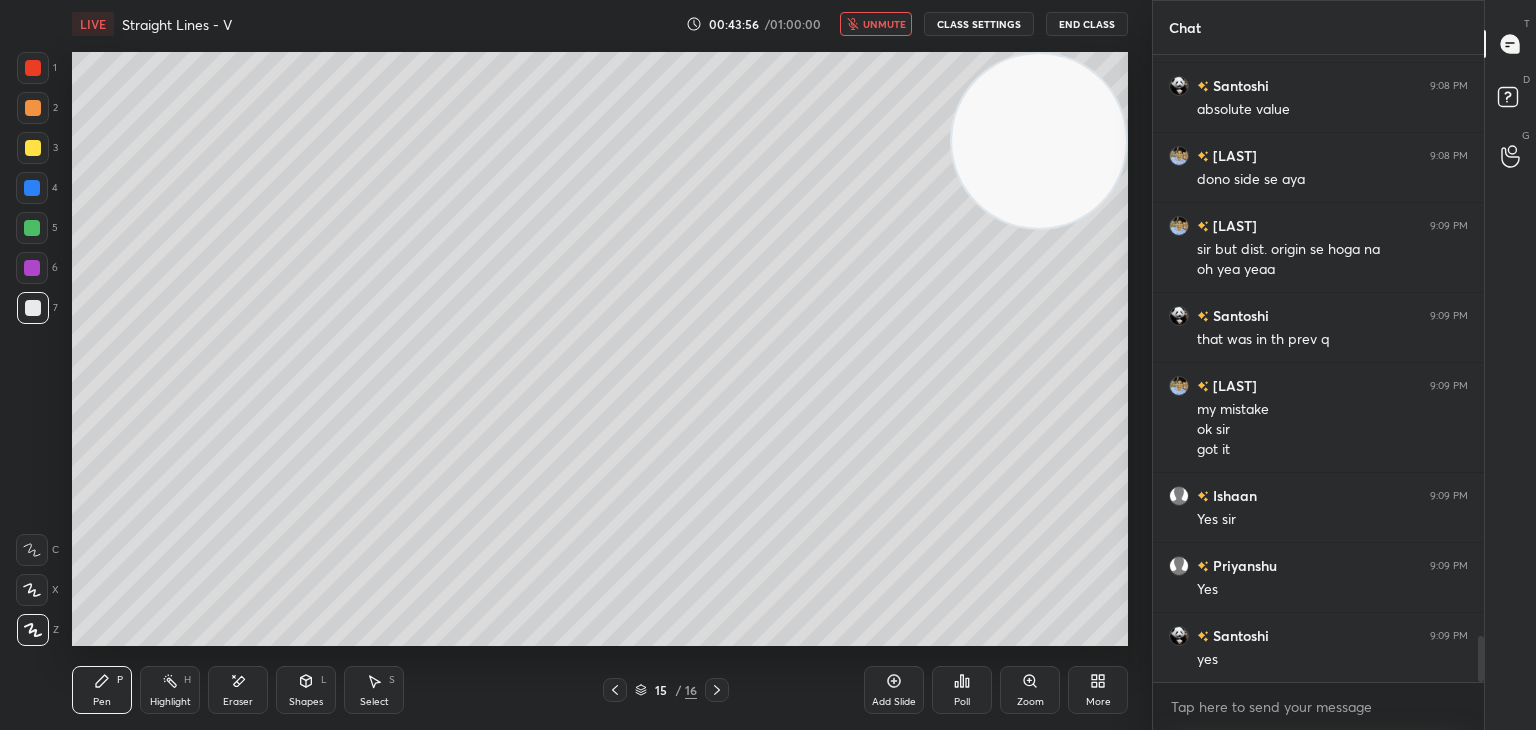 click on "unmute" at bounding box center (884, 24) 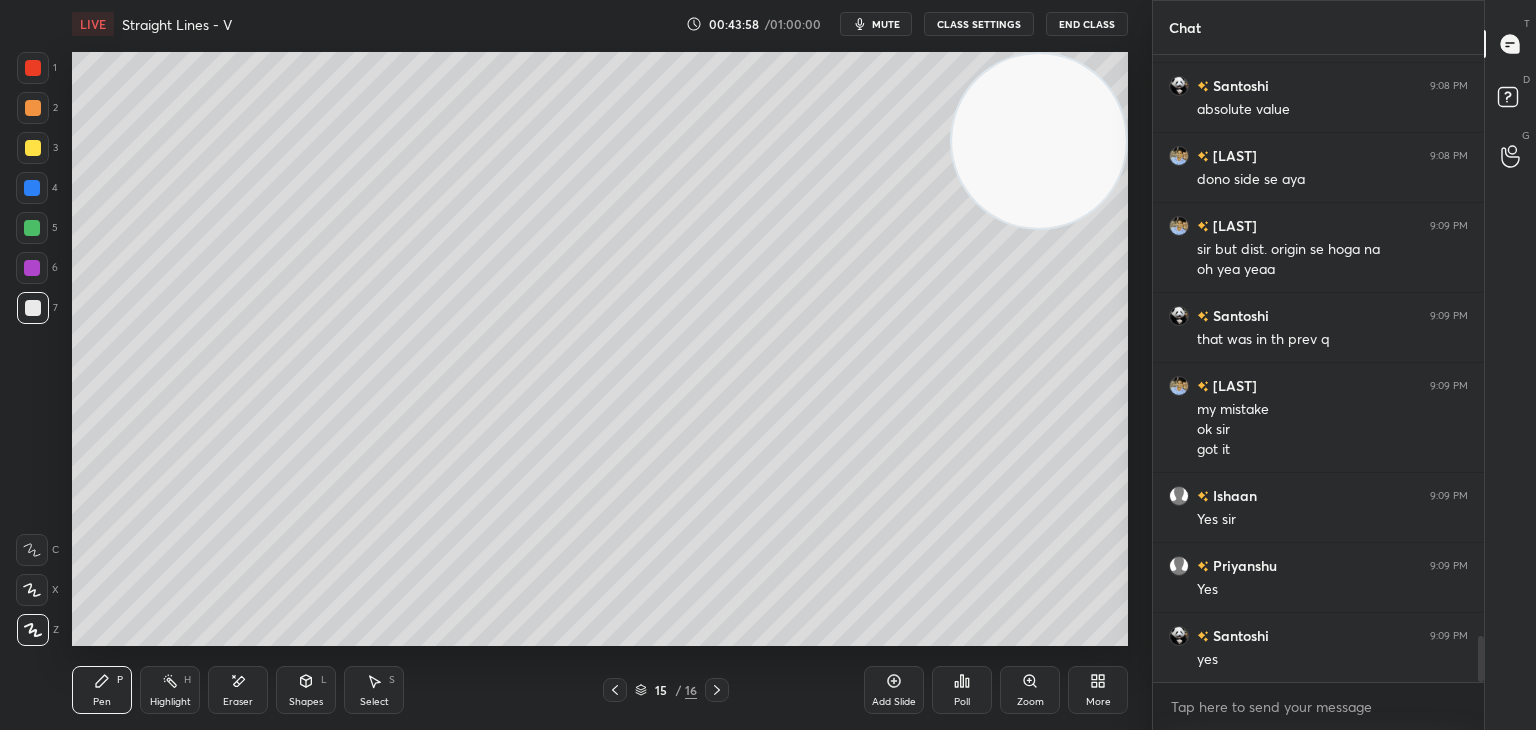 click on "End Class" at bounding box center (1087, 24) 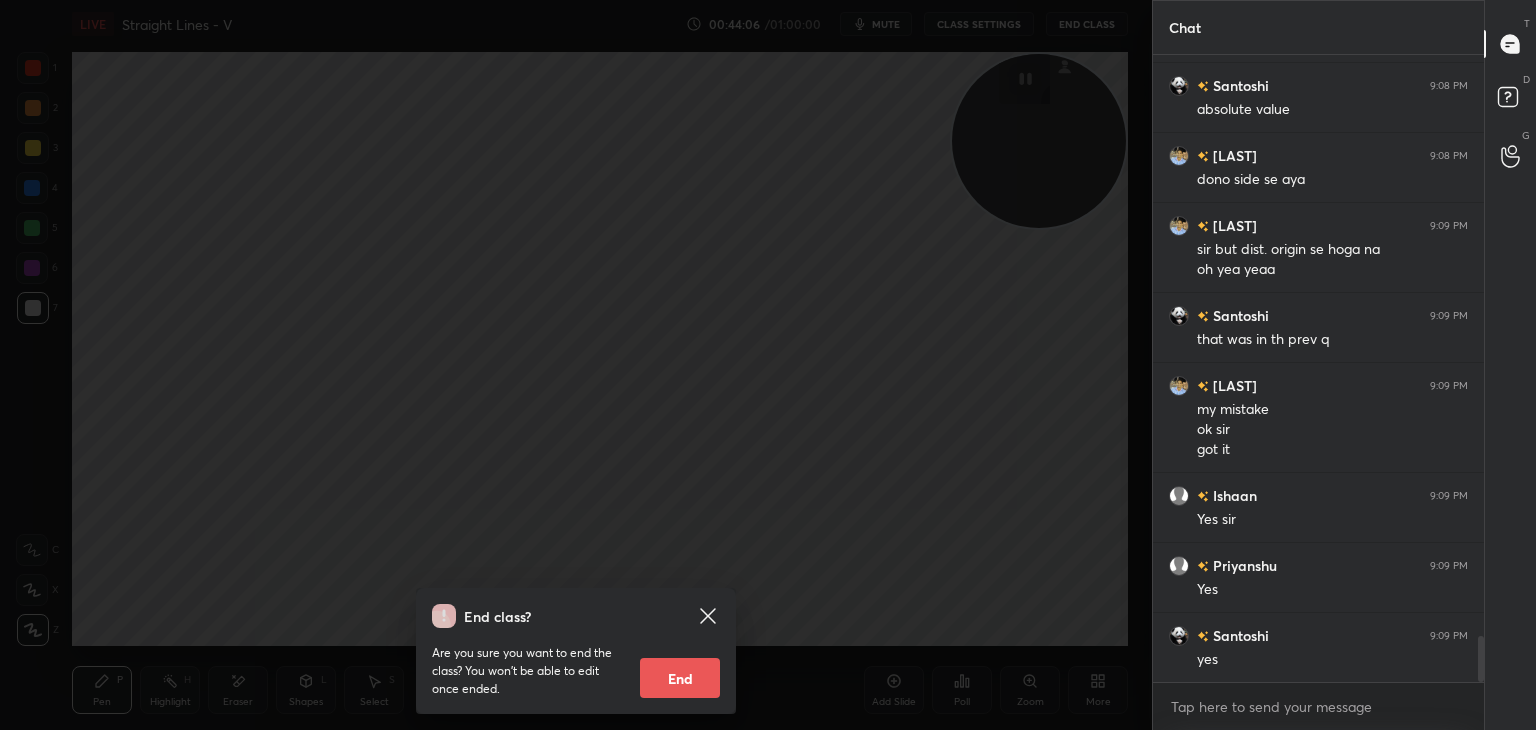 scroll, scrollTop: 8018, scrollLeft: 0, axis: vertical 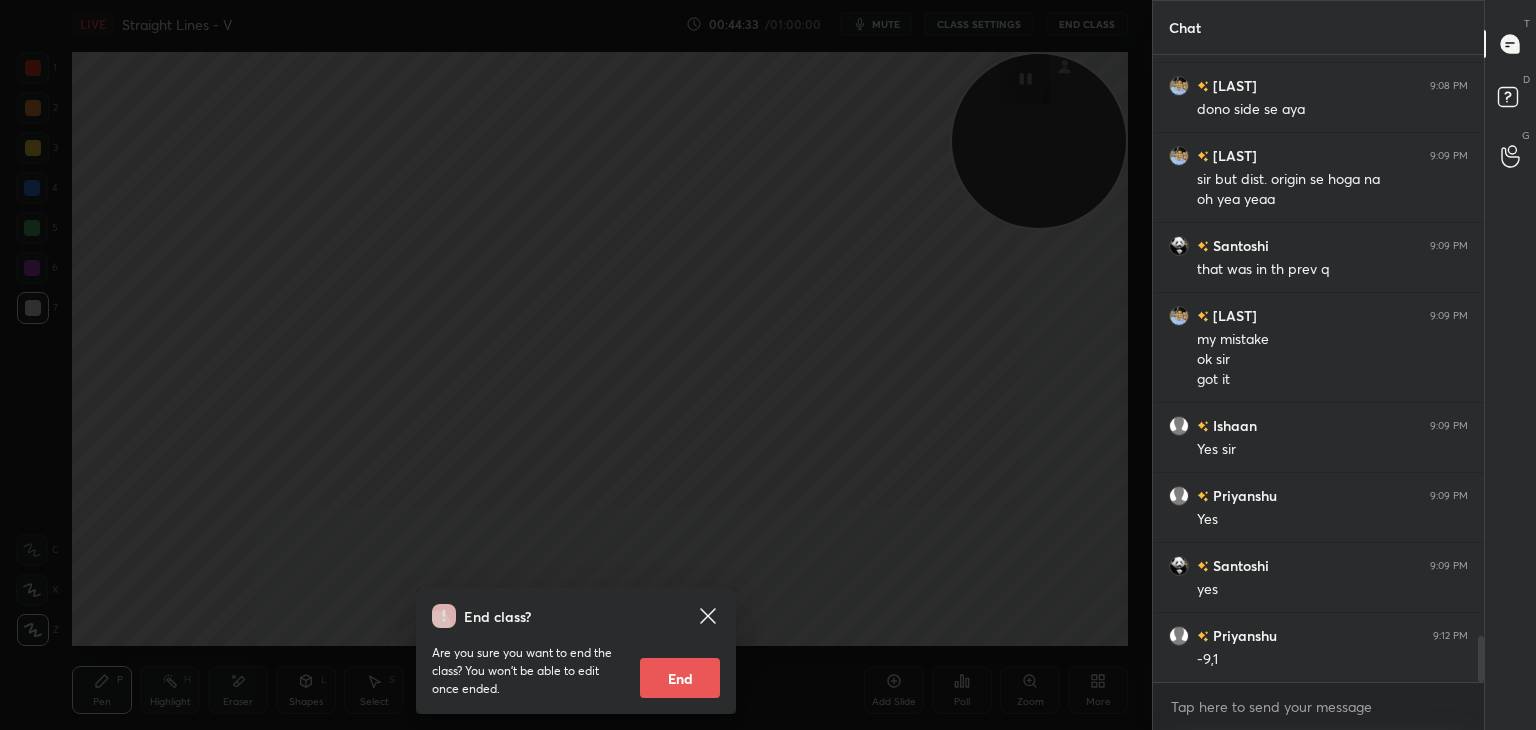 click 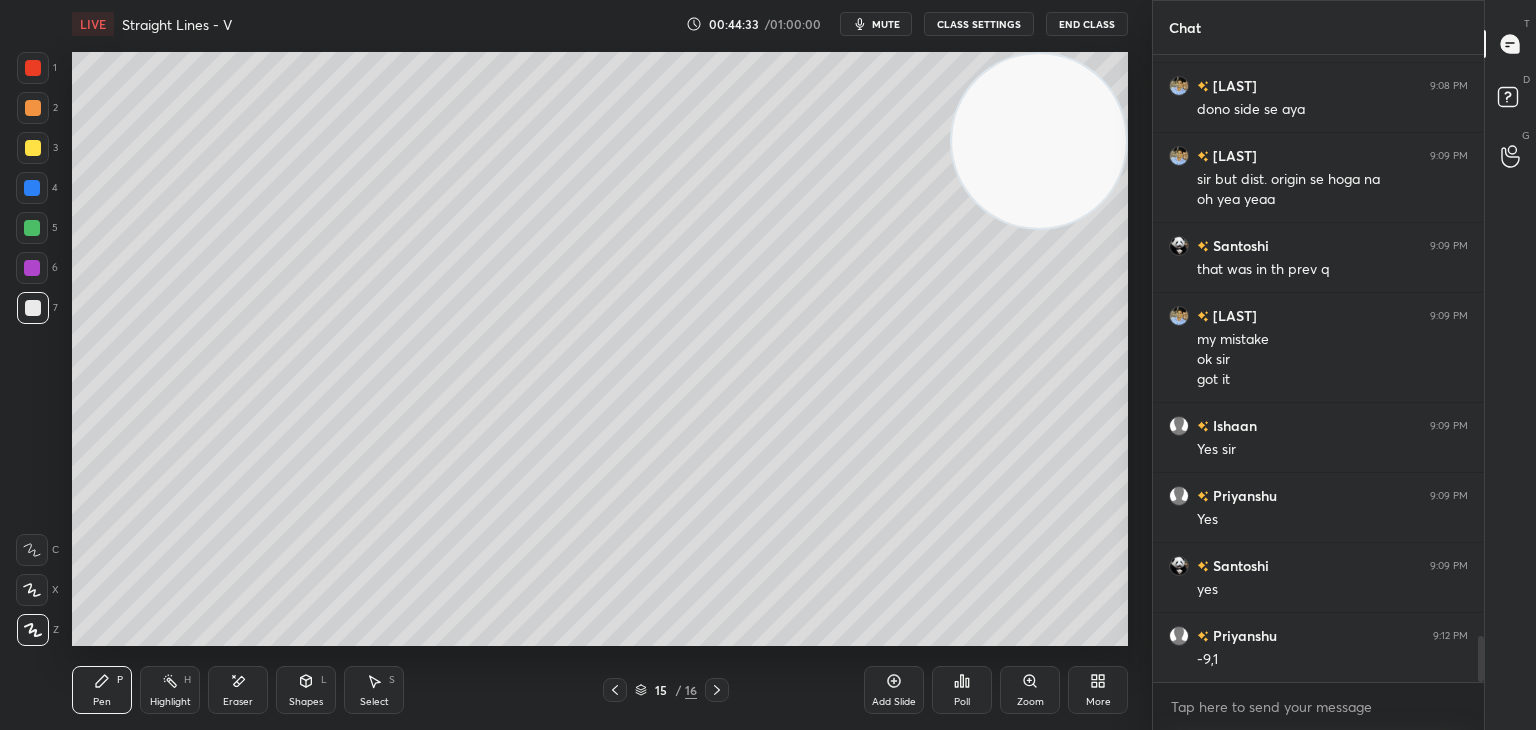 drag, startPoint x: 1039, startPoint y: 172, endPoint x: 1065, endPoint y: 143, distance: 38.948685 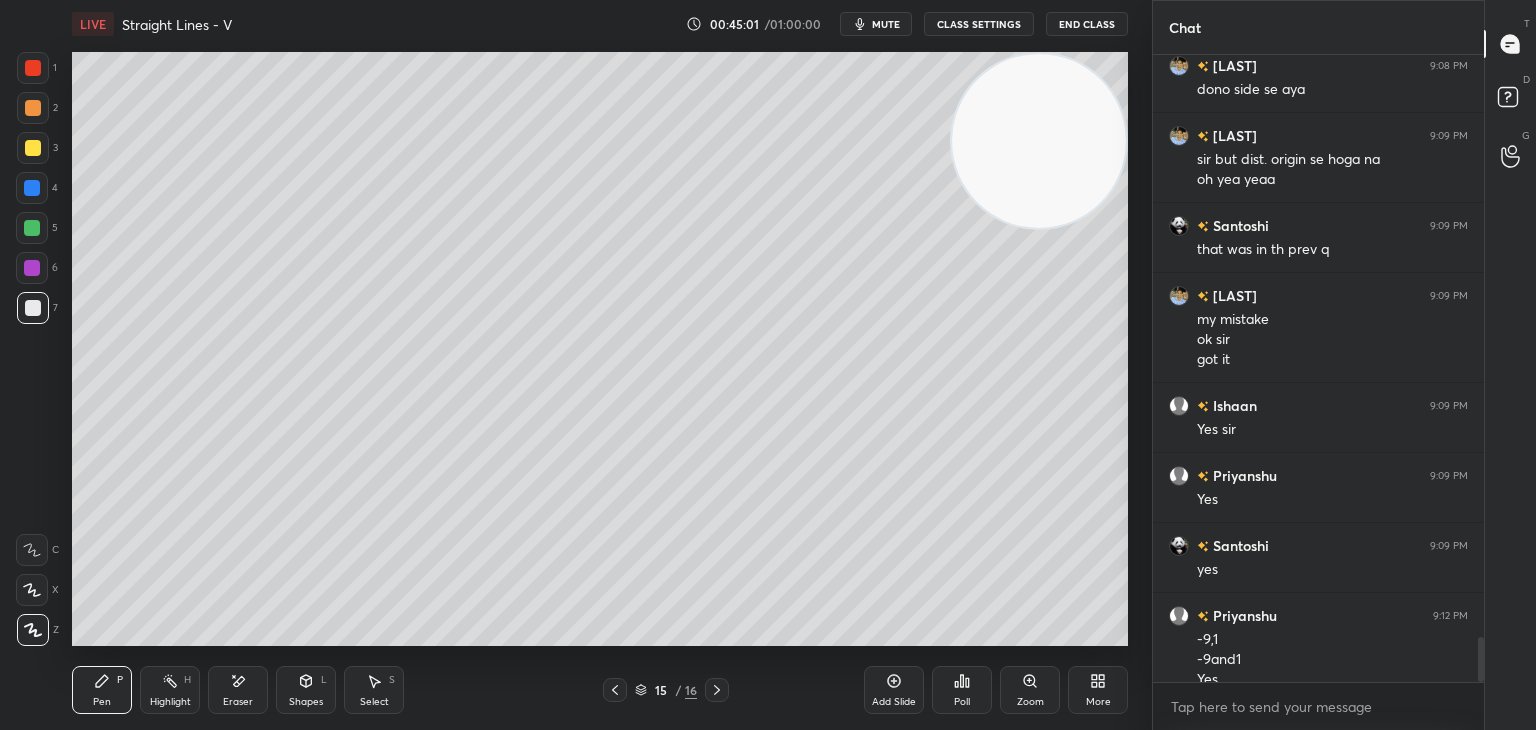 scroll, scrollTop: 8058, scrollLeft: 0, axis: vertical 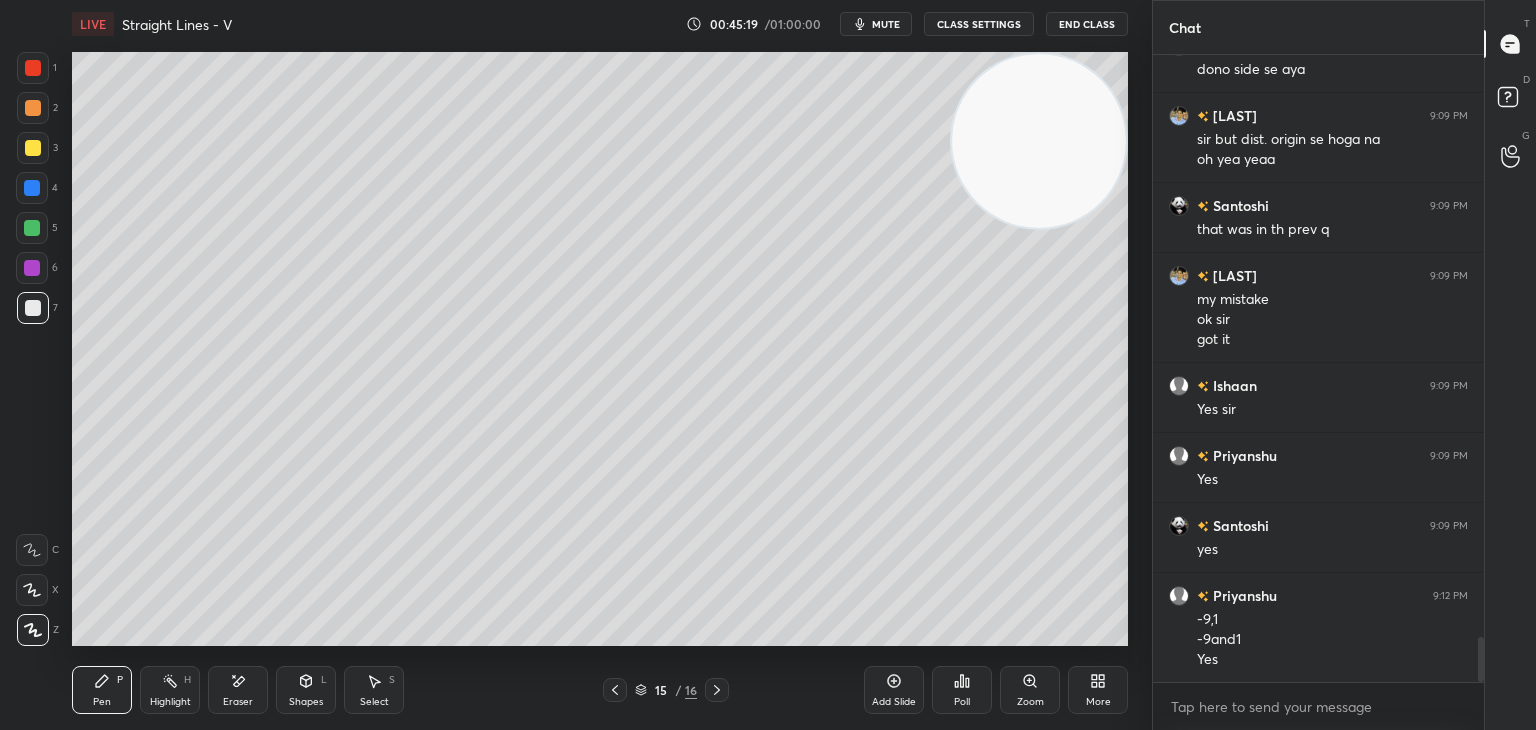 click on "1 2 3 4 5 6 7 C X Z E E Erase all   H H" at bounding box center (32, 349) 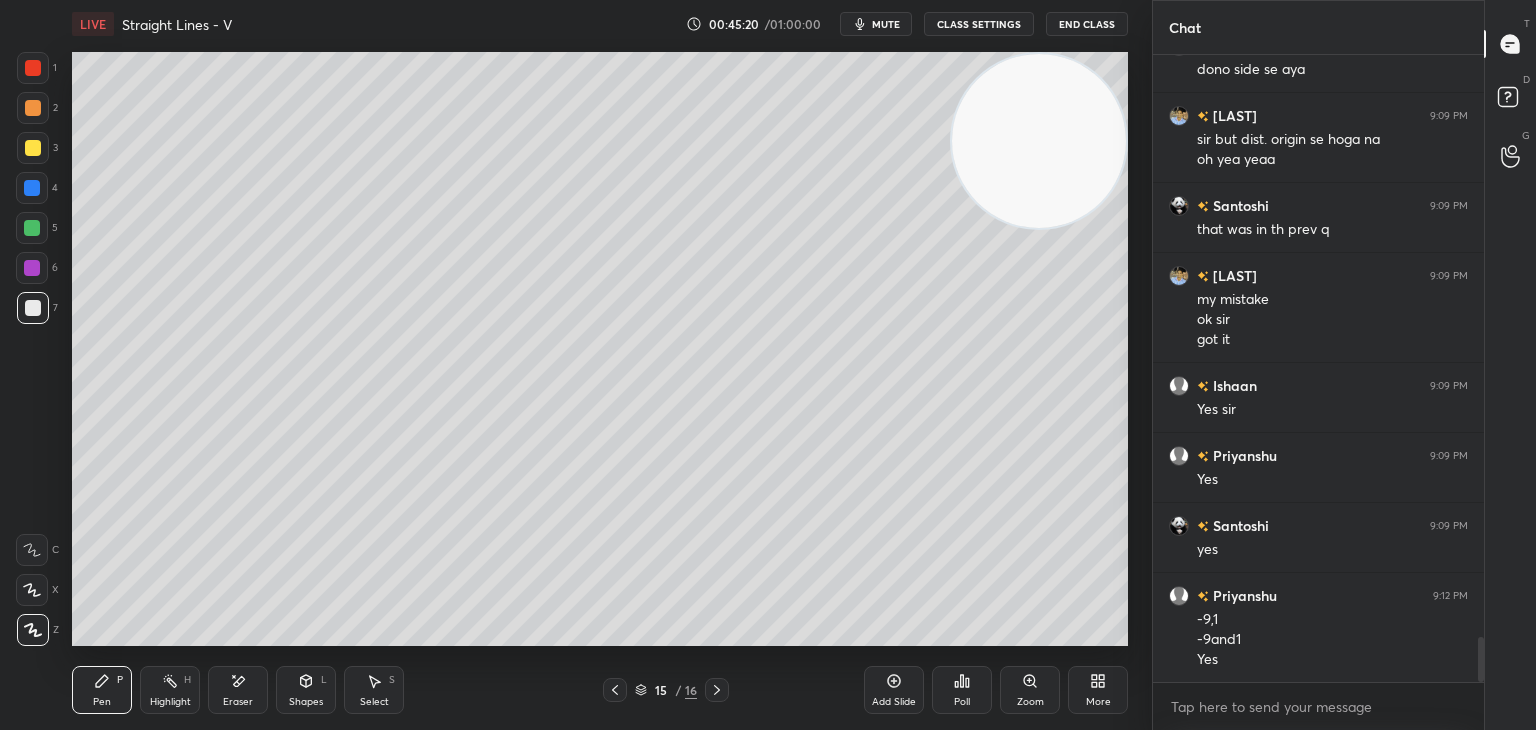 drag, startPoint x: 1064, startPoint y: 152, endPoint x: 1087, endPoint y: 137, distance: 27.45906 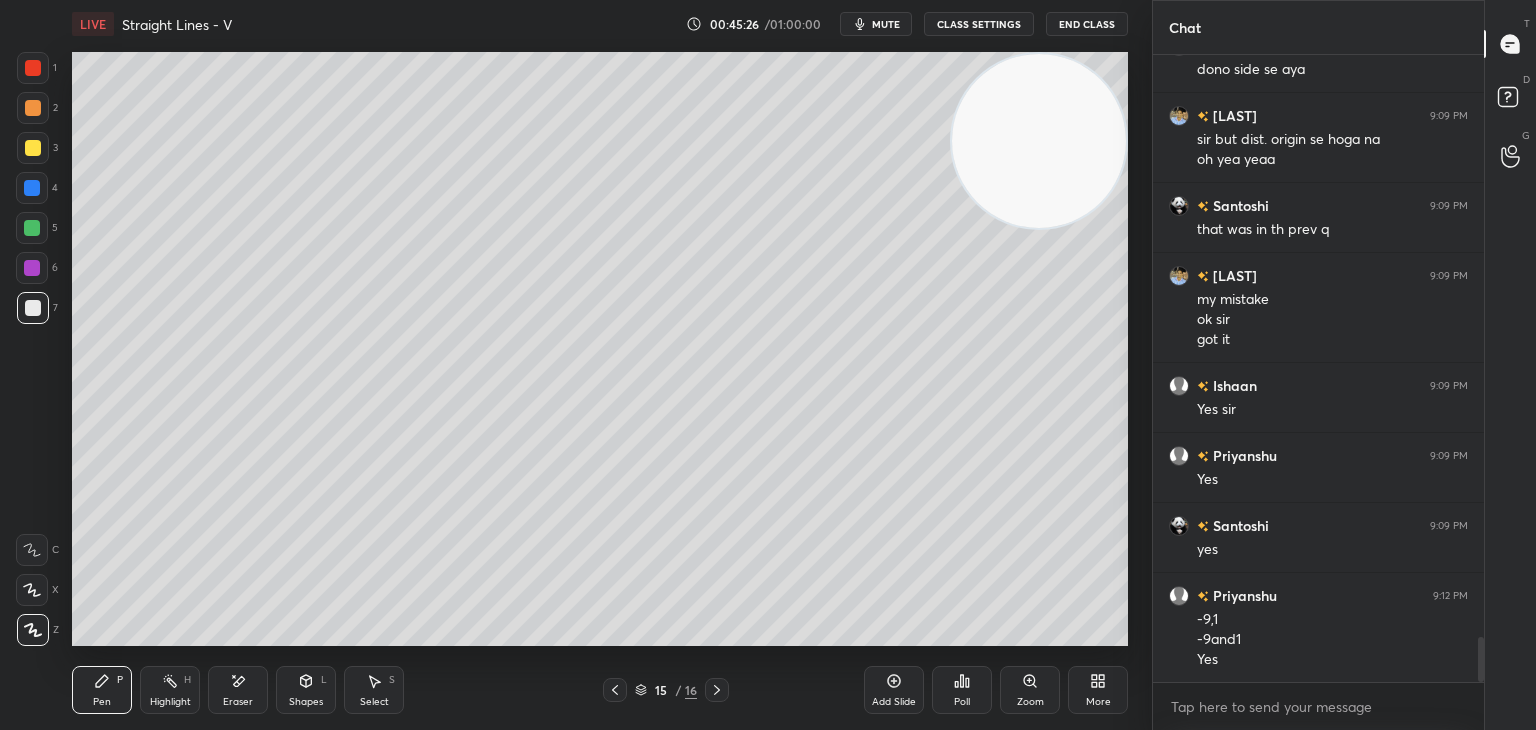 scroll, scrollTop: 8128, scrollLeft: 0, axis: vertical 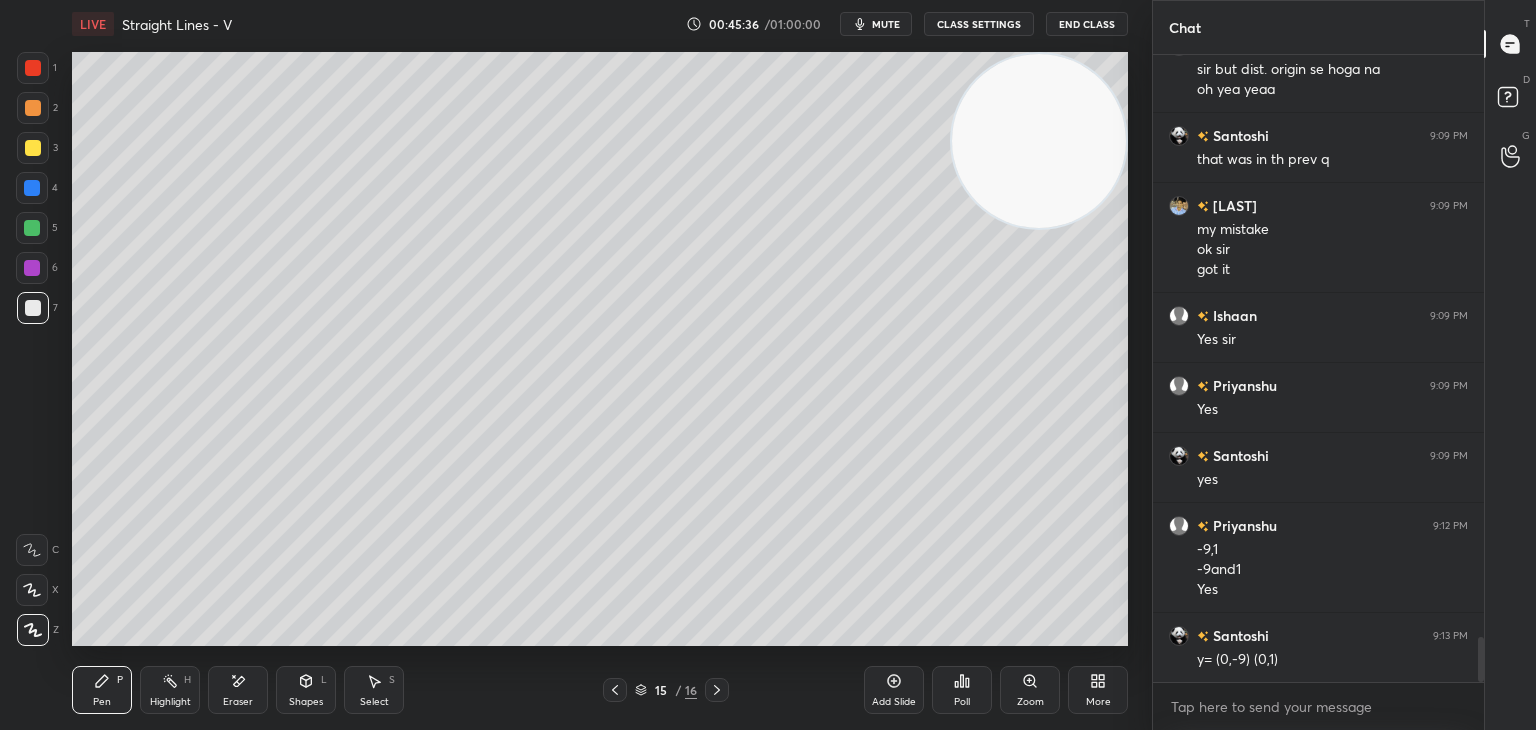 click at bounding box center [33, 148] 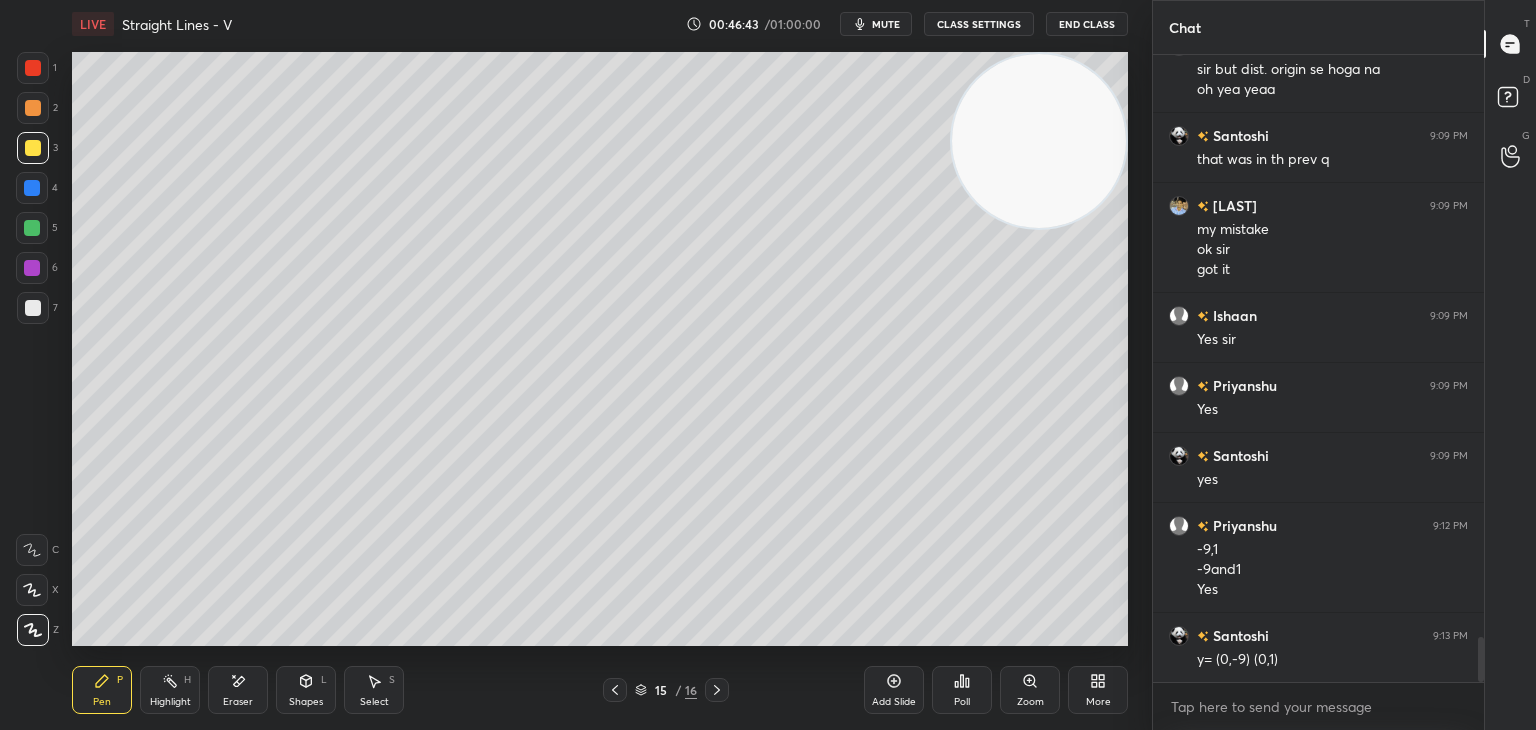 scroll, scrollTop: 8198, scrollLeft: 0, axis: vertical 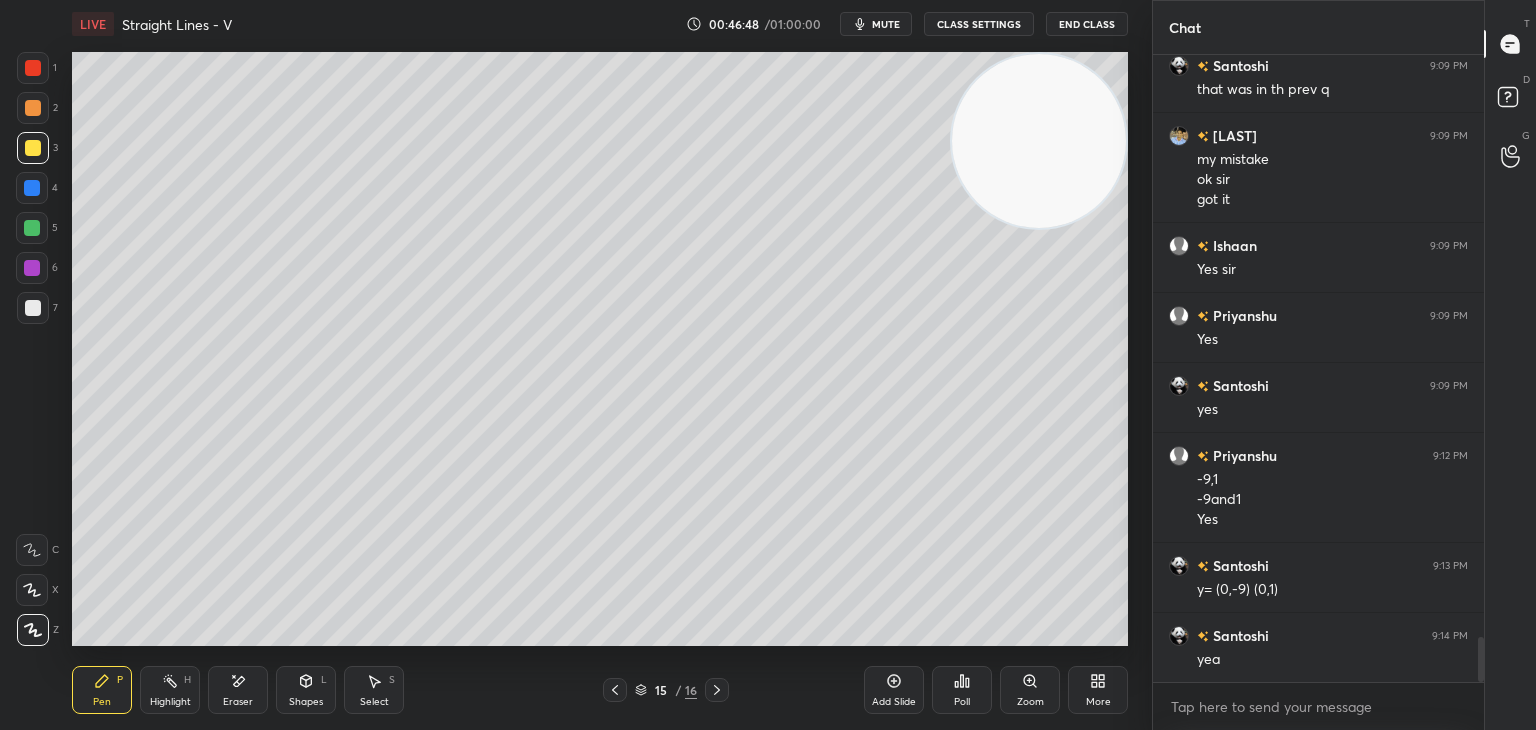 drag, startPoint x: 0, startPoint y: 365, endPoint x: 43, endPoint y: 379, distance: 45.221676 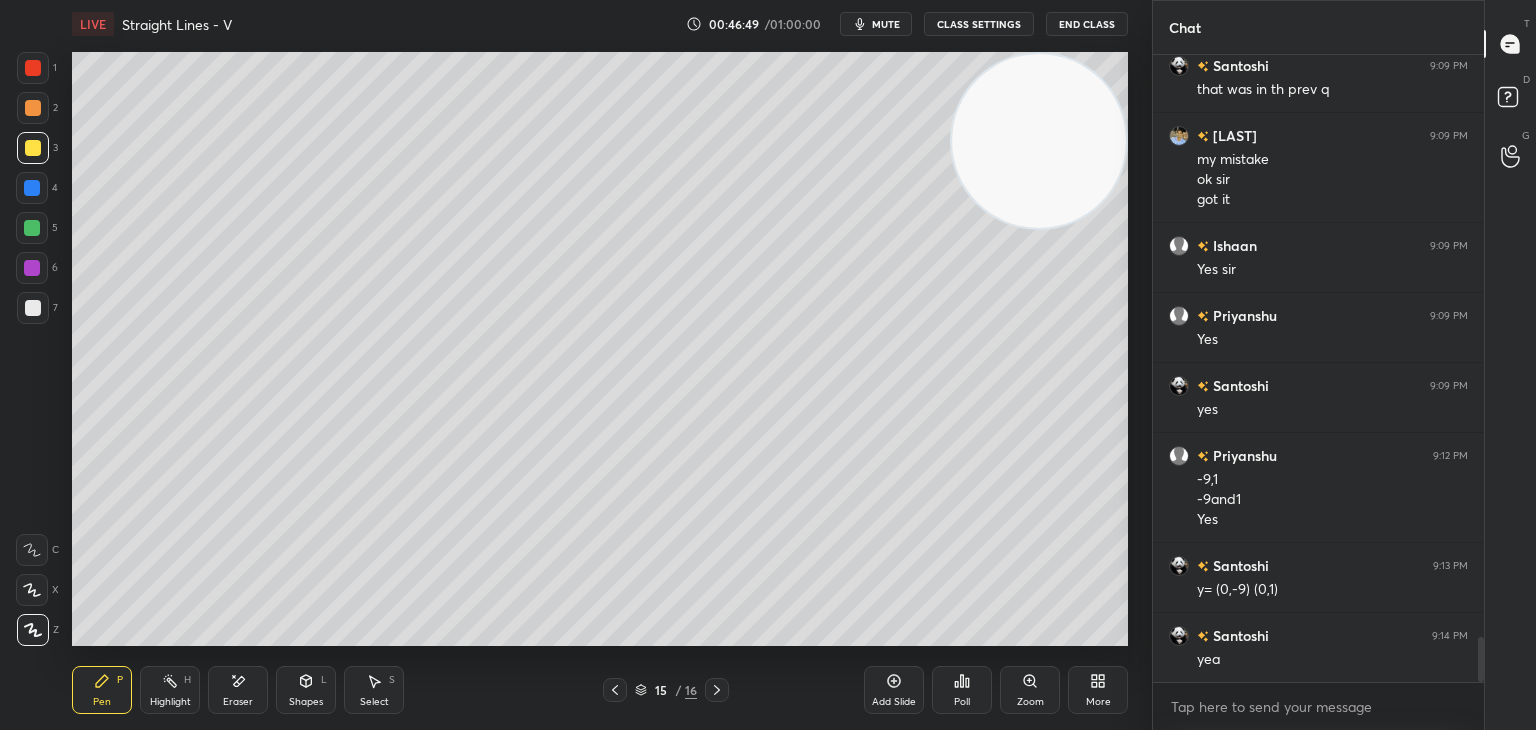 click on "Add Slide" at bounding box center (894, 690) 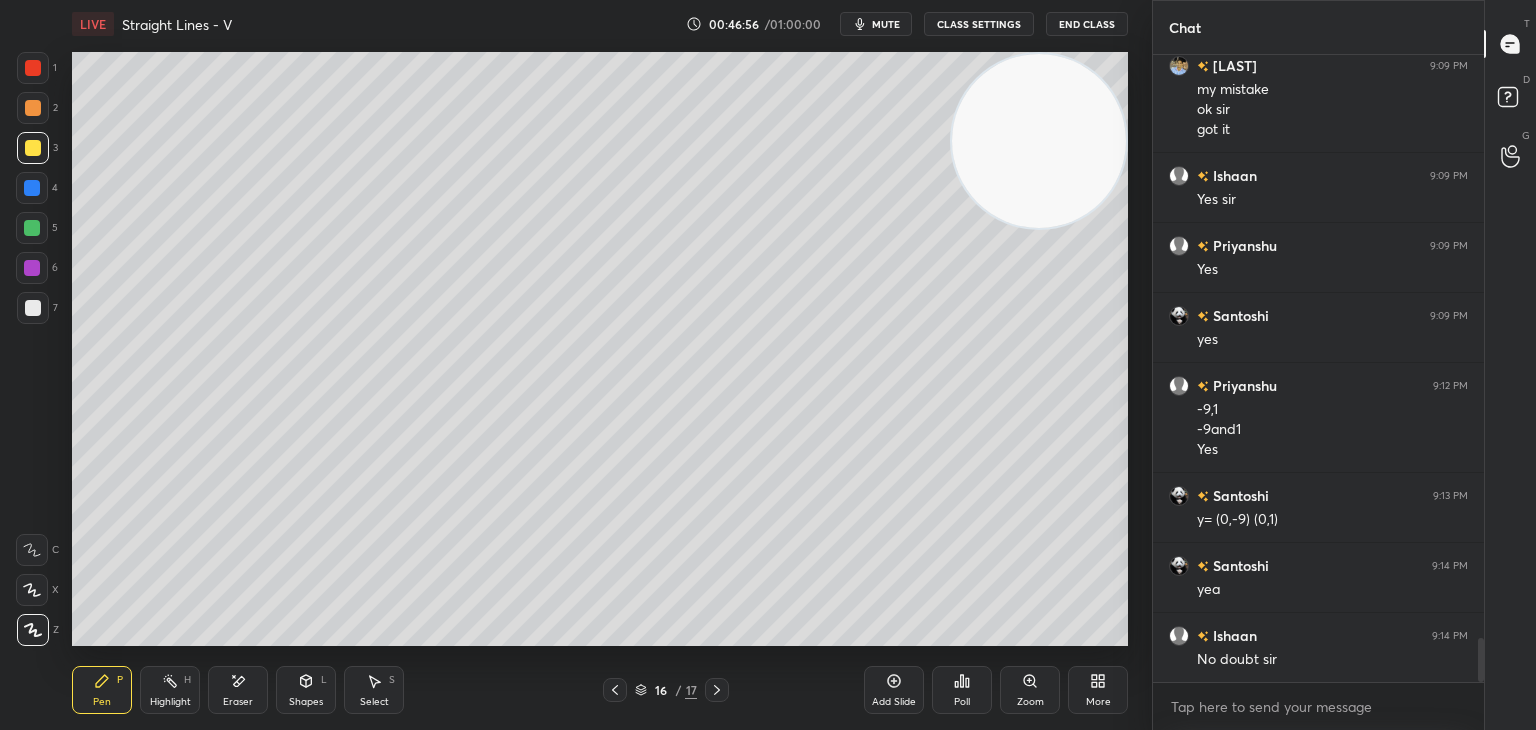 scroll, scrollTop: 8338, scrollLeft: 0, axis: vertical 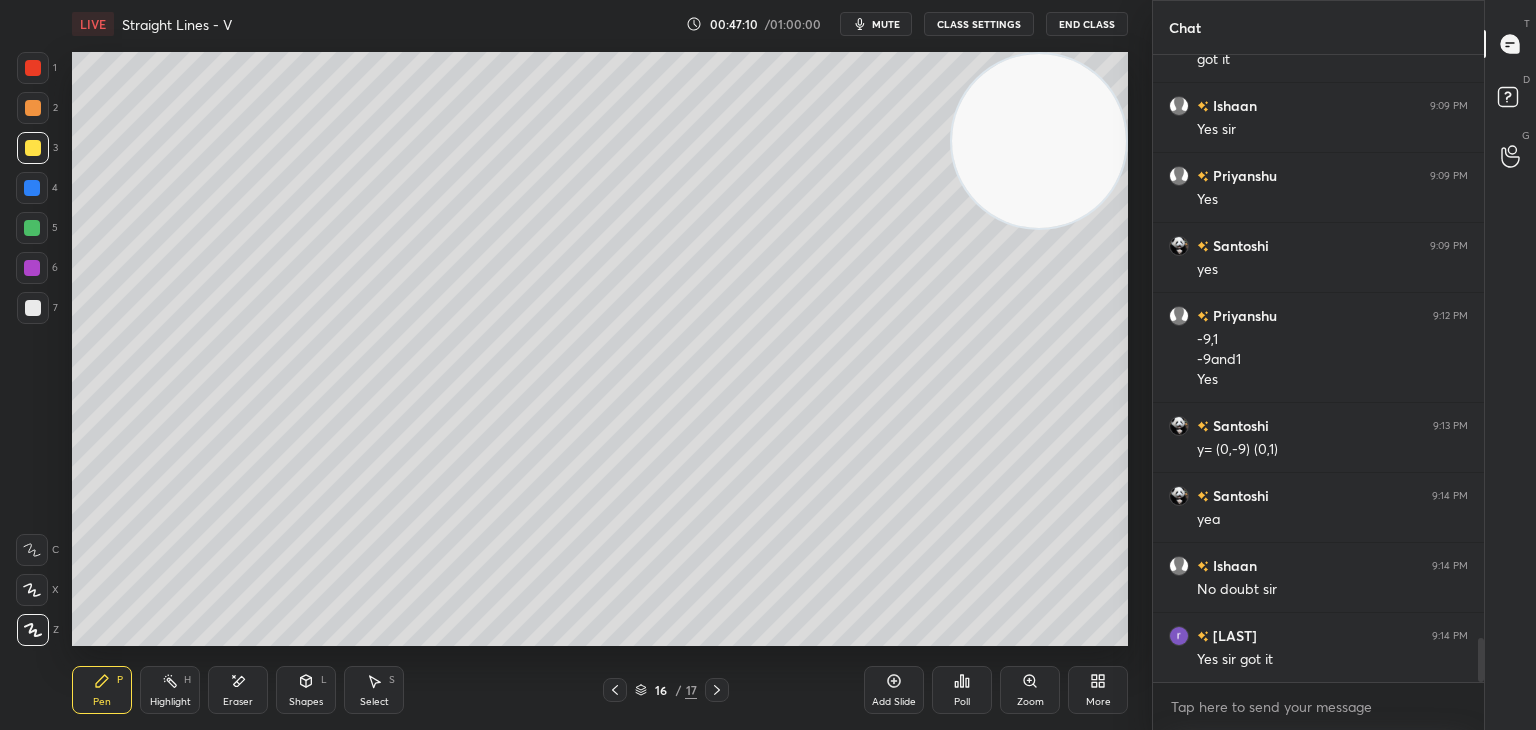 click on "1 2 3 4 5 6 7 C X Z E E Erase all   H H" at bounding box center (32, 349) 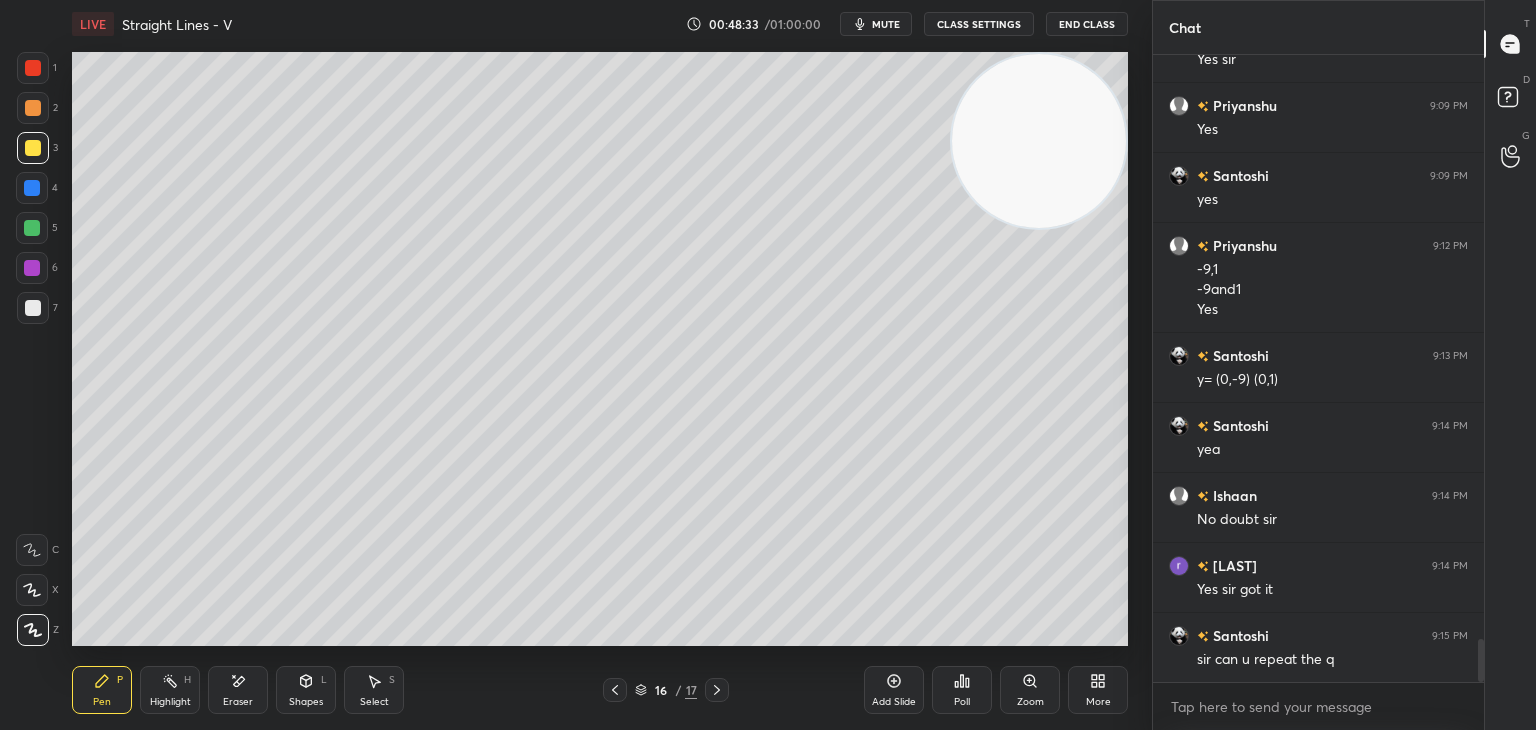 scroll, scrollTop: 8478, scrollLeft: 0, axis: vertical 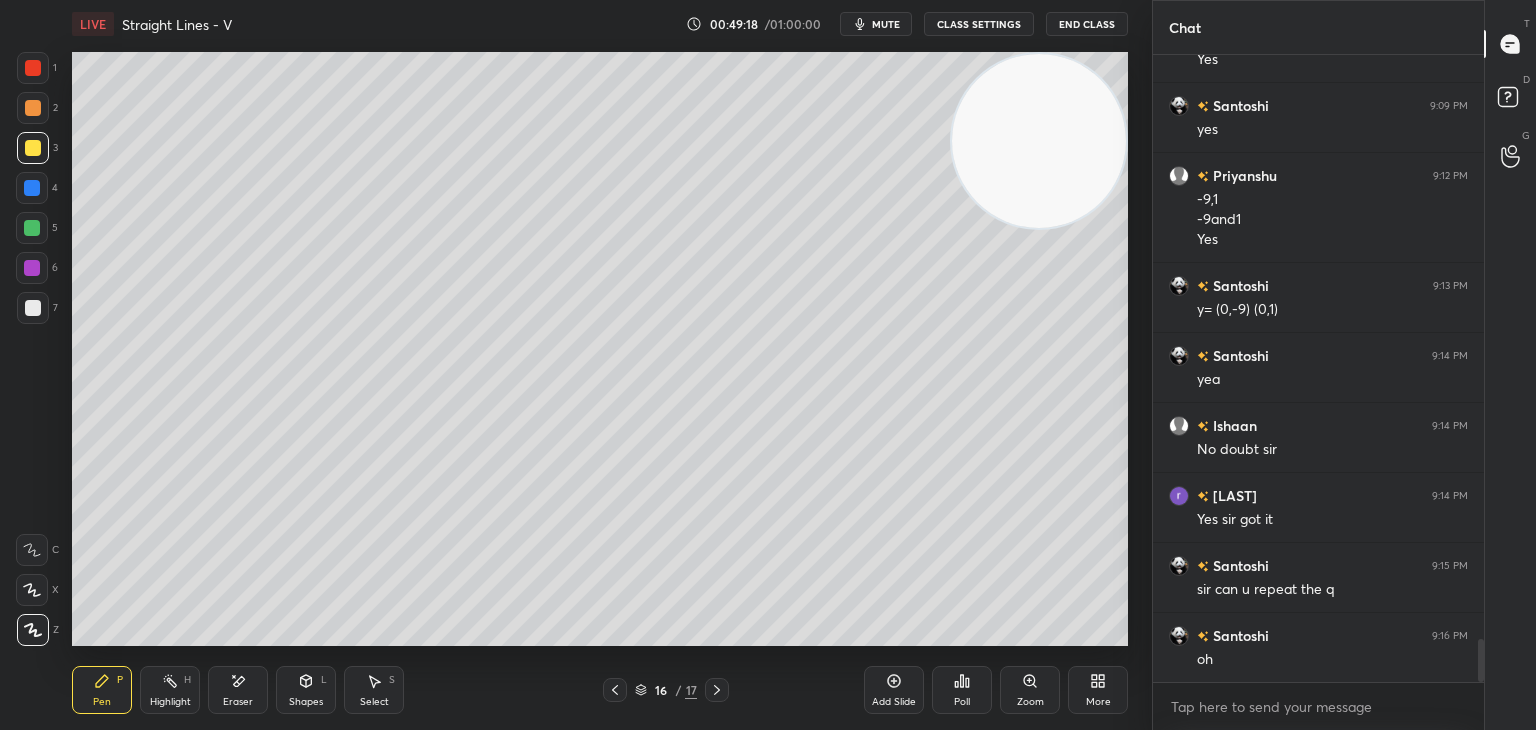 click on "Highlight H" at bounding box center (170, 690) 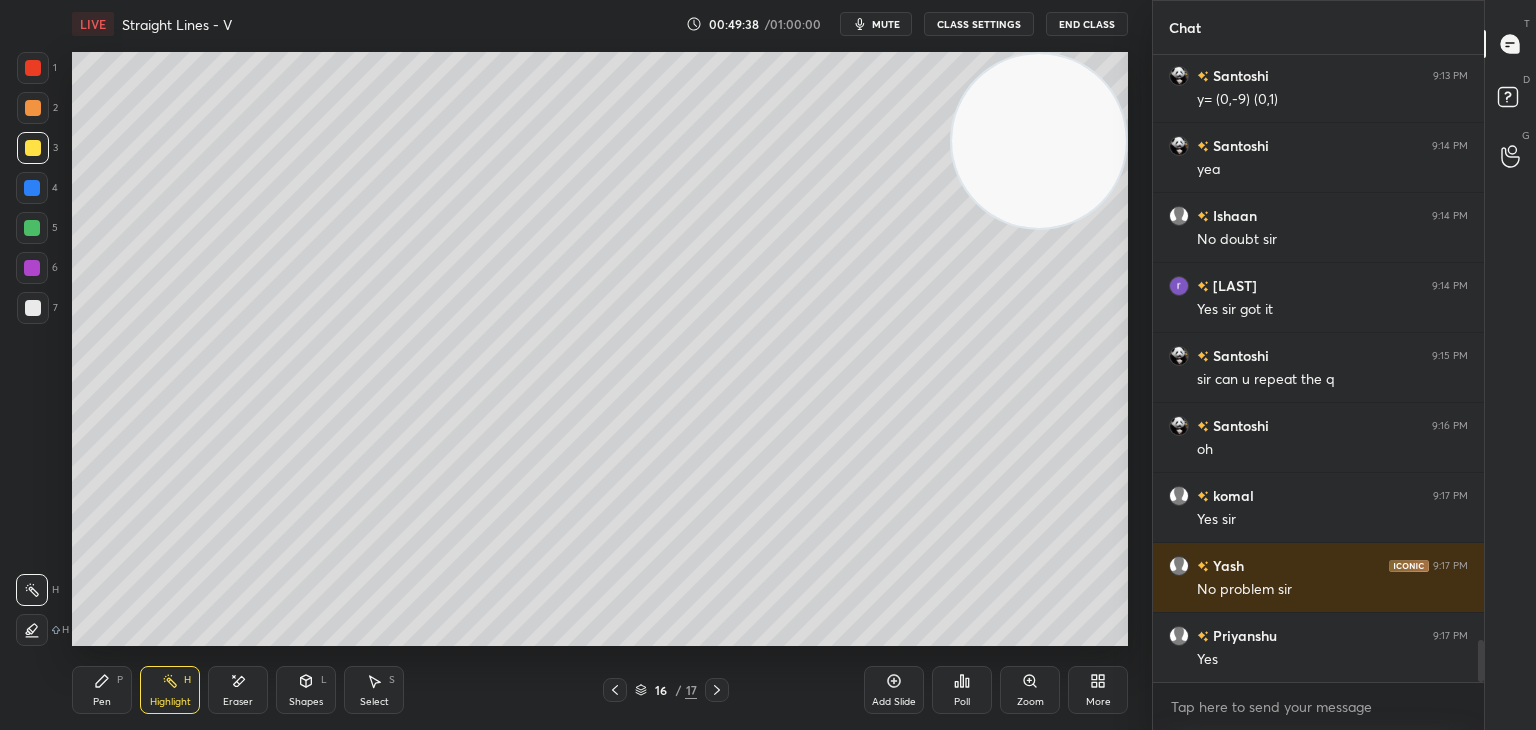 scroll, scrollTop: 8758, scrollLeft: 0, axis: vertical 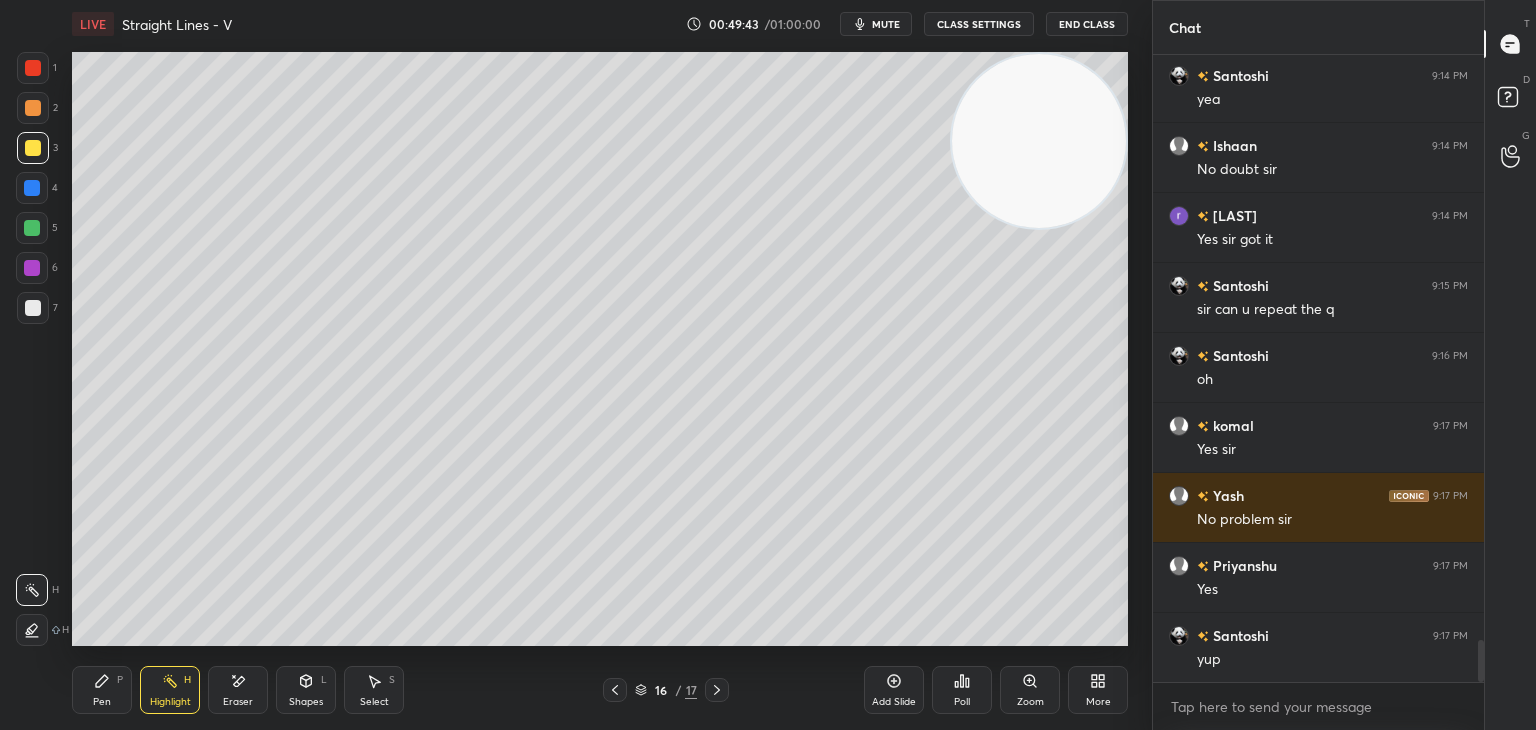 click 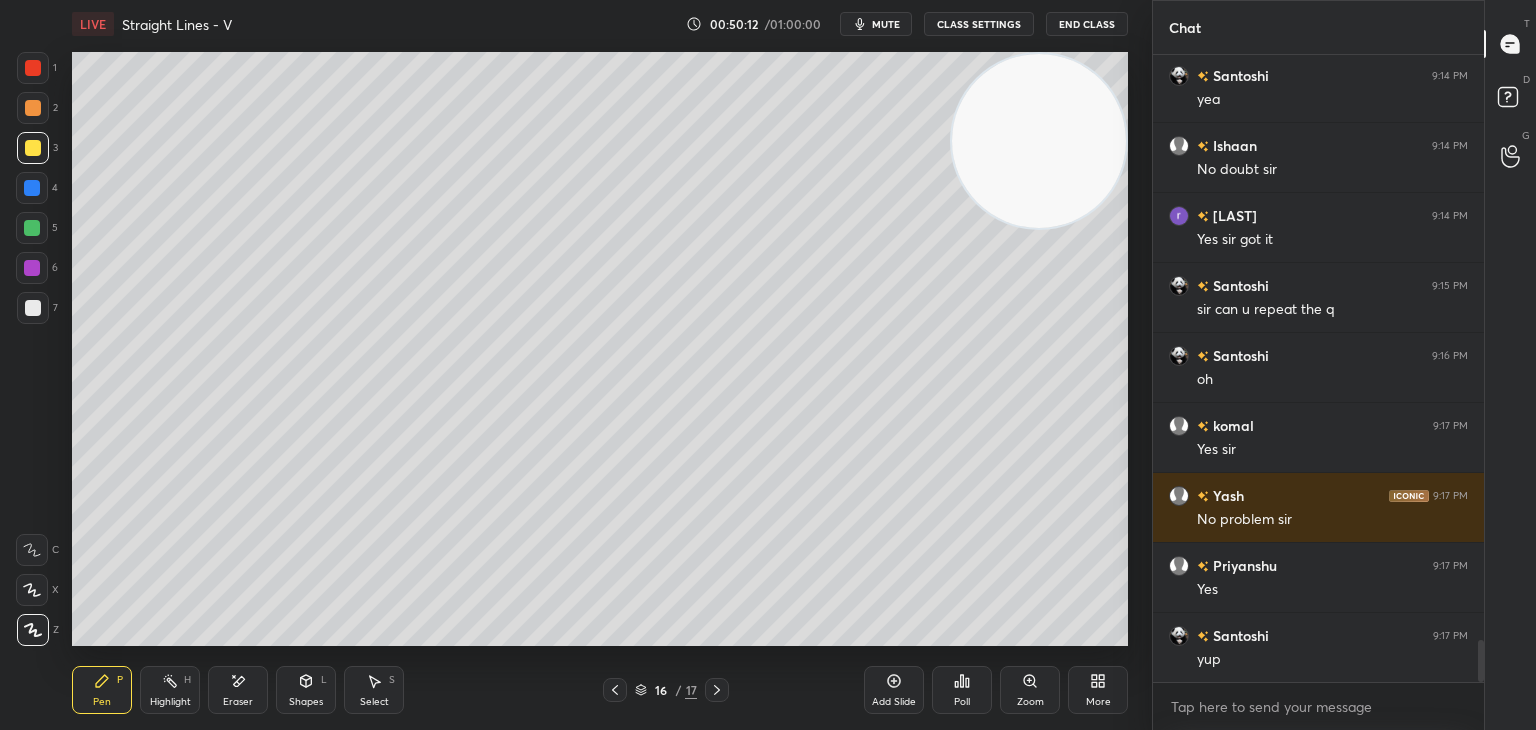 click on "Add Slide" at bounding box center (894, 690) 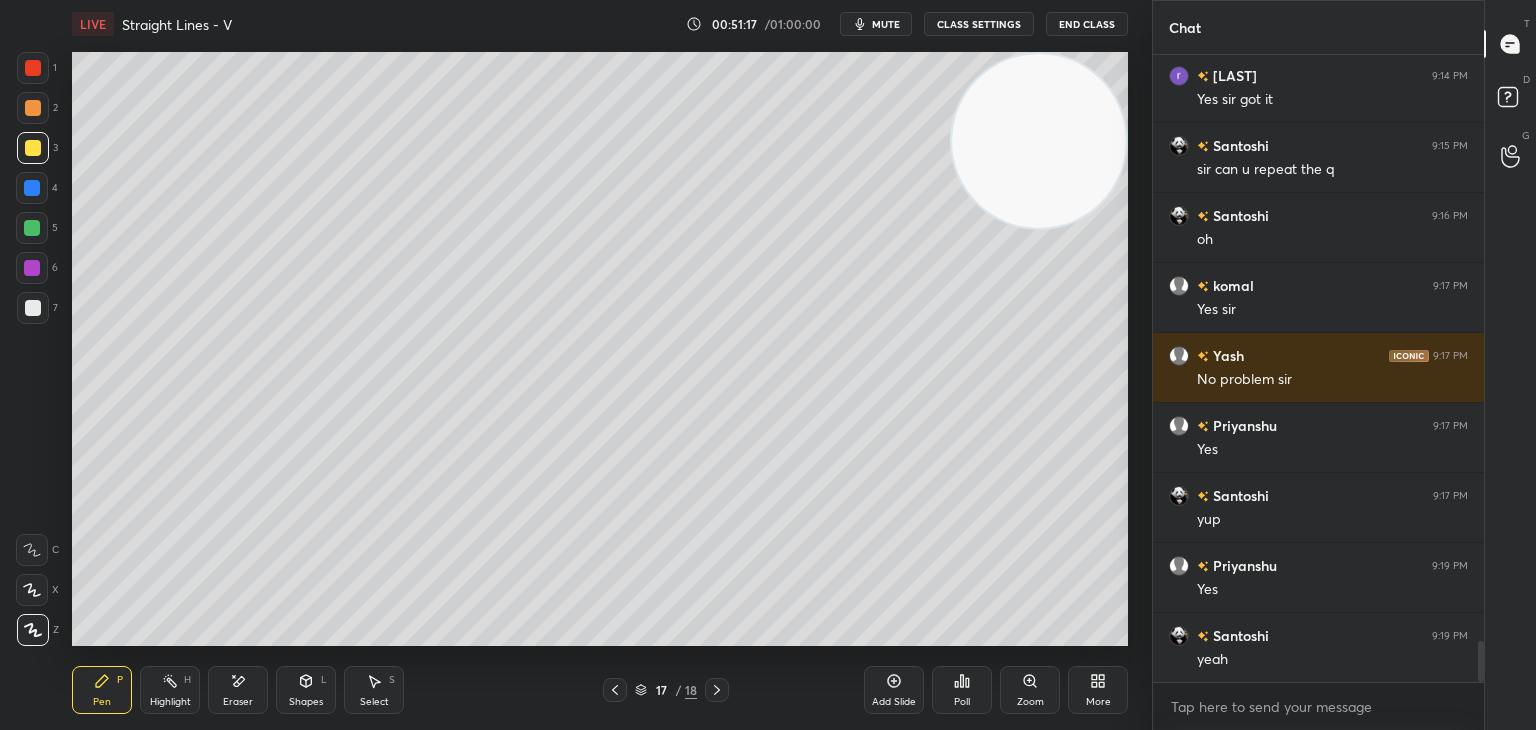 scroll, scrollTop: 8968, scrollLeft: 0, axis: vertical 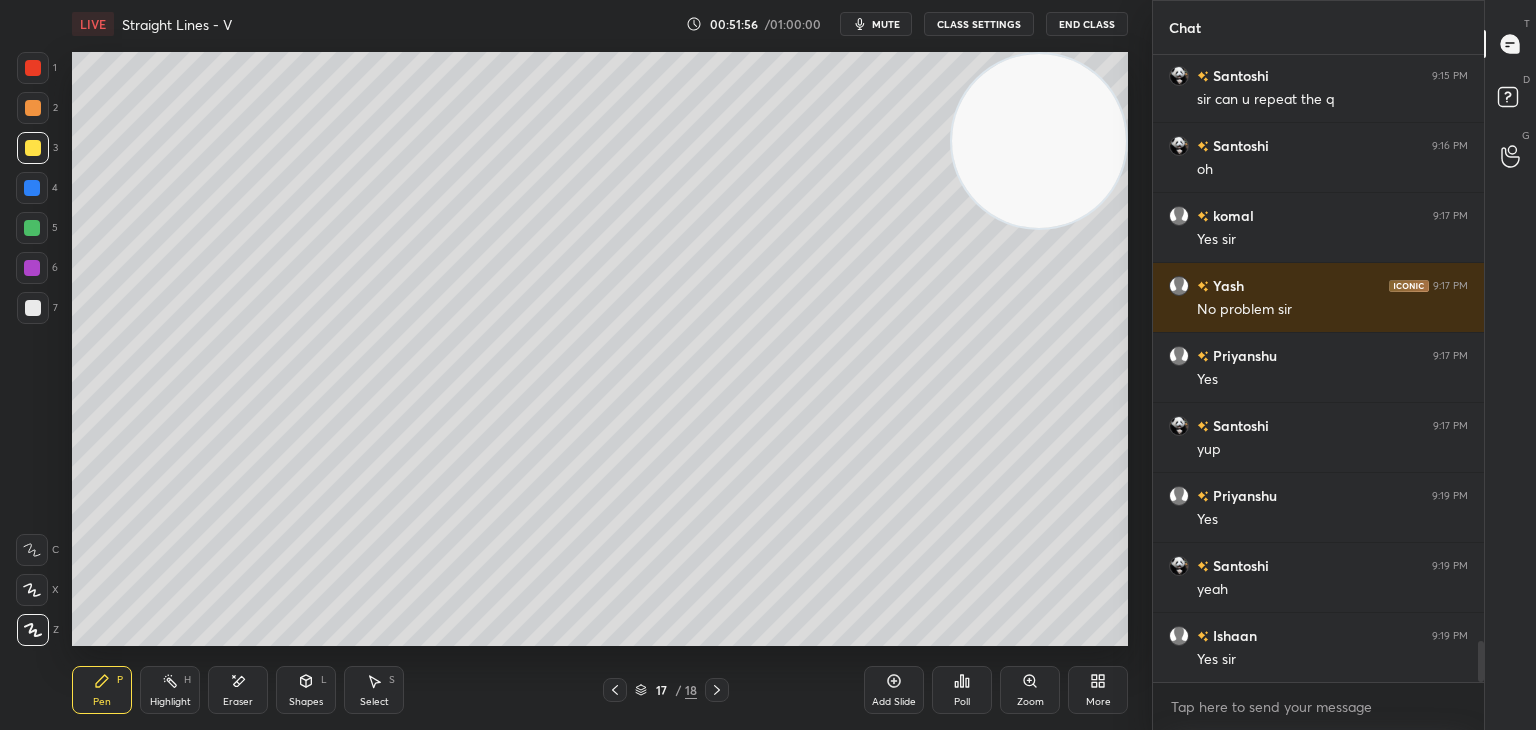 click on "1 2 3 4 5 6 7 C X Z E E Erase all   H H" at bounding box center [32, 349] 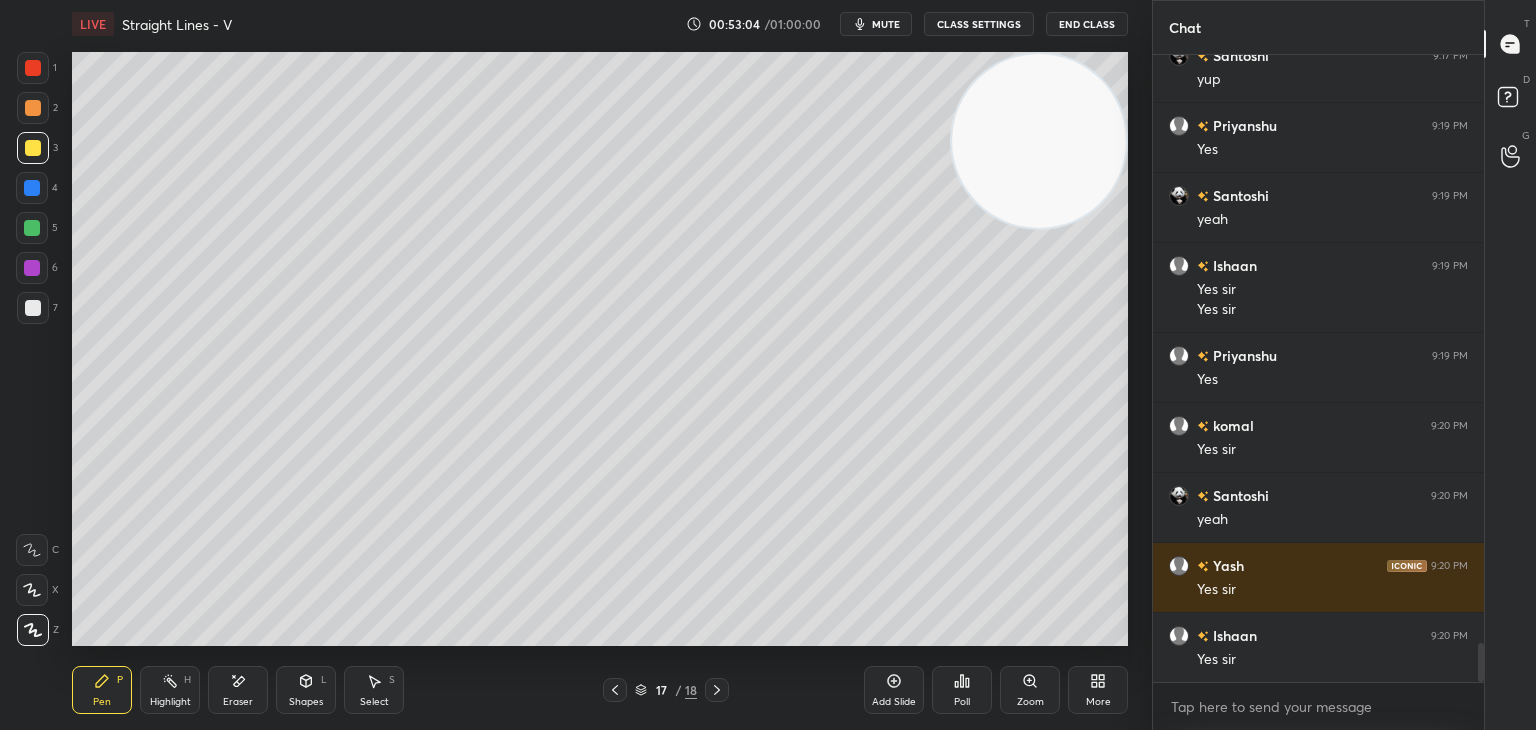 scroll, scrollTop: 9408, scrollLeft: 0, axis: vertical 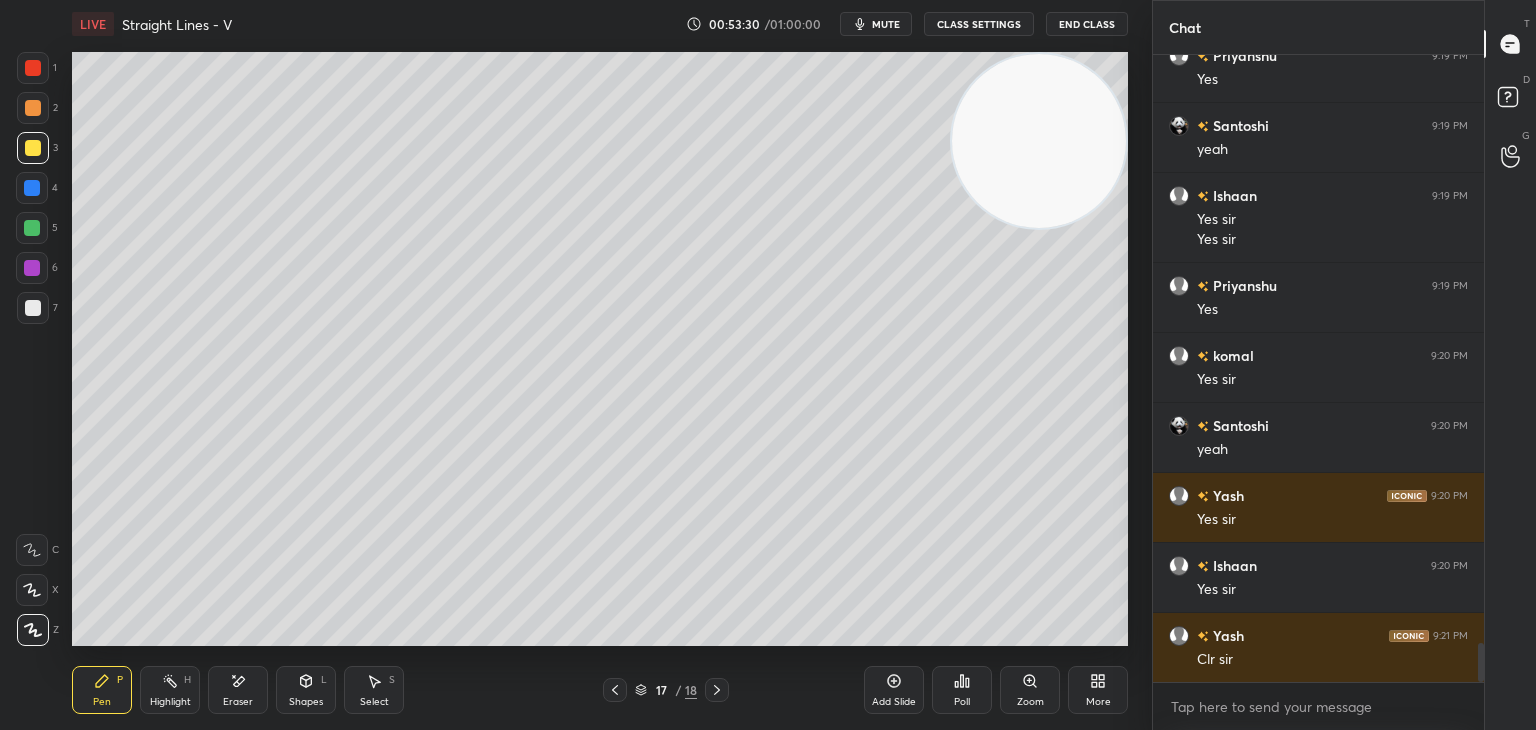 click on "1 2 3 4 5 6 7 C X Z E E Erase all   H H" at bounding box center [32, 349] 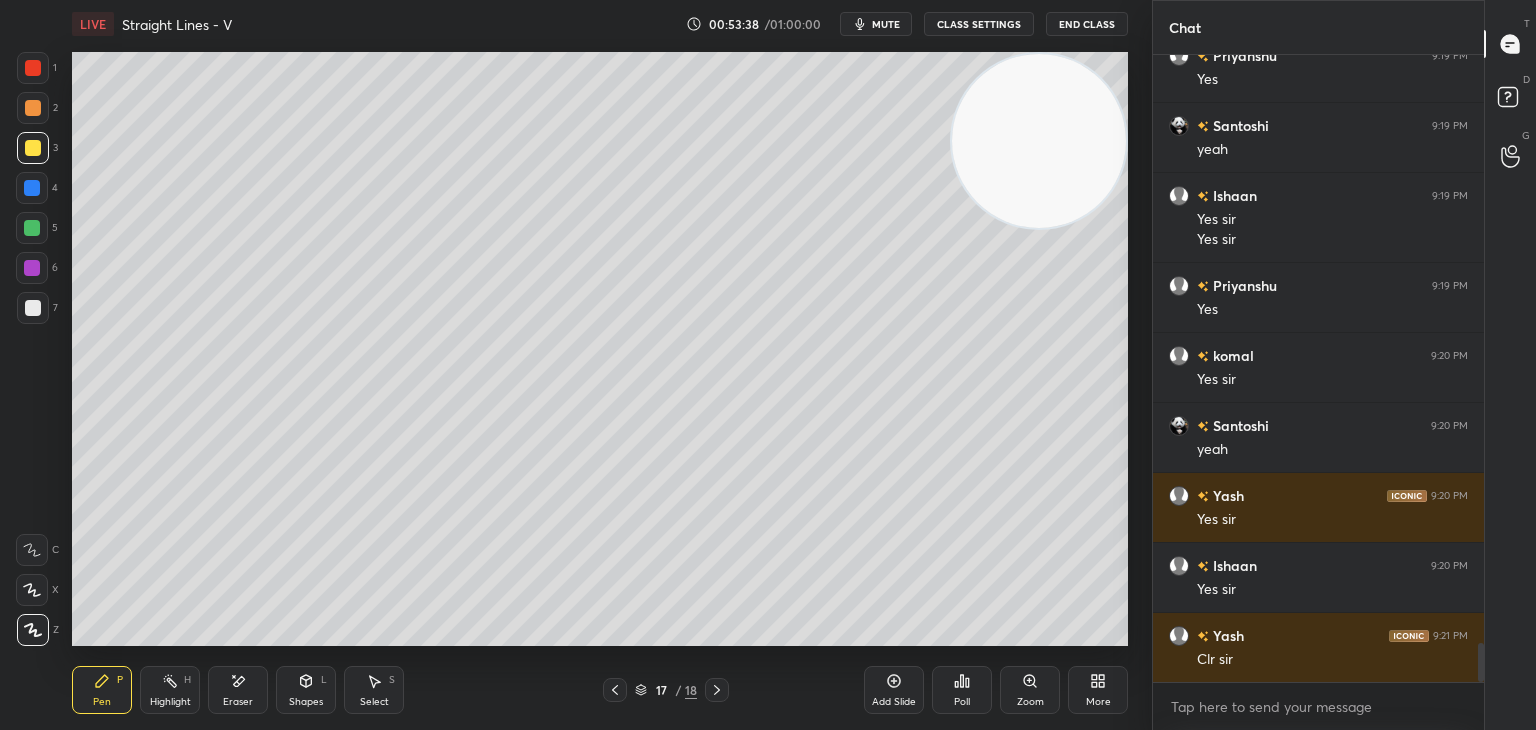 click on "1 2 3 4 5 6 7 C X Z E E Erase all   H H" at bounding box center [32, 349] 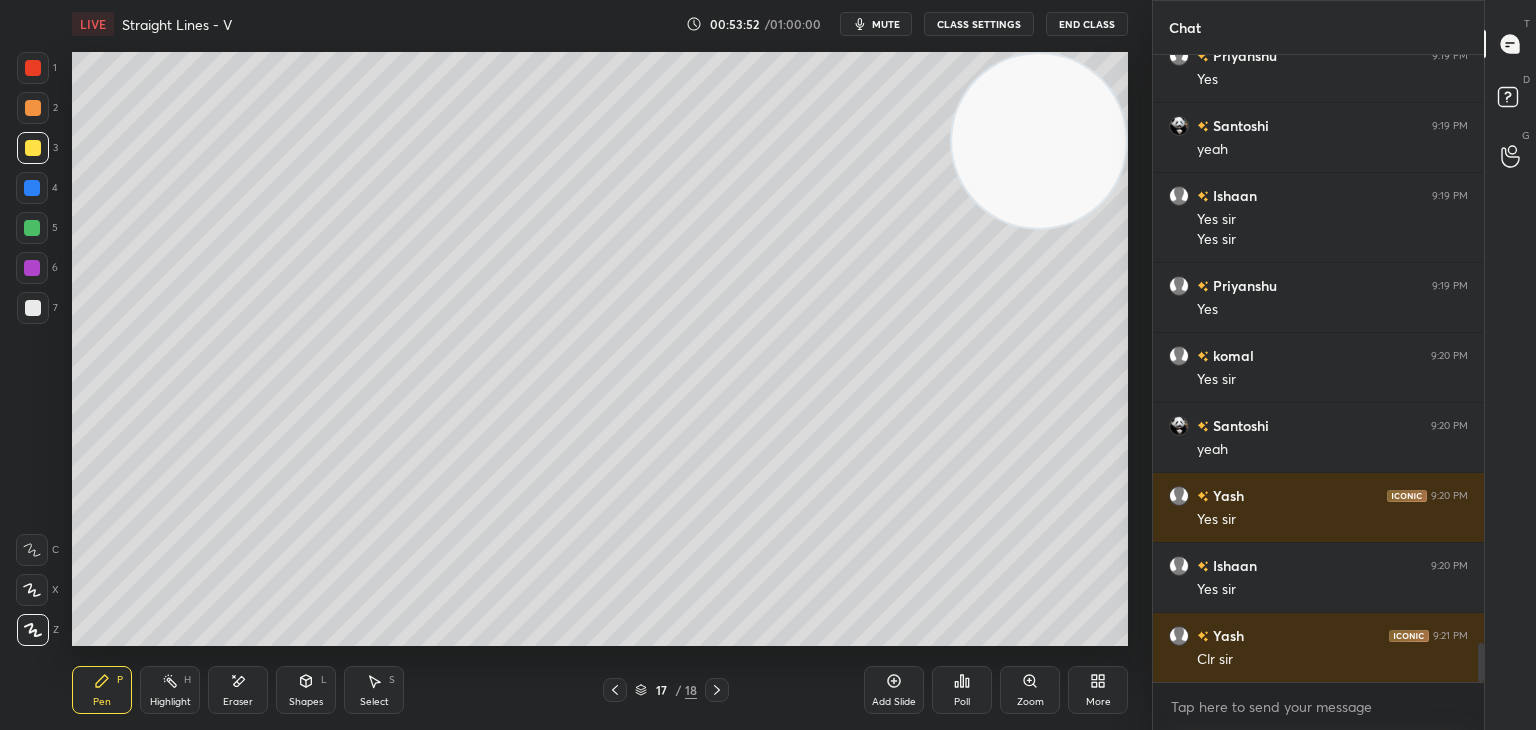 scroll, scrollTop: 9478, scrollLeft: 0, axis: vertical 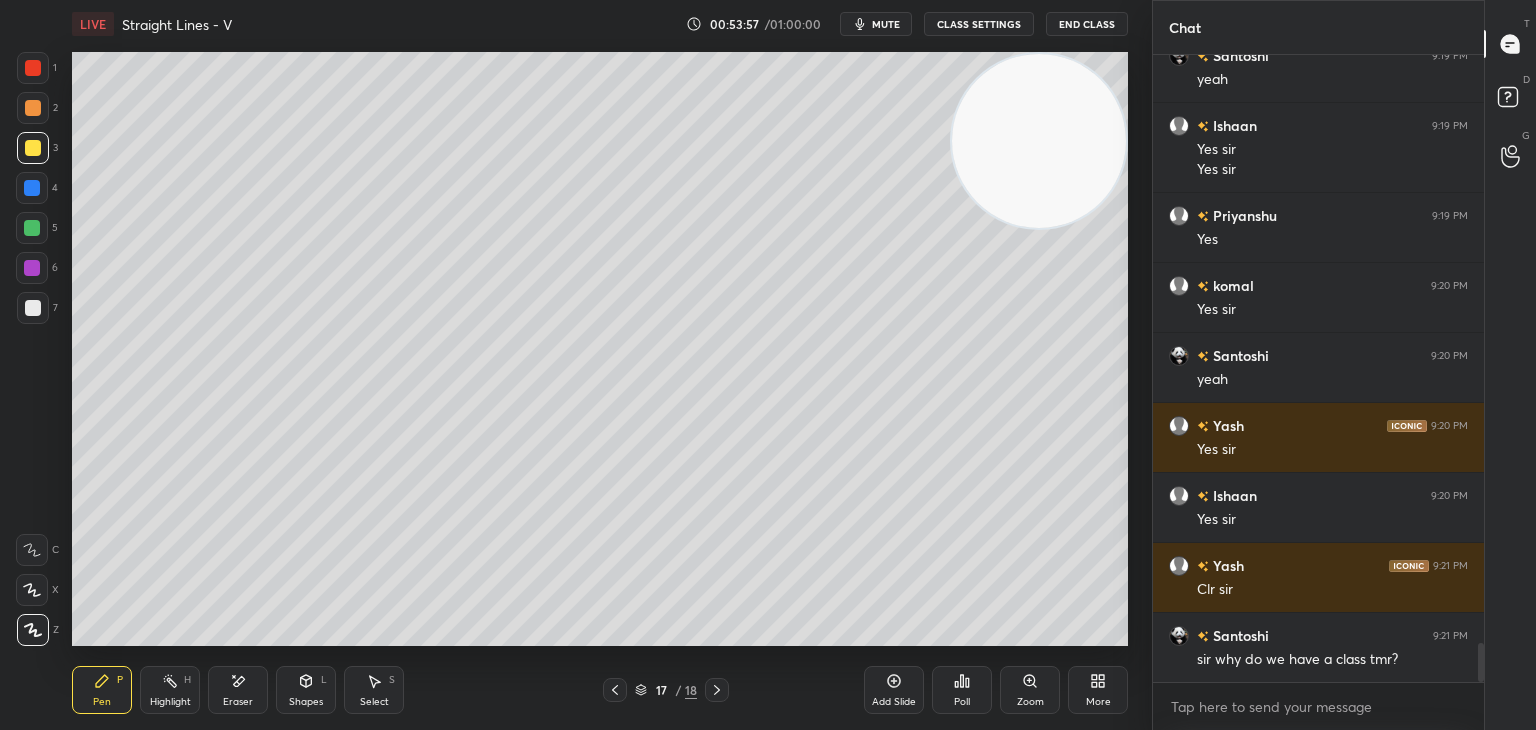 click on "1 2 3 4 5 6 7 C X Z E E Erase all   H H" at bounding box center [32, 349] 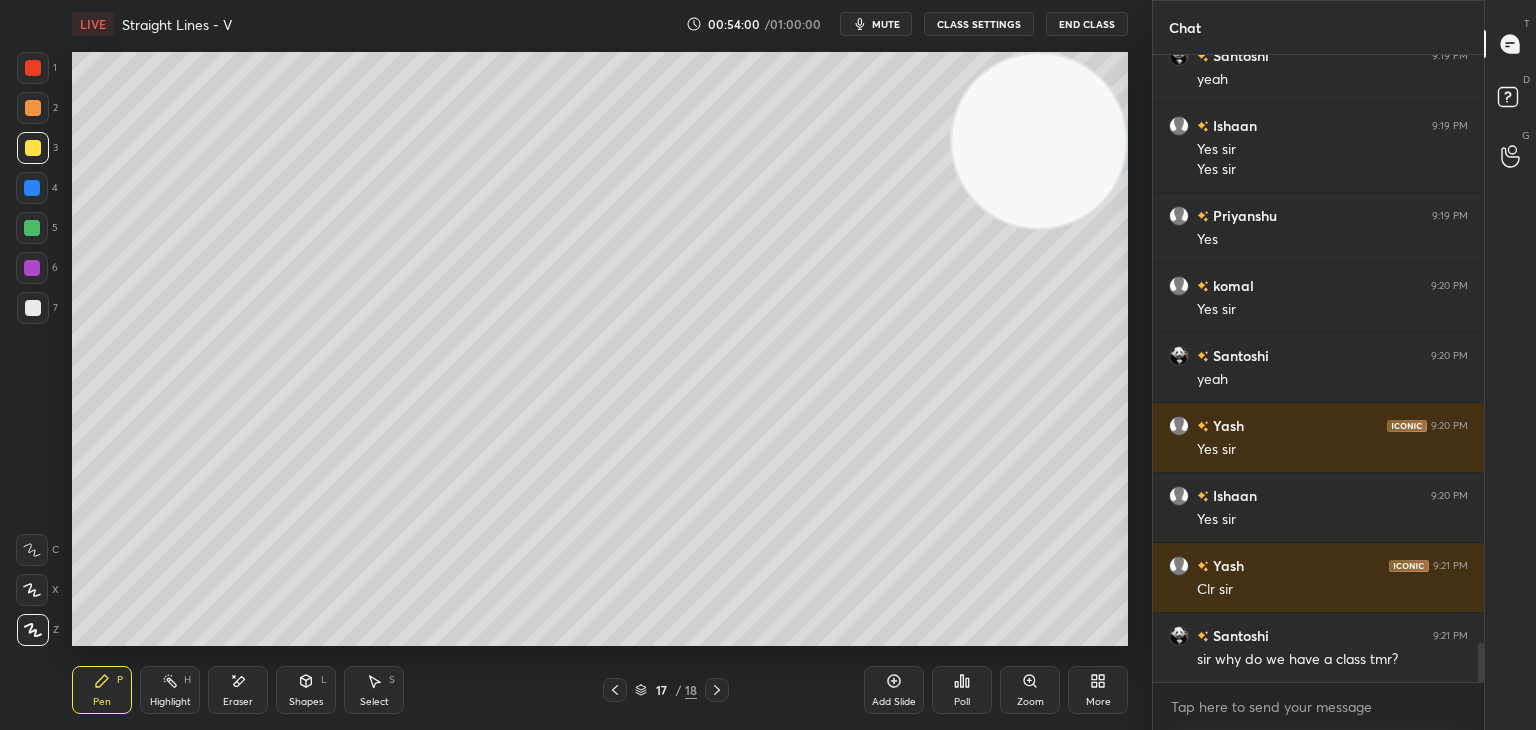 drag, startPoint x: 987, startPoint y: 185, endPoint x: 1008, endPoint y: 160, distance: 32.649654 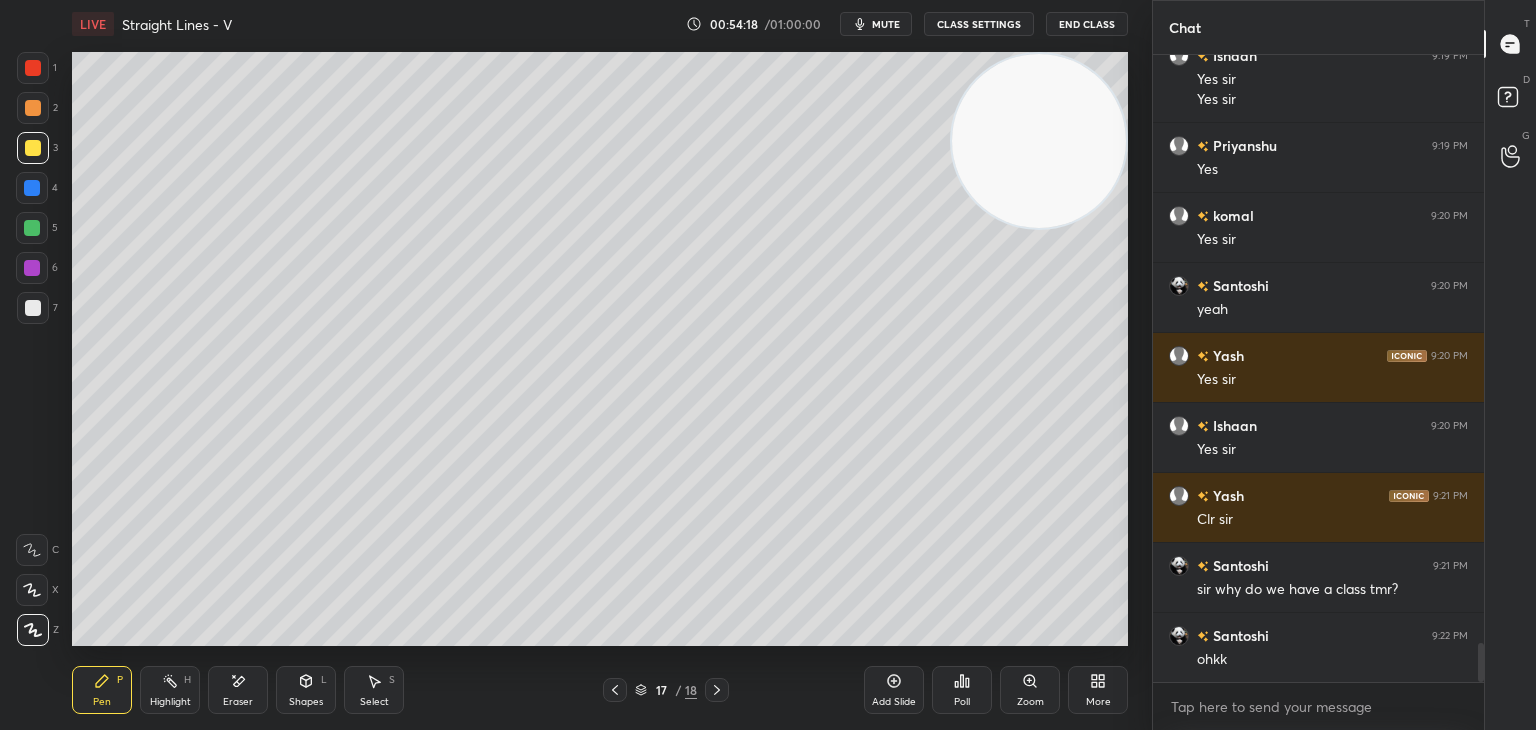 scroll, scrollTop: 9618, scrollLeft: 0, axis: vertical 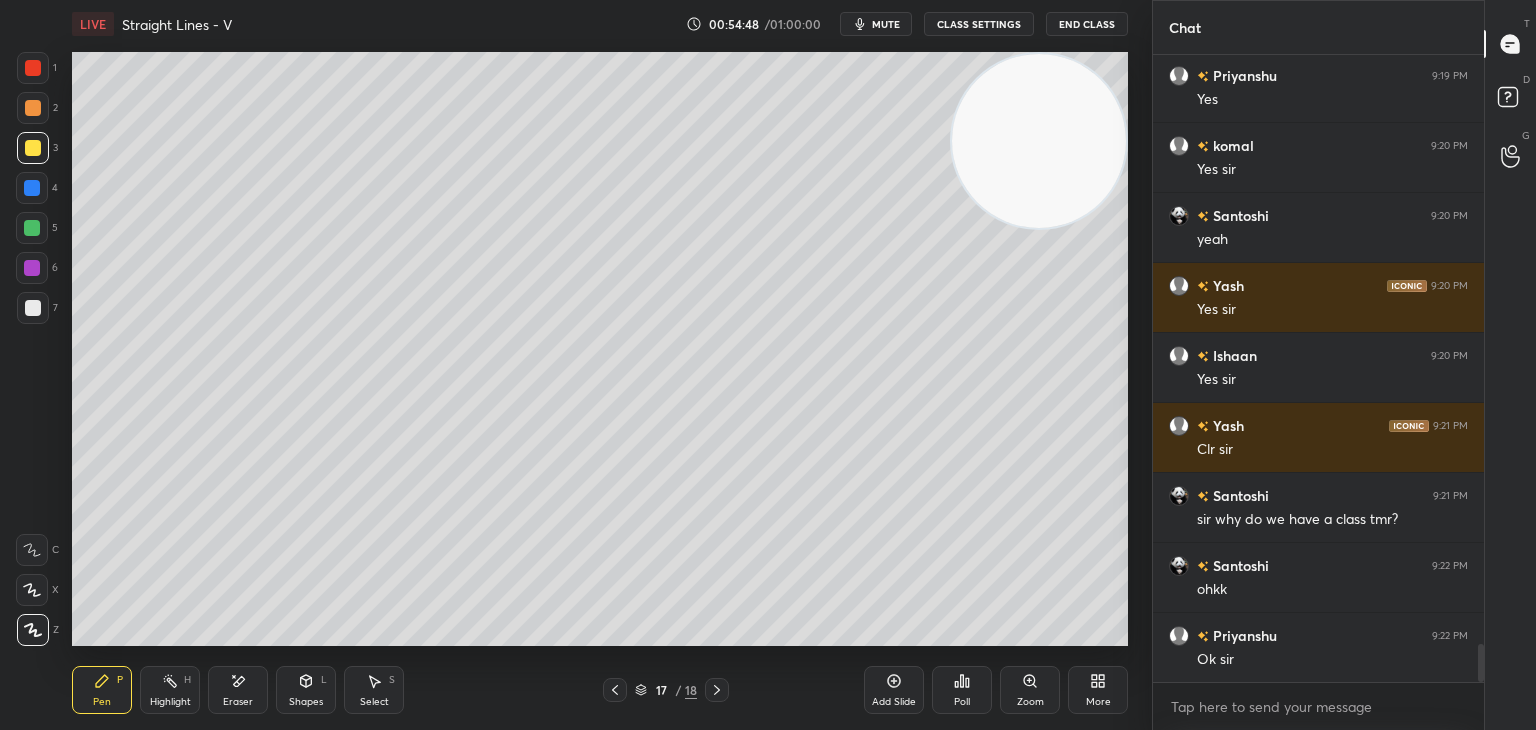 click on "1 2 3 4 5 6 7 C X Z E E Erase all   H H" at bounding box center (32, 349) 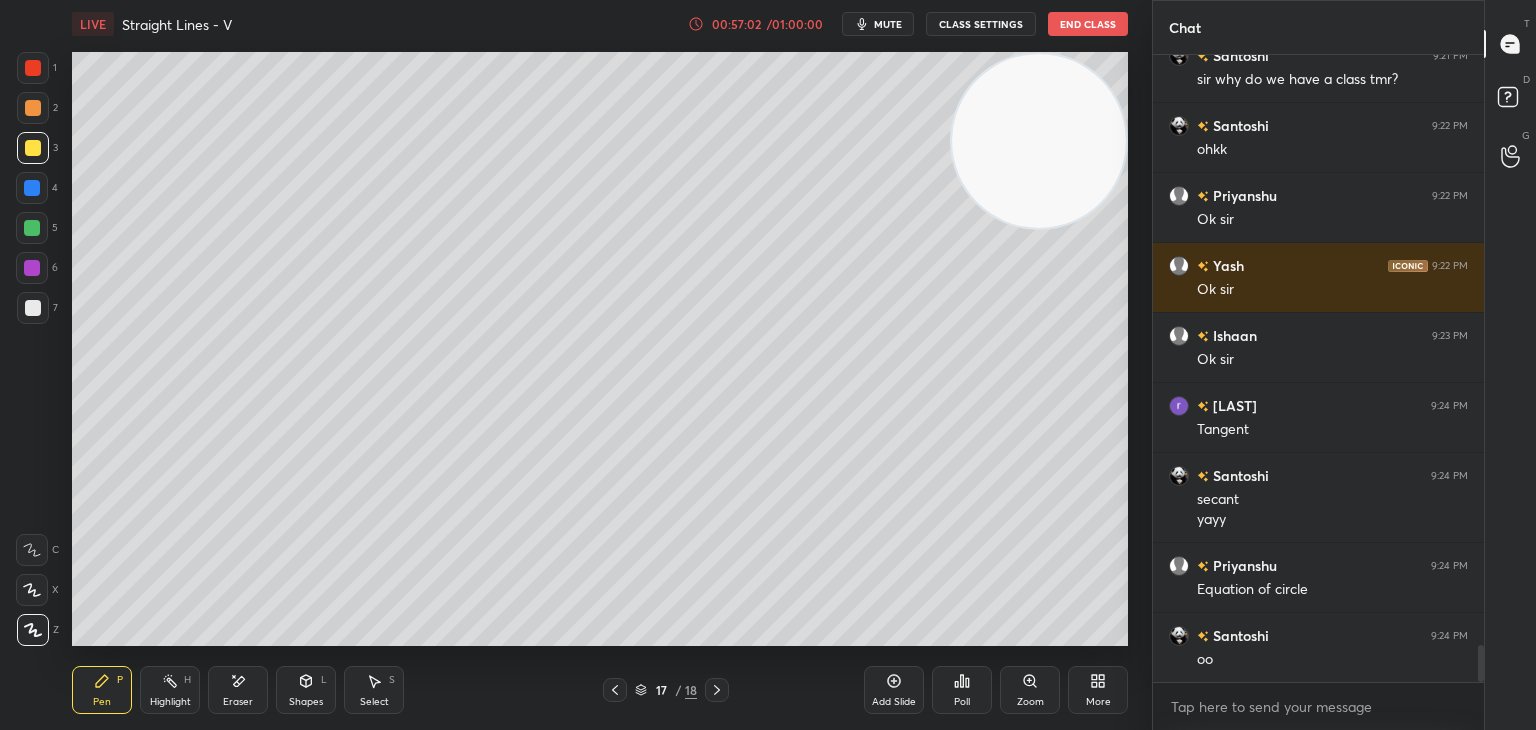 scroll, scrollTop: 10128, scrollLeft: 0, axis: vertical 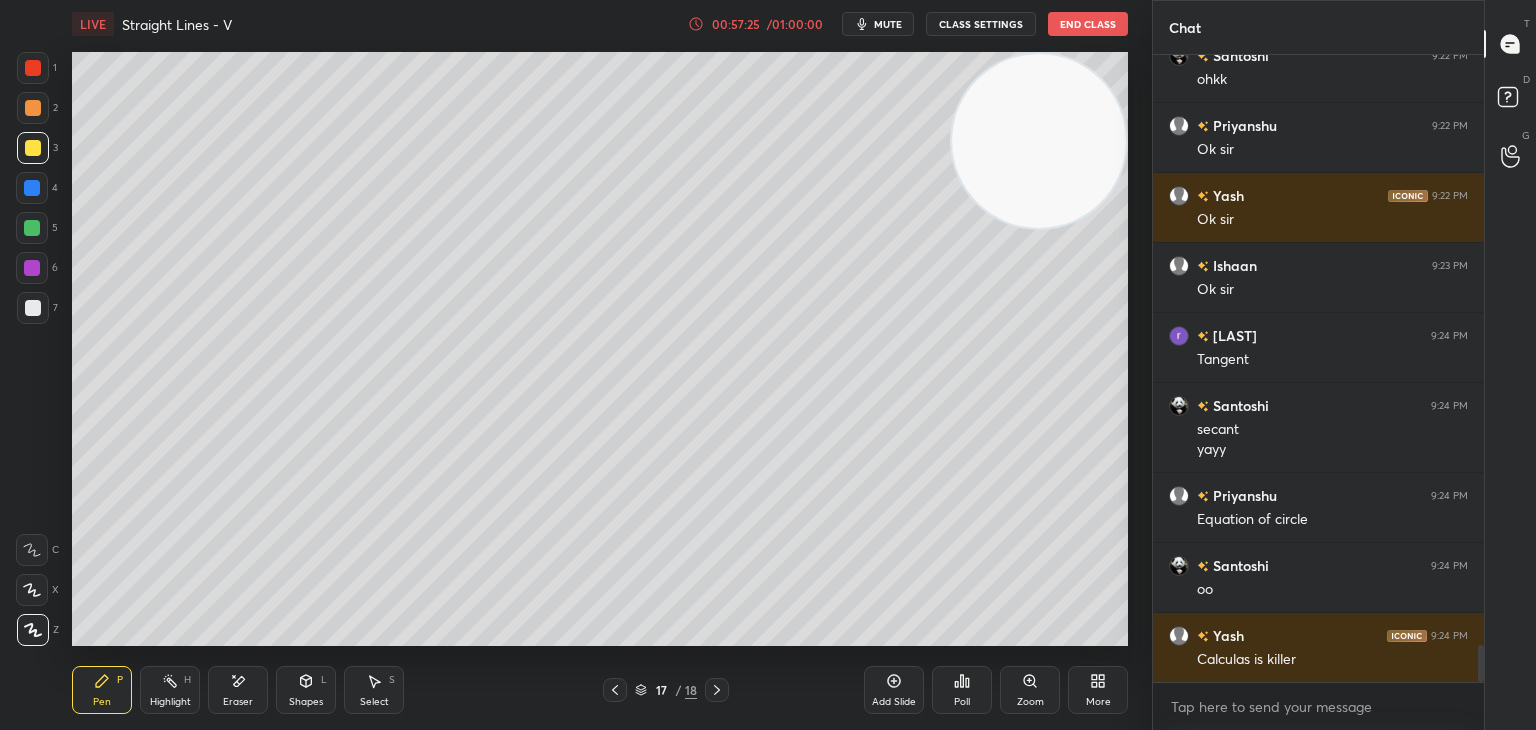 click on "1 2 3 4 5 6 7 C X Z E E Erase all   H H" at bounding box center [32, 349] 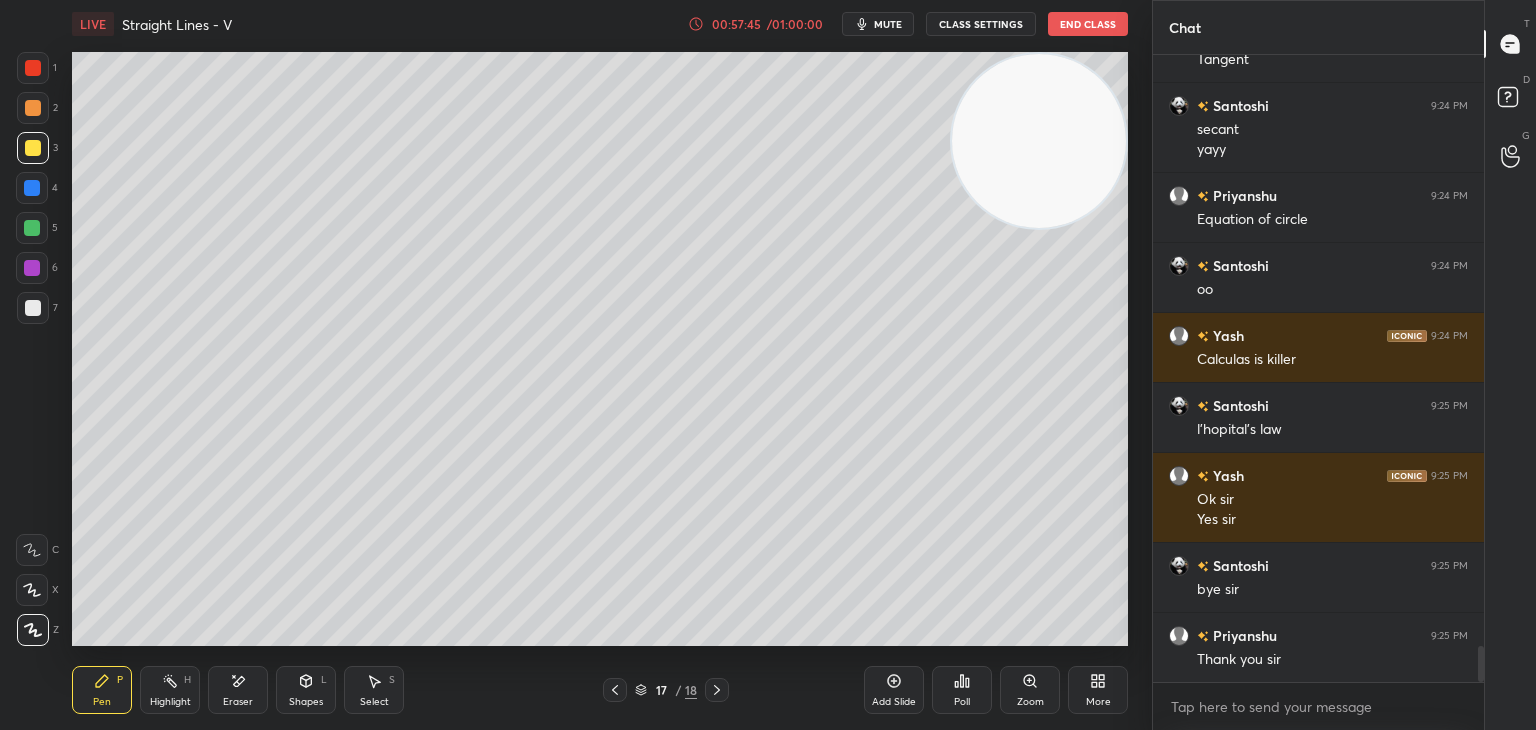 scroll, scrollTop: 10498, scrollLeft: 0, axis: vertical 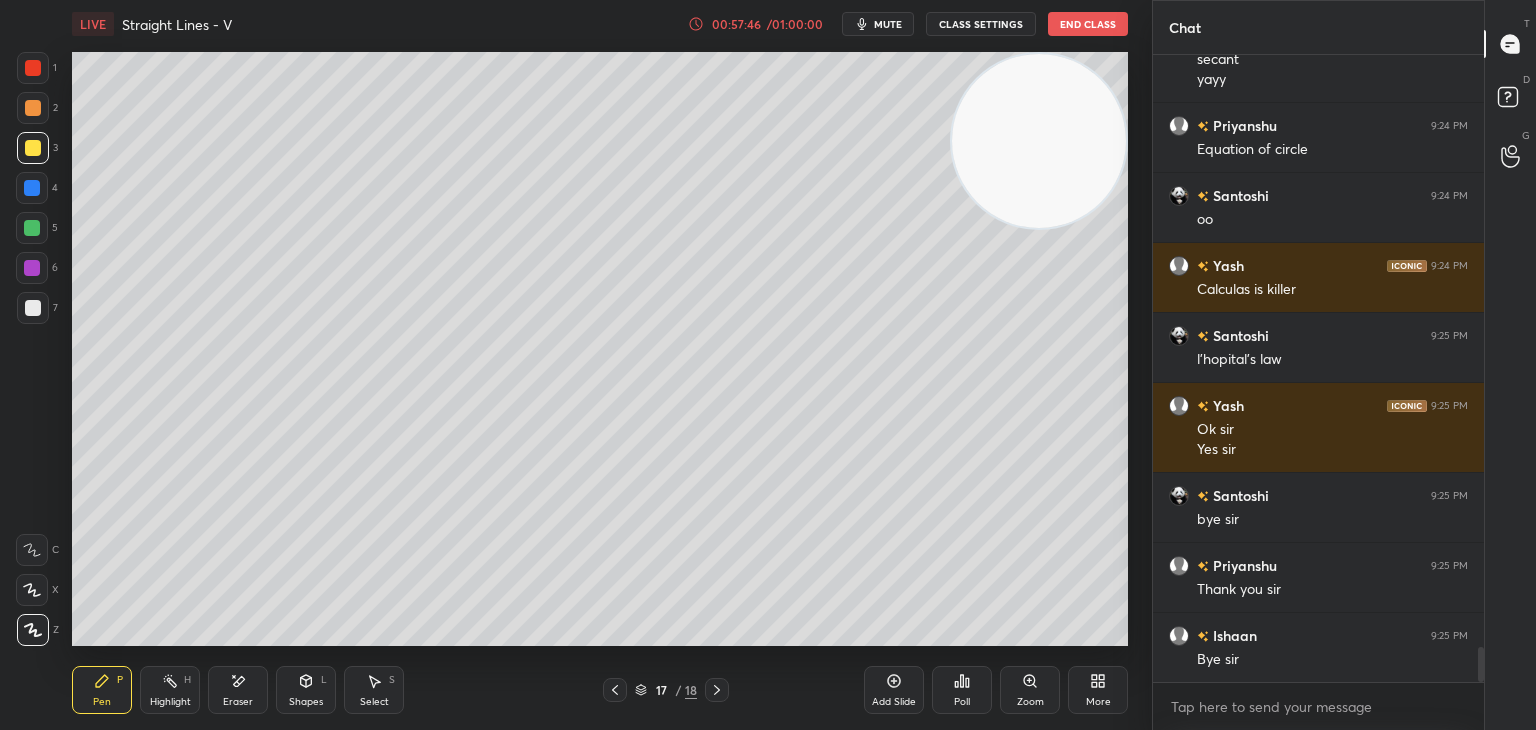 click on "End Class" at bounding box center [1088, 24] 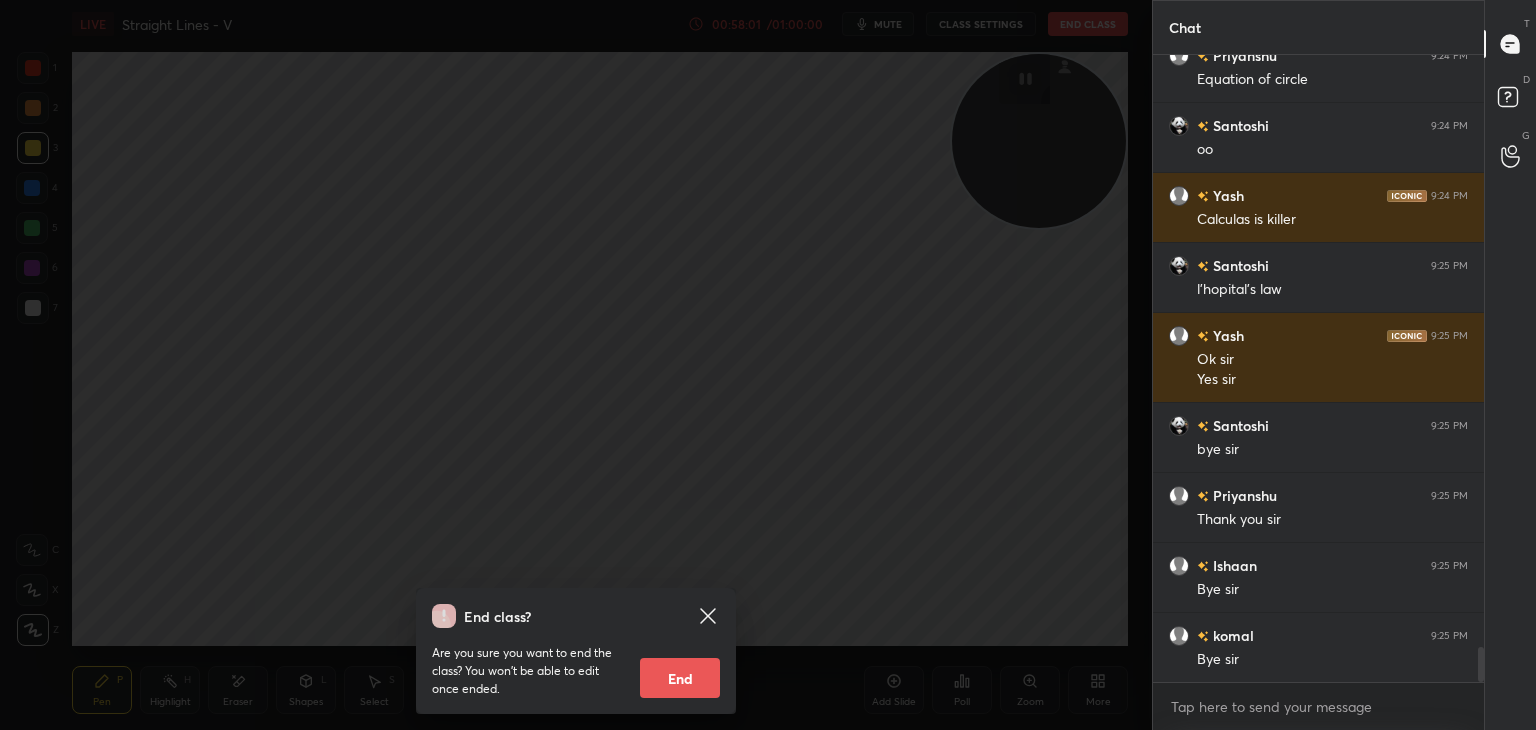 scroll, scrollTop: 10638, scrollLeft: 0, axis: vertical 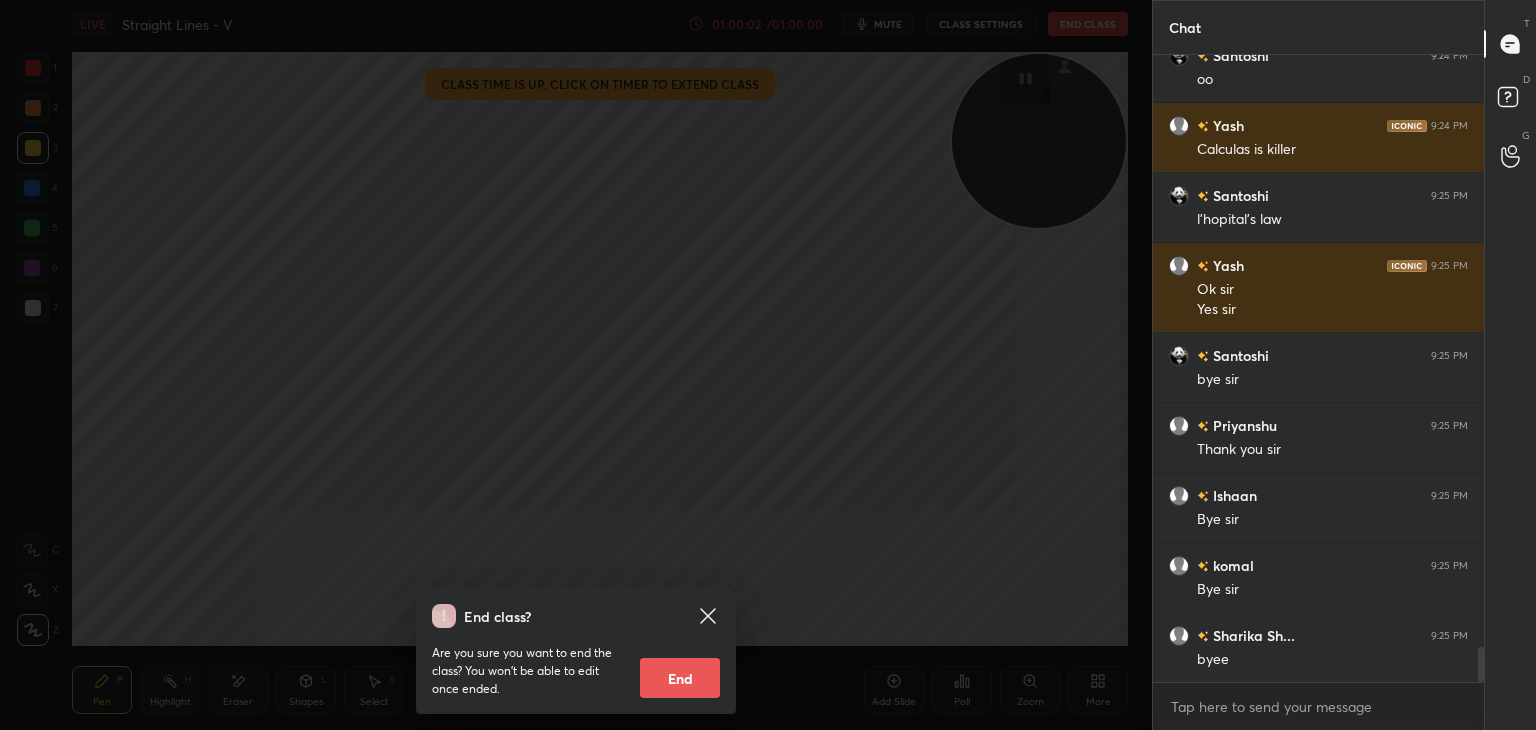 click on "End" at bounding box center [680, 678] 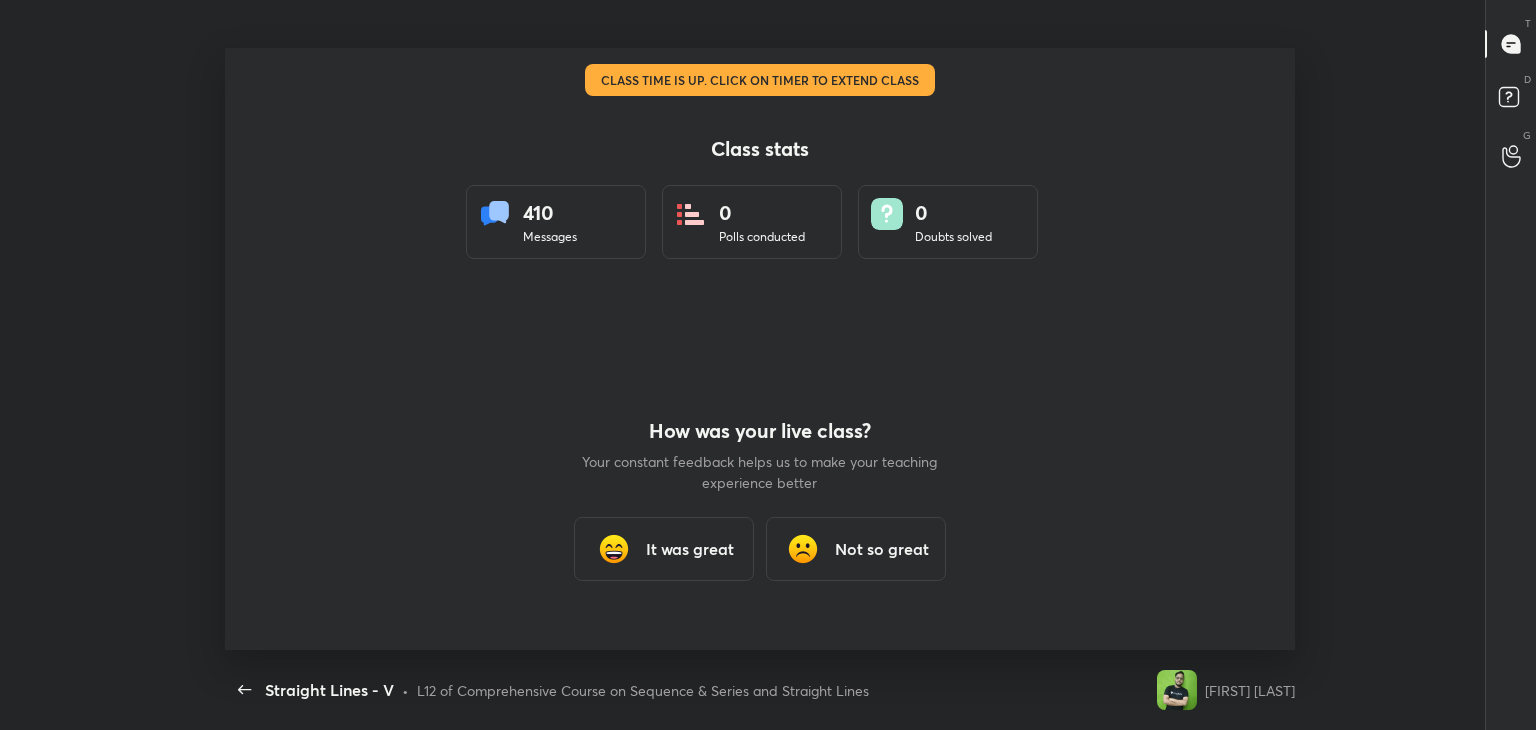 scroll, scrollTop: 99397, scrollLeft: 98536, axis: both 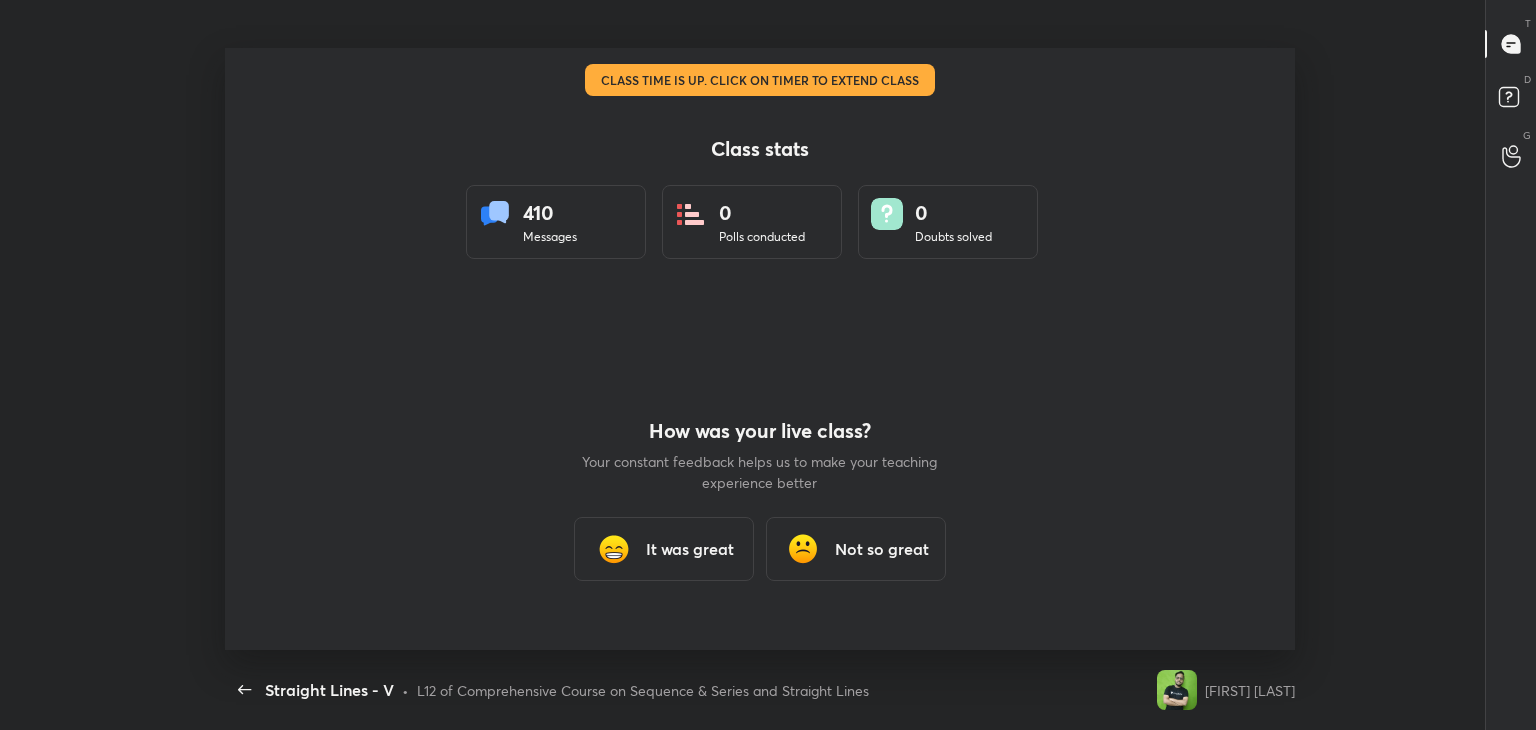click on "It was great" at bounding box center [664, 549] 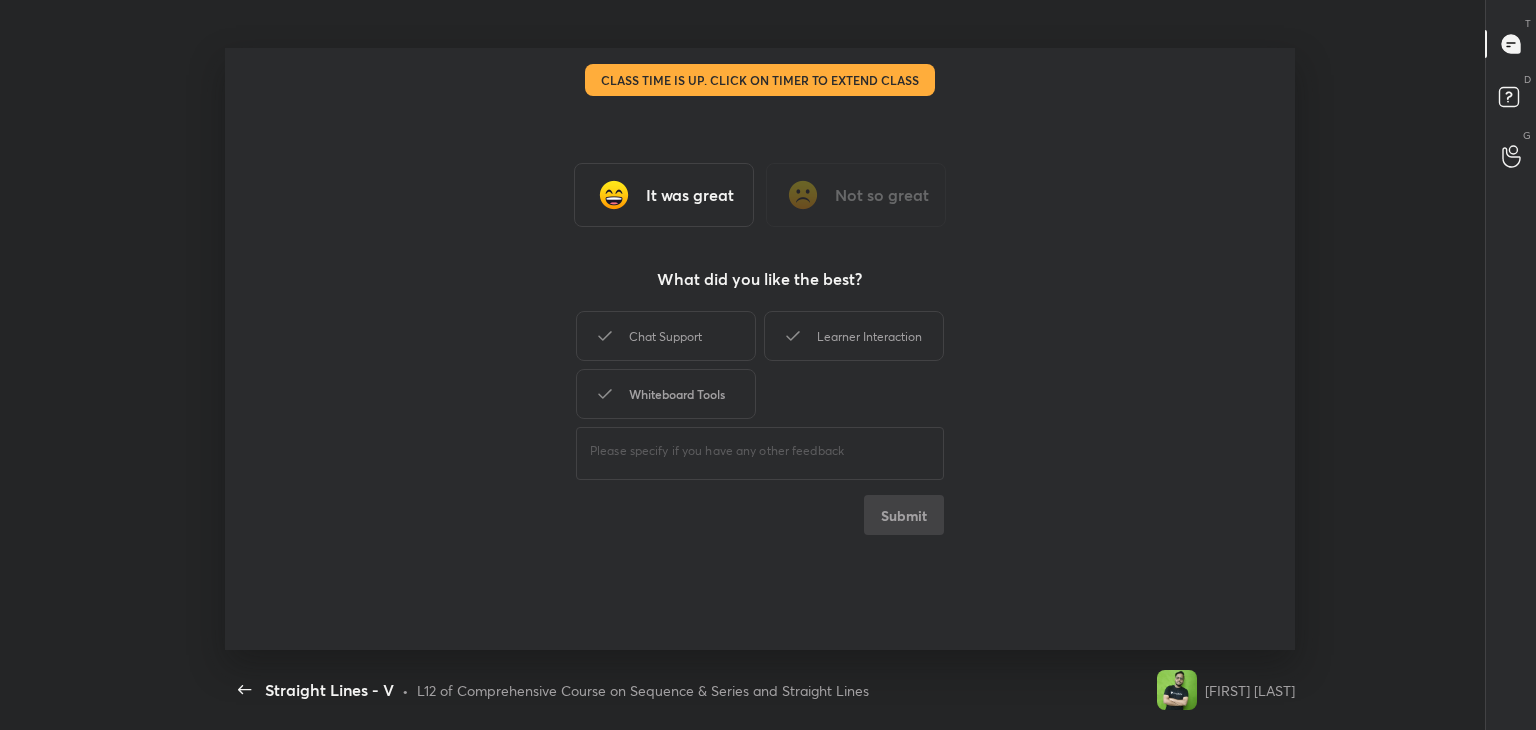 click on "Whiteboard Tools" at bounding box center [666, 394] 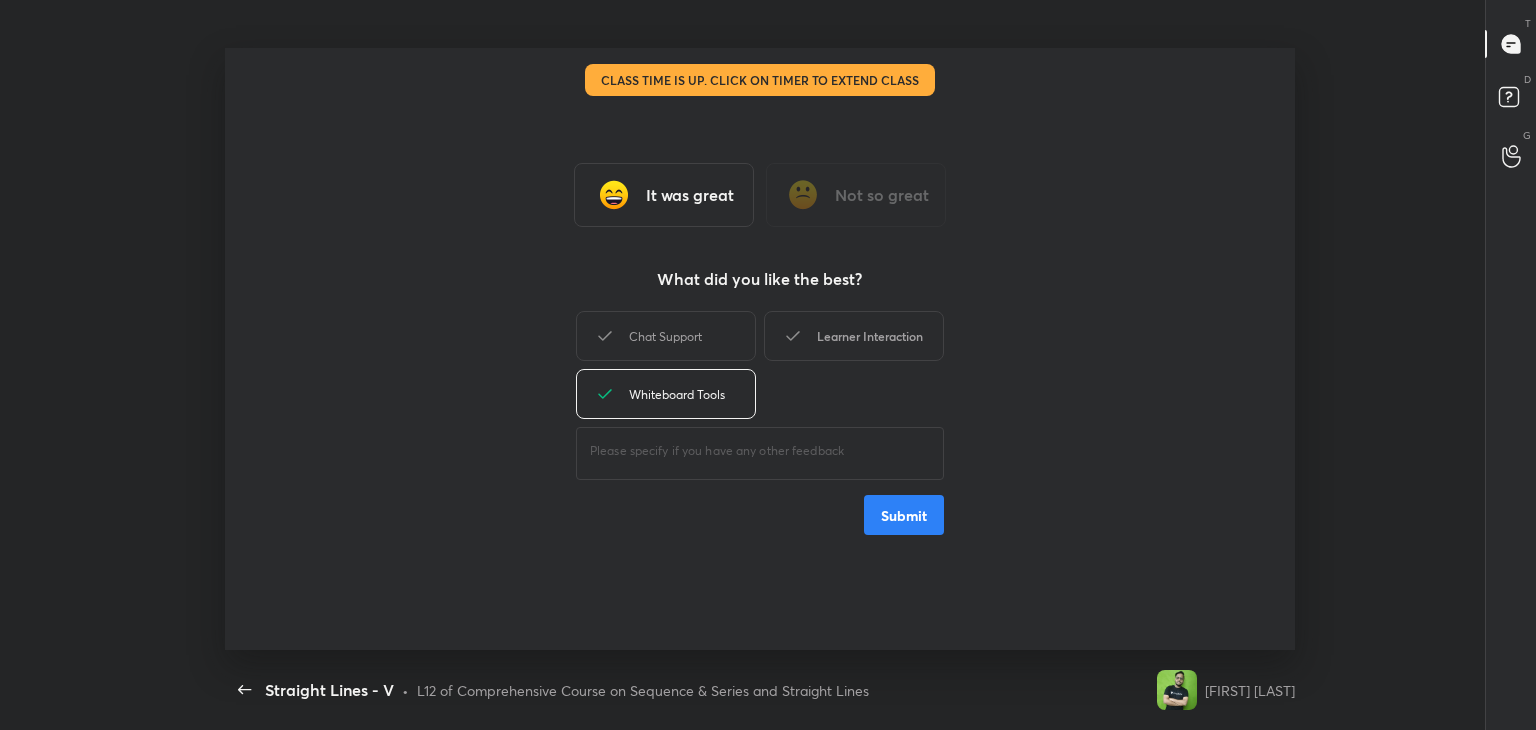 click on "Learner Interaction" at bounding box center [854, 336] 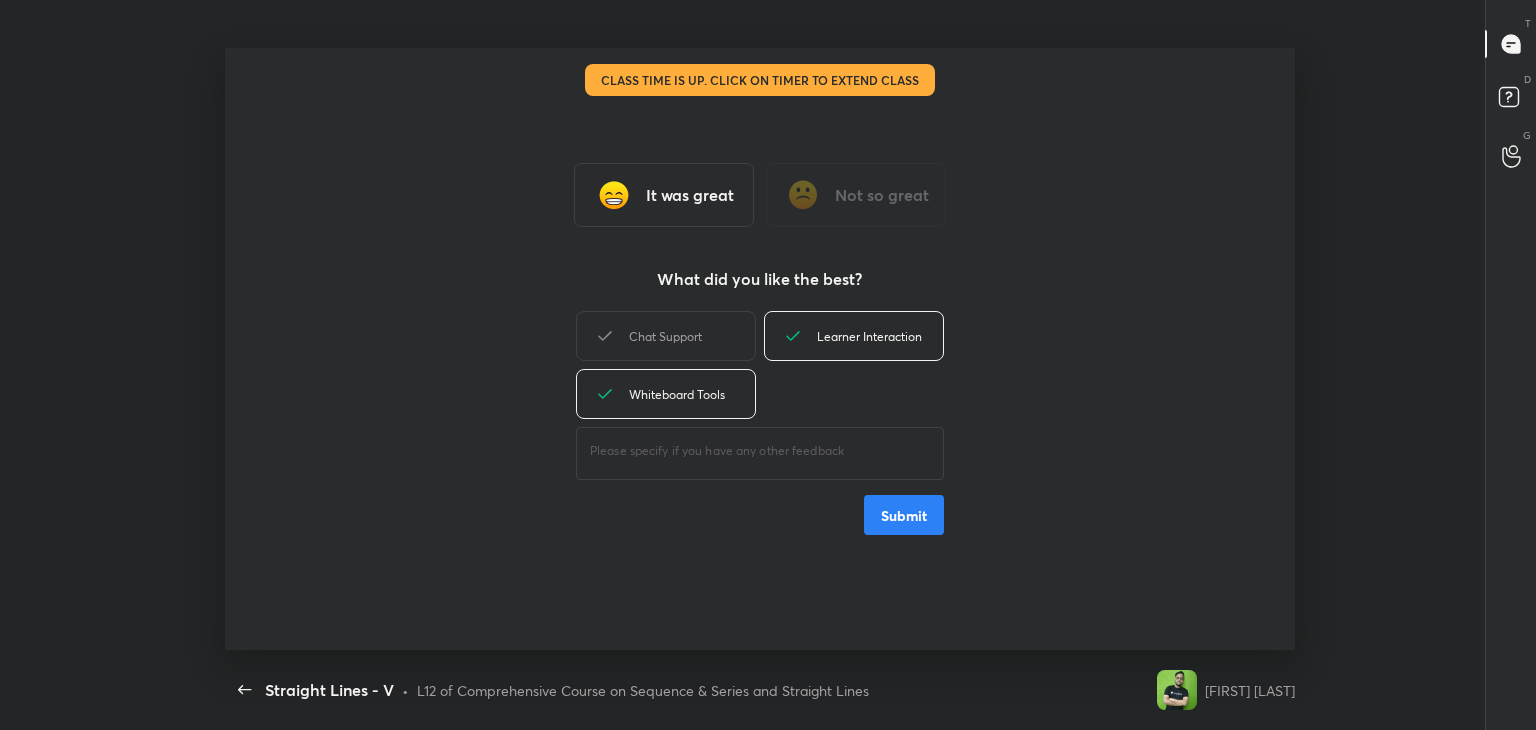 click on "Submit" at bounding box center [904, 515] 